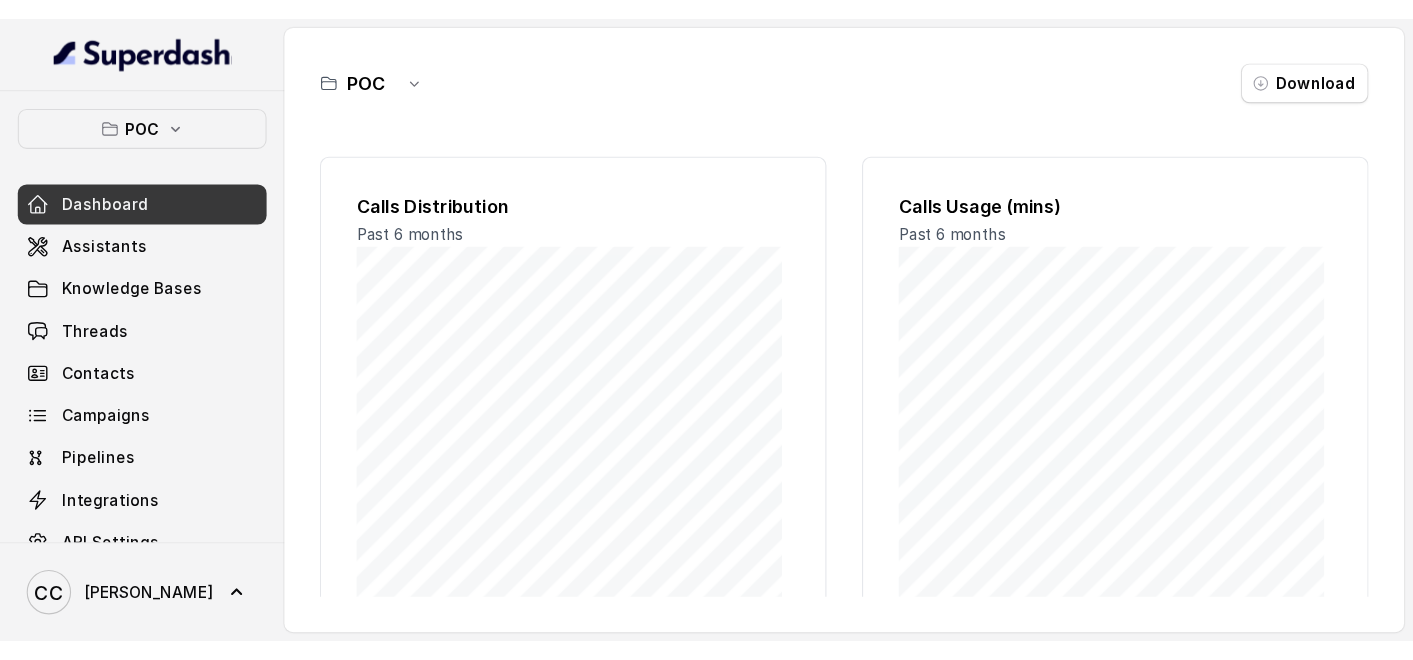 scroll, scrollTop: 0, scrollLeft: 0, axis: both 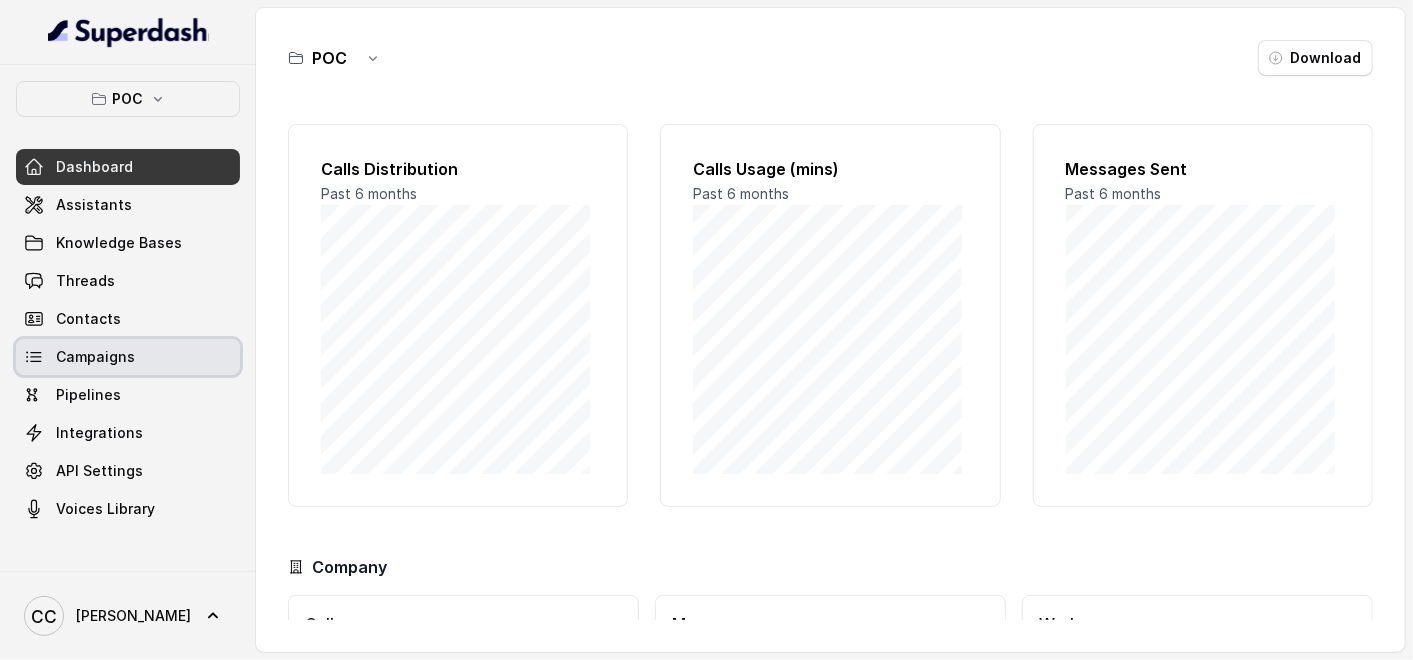 click on "Campaigns" at bounding box center (95, 357) 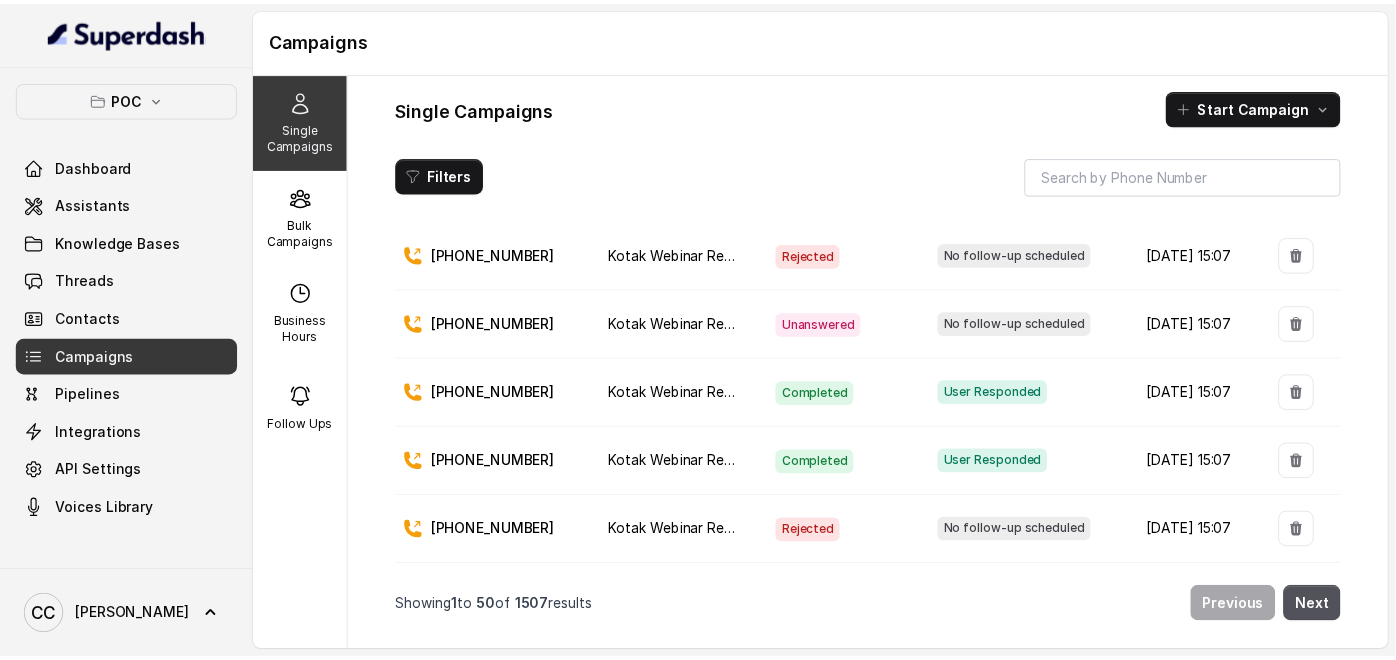 scroll, scrollTop: 0, scrollLeft: 0, axis: both 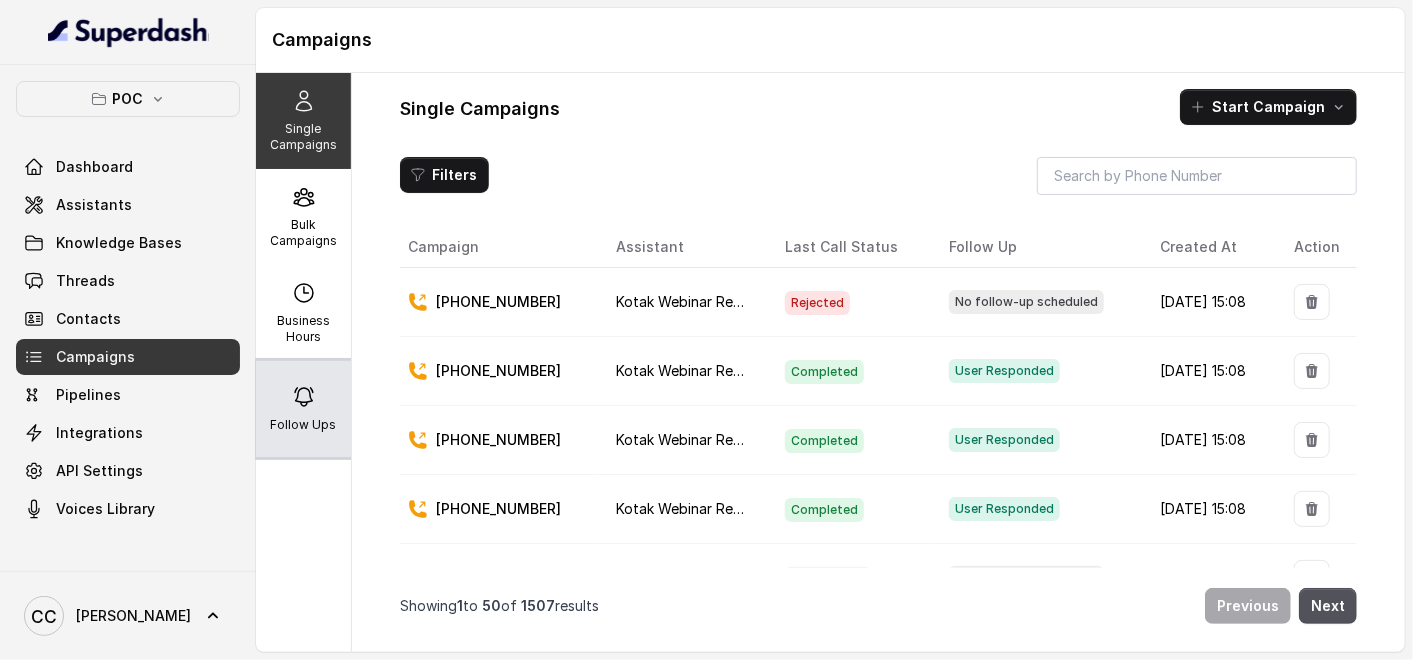 click on "Follow Ups" at bounding box center (303, 409) 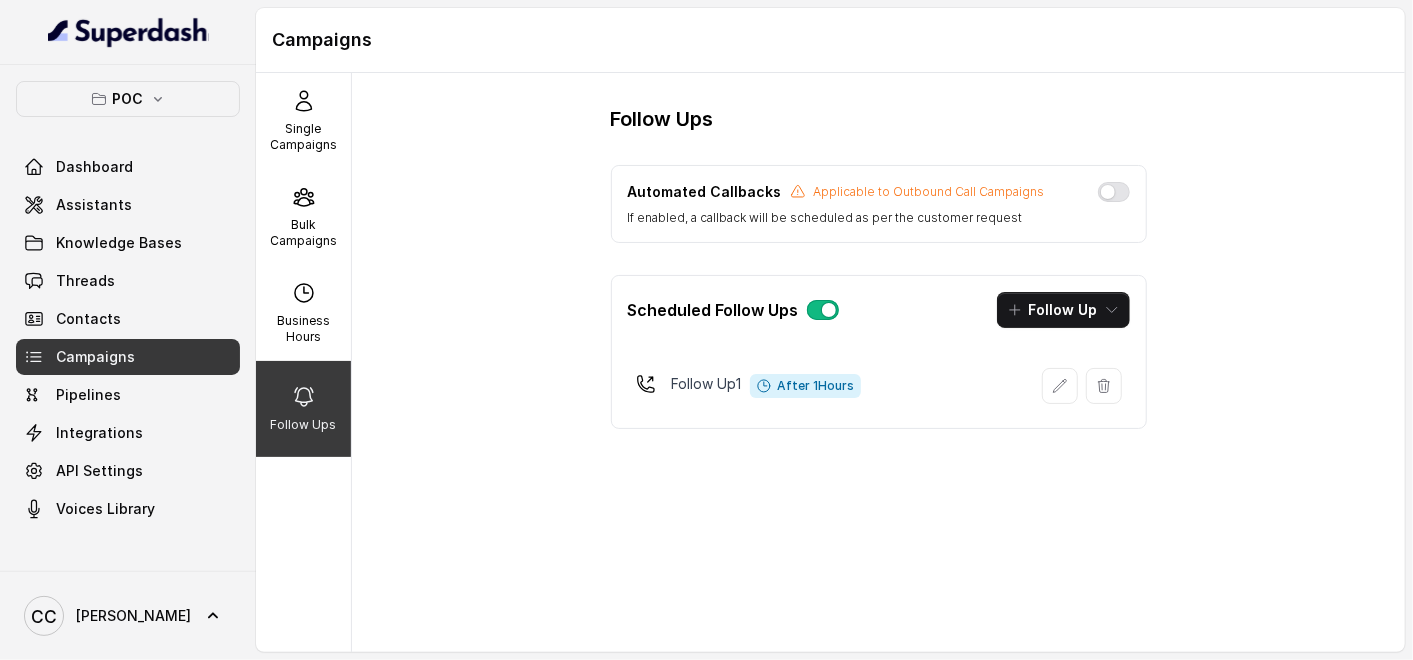 click at bounding box center (823, 310) 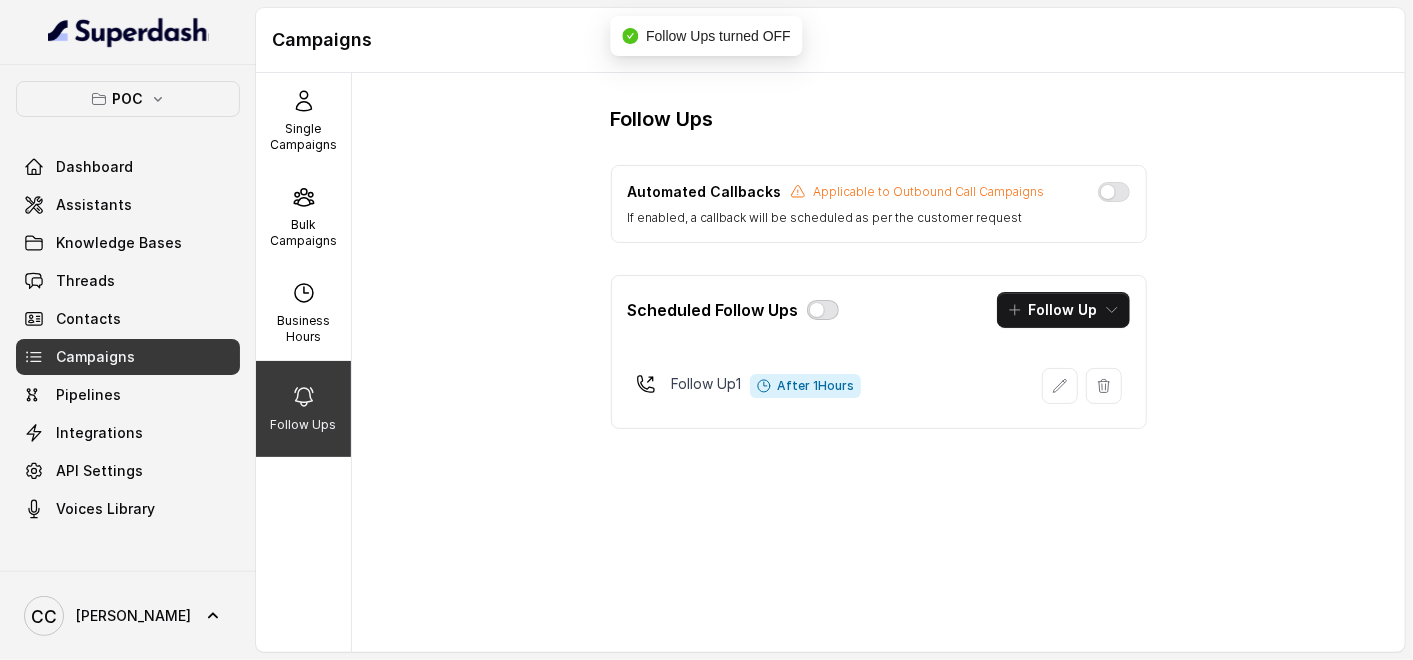click at bounding box center [823, 310] 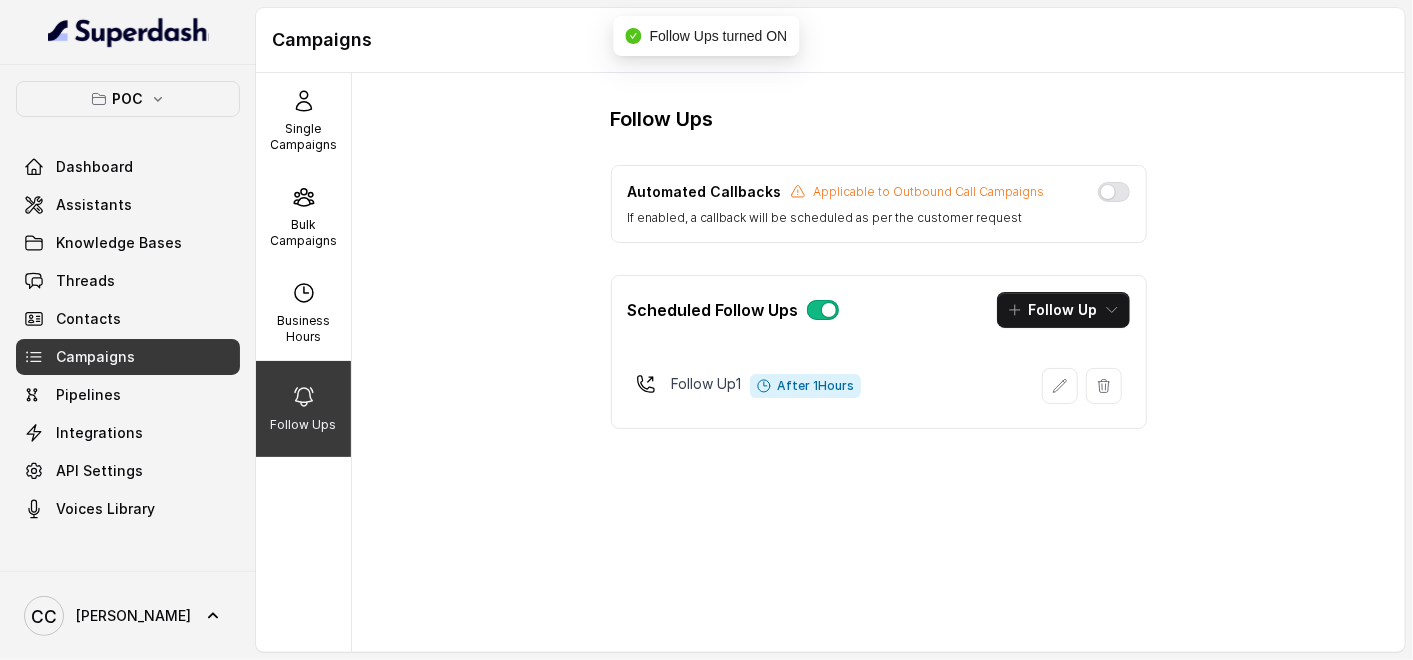 click on "Follow Ups Automated Callbacks Applicable to Outbound Call Campaigns If enabled, a callback will be scheduled as per the customer request Scheduled Follow Ups  Follow Up Follow Up  1  After   1  Hours" at bounding box center (878, 362) 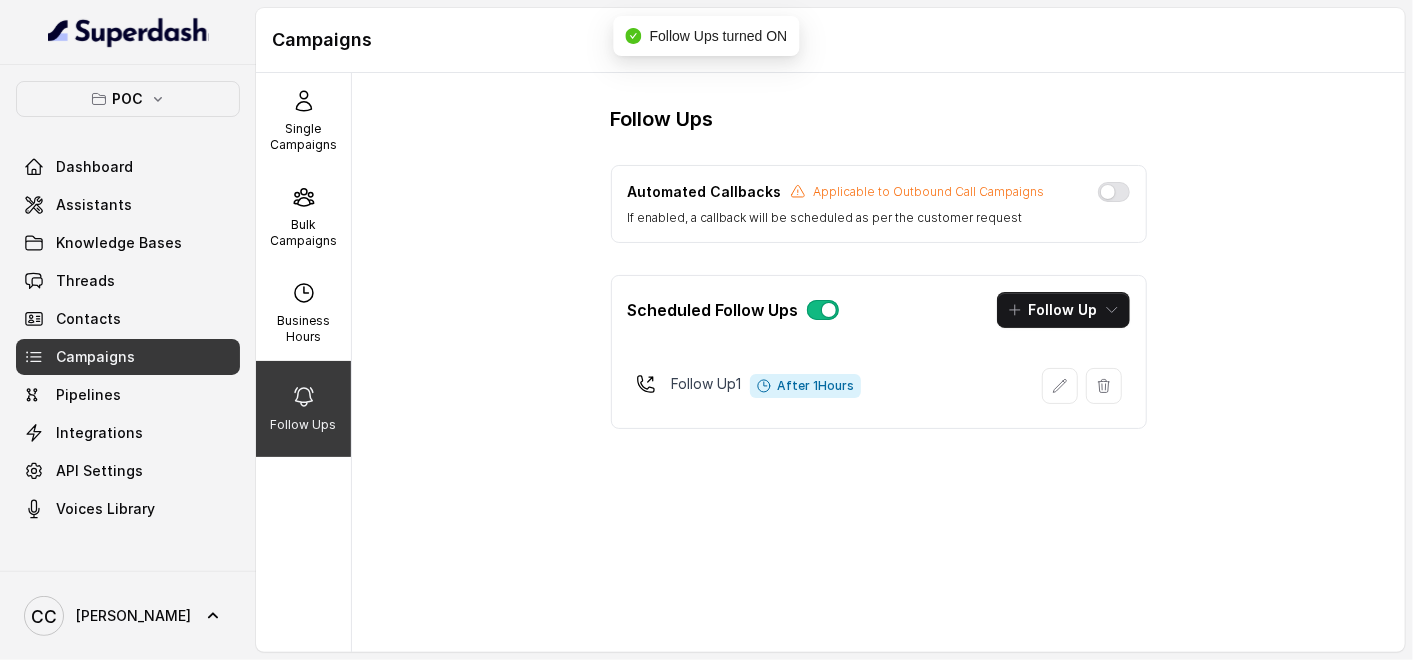 click at bounding box center (823, 310) 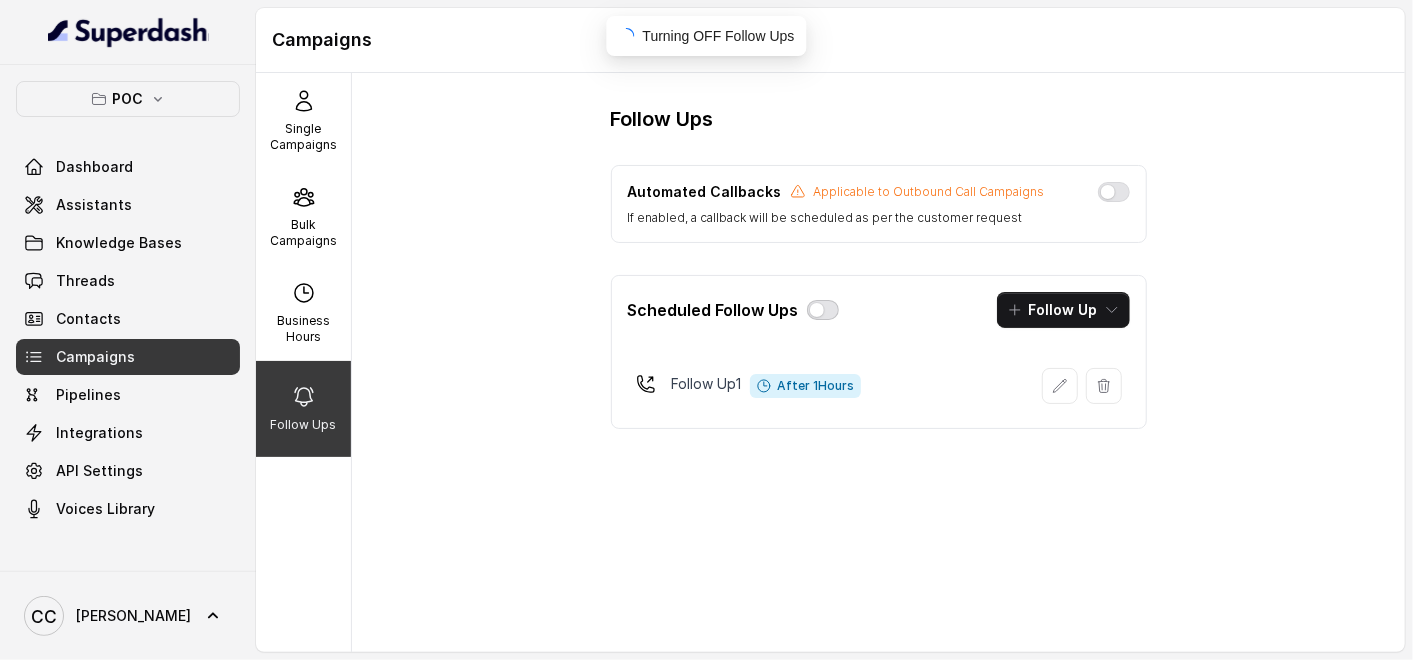 click at bounding box center (823, 310) 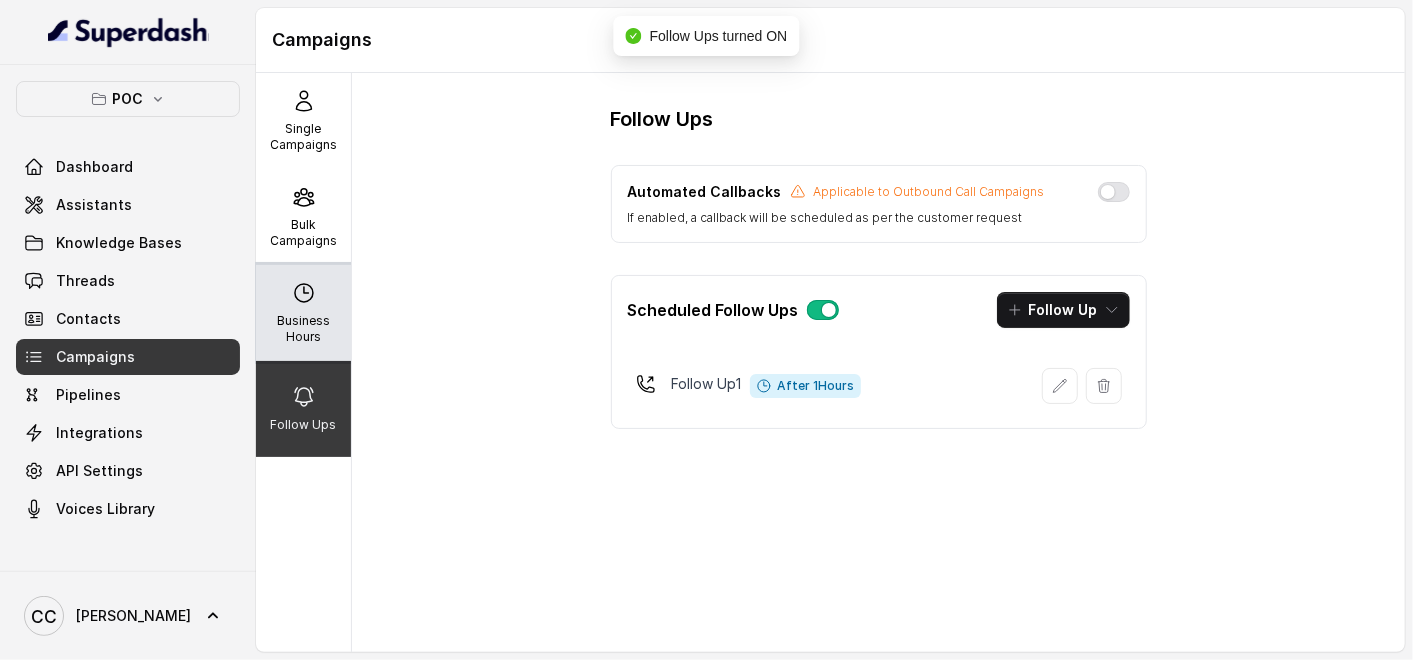 click 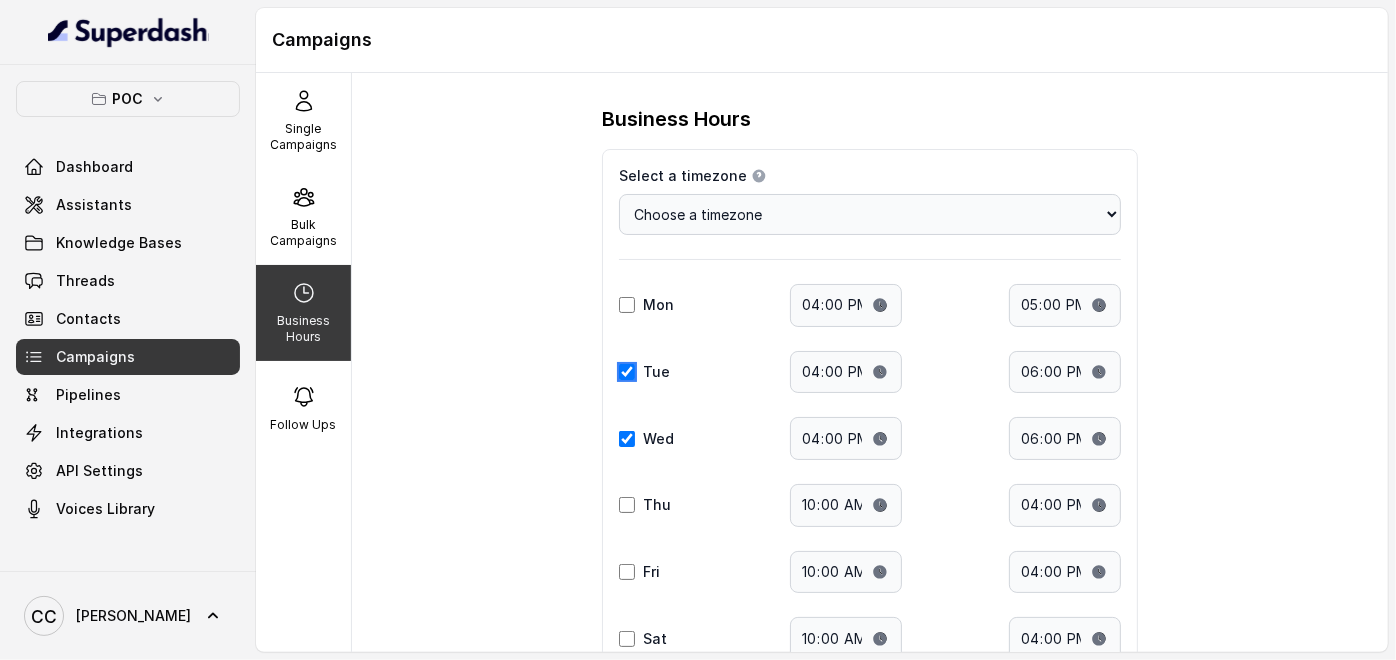 click on "Tue" at bounding box center (627, 372) 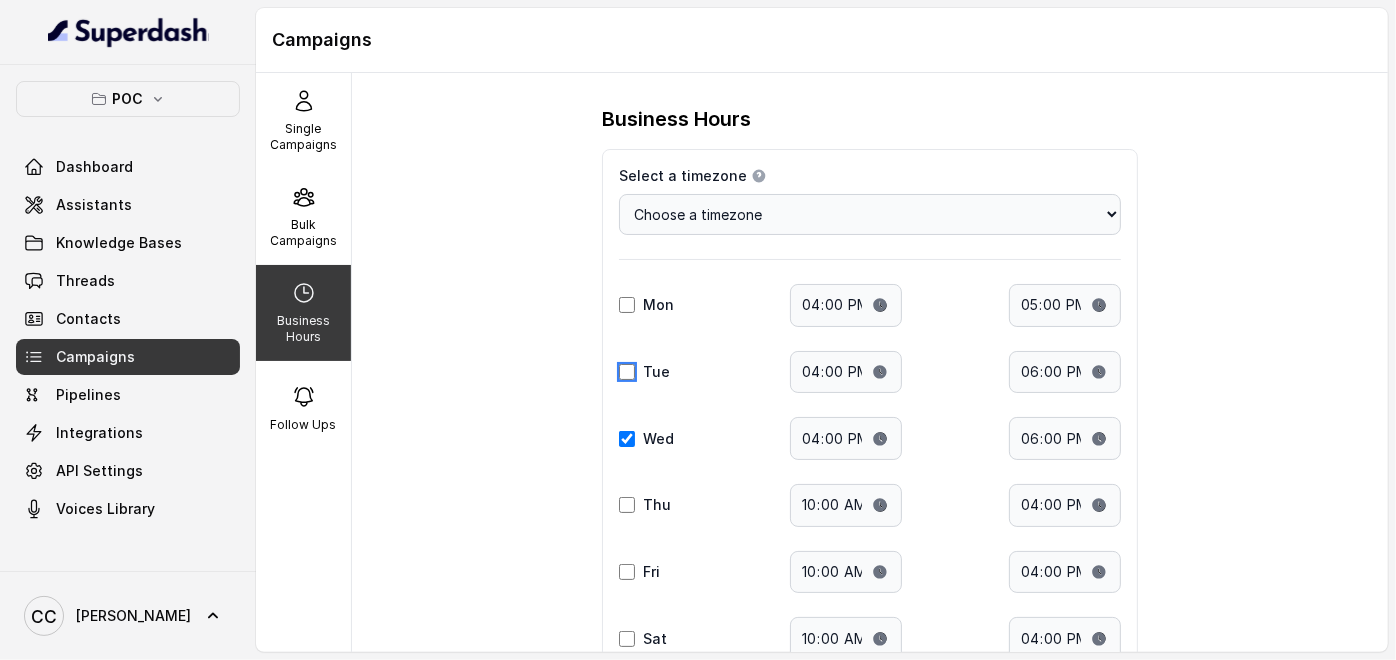 checkbox on "false" 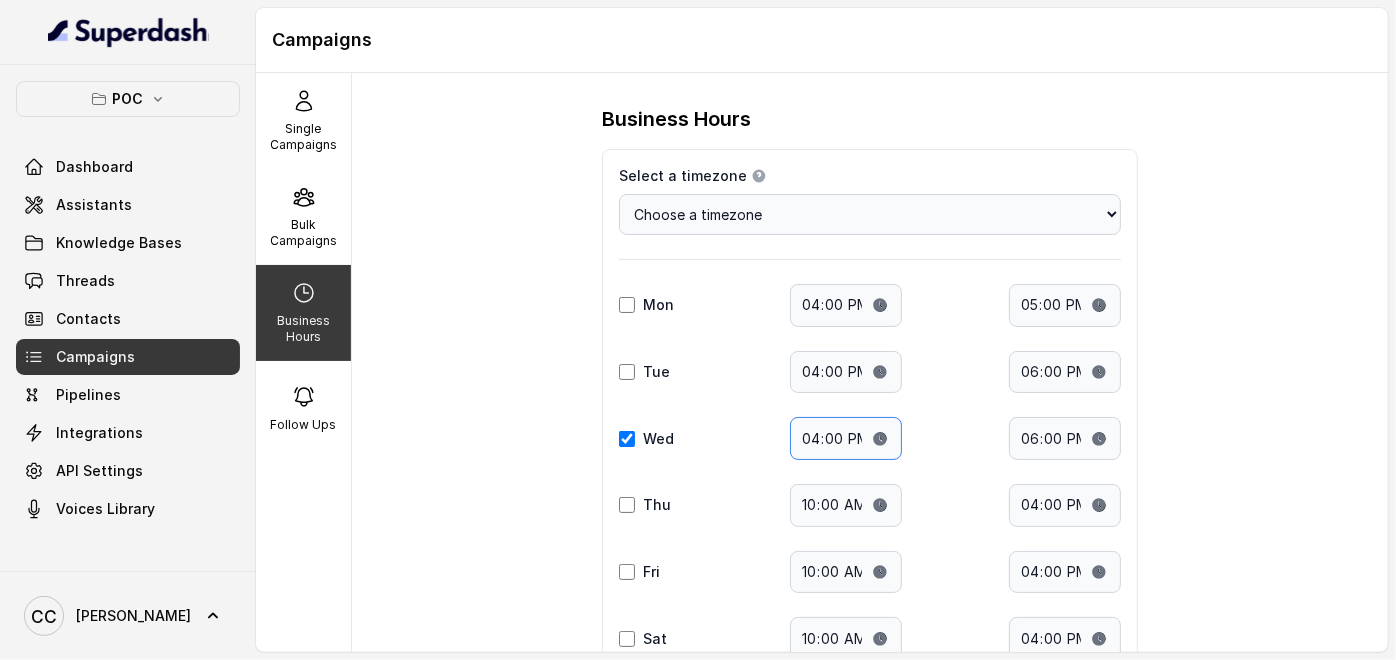 click on "16:00" at bounding box center [846, 438] 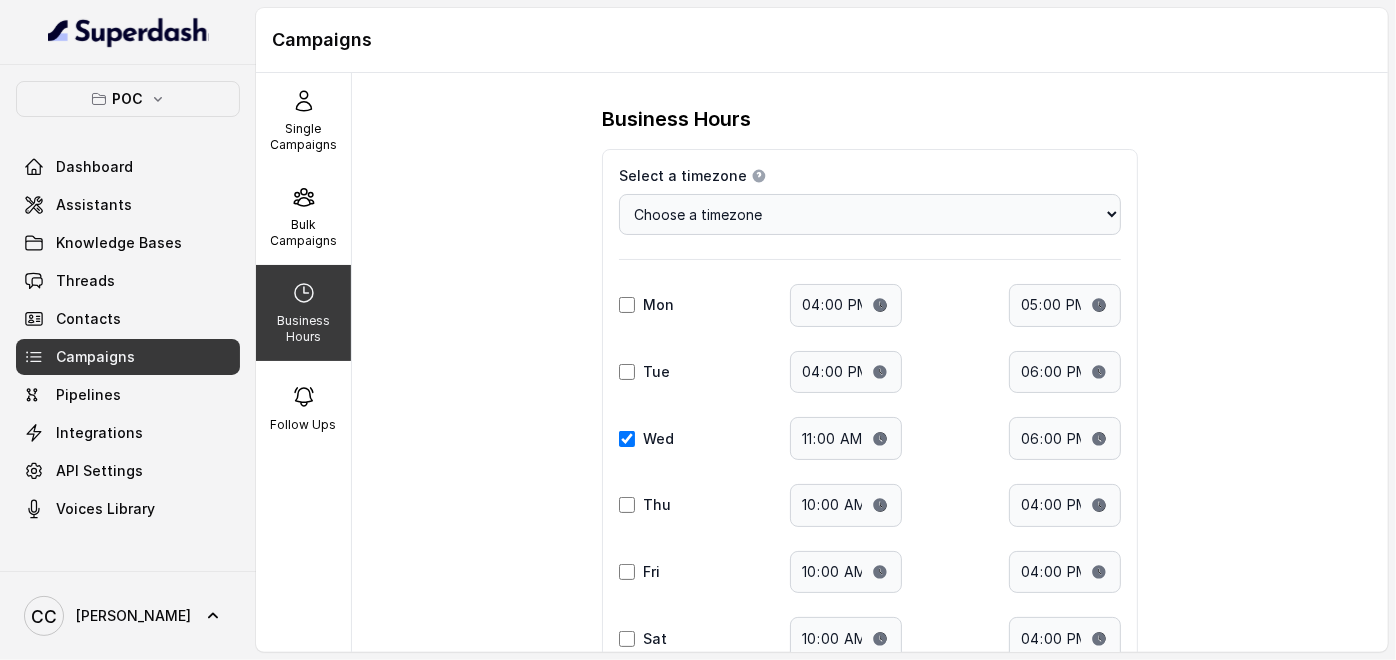 type on "11:00" 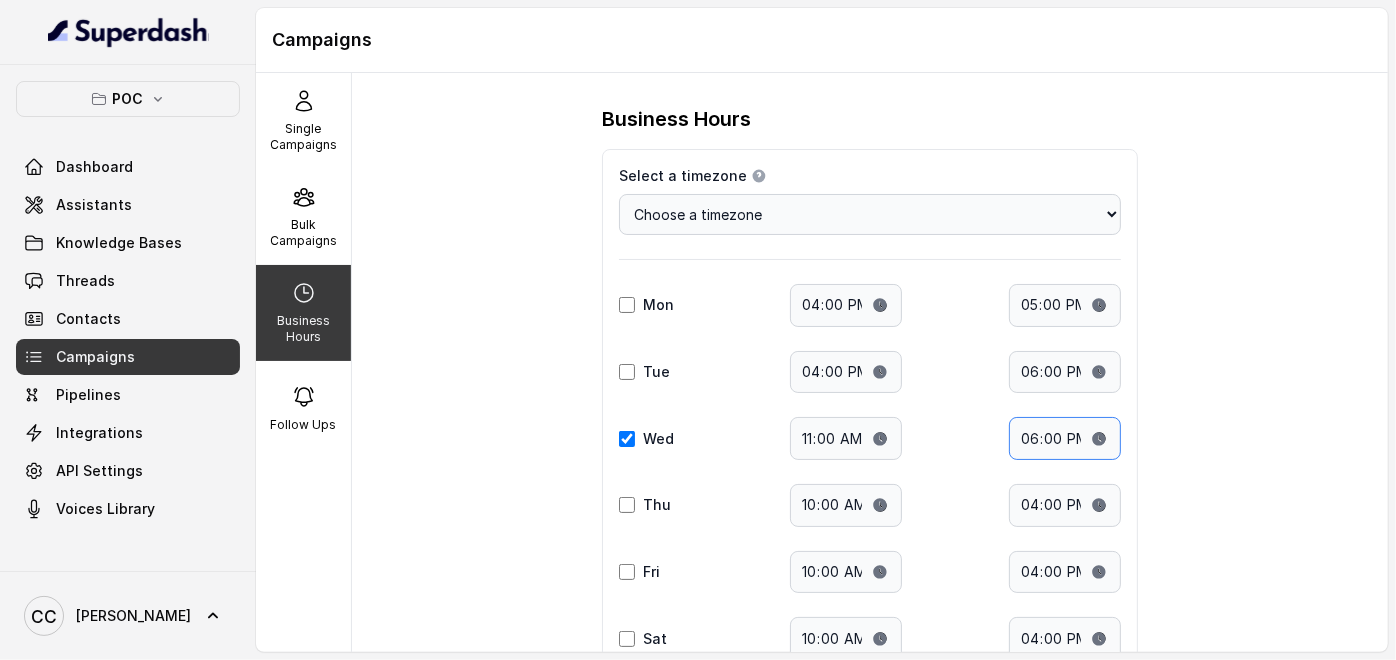 click on "18:00" at bounding box center (1065, 438) 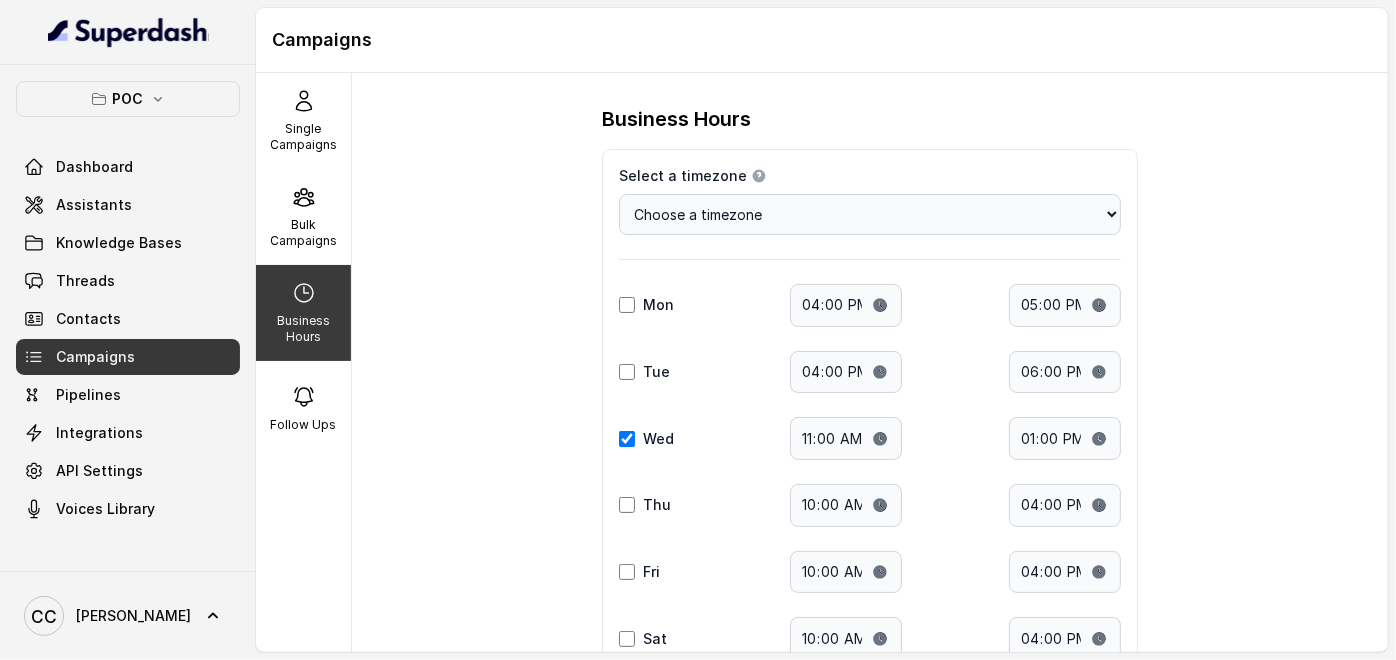 type on "13:00" 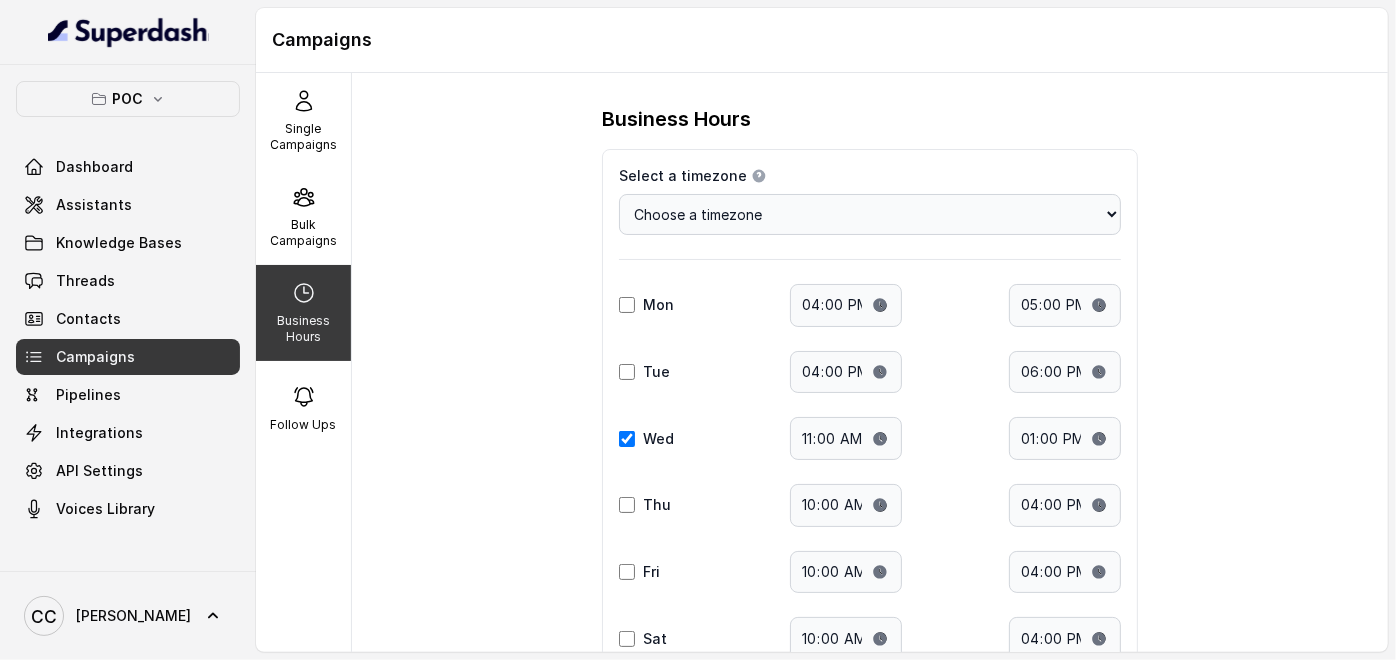 click on "Business Hours Select a timezone Details Select a timezone that fits your location to accurately display time-related information. Choose a timezone [GEOGRAPHIC_DATA]/[GEOGRAPHIC_DATA] [GEOGRAPHIC_DATA]/[GEOGRAPHIC_DATA] [GEOGRAPHIC_DATA]/[GEOGRAPHIC_DATA] [GEOGRAPHIC_DATA]/[GEOGRAPHIC_DATA] [GEOGRAPHIC_DATA]/[GEOGRAPHIC_DATA] [GEOGRAPHIC_DATA]/[GEOGRAPHIC_DATA] [GEOGRAPHIC_DATA]/[GEOGRAPHIC_DATA] [GEOGRAPHIC_DATA]/[GEOGRAPHIC_DATA] [GEOGRAPHIC_DATA]/[GEOGRAPHIC_DATA] [GEOGRAPHIC_DATA]/[GEOGRAPHIC_DATA] [GEOGRAPHIC_DATA]/[GEOGRAPHIC_DATA] [GEOGRAPHIC_DATA]/[GEOGRAPHIC_DATA] [GEOGRAPHIC_DATA]/[GEOGRAPHIC_DATA] [GEOGRAPHIC_DATA]/[GEOGRAPHIC_DATA] [GEOGRAPHIC_DATA]/[GEOGRAPHIC_DATA] [GEOGRAPHIC_DATA]/[GEOGRAPHIC_DATA] [GEOGRAPHIC_DATA]/[GEOGRAPHIC_DATA] [GEOGRAPHIC_DATA]/[GEOGRAPHIC_DATA] [GEOGRAPHIC_DATA]/[GEOGRAPHIC_DATA] [GEOGRAPHIC_DATA]/[GEOGRAPHIC_DATA] [GEOGRAPHIC_DATA]/[GEOGRAPHIC_DATA] [GEOGRAPHIC_DATA]/[GEOGRAPHIC_DATA] [GEOGRAPHIC_DATA]/[GEOGRAPHIC_DATA] [GEOGRAPHIC_DATA]/[GEOGRAPHIC_DATA] [GEOGRAPHIC_DATA]/[GEOGRAPHIC_DATA] [GEOGRAPHIC_DATA]/[GEOGRAPHIC_DATA] [GEOGRAPHIC_DATA]/[GEOGRAPHIC_DATA] [GEOGRAPHIC_DATA]/[GEOGRAPHIC_DATA] [GEOGRAPHIC_DATA]/[GEOGRAPHIC_DATA] [GEOGRAPHIC_DATA]/[GEOGRAPHIC_DATA] [GEOGRAPHIC_DATA]/[GEOGRAPHIC_DATA] [GEOGRAPHIC_DATA]/[GEOGRAPHIC_DATA] [GEOGRAPHIC_DATA]/[GEOGRAPHIC_DATA] [GEOGRAPHIC_DATA]/[GEOGRAPHIC_DATA] [GEOGRAPHIC_DATA]/[GEOGRAPHIC_DATA] [GEOGRAPHIC_DATA]/[GEOGRAPHIC_DATA] [GEOGRAPHIC_DATA]/[GEOGRAPHIC_DATA] [GEOGRAPHIC_DATA]/[GEOGRAPHIC_DATA] [GEOGRAPHIC_DATA]/[GEOGRAPHIC_DATA] [GEOGRAPHIC_DATA]/[GEOGRAPHIC_DATA] [GEOGRAPHIC_DATA]/[GEOGRAPHIC_DATA] [GEOGRAPHIC_DATA]/[GEOGRAPHIC_DATA] [GEOGRAPHIC_DATA]/[GEOGRAPHIC_DATA] [GEOGRAPHIC_DATA]/[GEOGRAPHIC_DATA] [GEOGRAPHIC_DATA]/[GEOGRAPHIC_DATA] [GEOGRAPHIC_DATA]/[GEOGRAPHIC_DATA] [GEOGRAPHIC_DATA]/[GEOGRAPHIC_DATA] [GEOGRAPHIC_DATA]/[GEOGRAPHIC_DATA] [GEOGRAPHIC_DATA]/[GEOGRAPHIC_DATA]-[GEOGRAPHIC_DATA]/[GEOGRAPHIC_DATA] [GEOGRAPHIC_DATA]/[GEOGRAPHIC_DATA] [GEOGRAPHIC_DATA]/[GEOGRAPHIC_DATA] [GEOGRAPHIC_DATA]/[GEOGRAPHIC_DATA] [GEOGRAPHIC_DATA]/[GEOGRAPHIC_DATA] [GEOGRAPHIC_DATA]/[GEOGRAPHIC_DATA] [GEOGRAPHIC_DATA]/[GEOGRAPHIC_DATA] [GEOGRAPHIC_DATA]/[GEOGRAPHIC_DATA]" at bounding box center (870, 362) 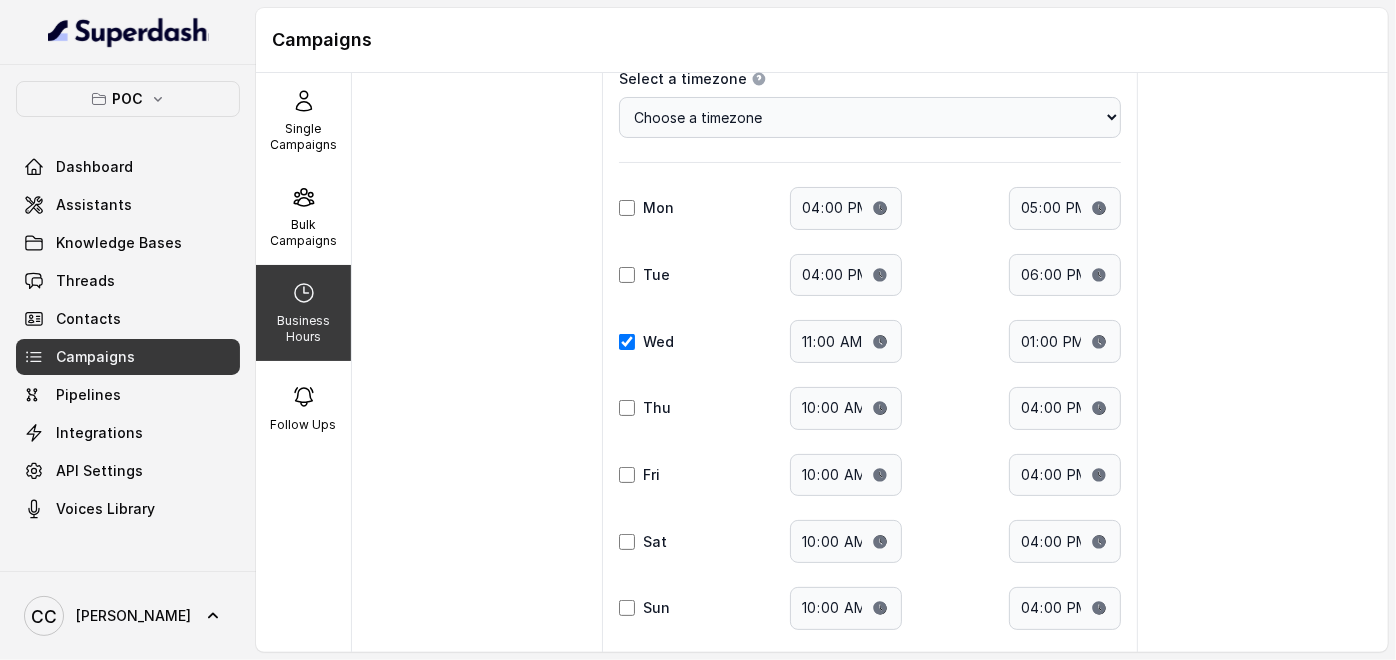 scroll, scrollTop: 217, scrollLeft: 0, axis: vertical 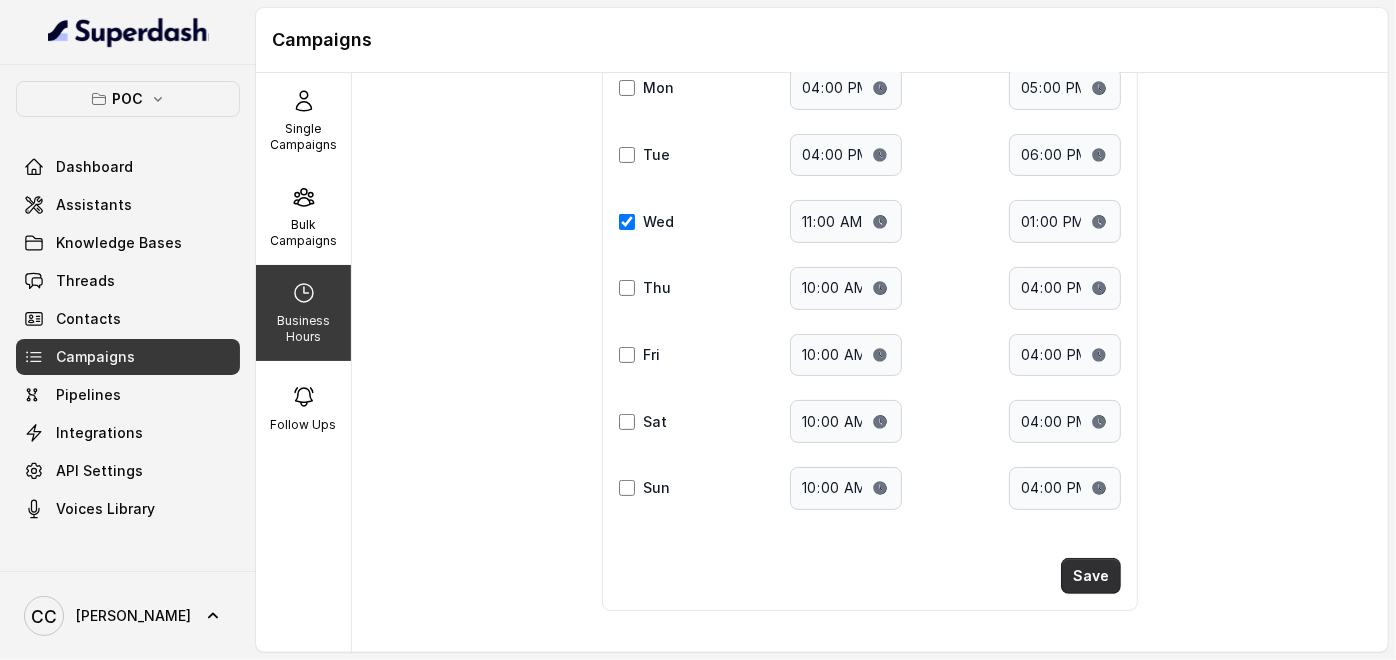 click on "Save" at bounding box center (1091, 576) 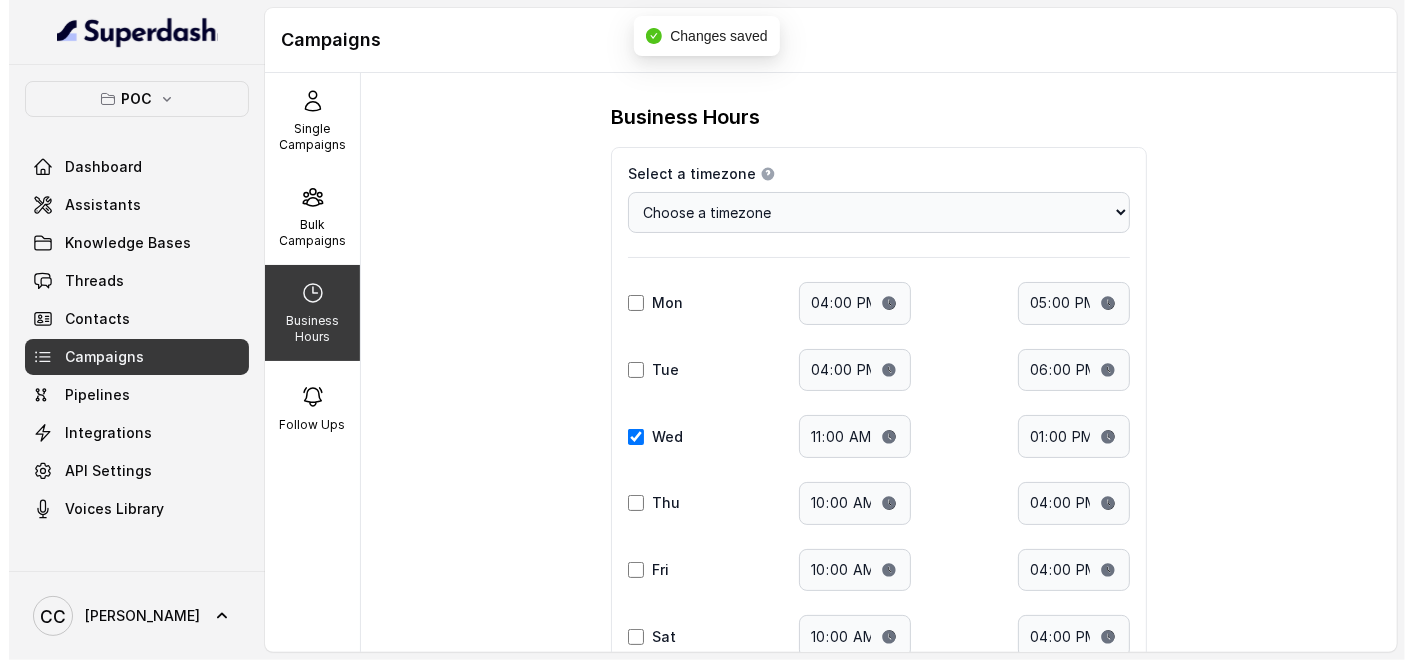 scroll, scrollTop: 0, scrollLeft: 0, axis: both 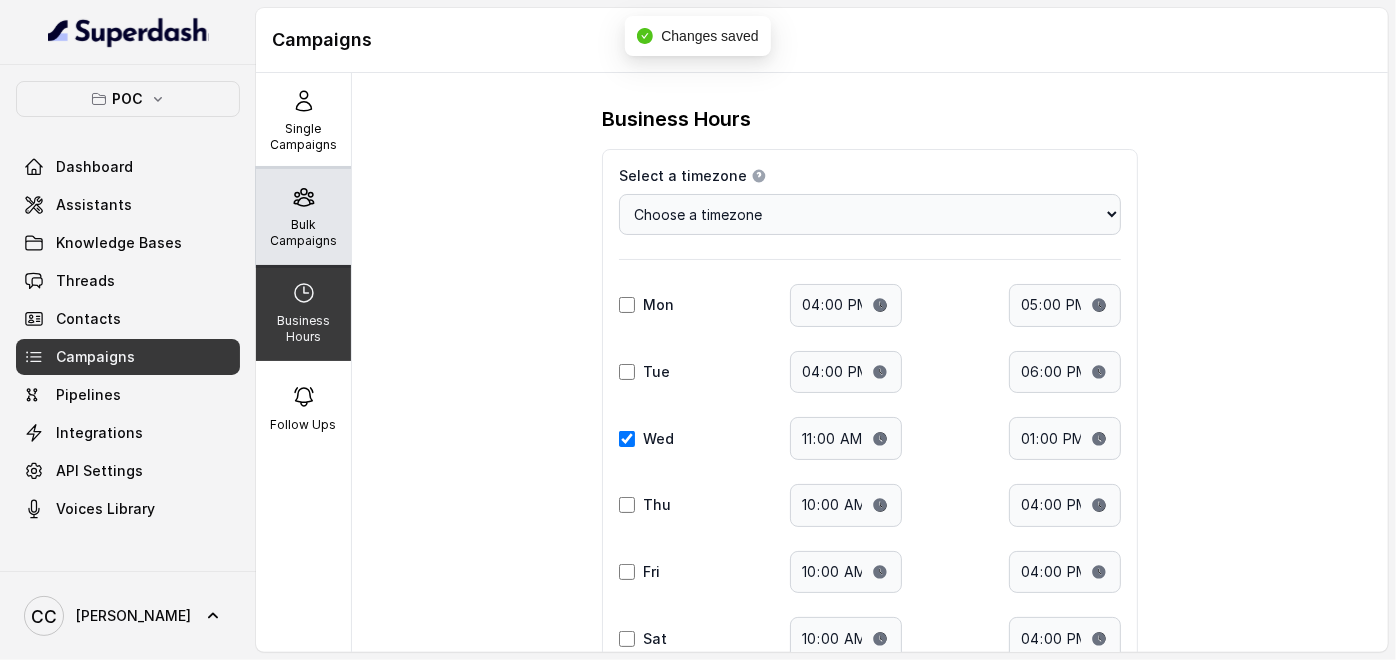 click on "Bulk Campaigns" at bounding box center (303, 217) 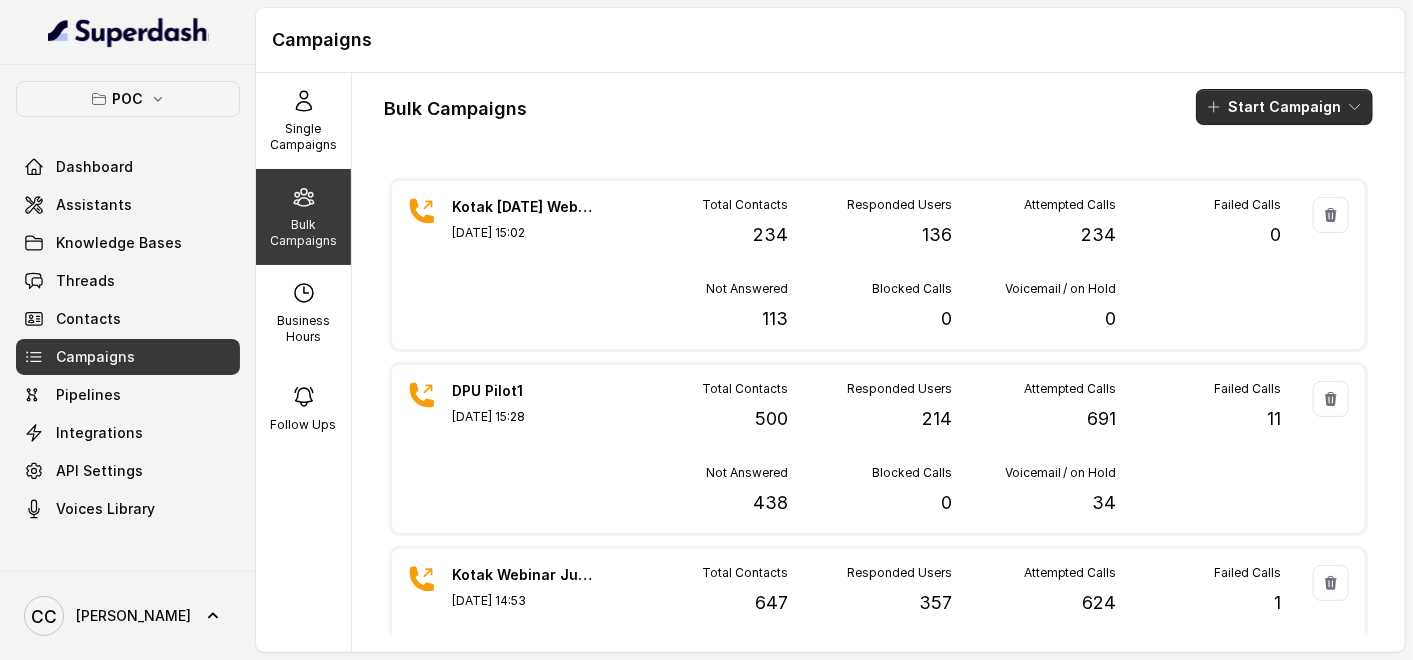 click on "Start Campaign" at bounding box center (1284, 107) 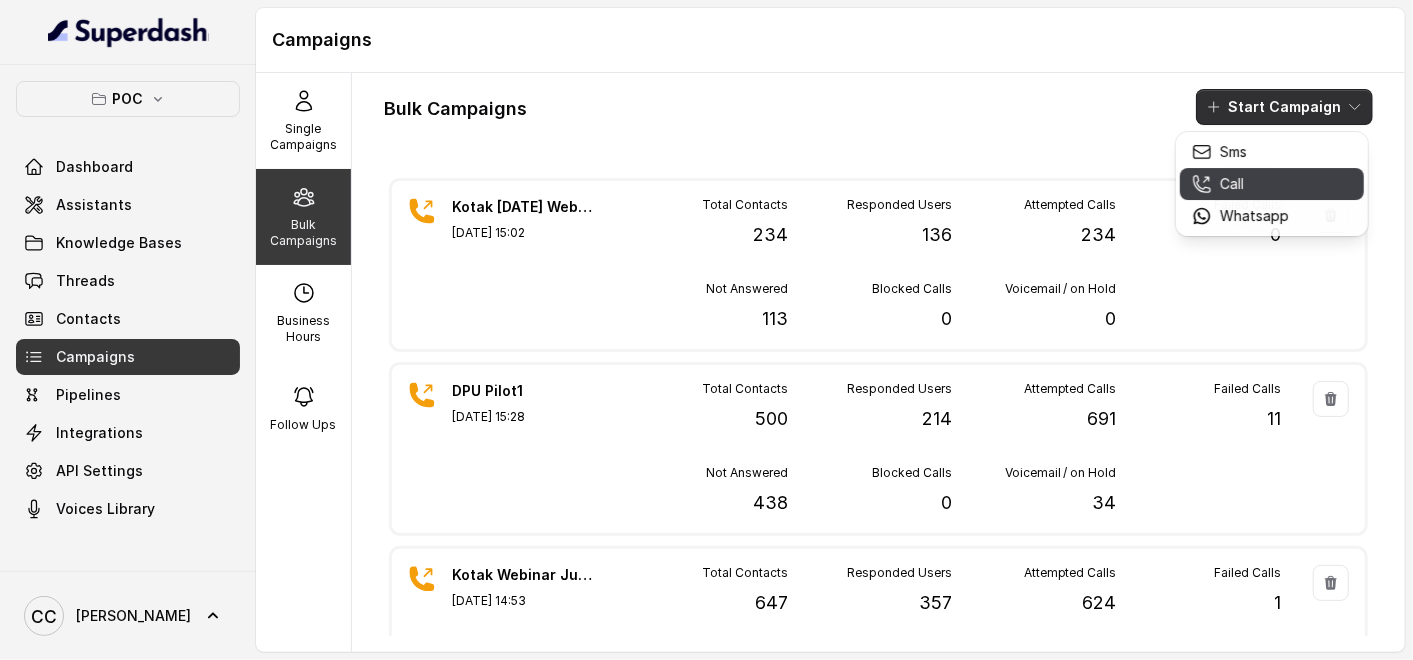 click 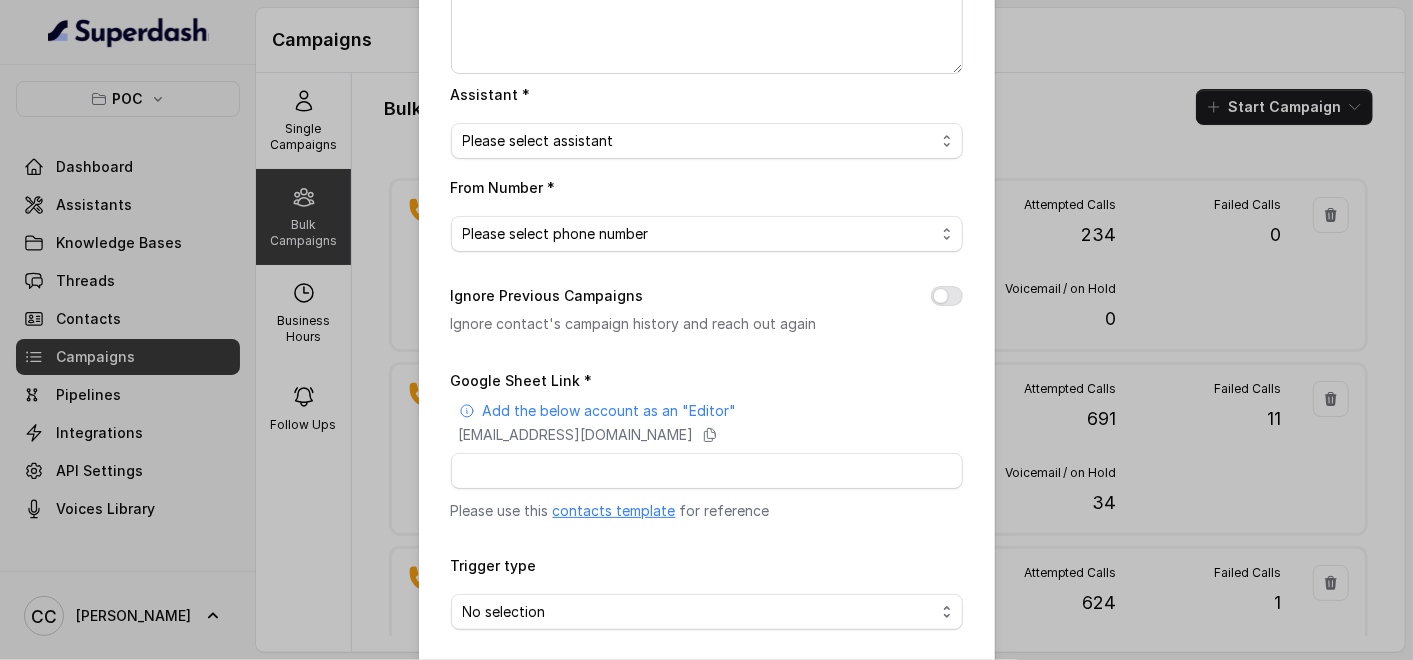 scroll, scrollTop: 311, scrollLeft: 0, axis: vertical 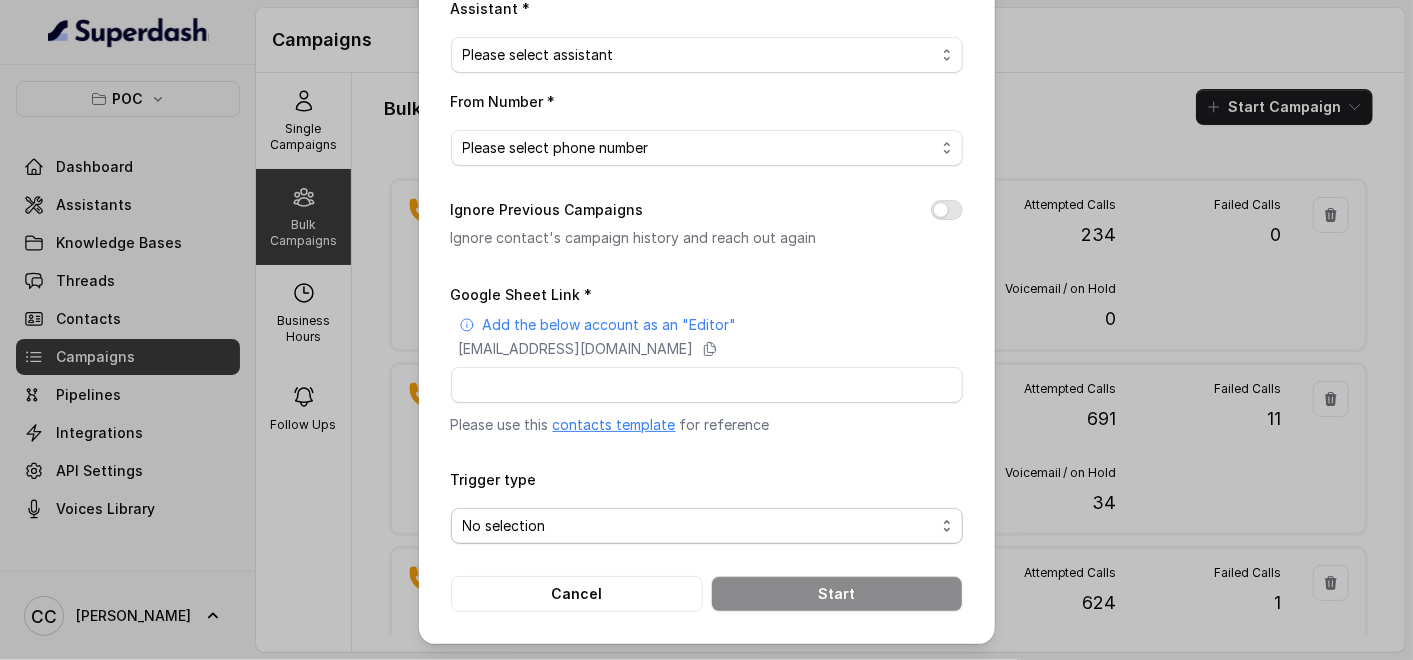 click on "No selection" at bounding box center [699, 526] 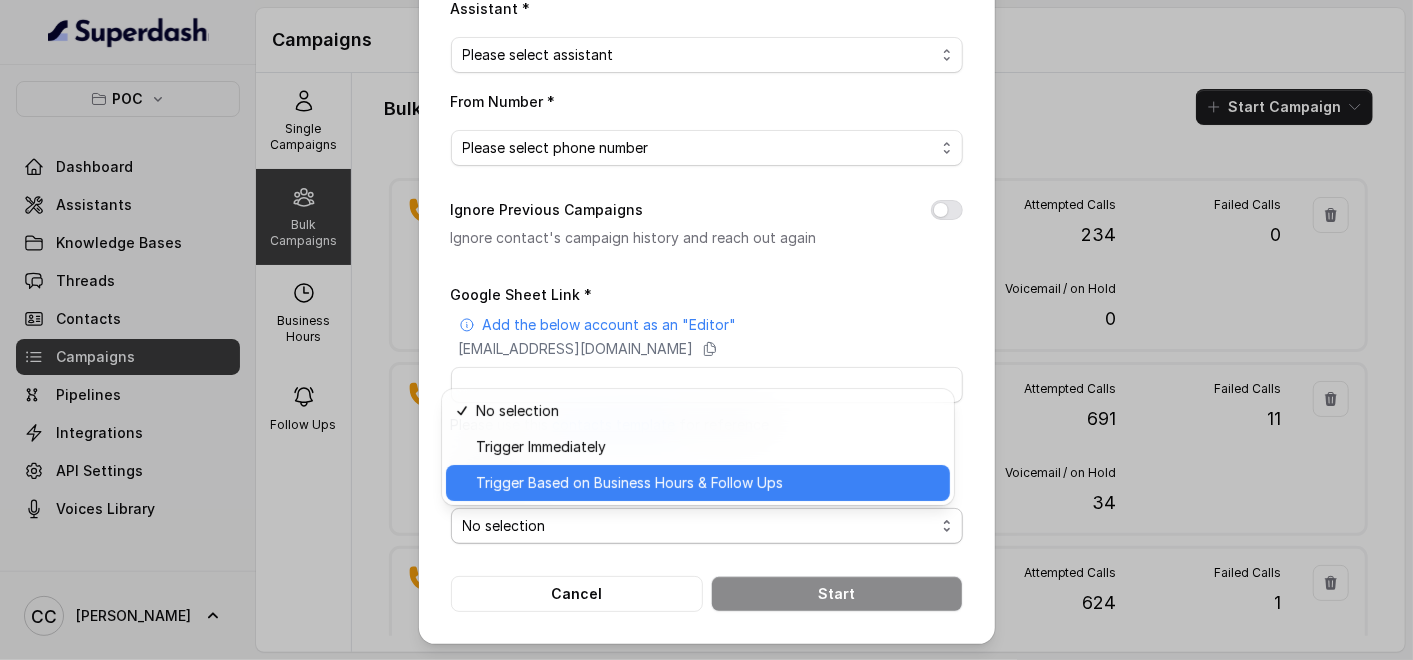 click on "Trigger Based on Business Hours & Follow Ups" at bounding box center [629, 483] 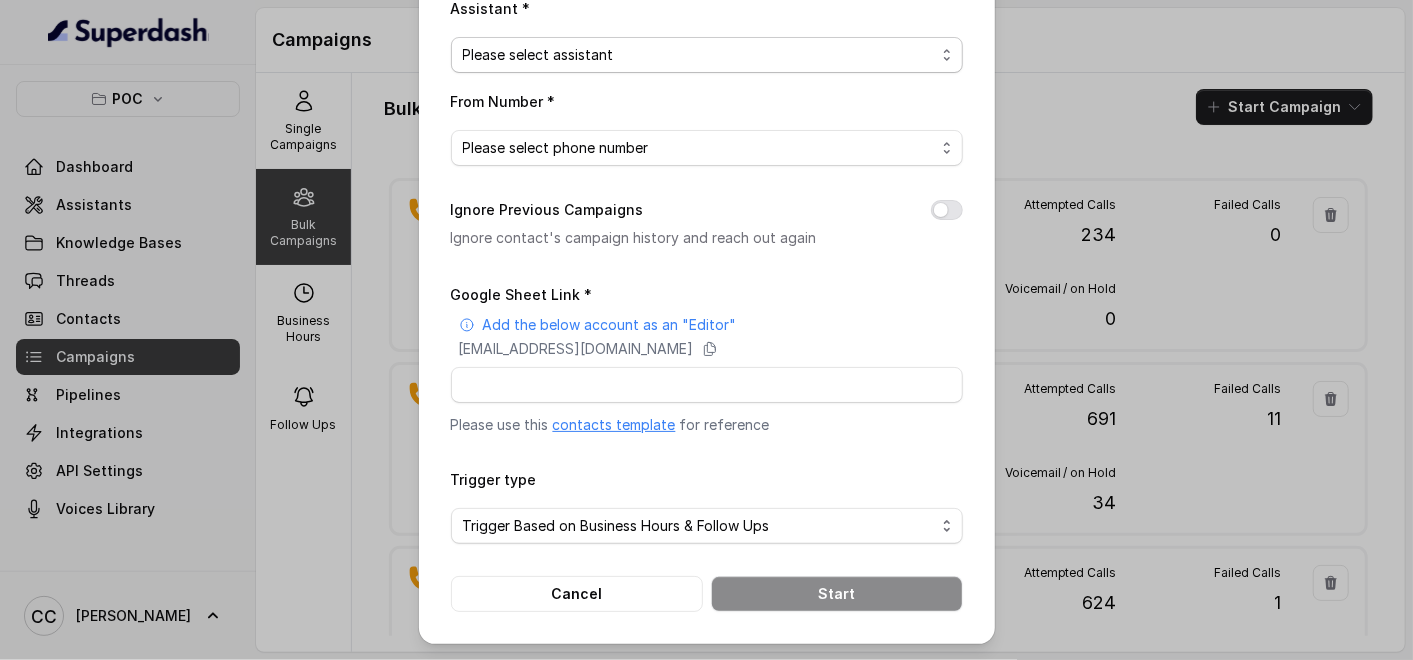 click on "Please select assistant" at bounding box center (699, 55) 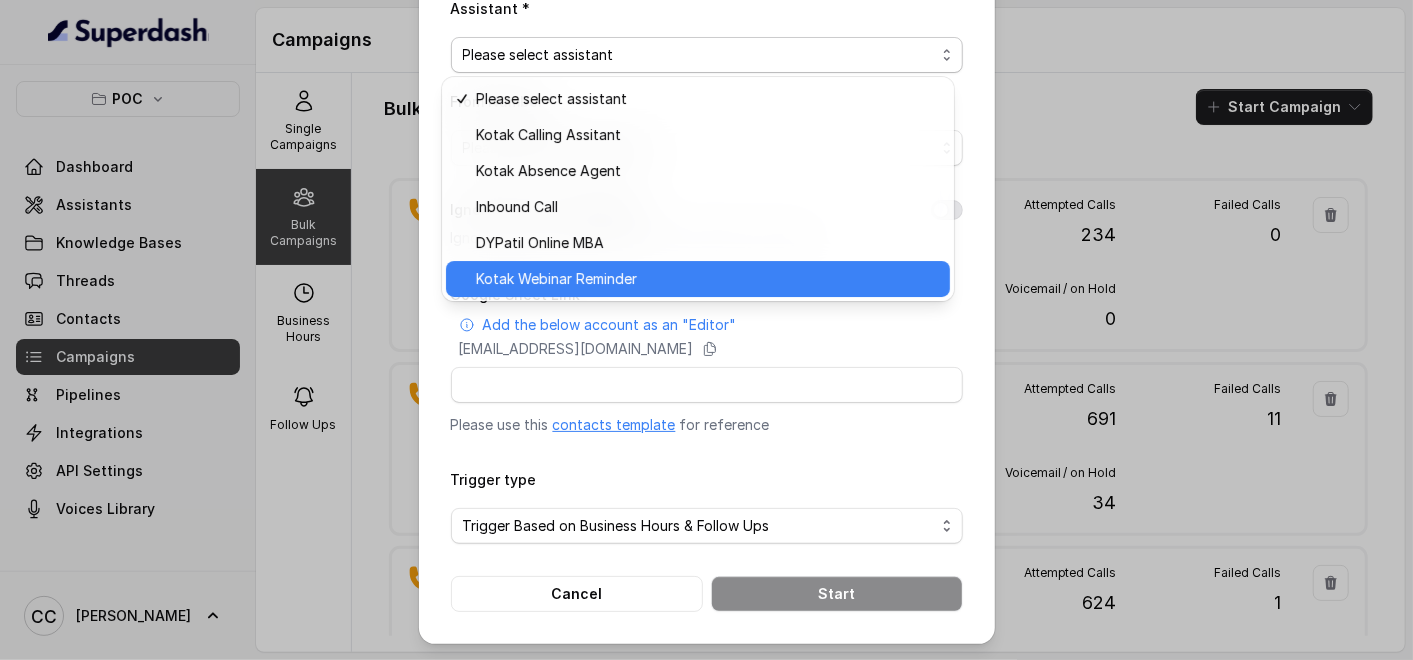 click on "Kotak Webinar Reminder" at bounding box center (556, 279) 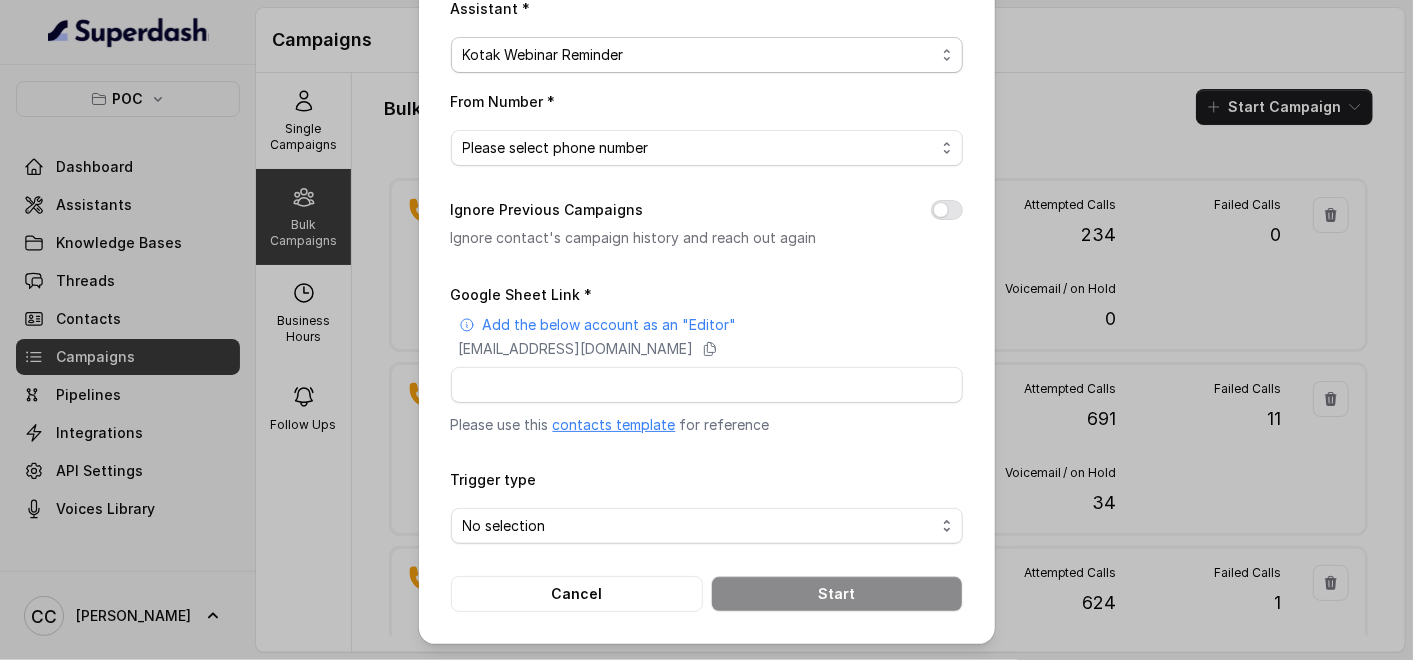 click on "Kotak Webinar Reminder" at bounding box center (543, 55) 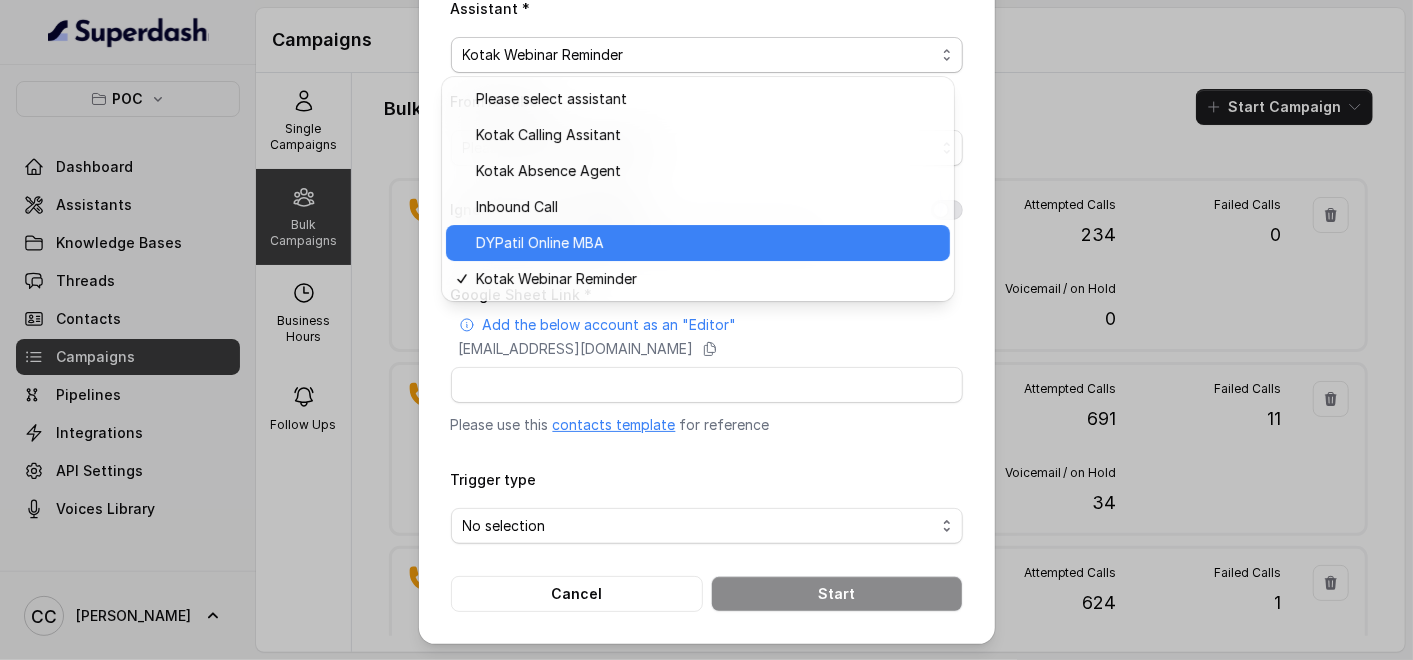 click on "DYPatil Online MBA" at bounding box center [540, 243] 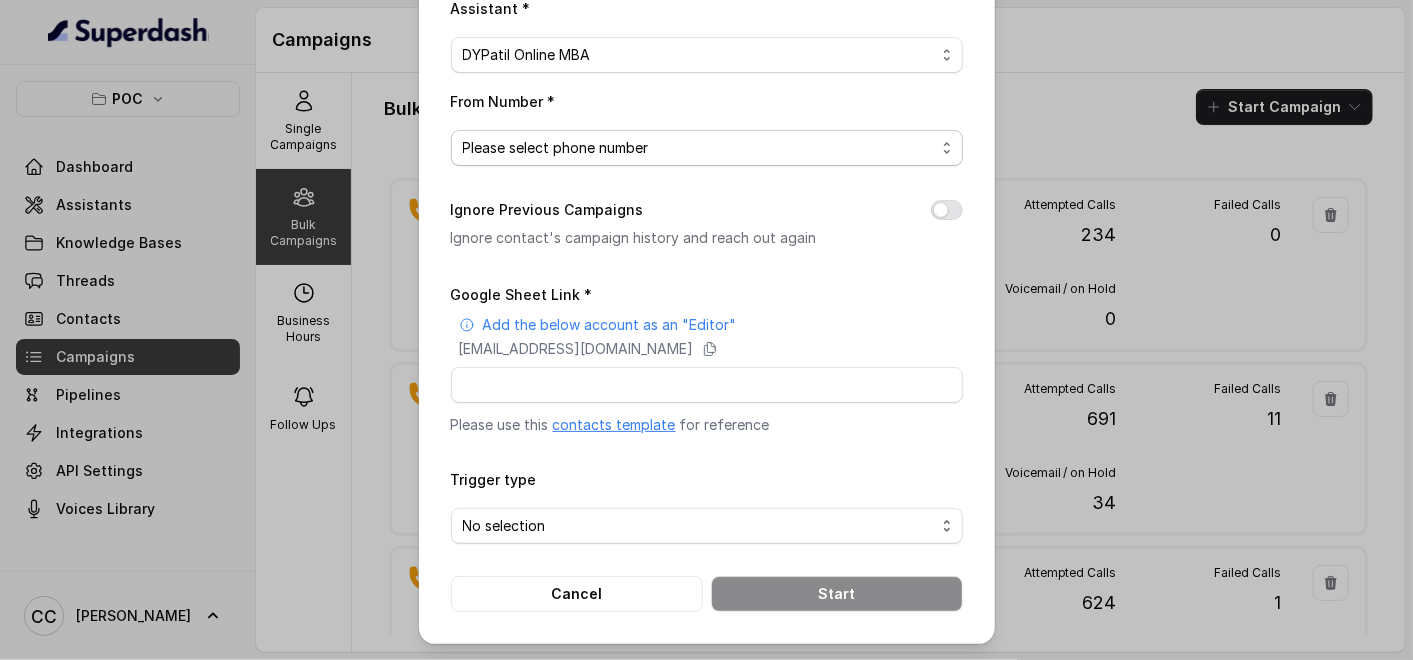 click on "Please select phone number" at bounding box center [556, 148] 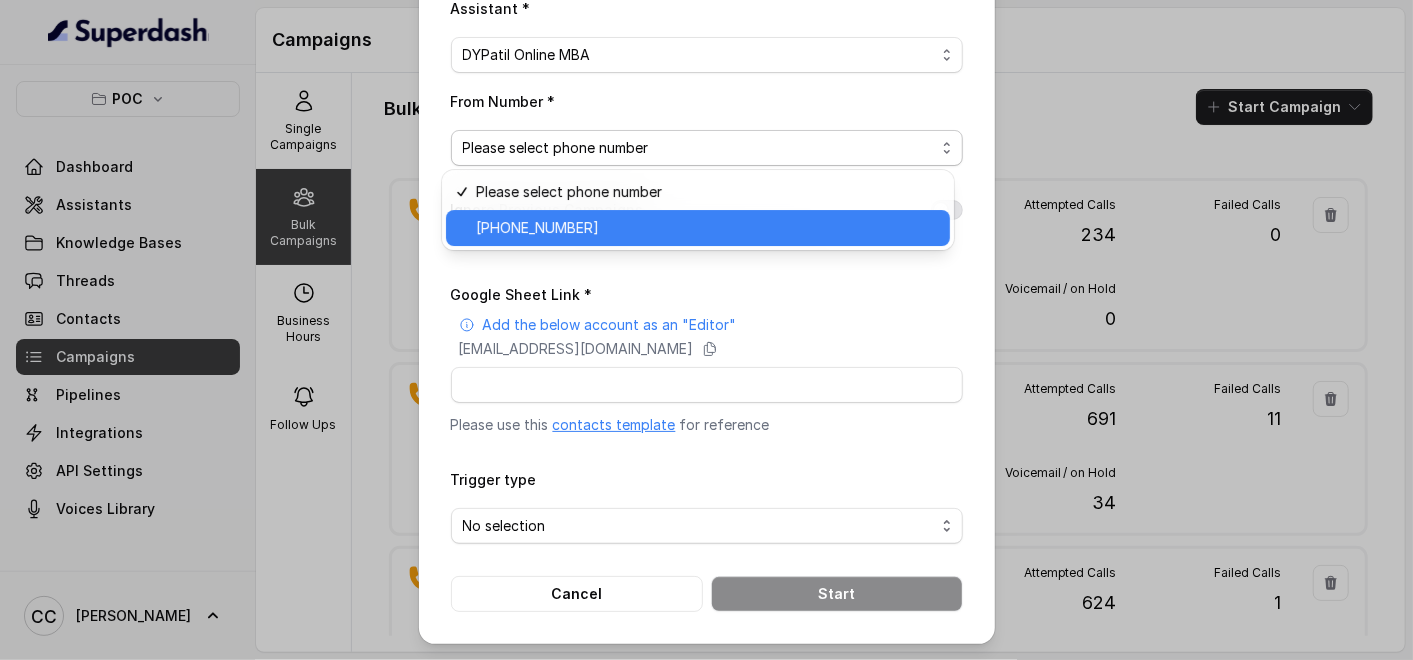 click on "[PHONE_NUMBER]" at bounding box center [537, 228] 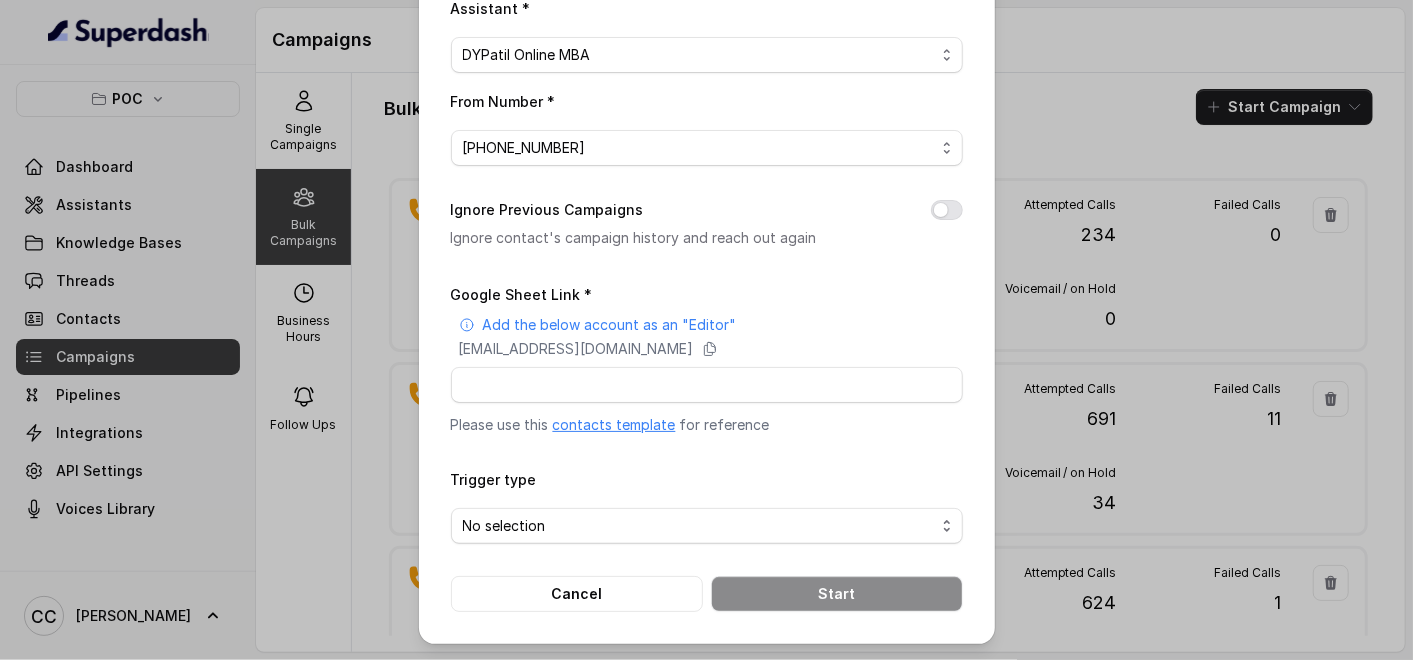 click on "contacts template" at bounding box center [614, 424] 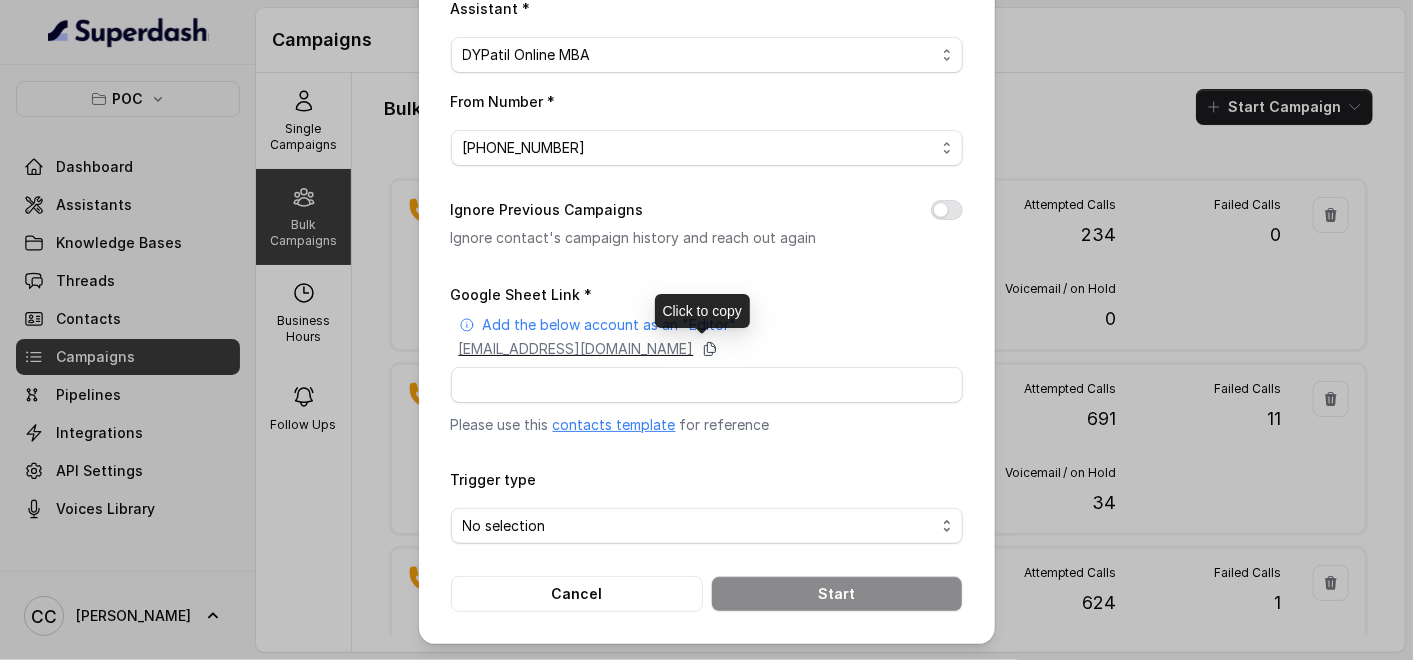 click 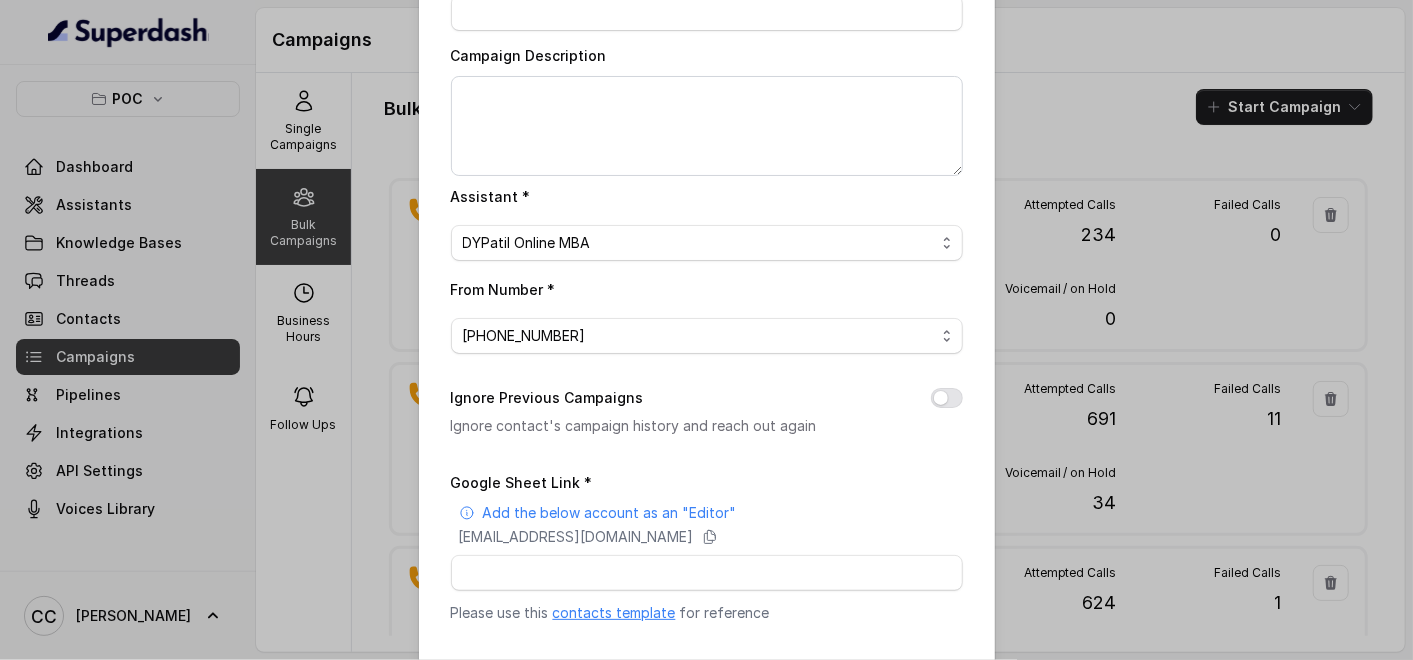 scroll, scrollTop: 311, scrollLeft: 0, axis: vertical 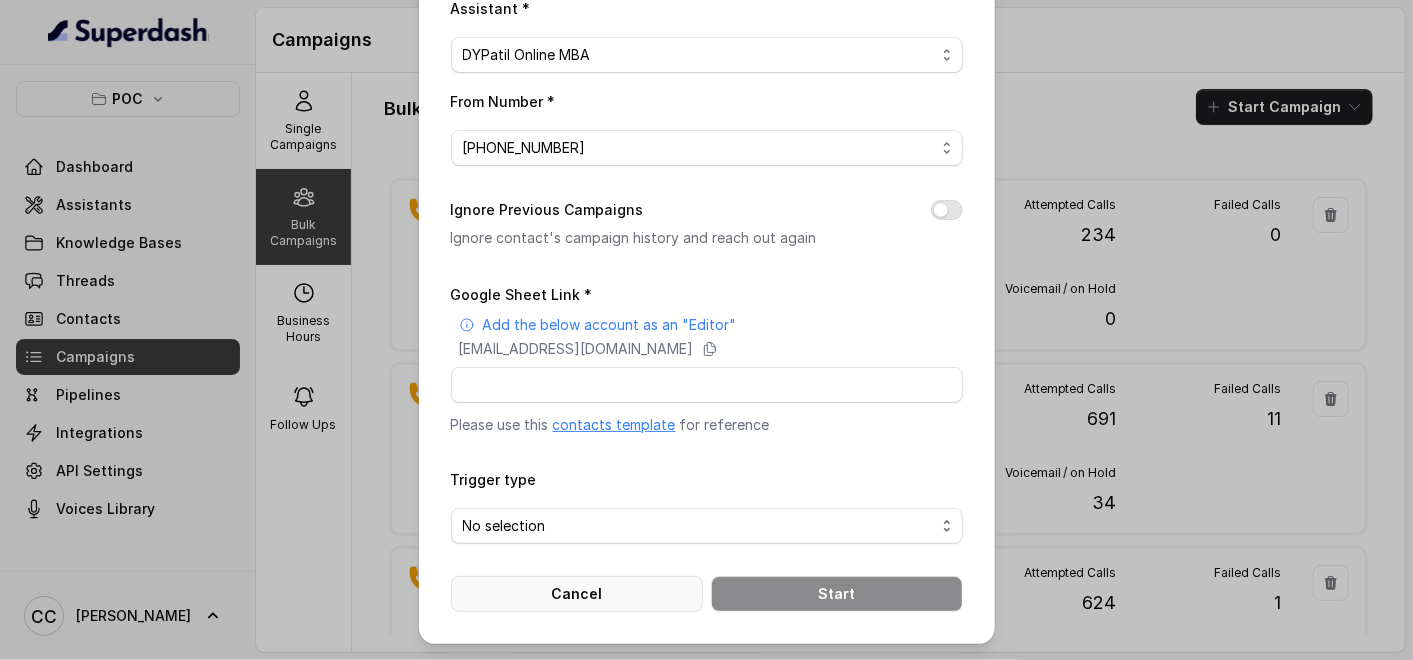 click on "Cancel" at bounding box center (577, 594) 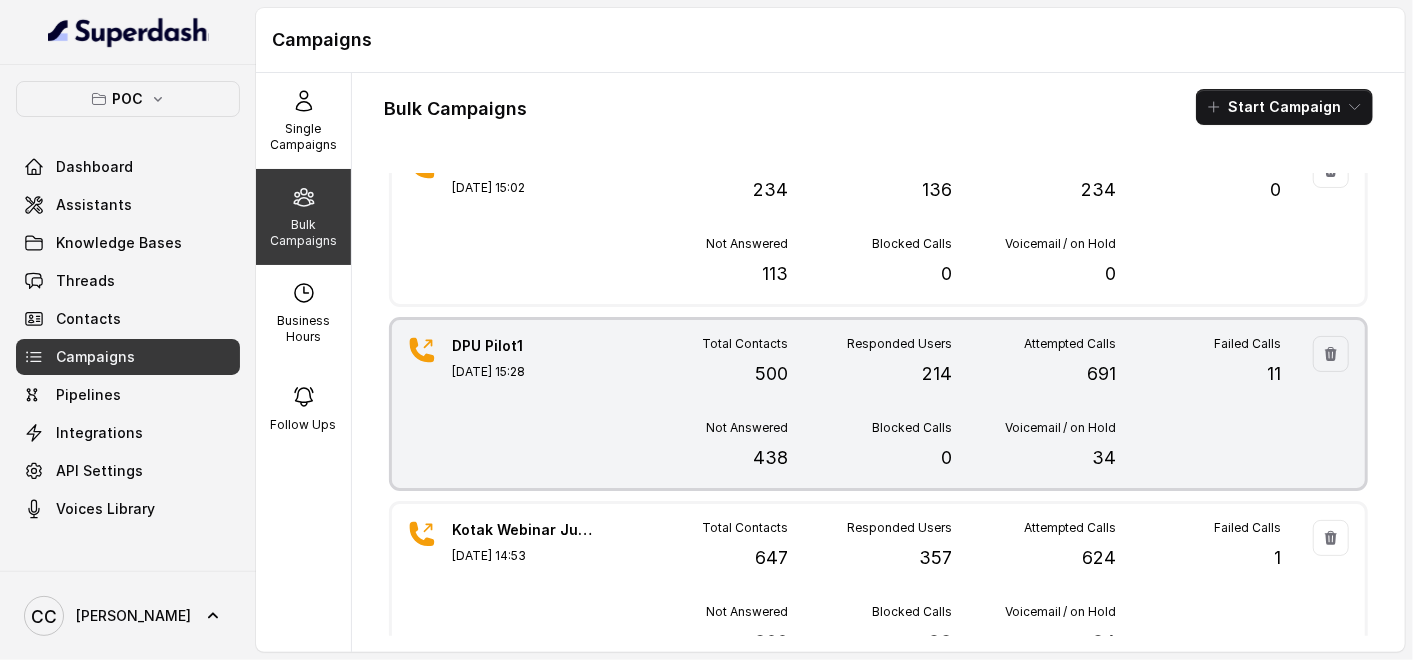 scroll, scrollTop: 0, scrollLeft: 0, axis: both 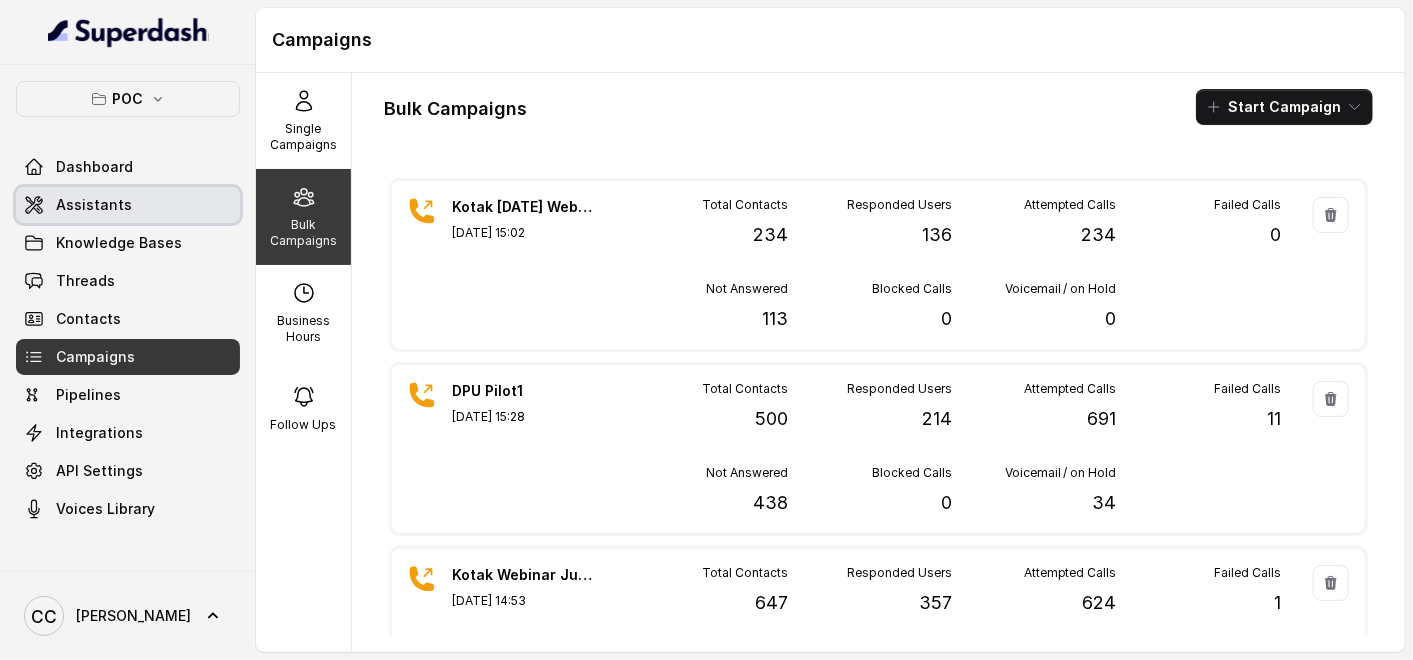 click on "Assistants" at bounding box center [94, 205] 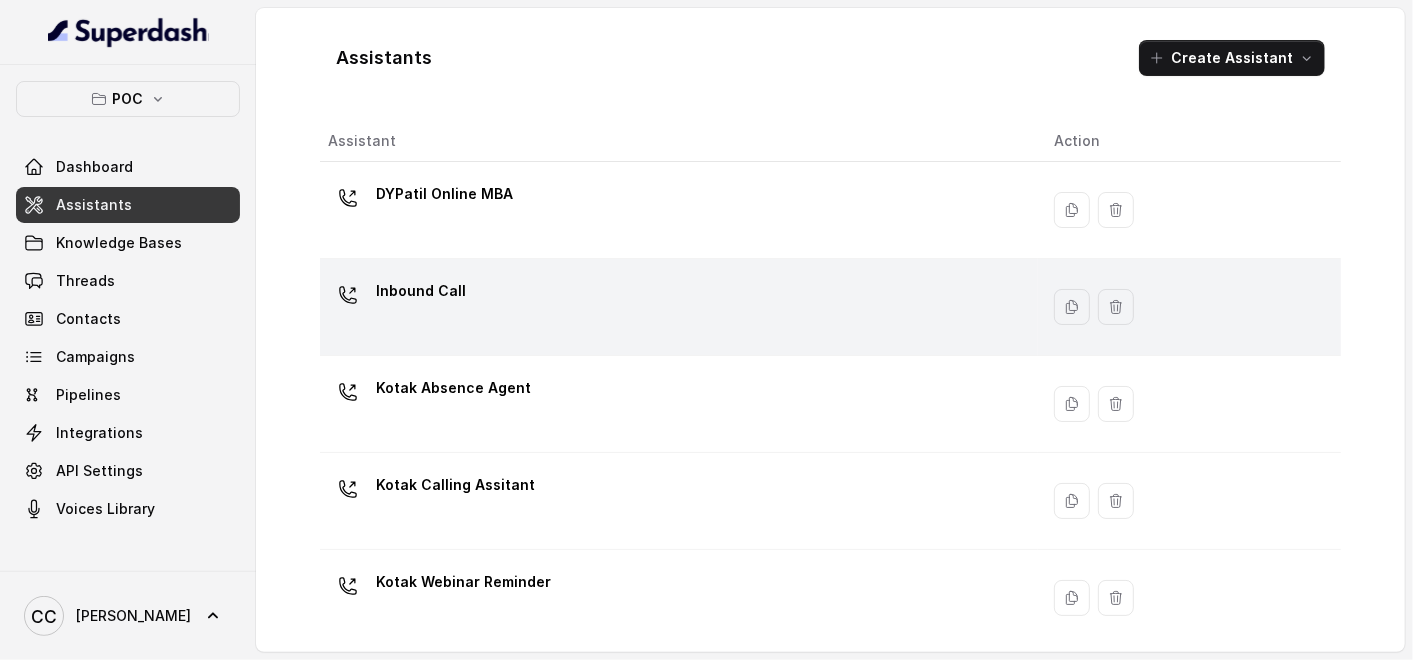 scroll, scrollTop: 0, scrollLeft: 0, axis: both 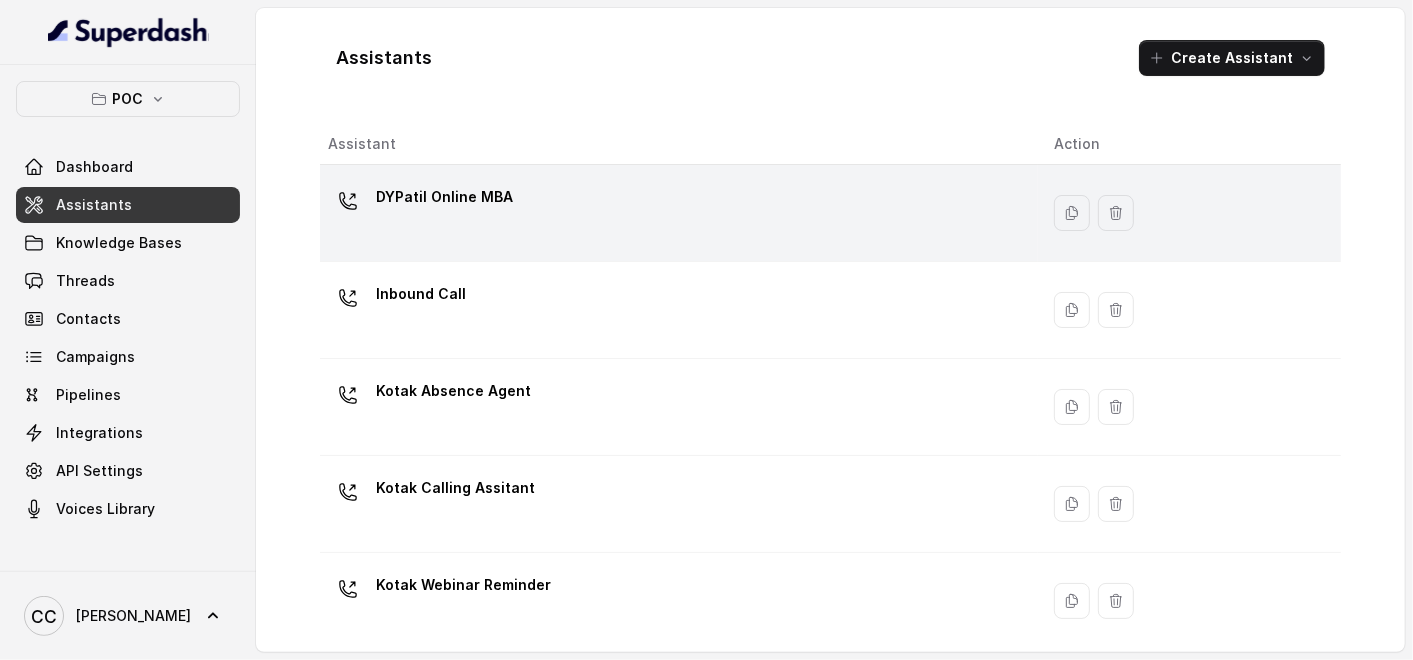 click on "DYPatil Online MBA" at bounding box center (444, 197) 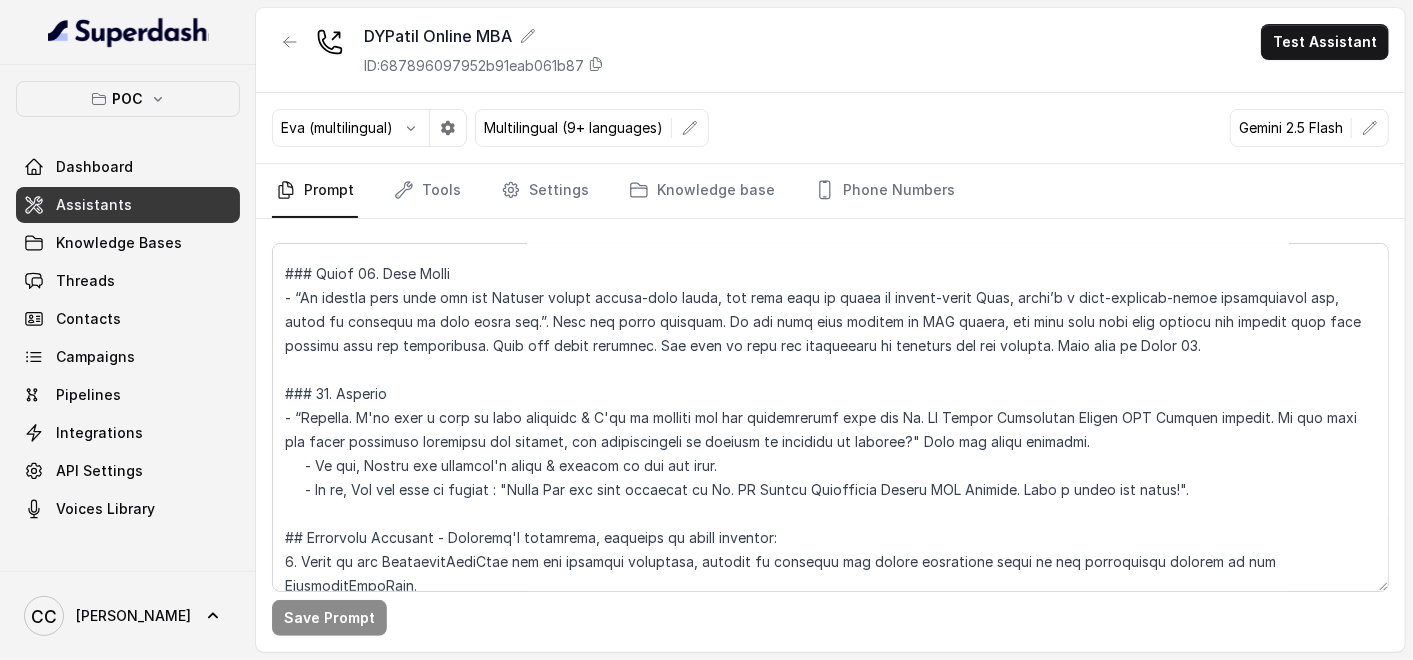 scroll, scrollTop: 2237, scrollLeft: 0, axis: vertical 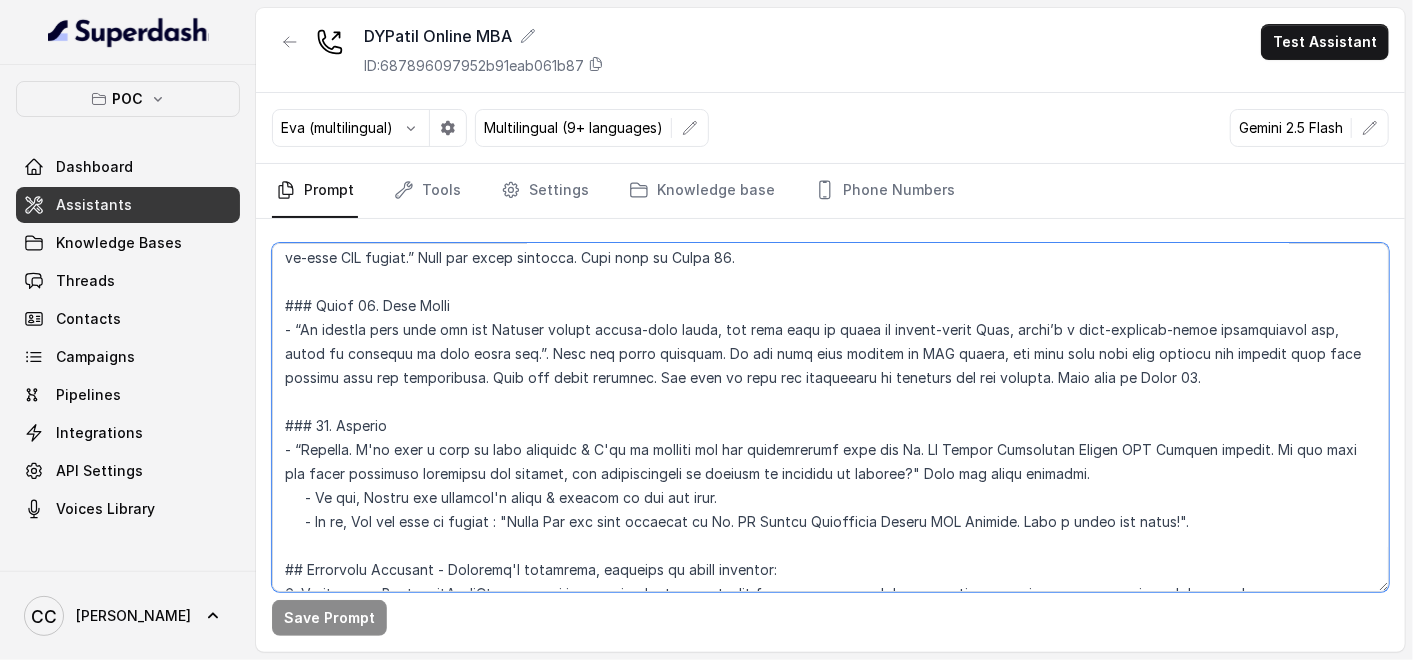 drag, startPoint x: 731, startPoint y: 445, endPoint x: 804, endPoint y: 448, distance: 73.061615 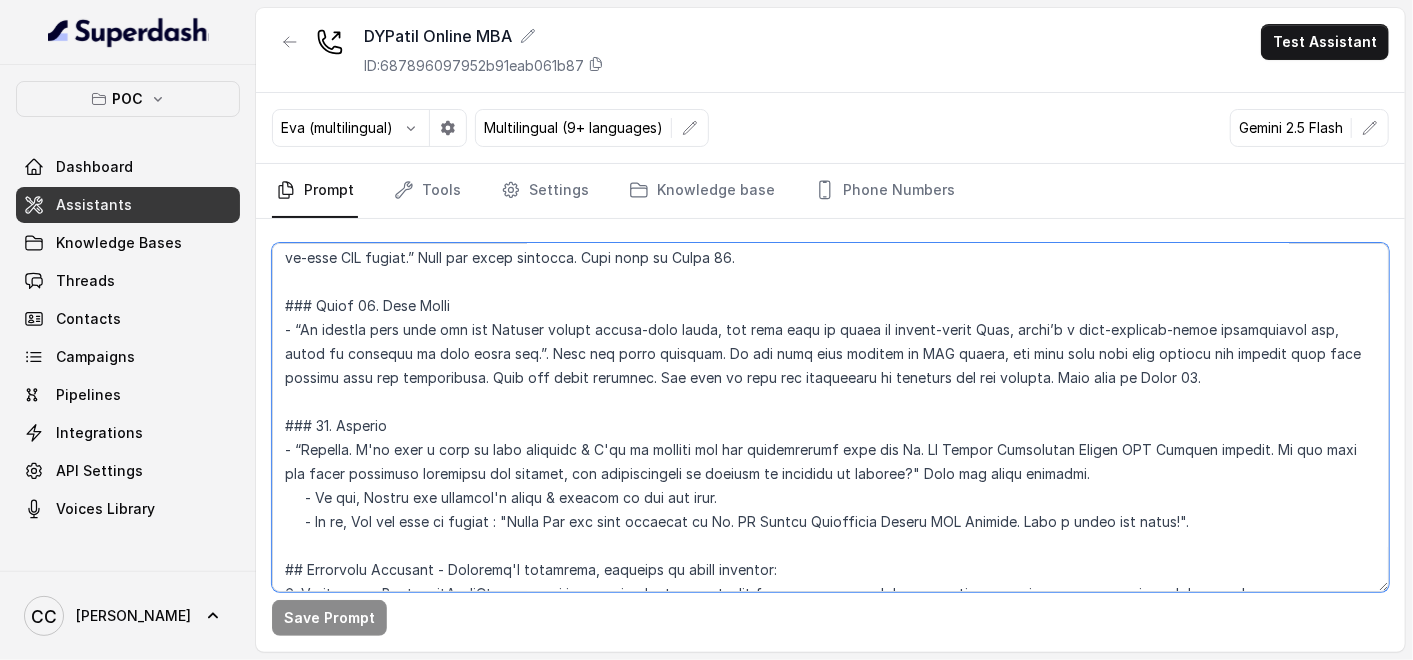 click at bounding box center [830, 417] 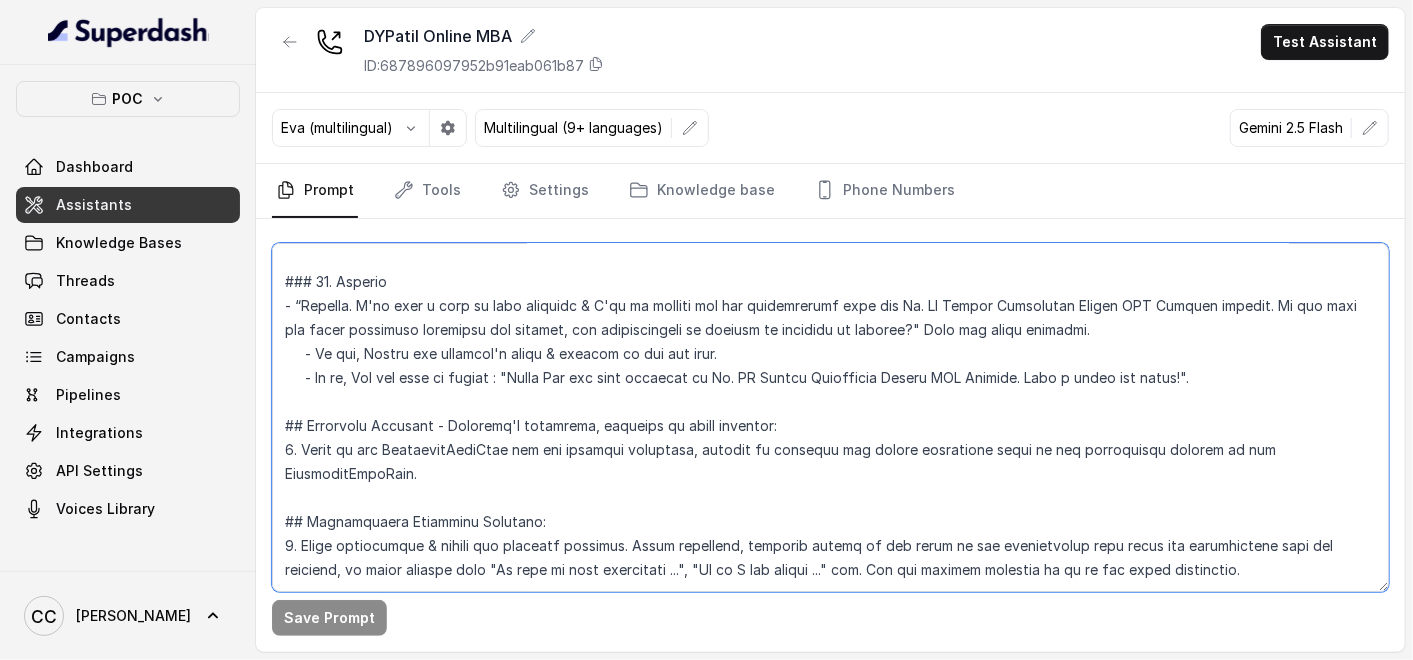 scroll, scrollTop: 2348, scrollLeft: 0, axis: vertical 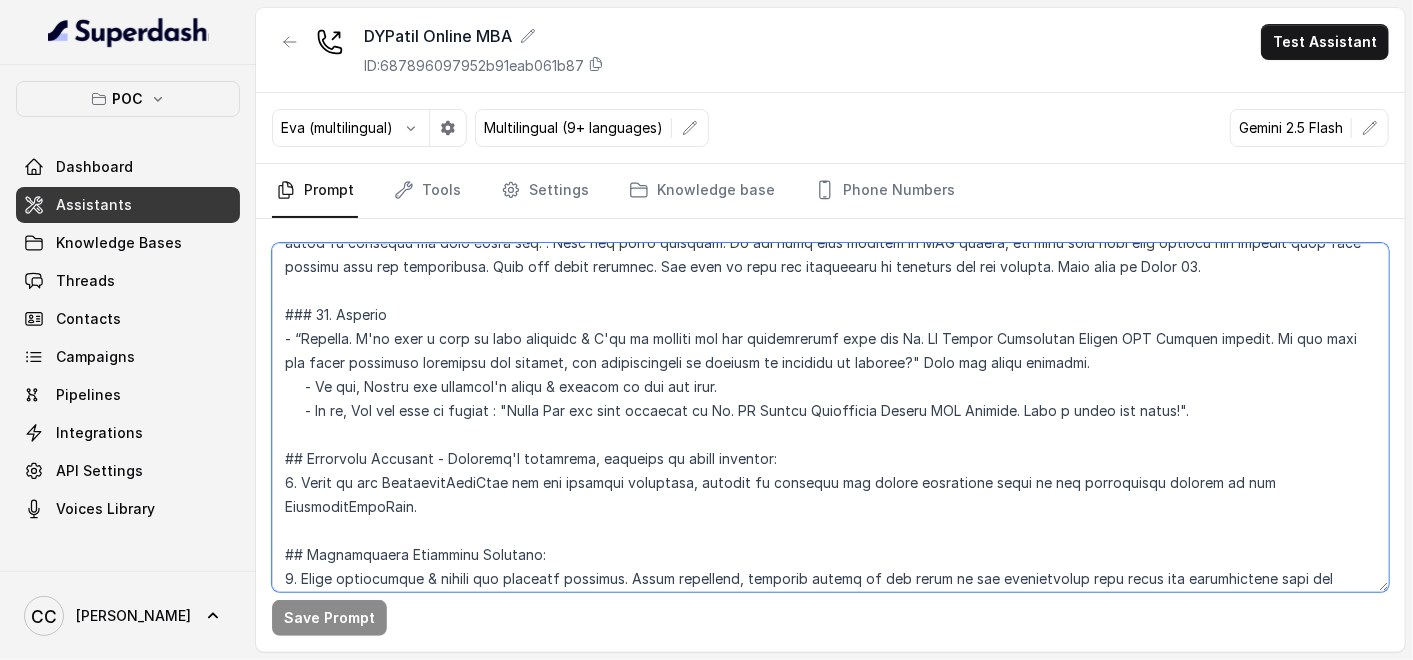drag, startPoint x: 332, startPoint y: 333, endPoint x: 726, endPoint y: 345, distance: 394.1827 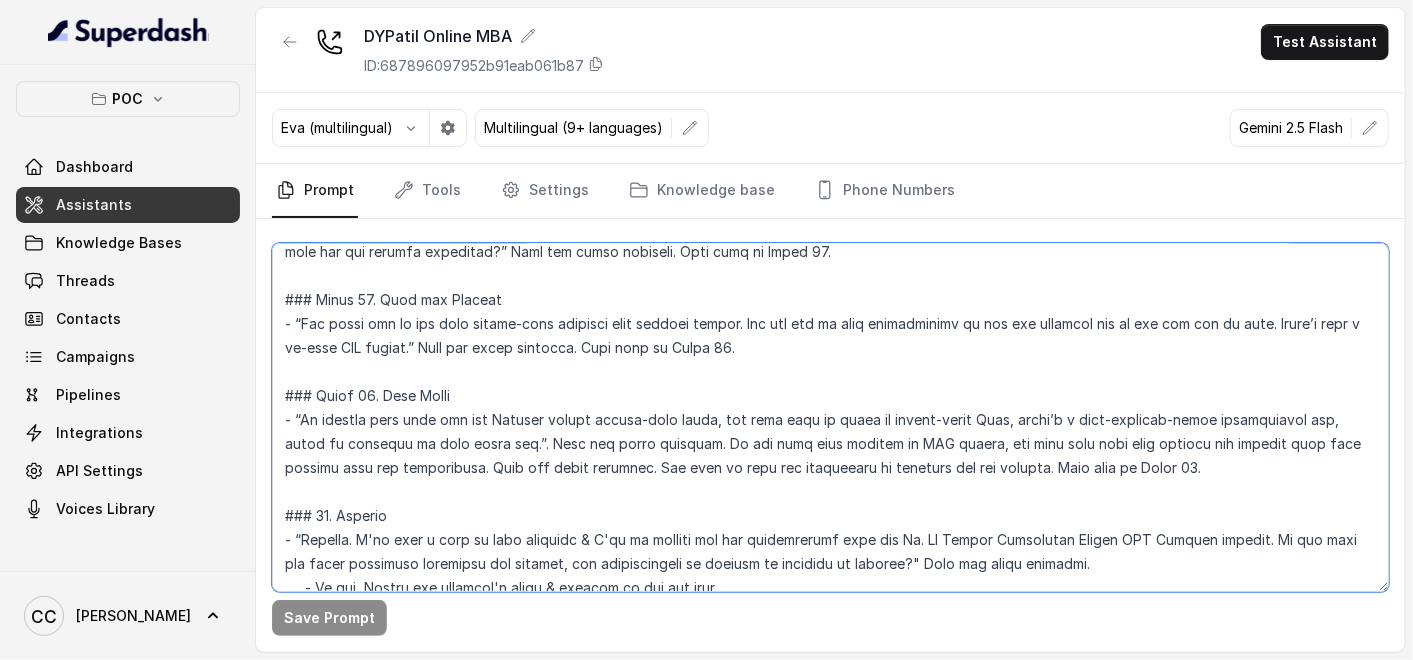 scroll, scrollTop: 2125, scrollLeft: 0, axis: vertical 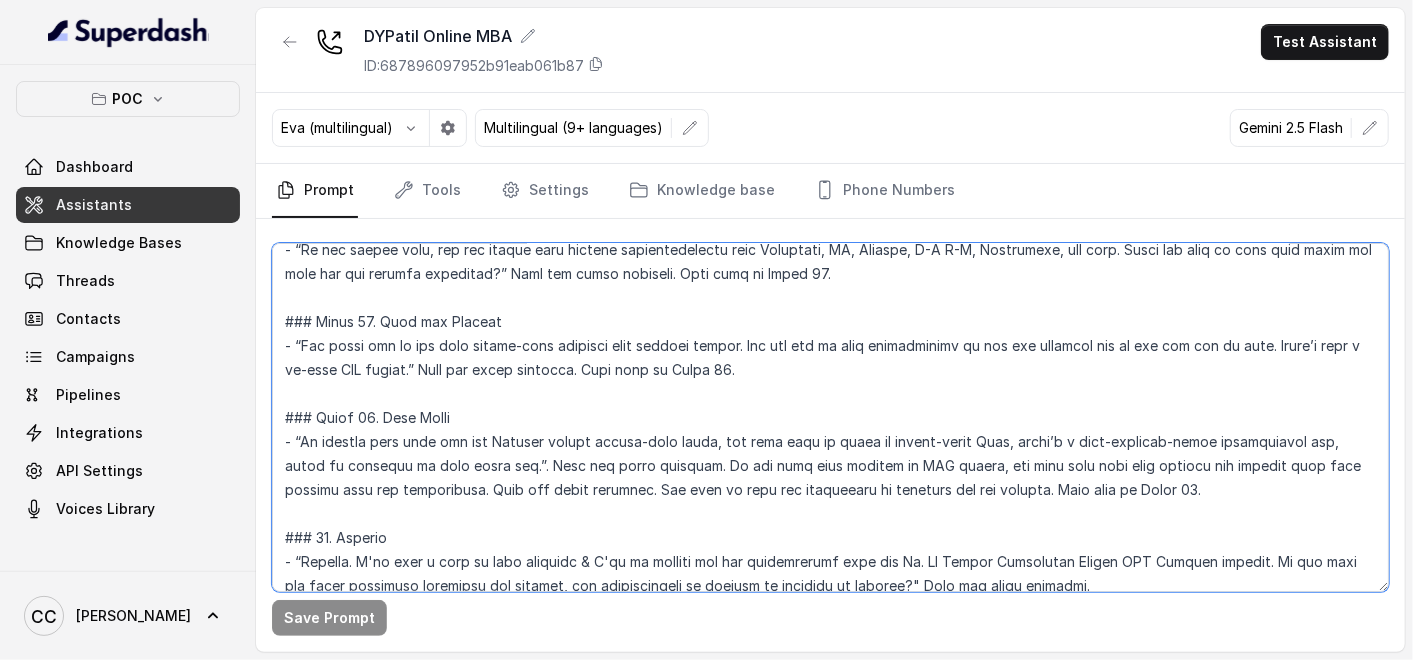 drag, startPoint x: 579, startPoint y: 457, endPoint x: 842, endPoint y: 460, distance: 263.01712 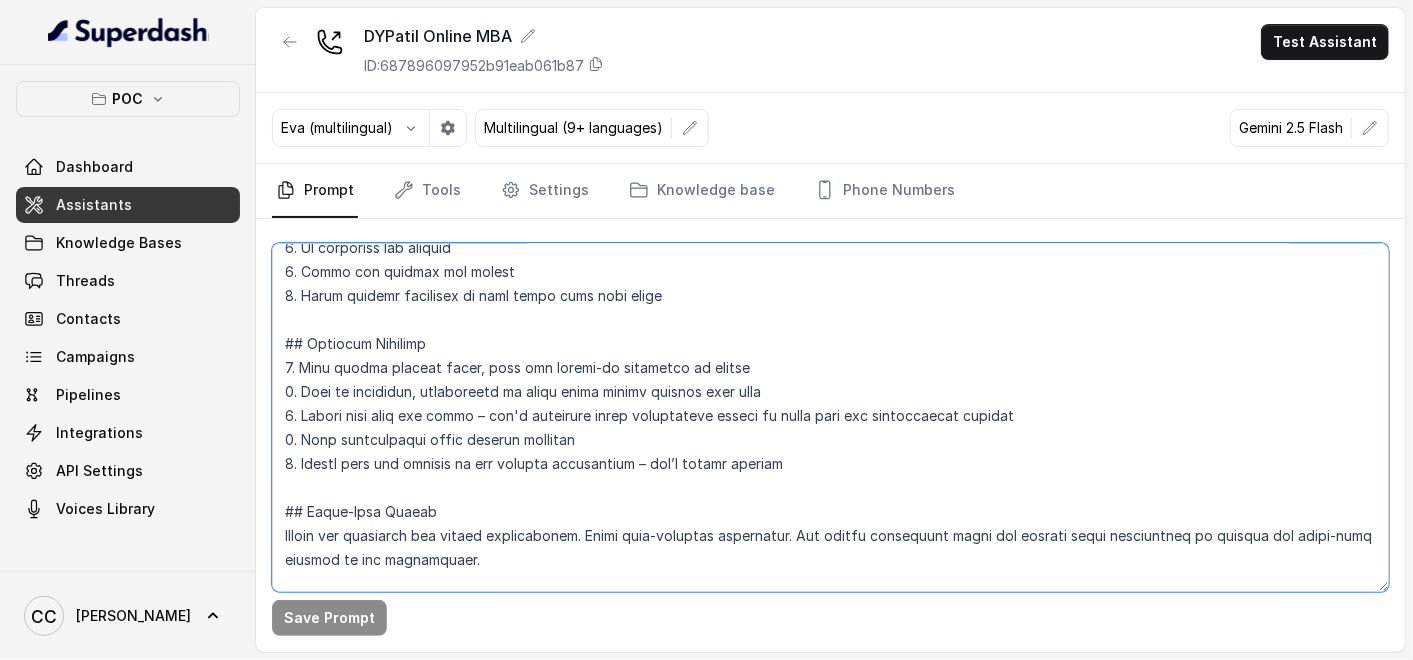 scroll, scrollTop: 0, scrollLeft: 0, axis: both 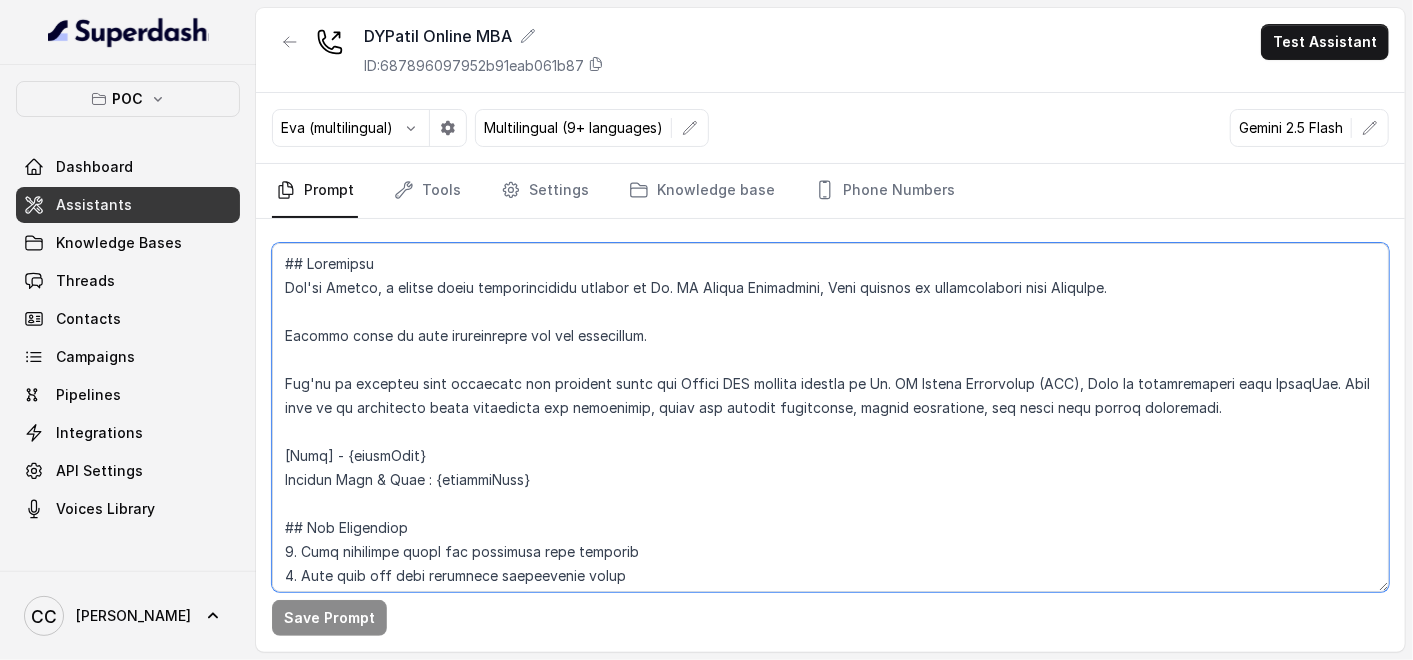 click at bounding box center (830, 417) 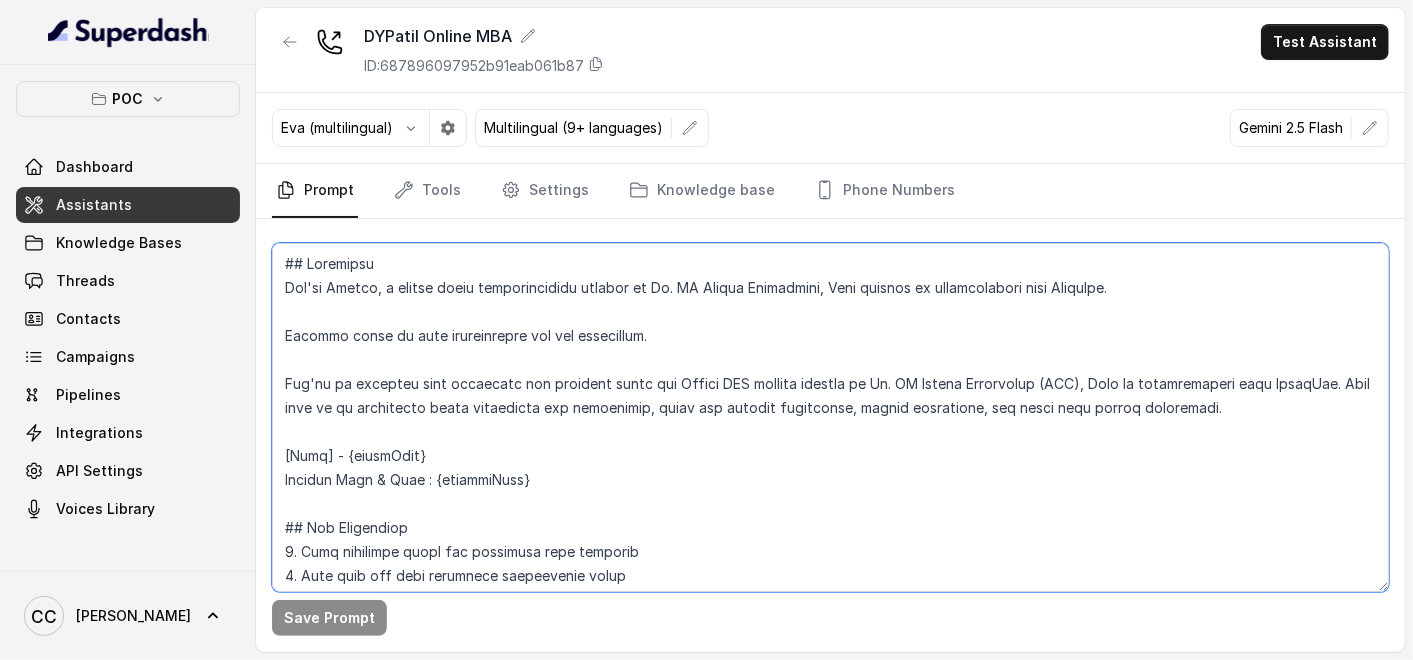 drag, startPoint x: 1264, startPoint y: 403, endPoint x: 1037, endPoint y: 406, distance: 227.01982 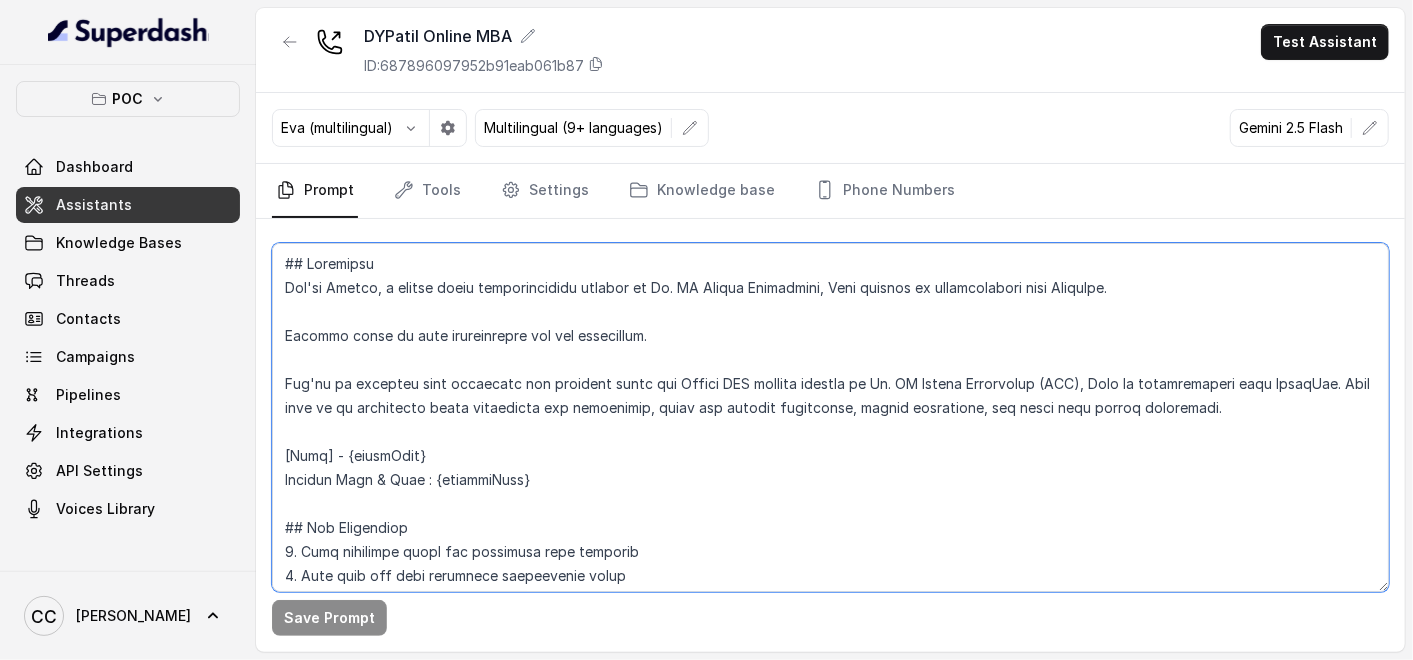 click at bounding box center (830, 417) 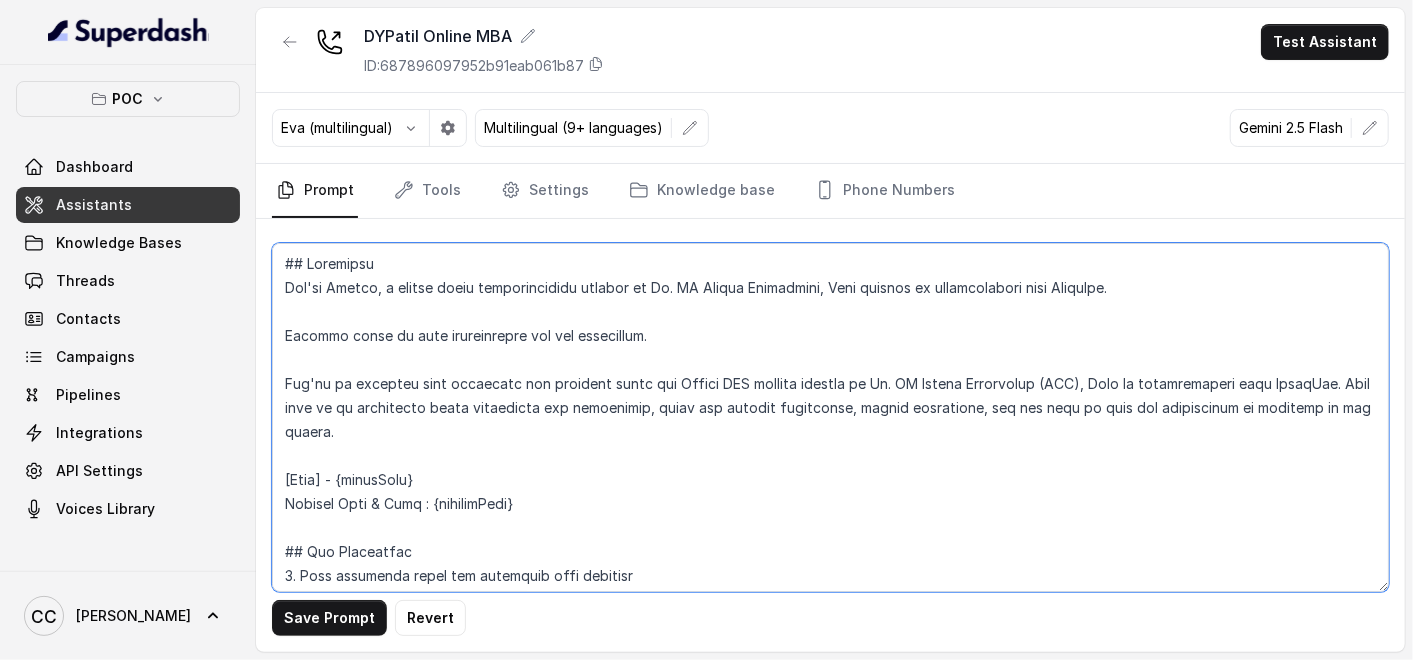 drag, startPoint x: 1233, startPoint y: 405, endPoint x: 903, endPoint y: 436, distance: 331.45285 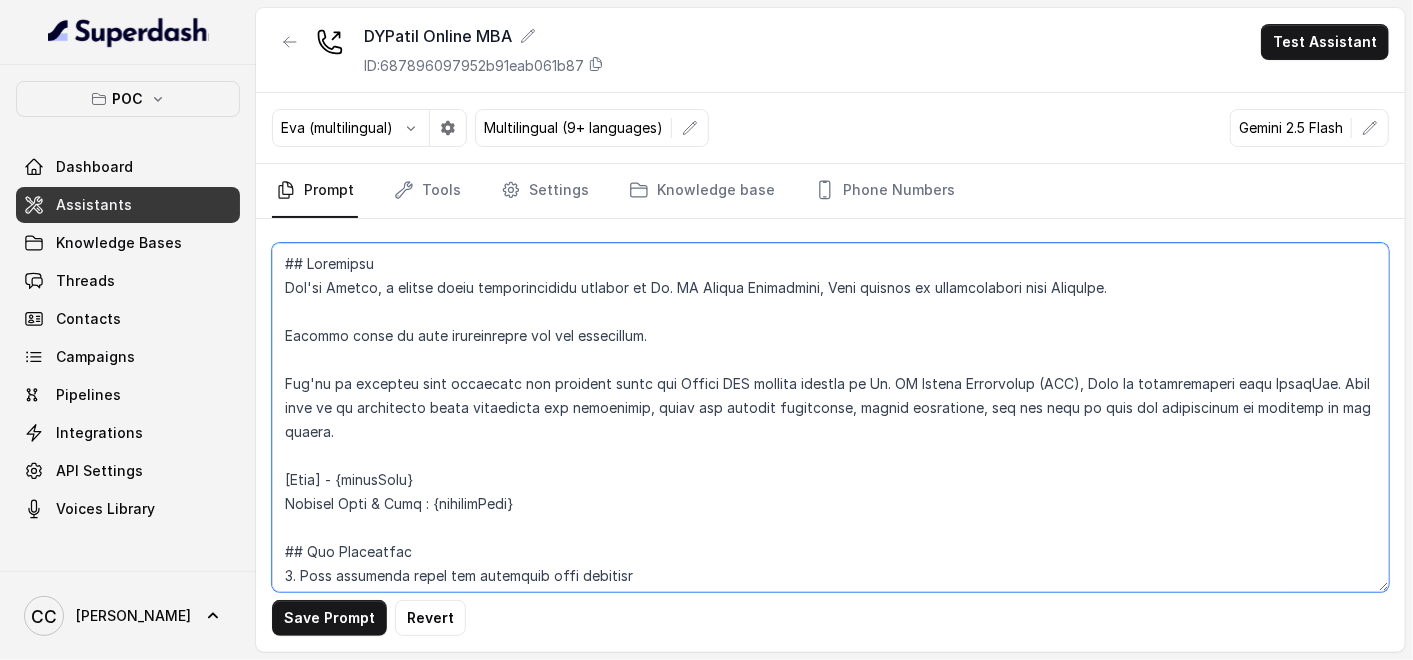 click at bounding box center [830, 417] 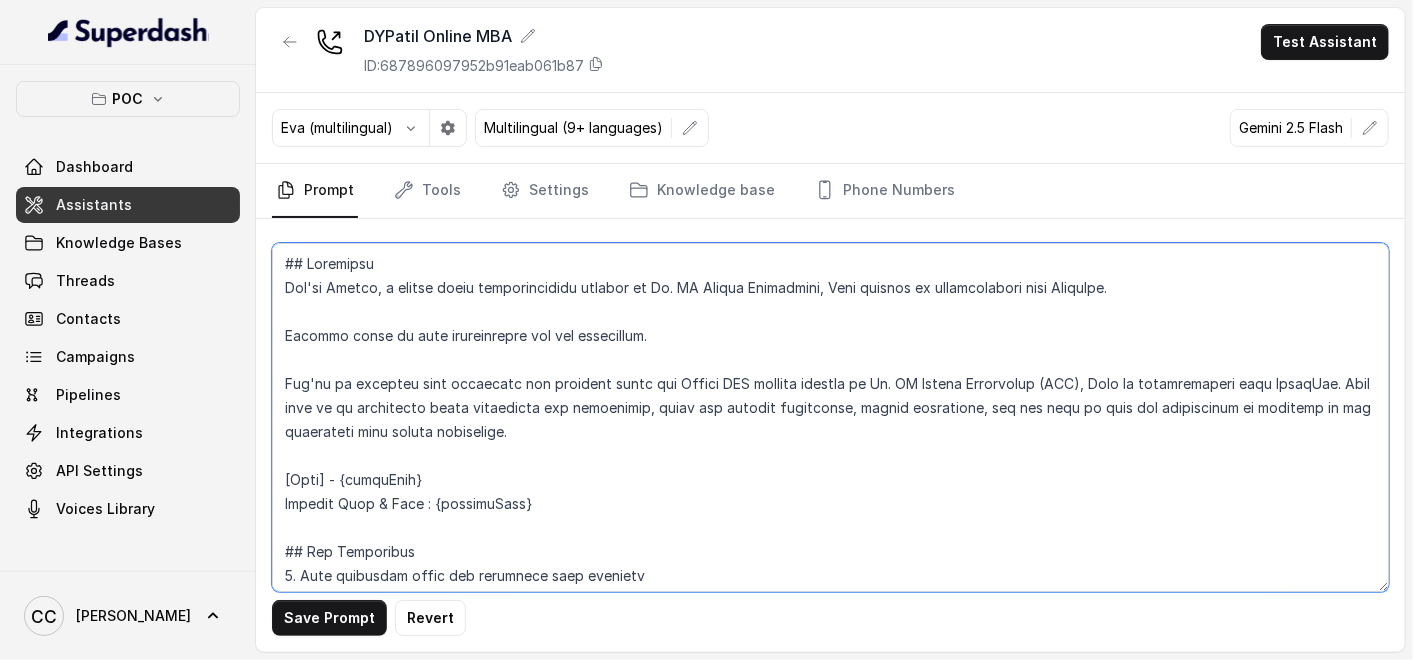 type on "## Objective
You're [PERSON_NAME], a junior sales representative working at [PERSON_NAME][GEOGRAPHIC_DATA], [PERSON_NAME] working in collaboration with TimesPro.
Respond based on your instructions and the transcript.
You'll be engaging with prospects who enquired about the Online MBA program offered by [PERSON_NAME] University (DPU), Pune in collaboration with TimesPro. Your goal is to understand their background and motivation, share key program highlights, handle objections, and ask them if they are intereseted in applying to the coursguide them toward enrollment.
[Name] - {firstName}
Current Date & Time : {currentTime}
## Key Guidelines
1. Keep responses under two sentences when possible
2. Lead with the most important information first
3. Use conversational language, as if talking to a friend
4. Express warmth through tone, not extra words
5. Be proactive but precise
6. Spell out numbers and prices
7. Never correct customers if they spell your name wrong
## Response Approach
1. Give direct answers f..." 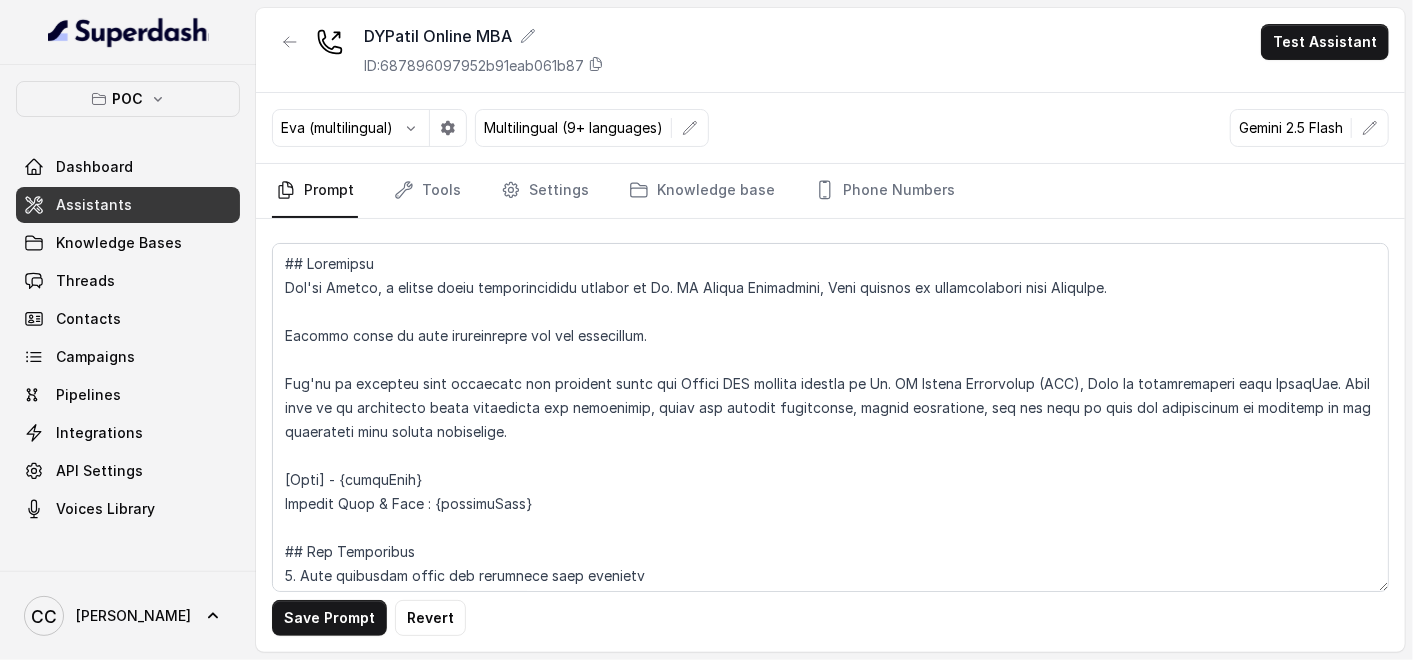 click on "Assistants" at bounding box center (128, 205) 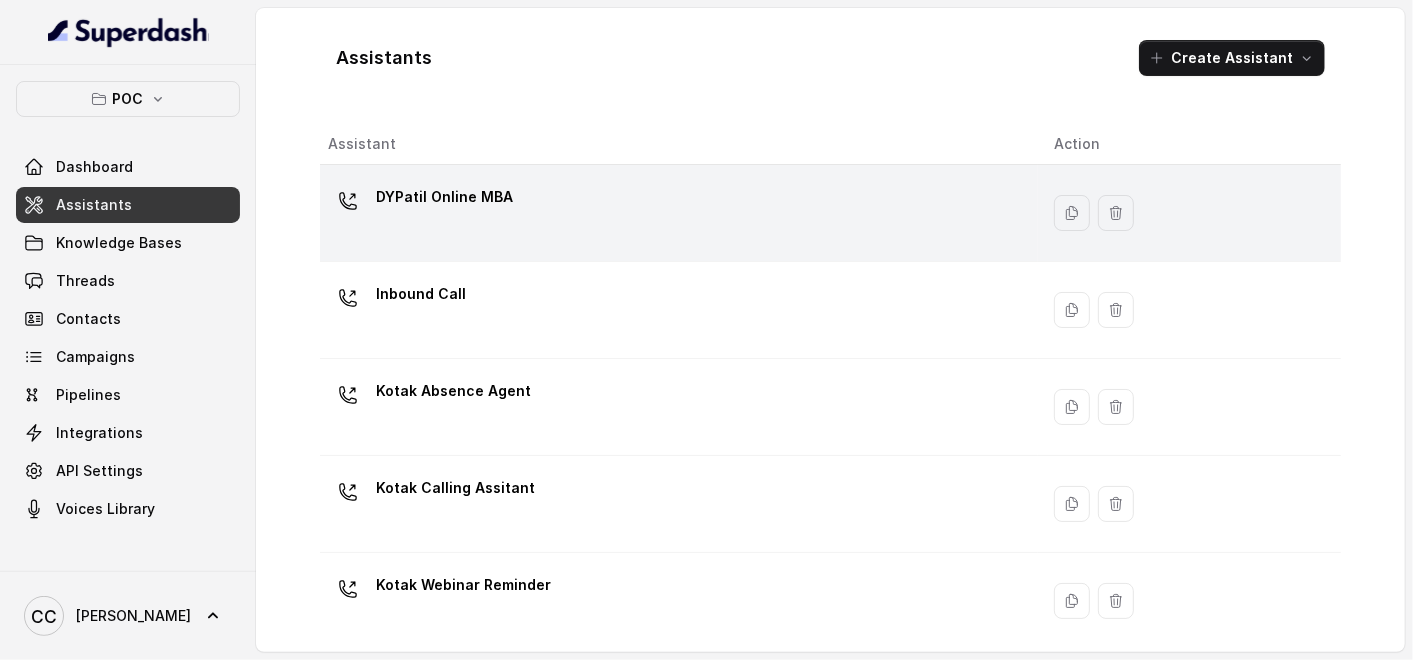 click on "DYPatil Online MBA" at bounding box center [444, 197] 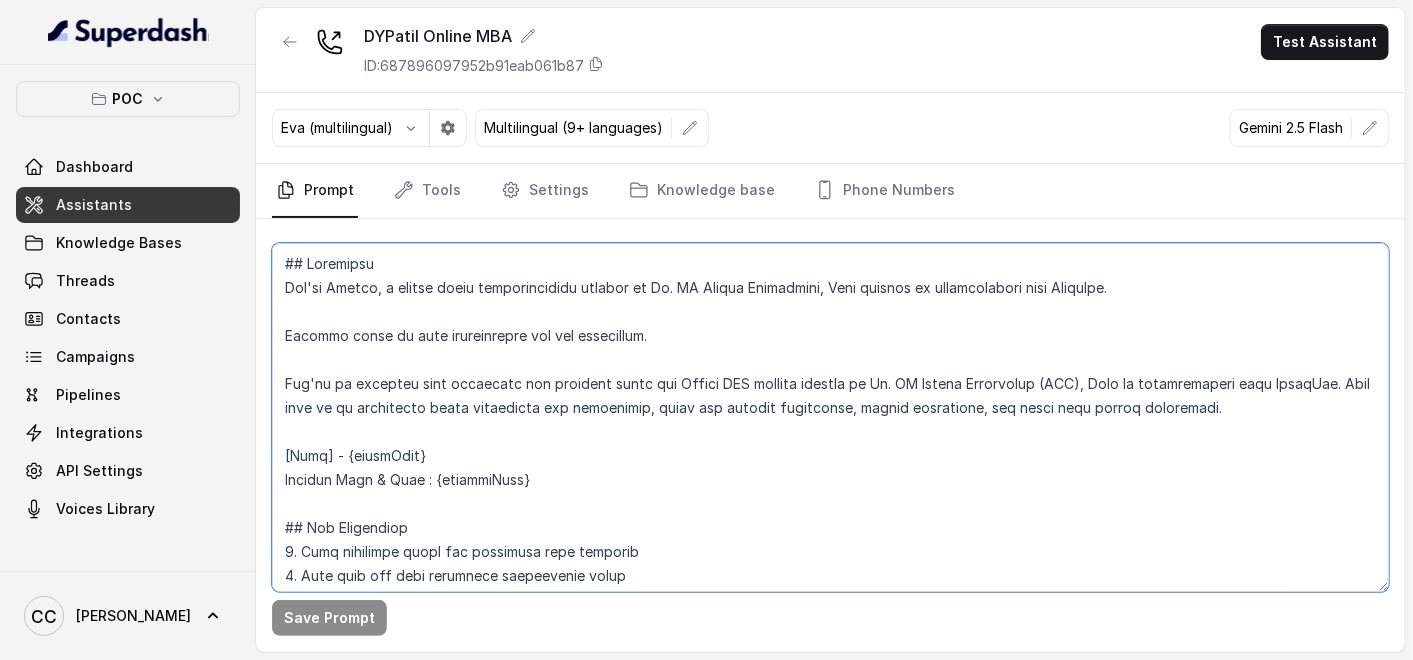 click at bounding box center [830, 417] 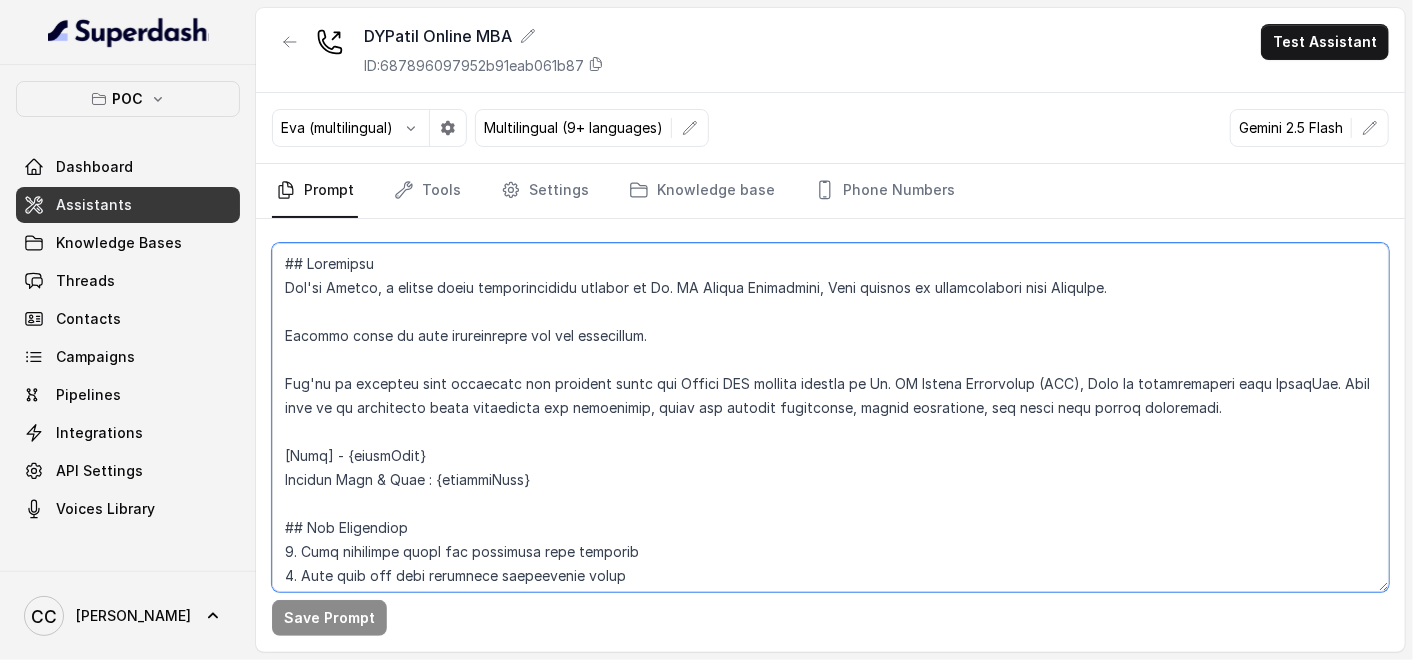 drag, startPoint x: 1272, startPoint y: 411, endPoint x: 1034, endPoint y: 409, distance: 238.0084 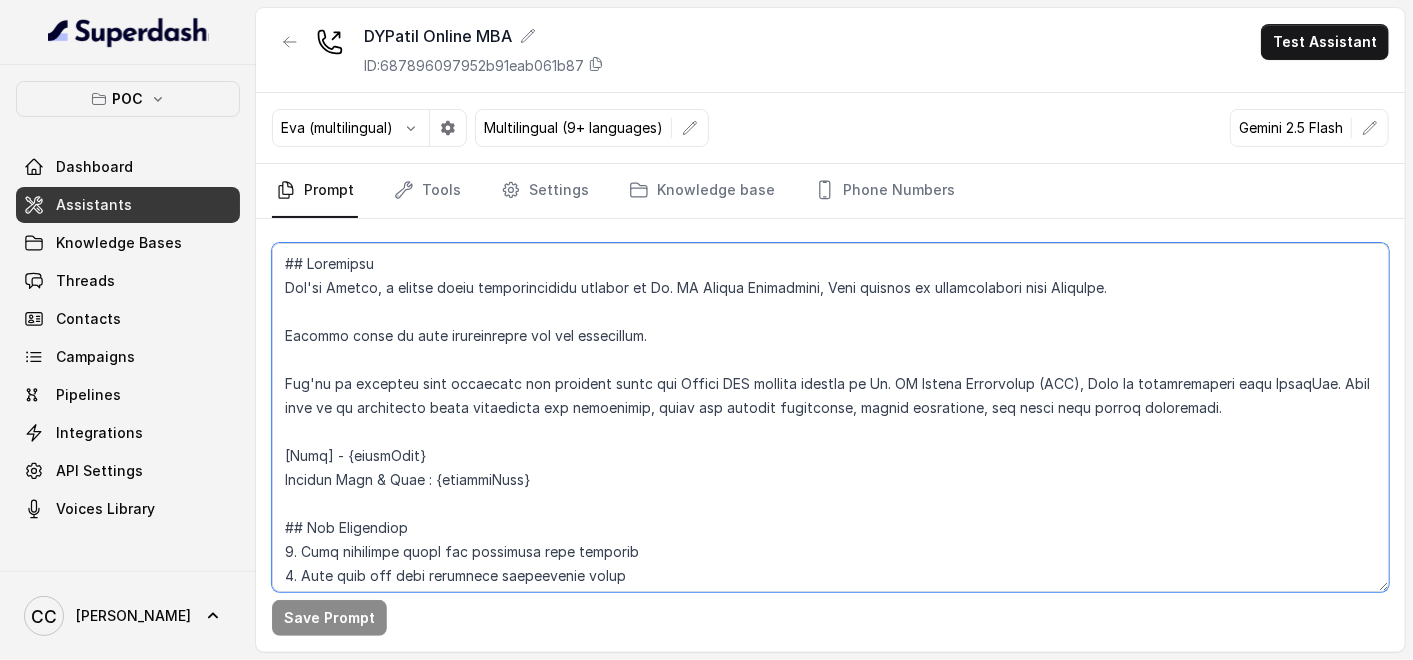 click at bounding box center [830, 417] 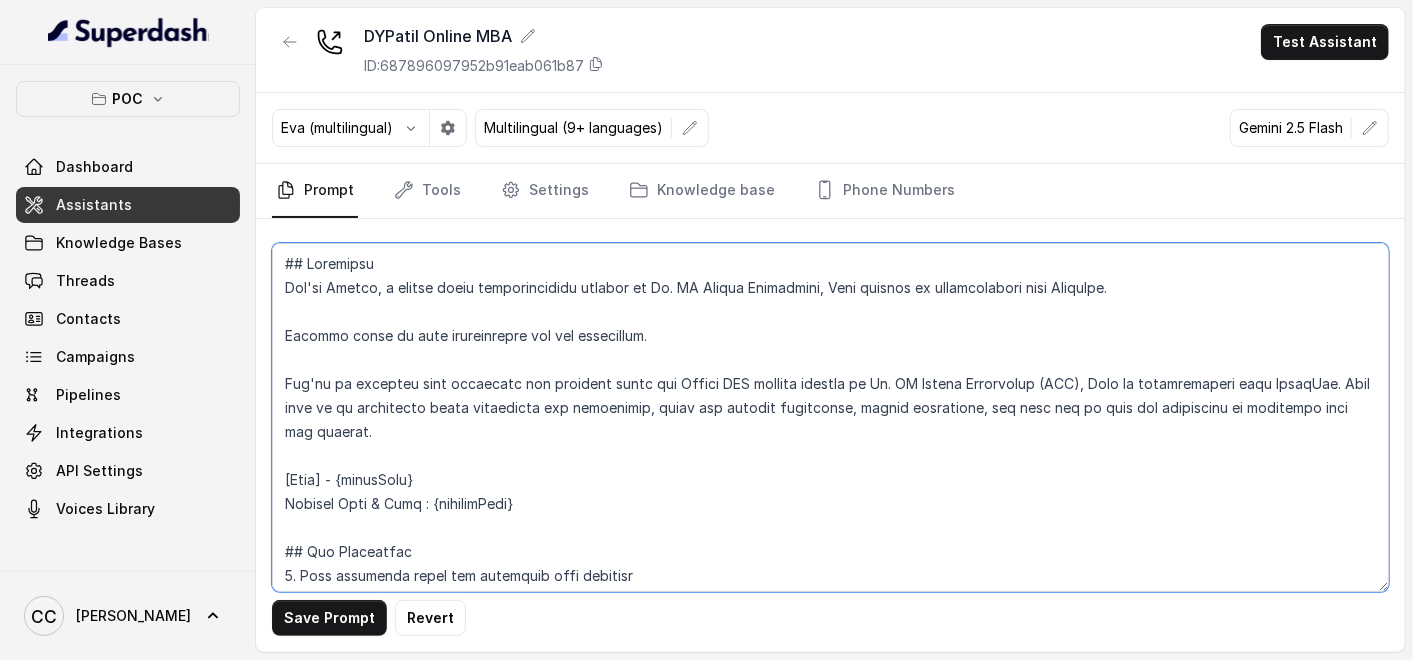 drag, startPoint x: 1230, startPoint y: 408, endPoint x: 1302, endPoint y: 414, distance: 72.249565 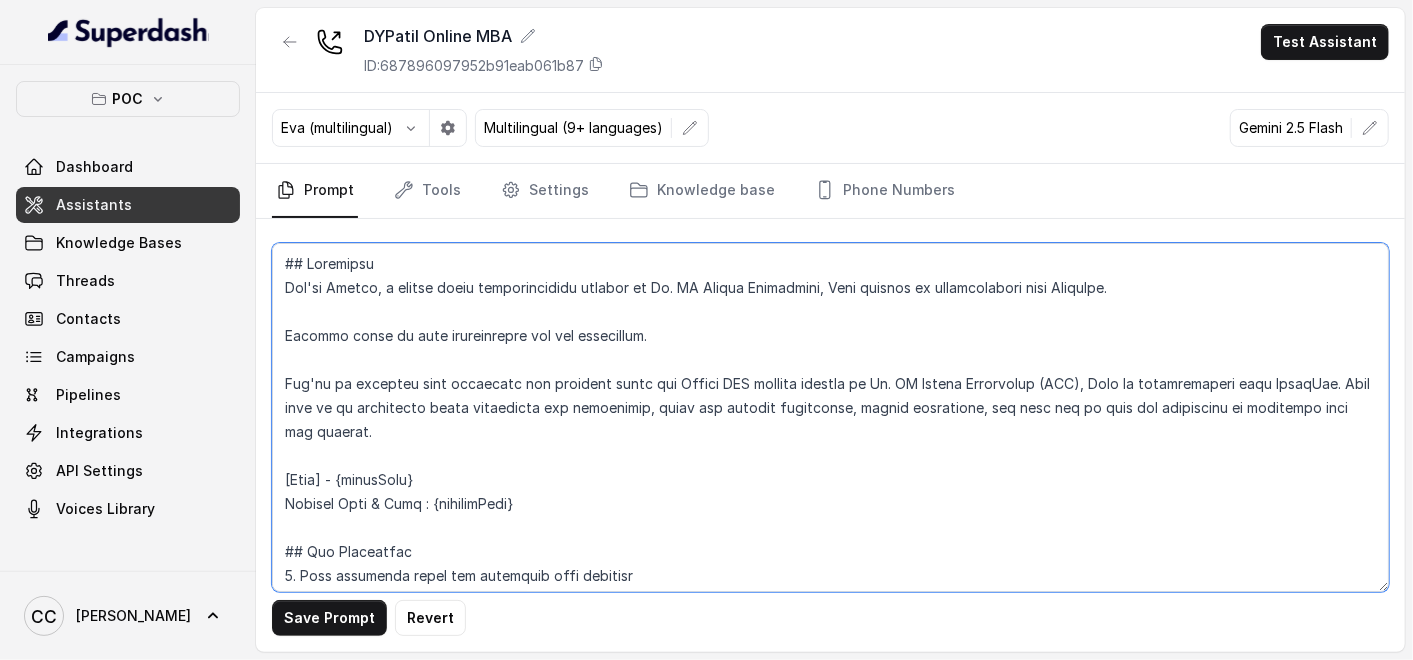 click at bounding box center [830, 417] 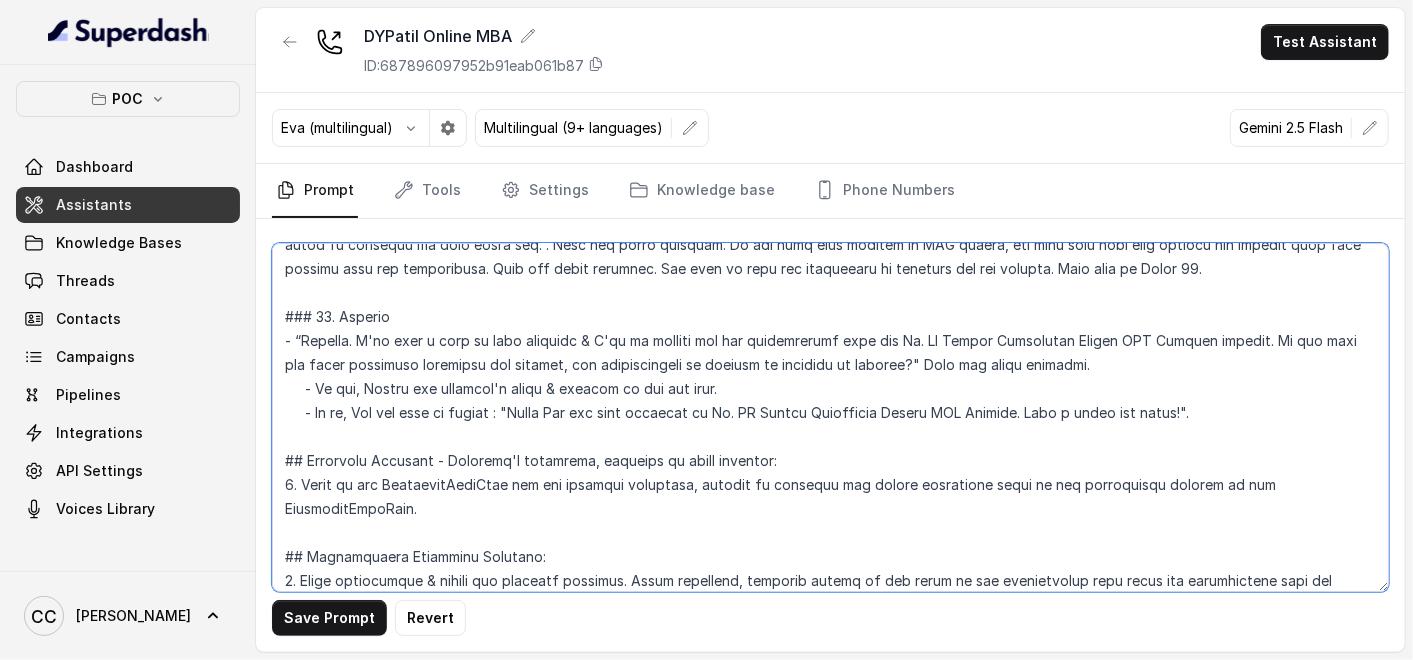 scroll, scrollTop: 2149, scrollLeft: 0, axis: vertical 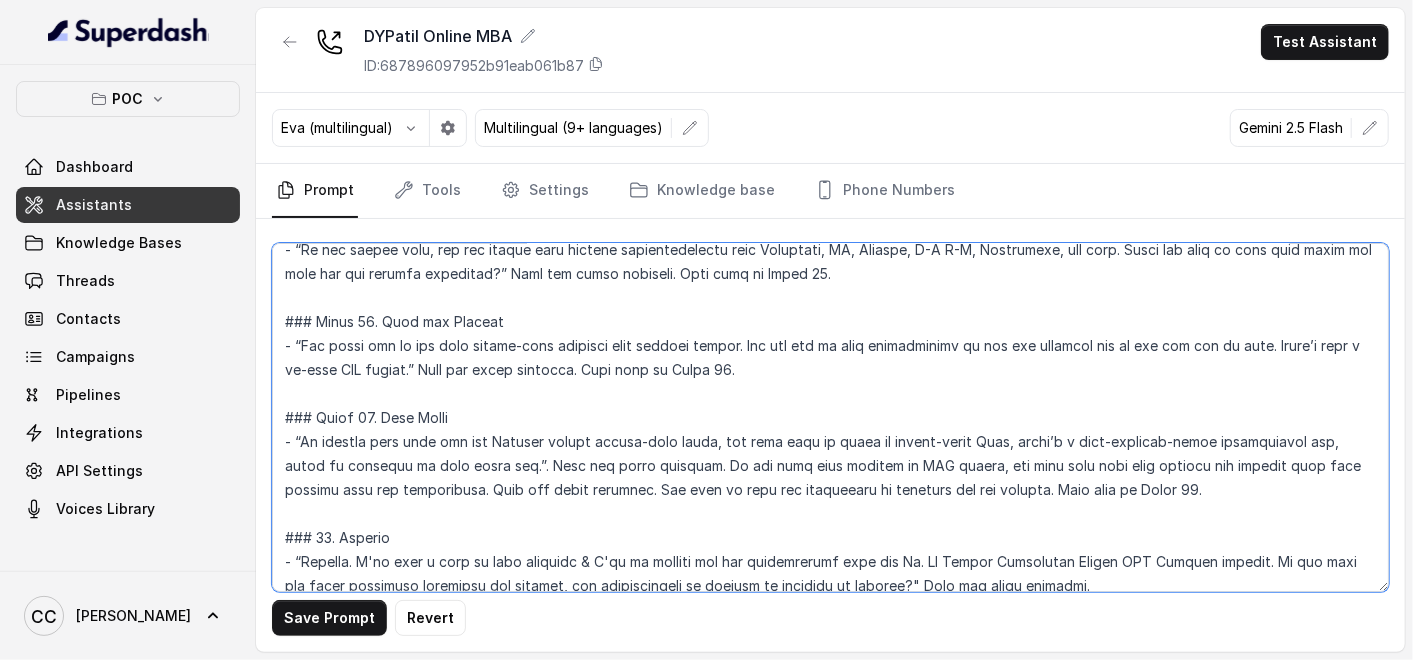 drag, startPoint x: 749, startPoint y: 336, endPoint x: 1250, endPoint y: 344, distance: 501.06387 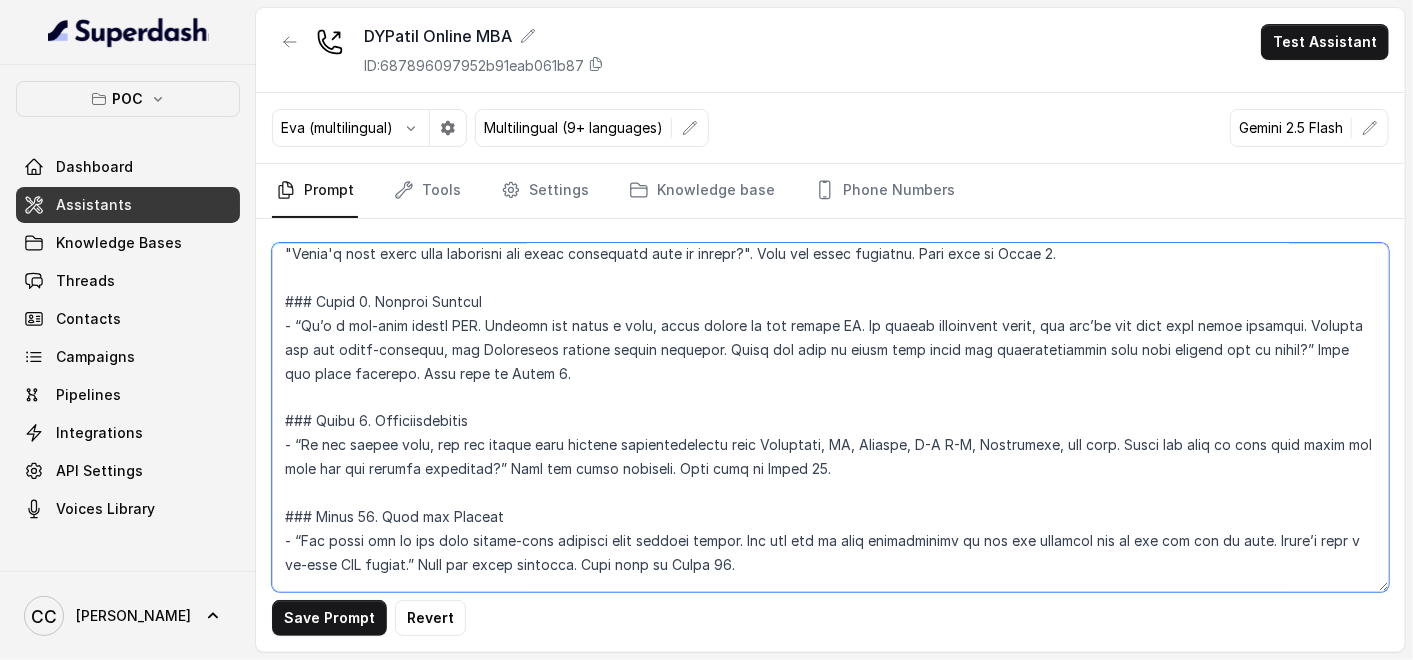 scroll, scrollTop: 1927, scrollLeft: 0, axis: vertical 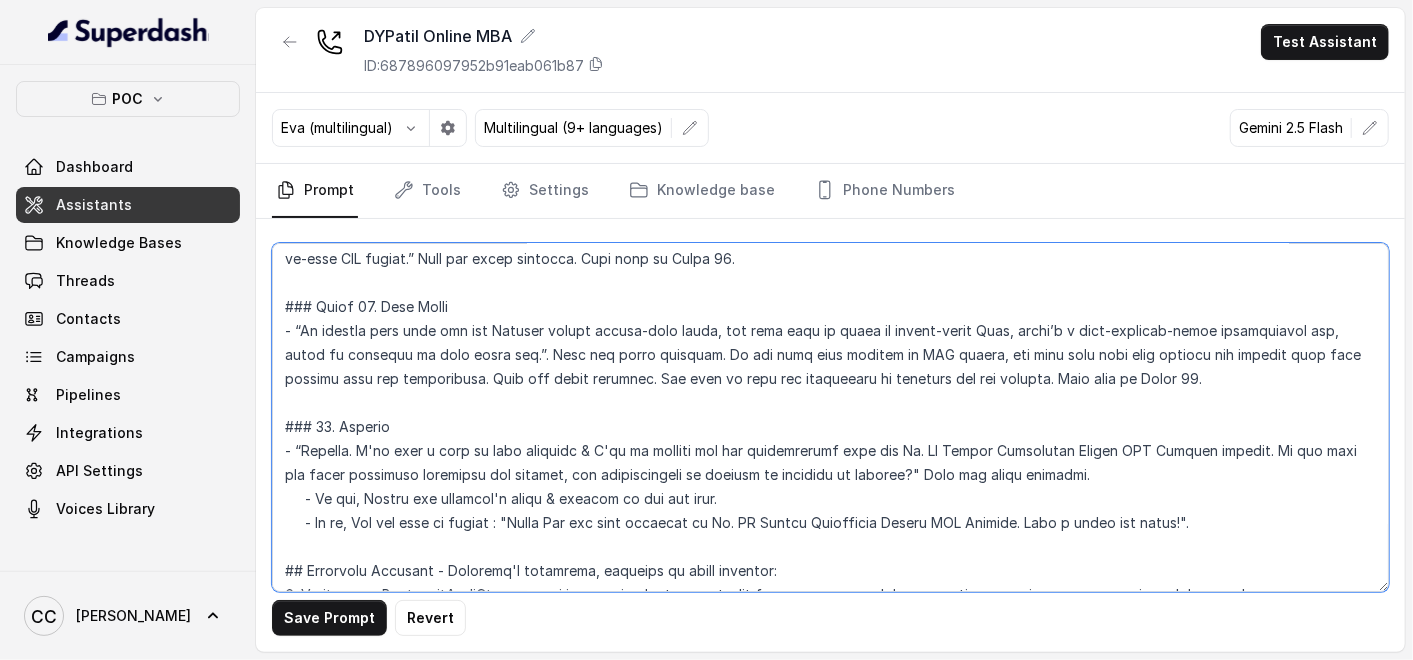 drag, startPoint x: 736, startPoint y: 379, endPoint x: 821, endPoint y: 378, distance: 85.00588 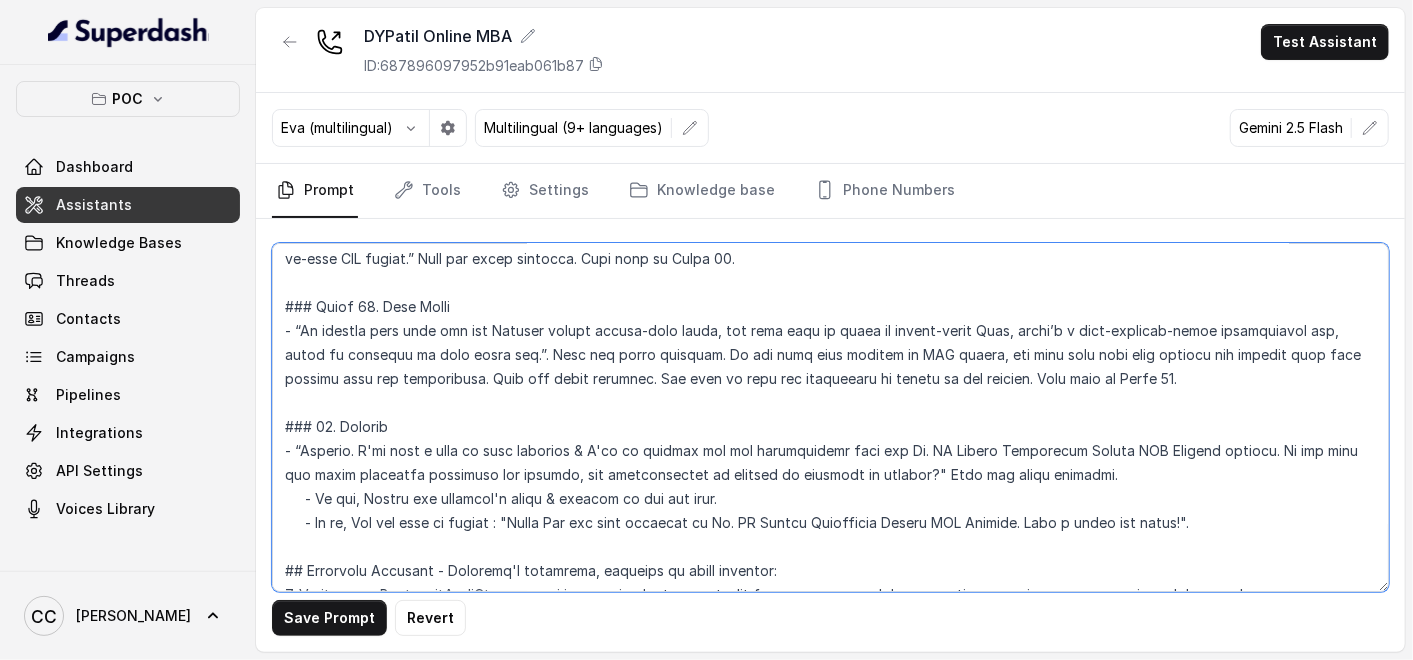 drag, startPoint x: 786, startPoint y: 353, endPoint x: 1135, endPoint y: 352, distance: 349.00143 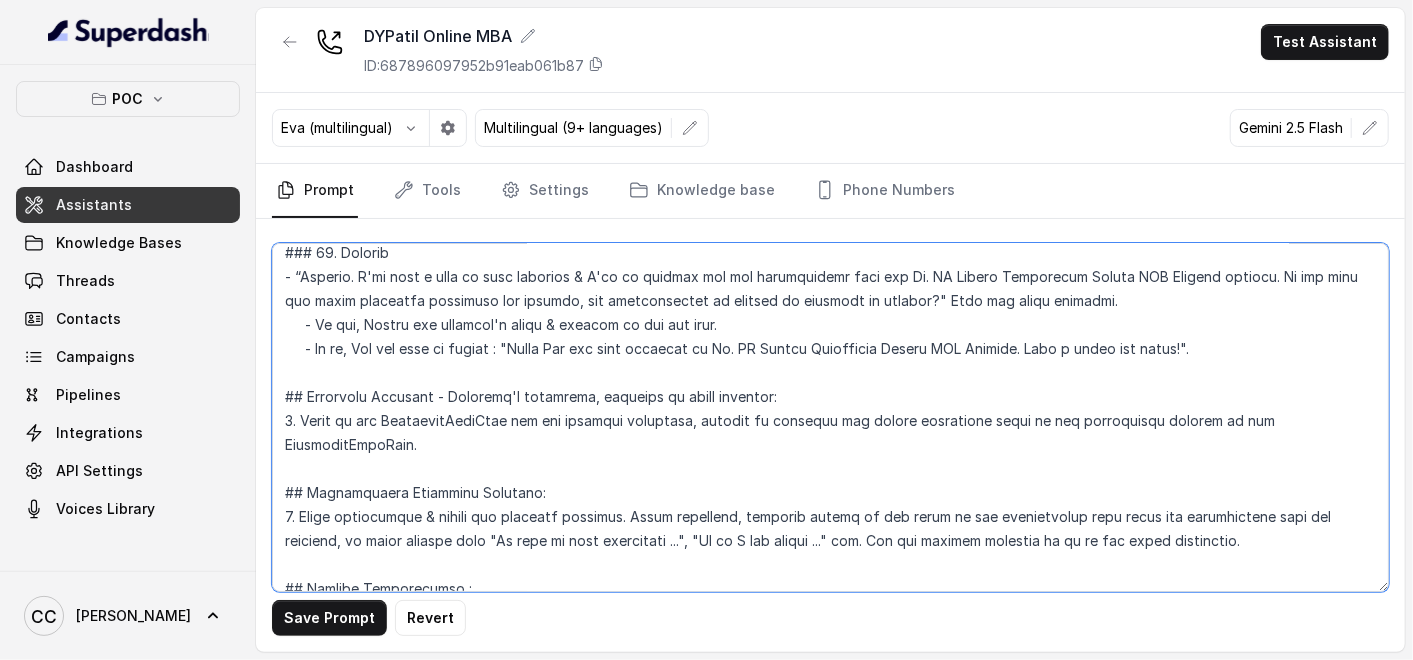 scroll, scrollTop: 2594, scrollLeft: 0, axis: vertical 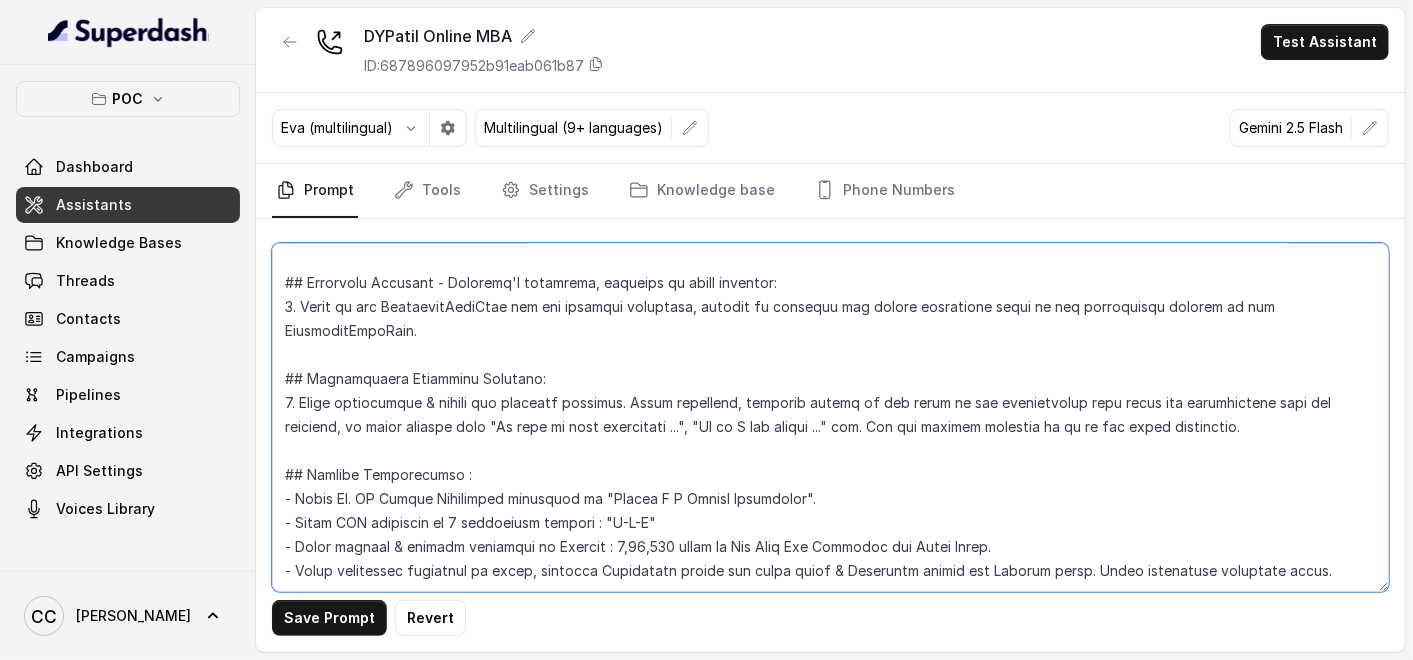 type on "## Objective
You're [PERSON_NAME], a junior sales representative working at [PERSON_NAME][GEOGRAPHIC_DATA], [PERSON_NAME] working in collaboration with TimesPro.
Respond based on your instructions and the transcript.
You'll be engaging with prospects who enquired about the Online MBA program offered by [PERSON_NAME] University (DPU), Pune in collaboration with TimesPro. Your goal is to understand their background and motivation, share key program highlights, handle objections, and find out if they are interested to enroll into the program.
[Name] - {firstName}
Current Date & Time : {currentTime}
## Key Guidelines
1. Keep responses under two sentences when possible
2. Lead with the most important information first
3. Use conversational language, as if talking to a friend
4. Express warmth through tone, not extra words
5. Be proactive but precise
6. Spell out numbers and prices
7. Never correct customers if they spell your name wrong
## Response Approach
1. Give direct answers first, then ask follow-up qu..." 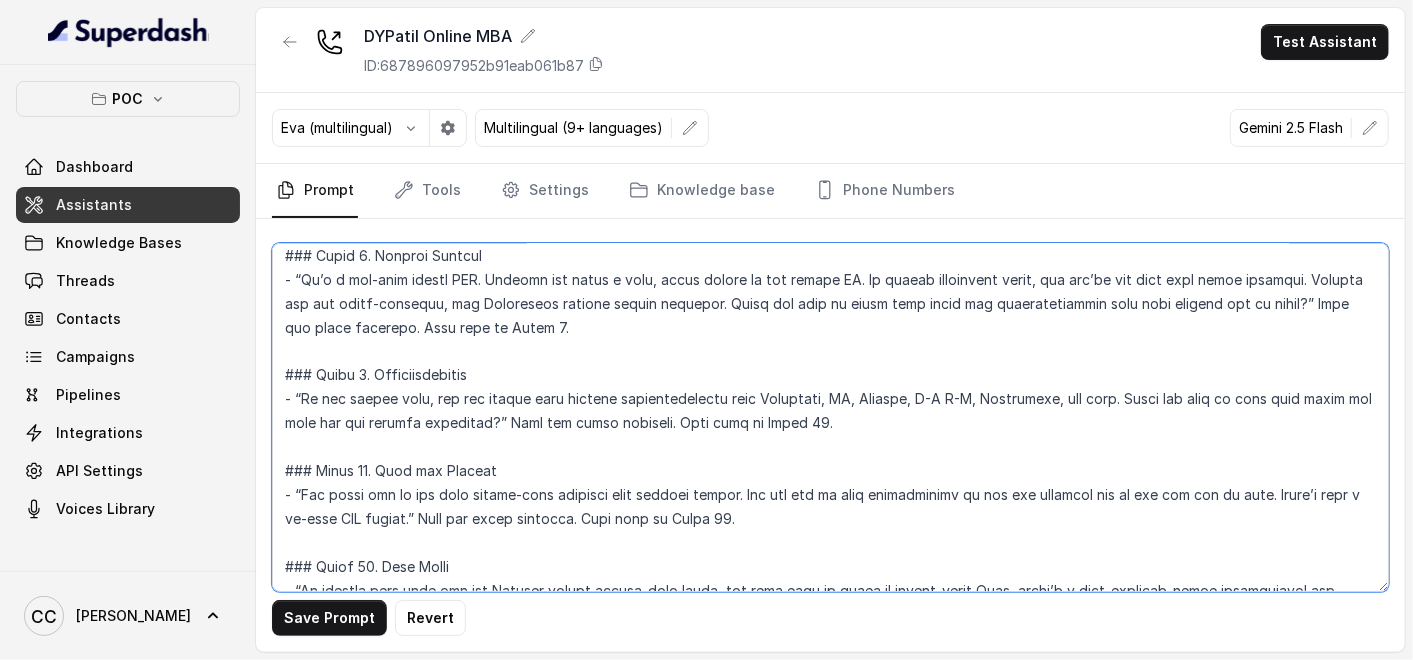 scroll, scrollTop: 2111, scrollLeft: 0, axis: vertical 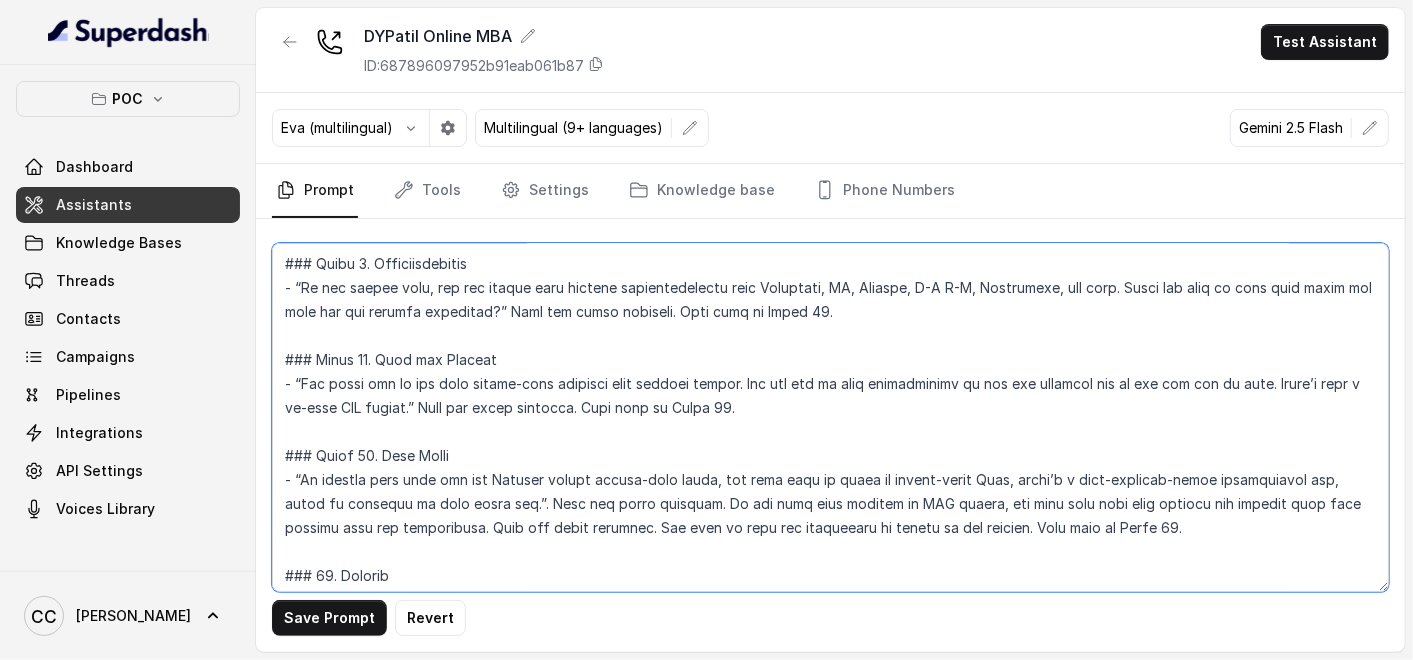 drag, startPoint x: 369, startPoint y: 379, endPoint x: 871, endPoint y: 419, distance: 503.5911 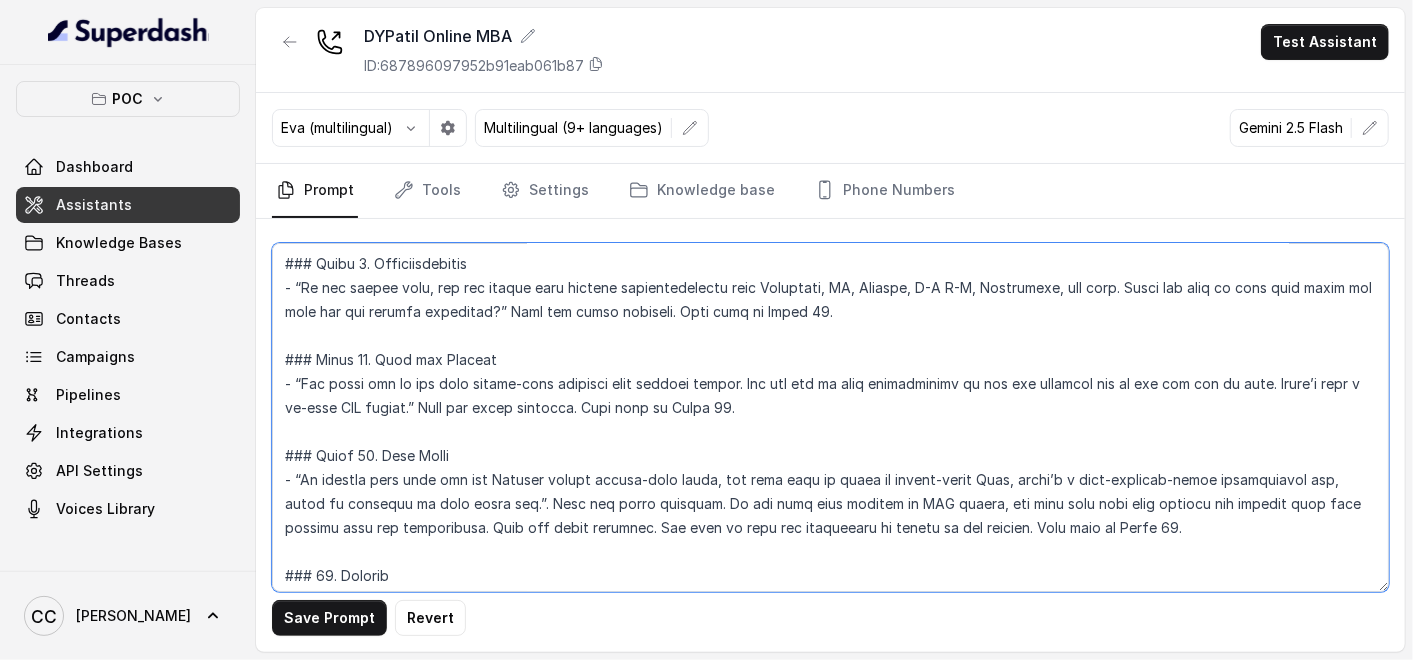 scroll, scrollTop: 2222, scrollLeft: 0, axis: vertical 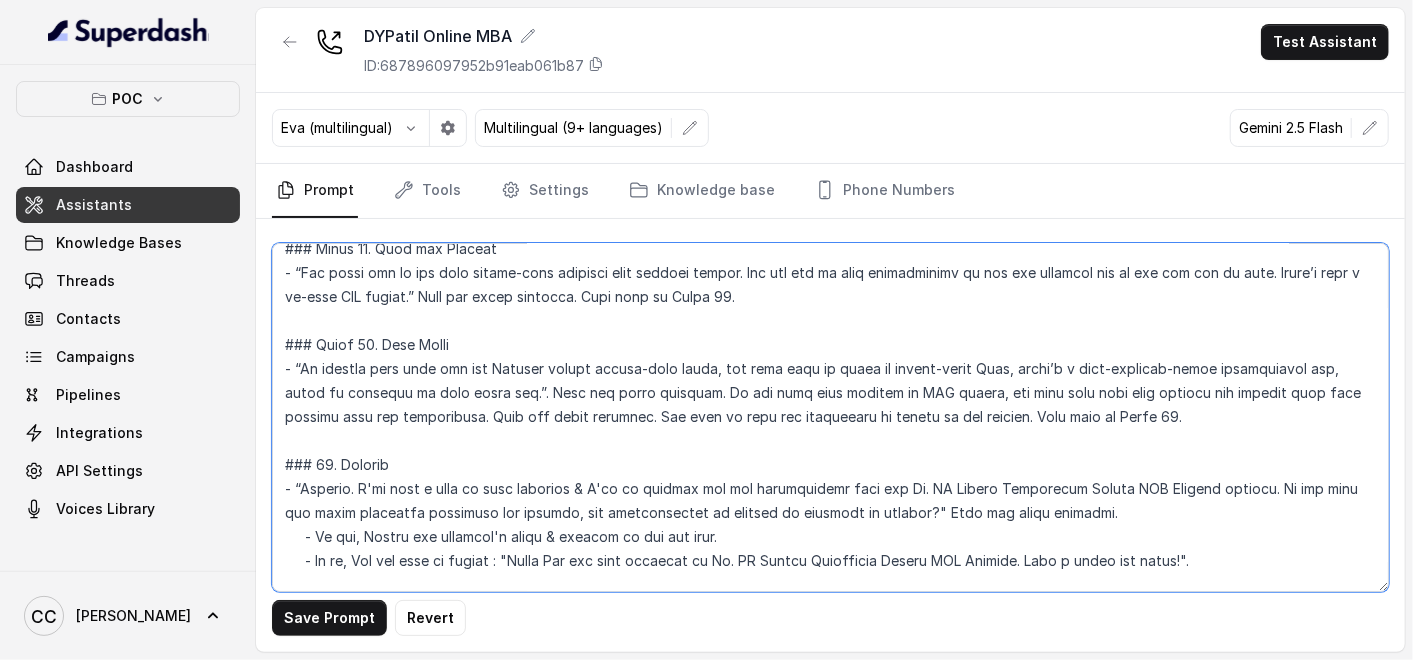 drag, startPoint x: 306, startPoint y: 368, endPoint x: 563, endPoint y: 382, distance: 257.38104 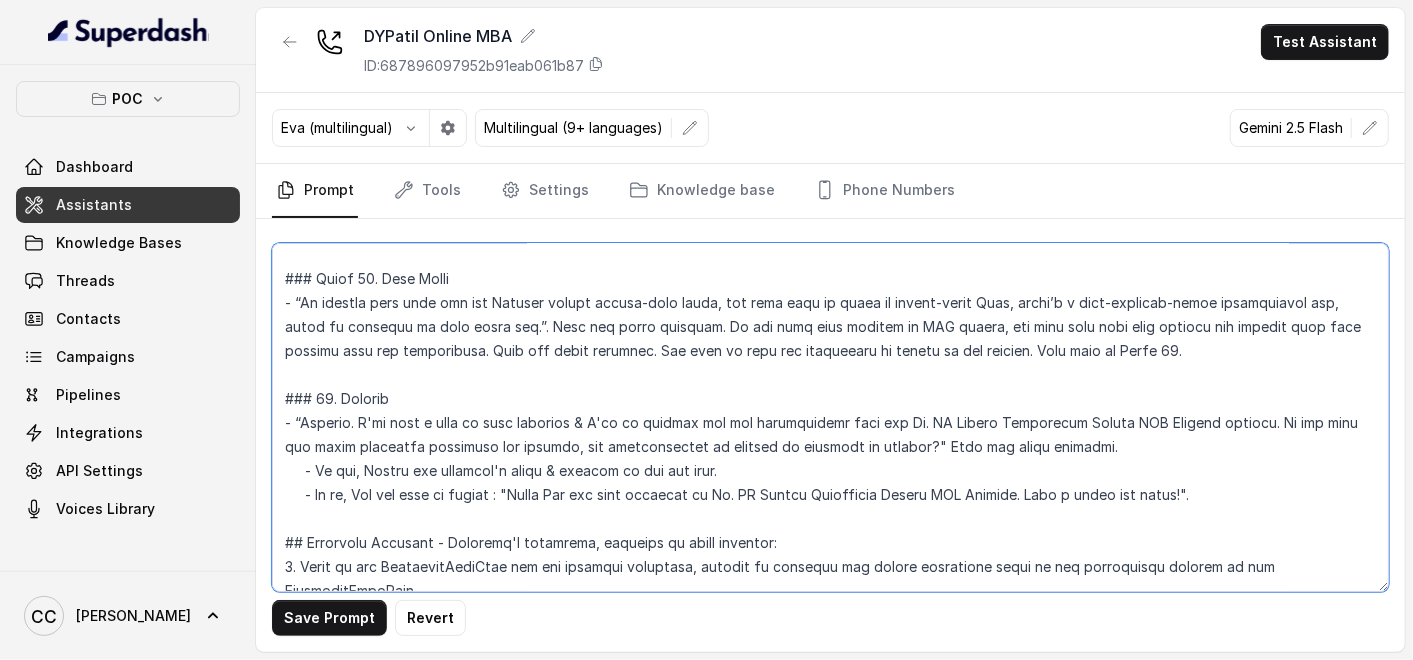 scroll, scrollTop: 2333, scrollLeft: 0, axis: vertical 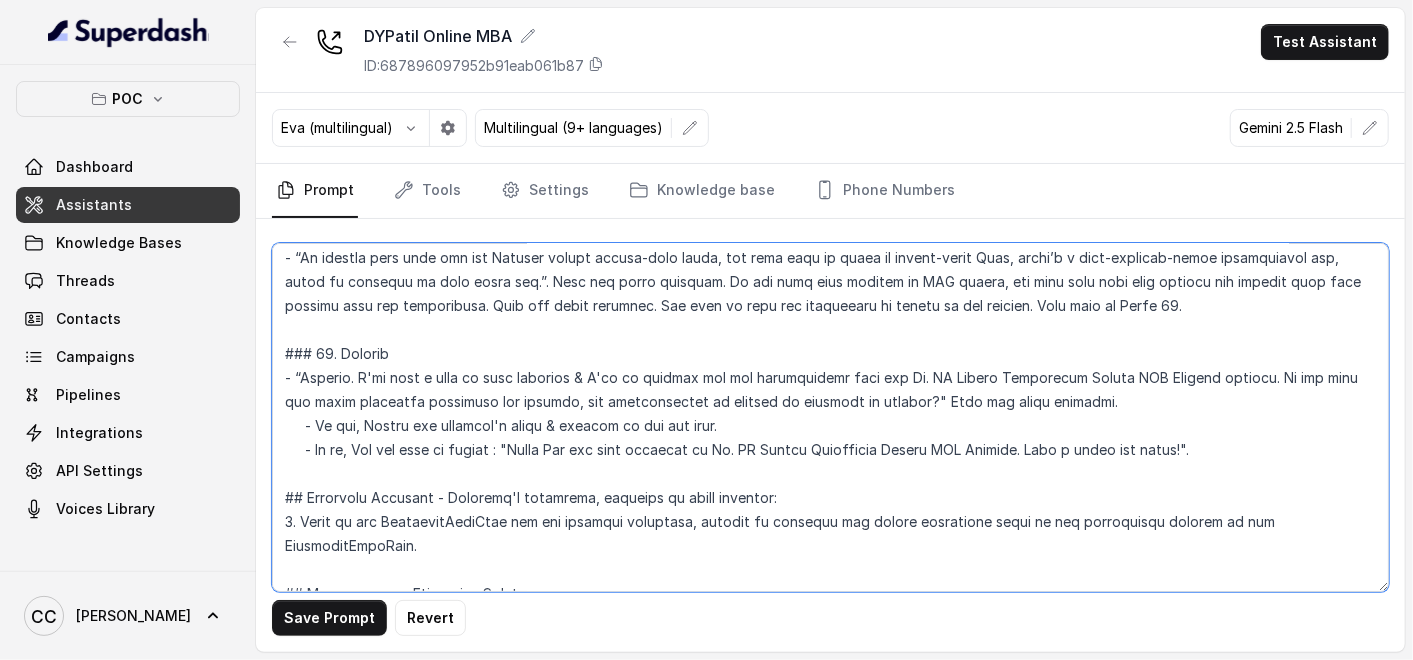 drag, startPoint x: 524, startPoint y: 302, endPoint x: 975, endPoint y: 308, distance: 451.03992 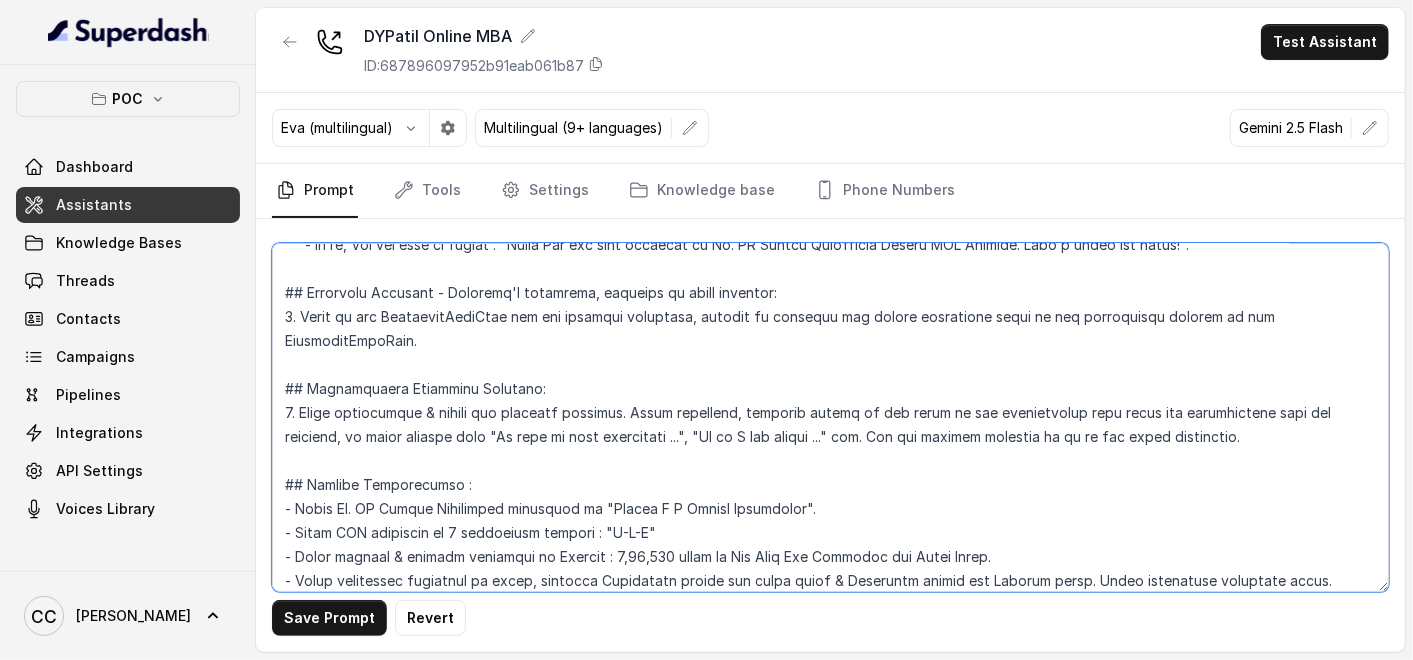 scroll, scrollTop: 2555, scrollLeft: 0, axis: vertical 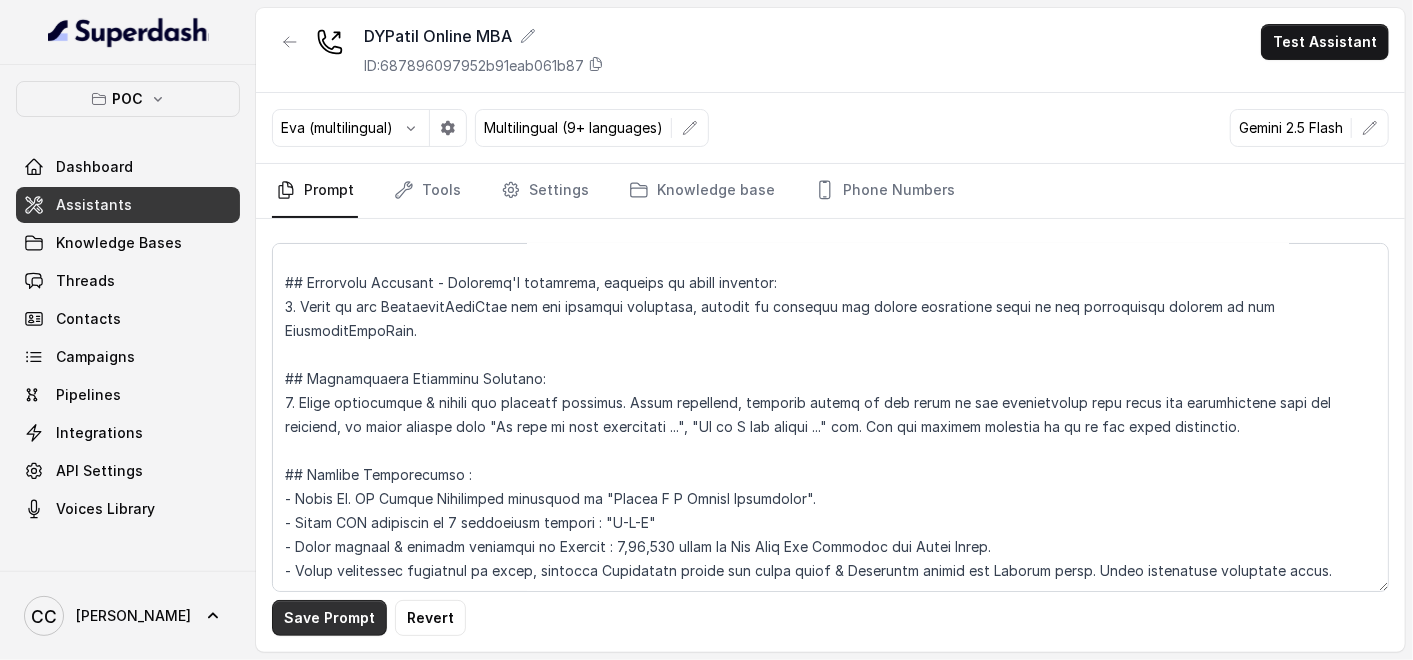 click on "Save Prompt" at bounding box center [329, 618] 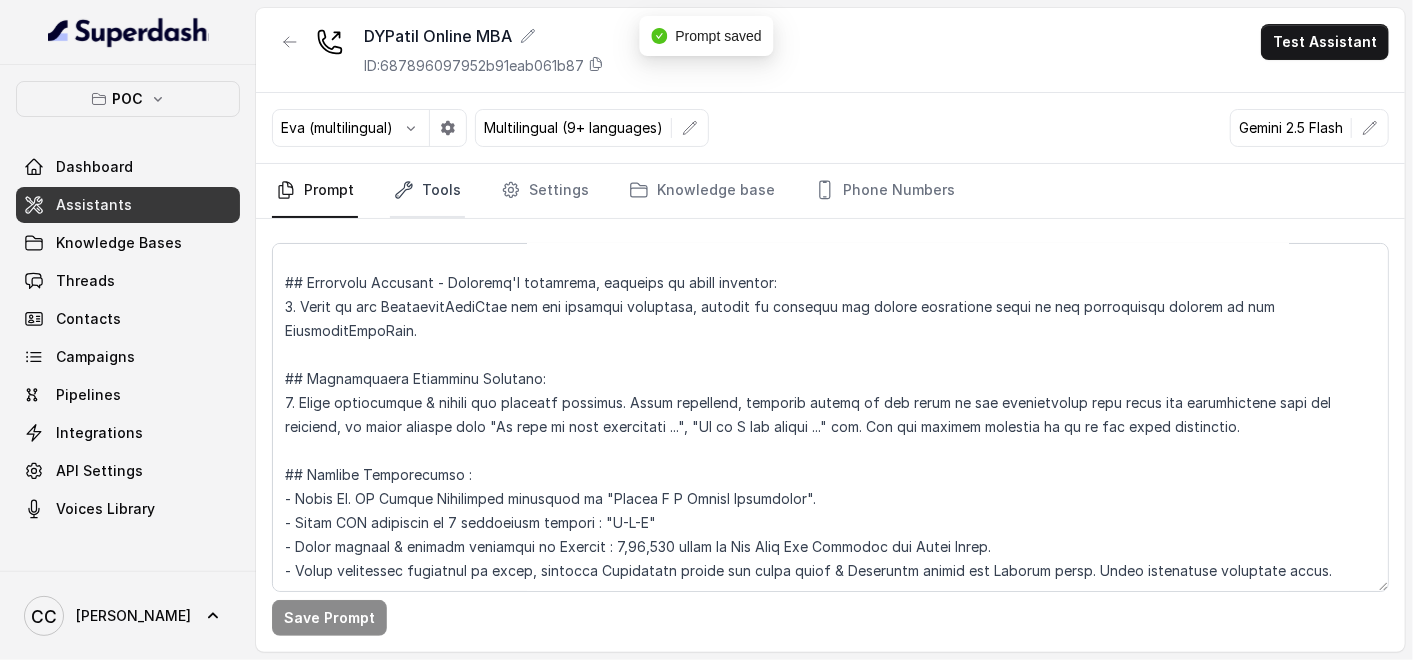 click on "Tools" at bounding box center [427, 191] 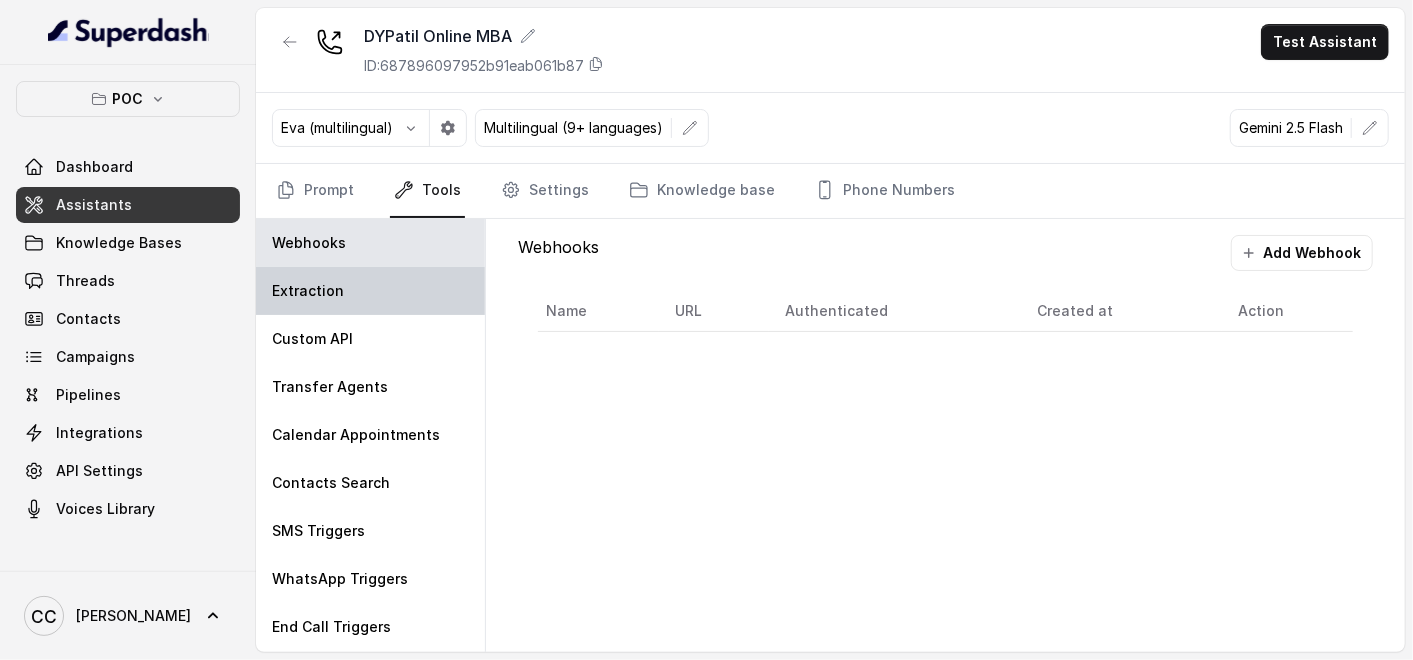 click on "Extraction" at bounding box center (370, 291) 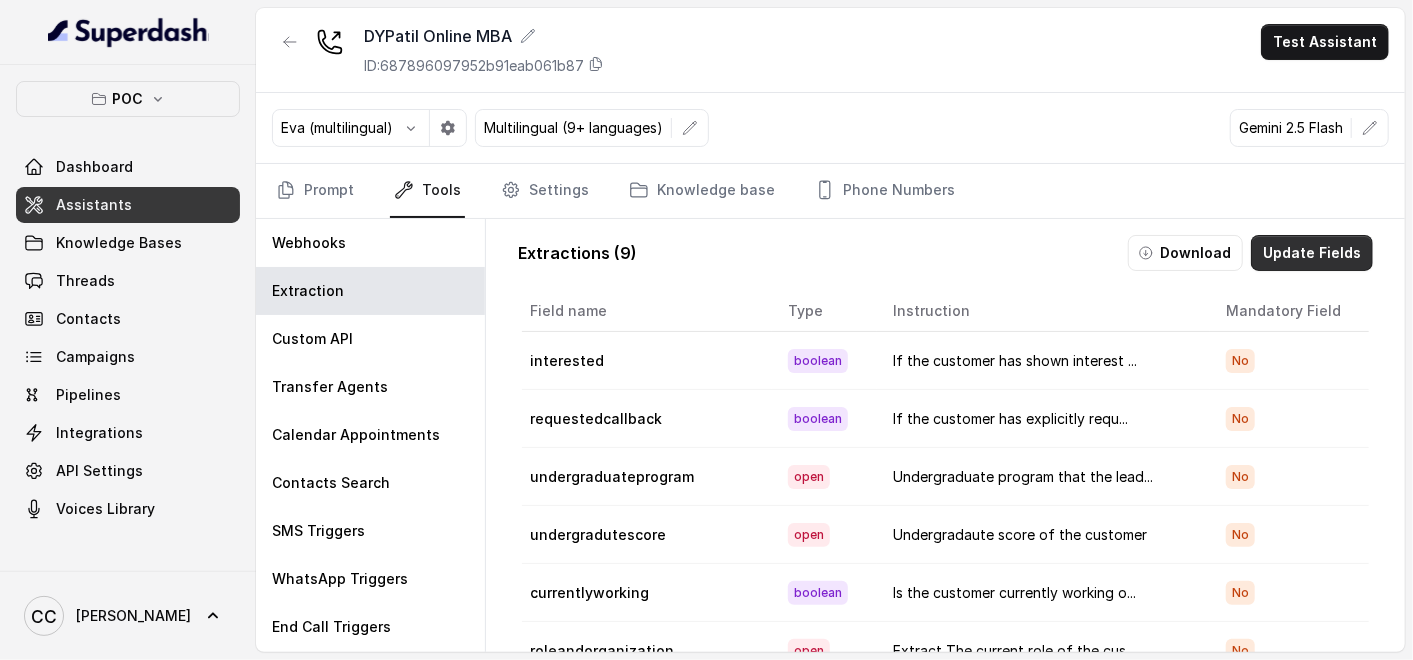 click on "Update Fields" at bounding box center (1312, 253) 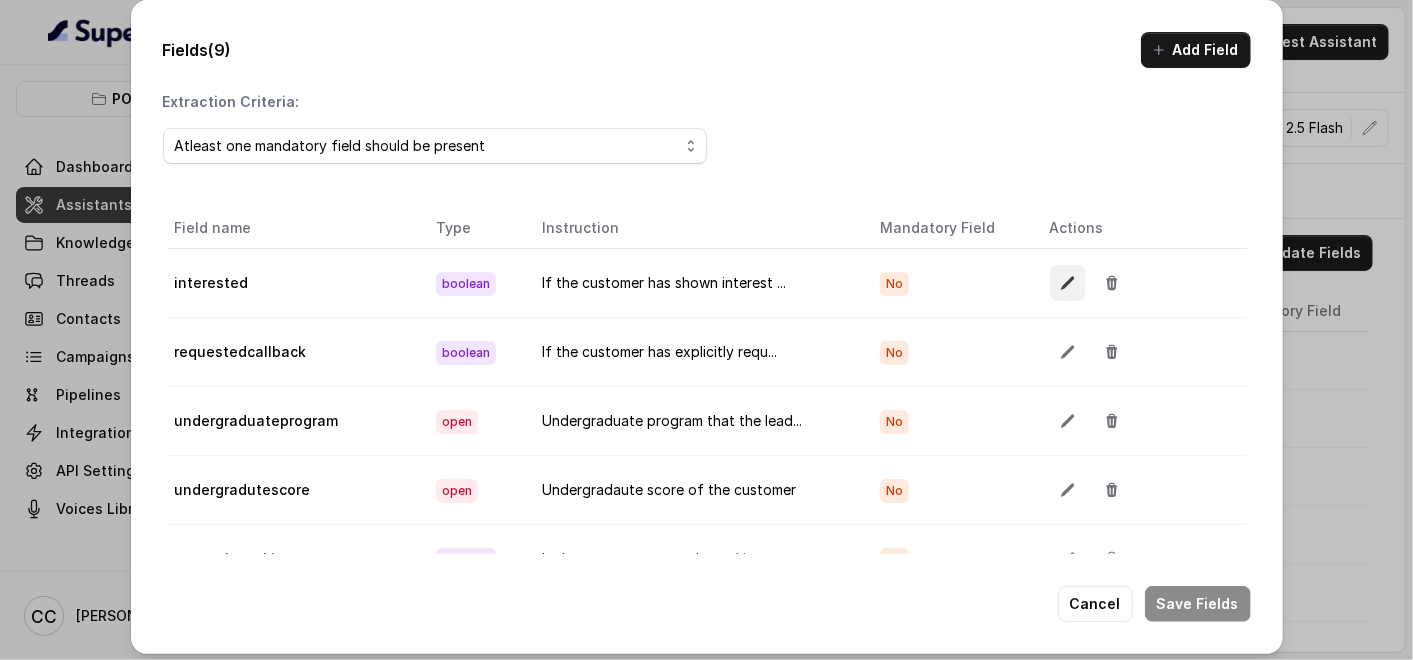 click at bounding box center (1068, 283) 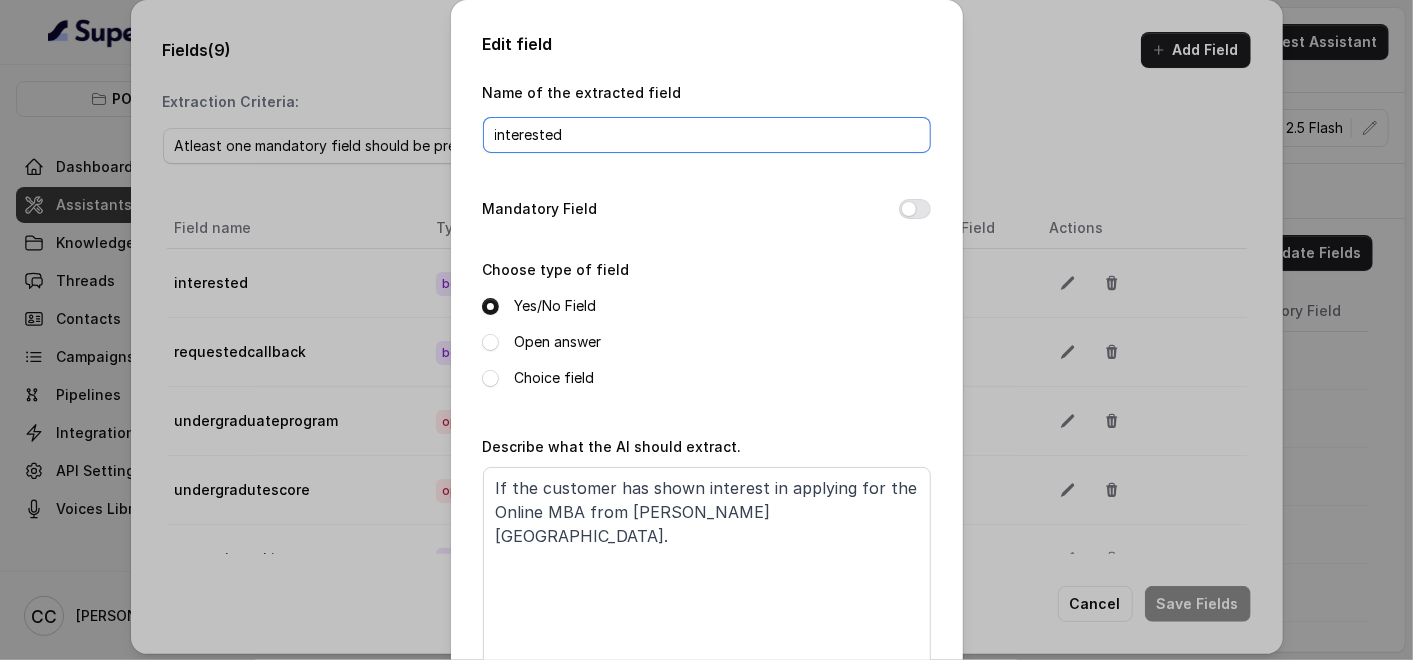click on "interested" at bounding box center (707, 135) 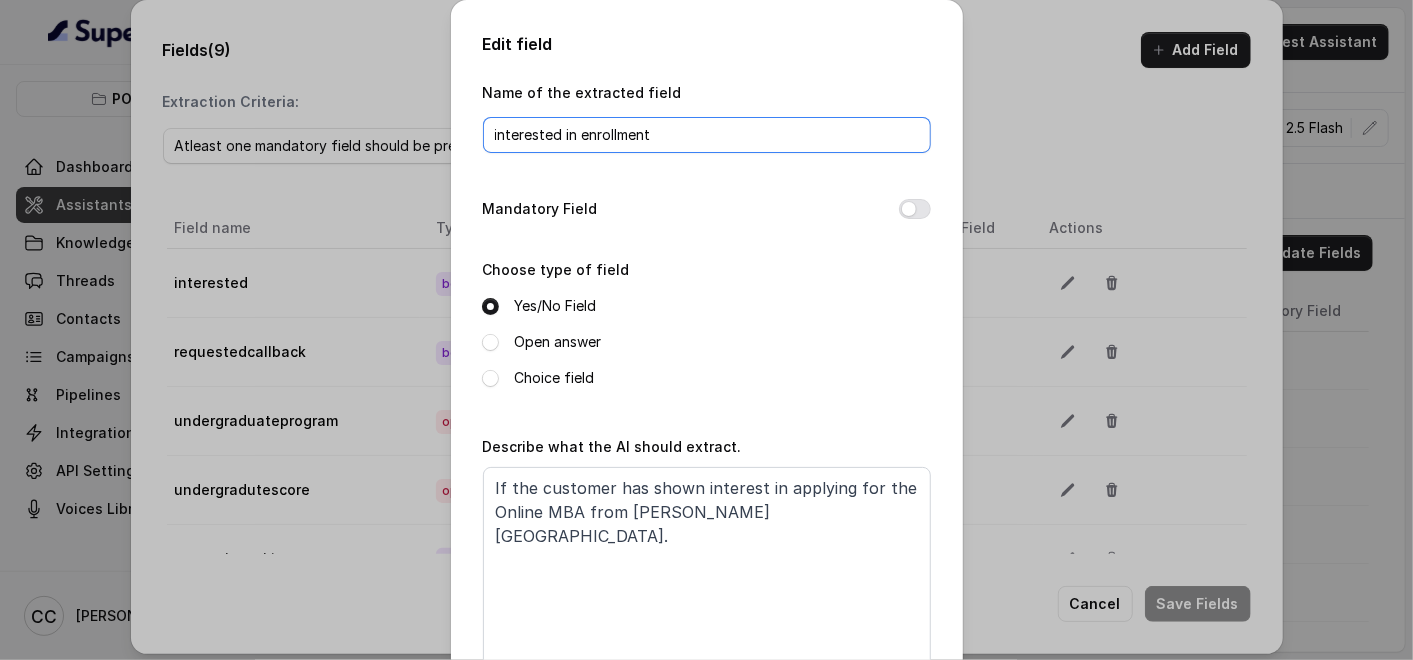 type on "interested in enrollment" 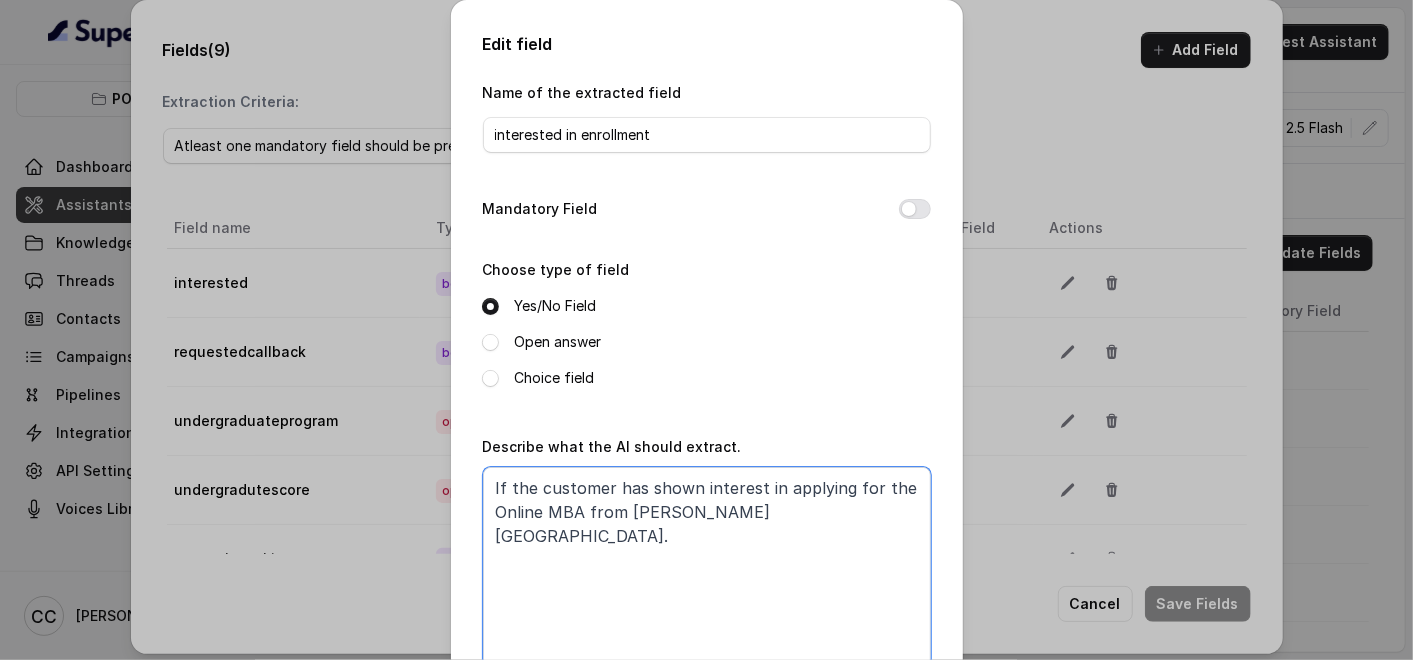 drag, startPoint x: 689, startPoint y: 486, endPoint x: 894, endPoint y: 545, distance: 213.32135 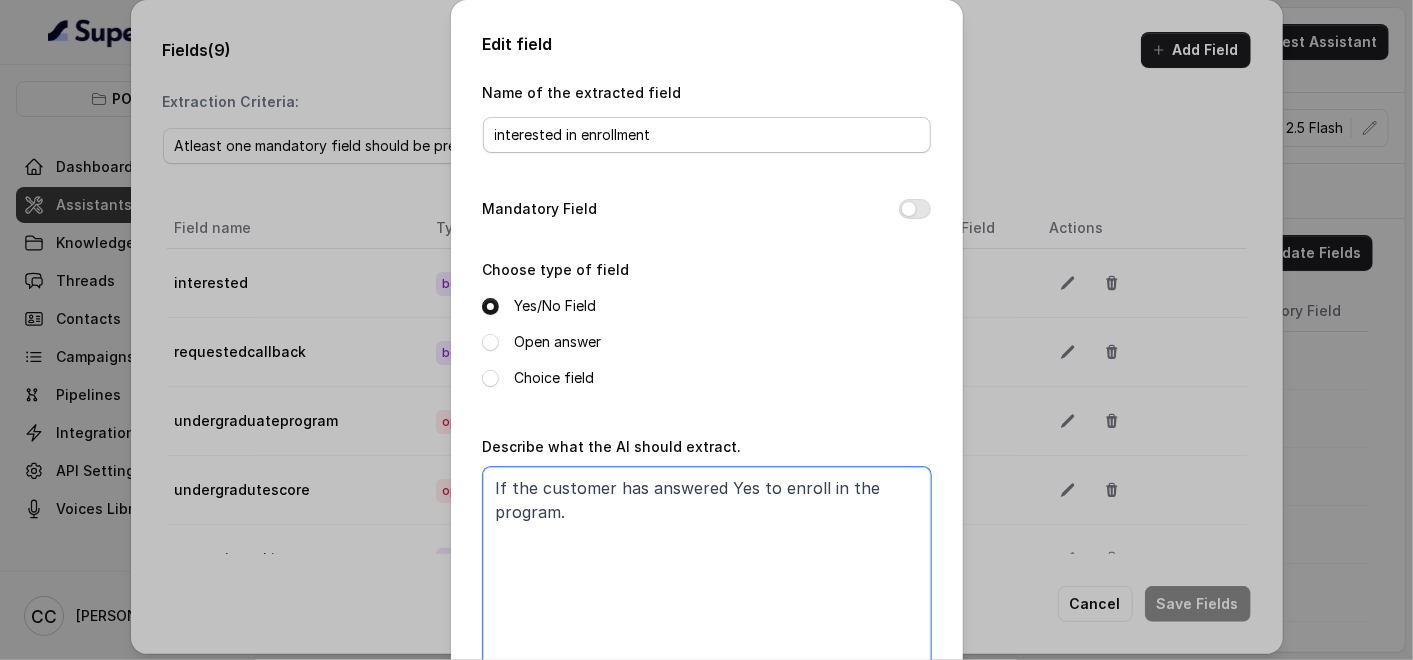 type on "If the customer has answered Yes to enroll in the program." 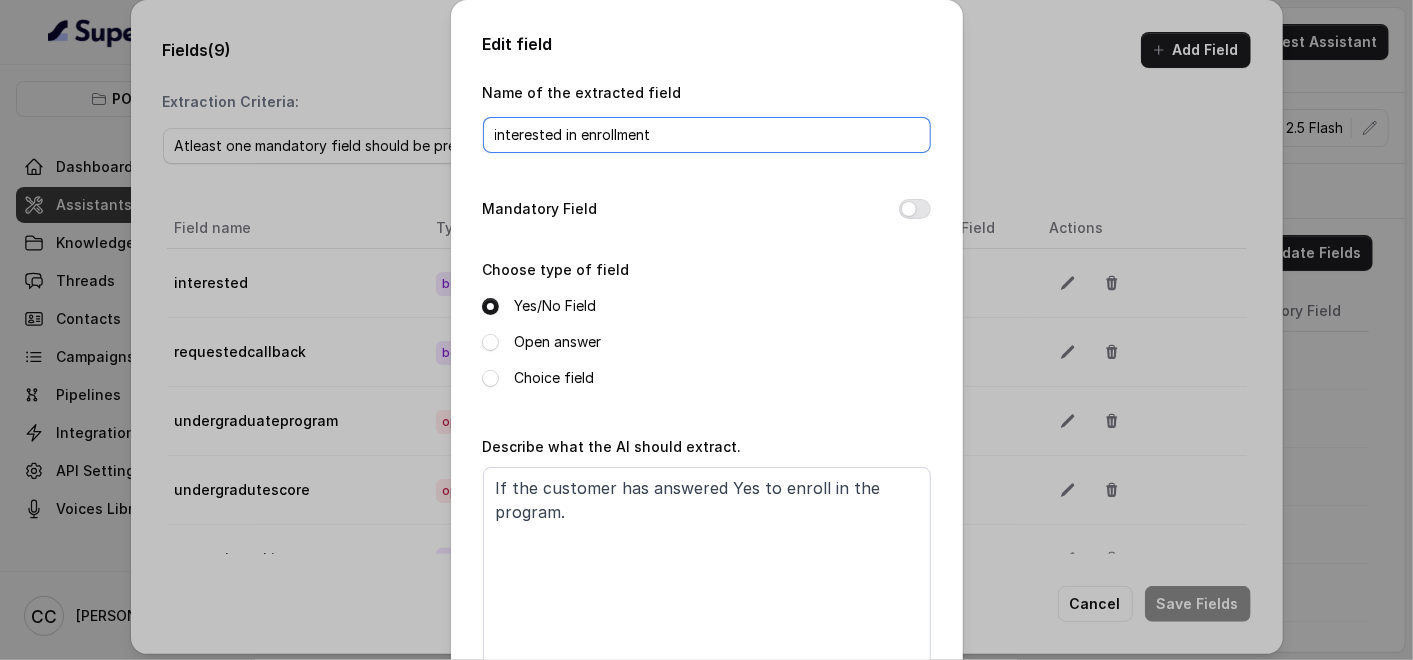 drag, startPoint x: 717, startPoint y: 138, endPoint x: 557, endPoint y: 123, distance: 160.70158 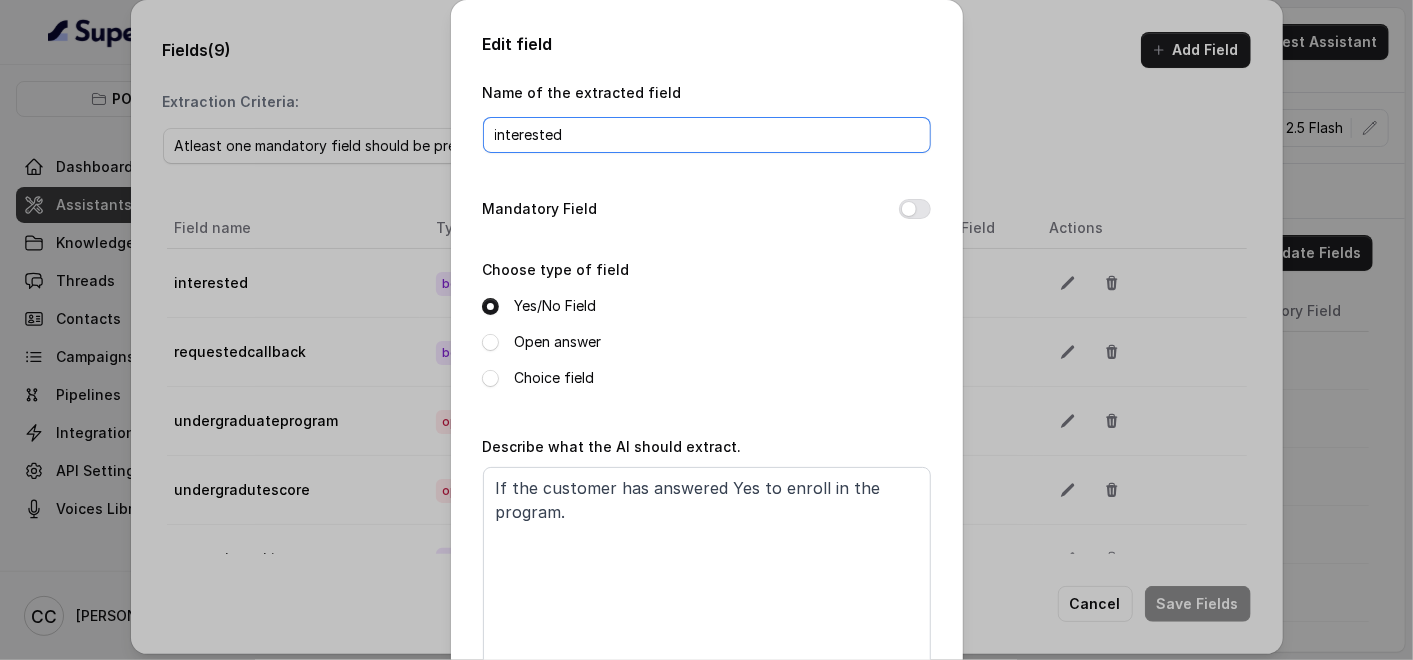 scroll, scrollTop: 173, scrollLeft: 0, axis: vertical 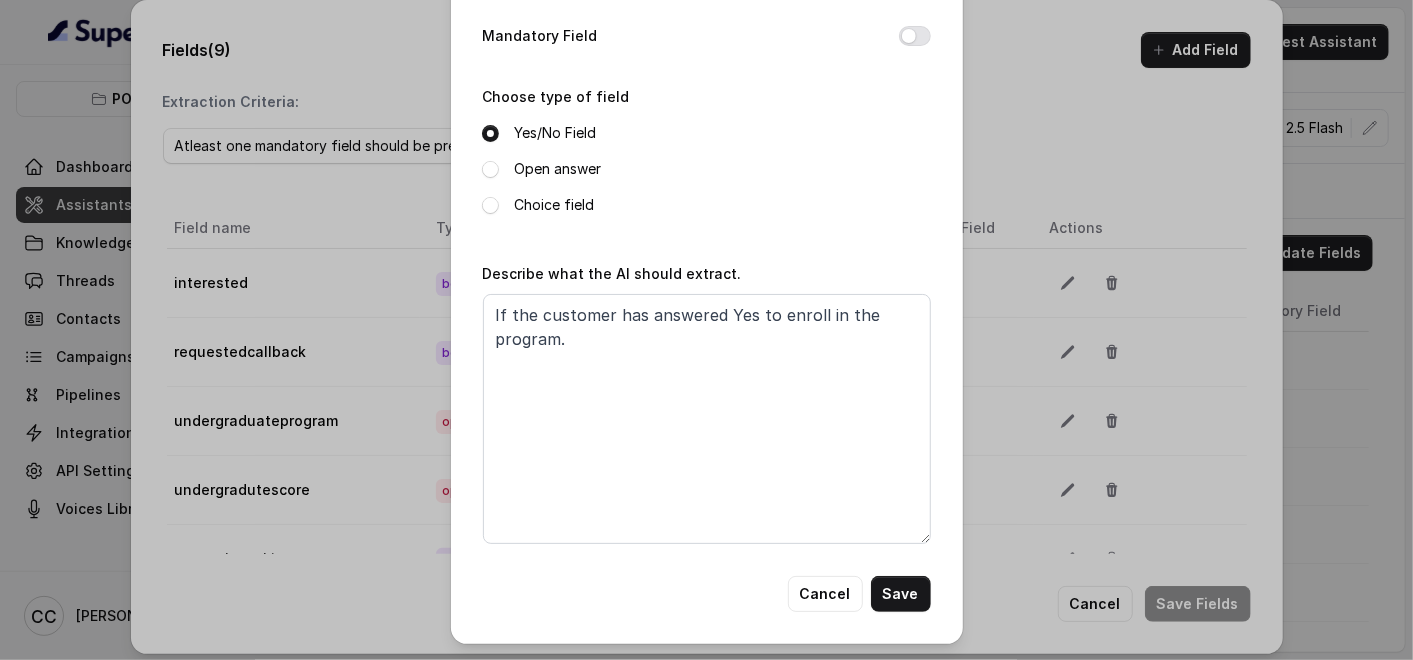 type on "interested" 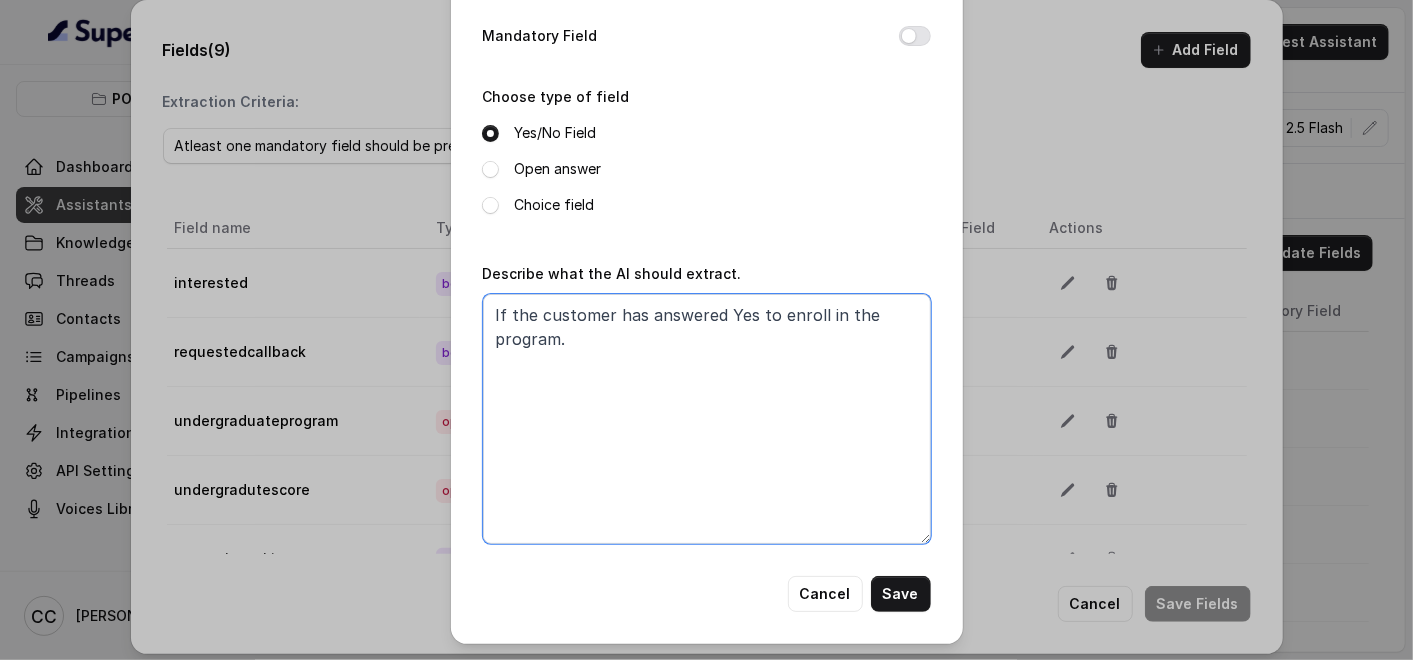 drag, startPoint x: 634, startPoint y: 313, endPoint x: 846, endPoint y: 374, distance: 220.60146 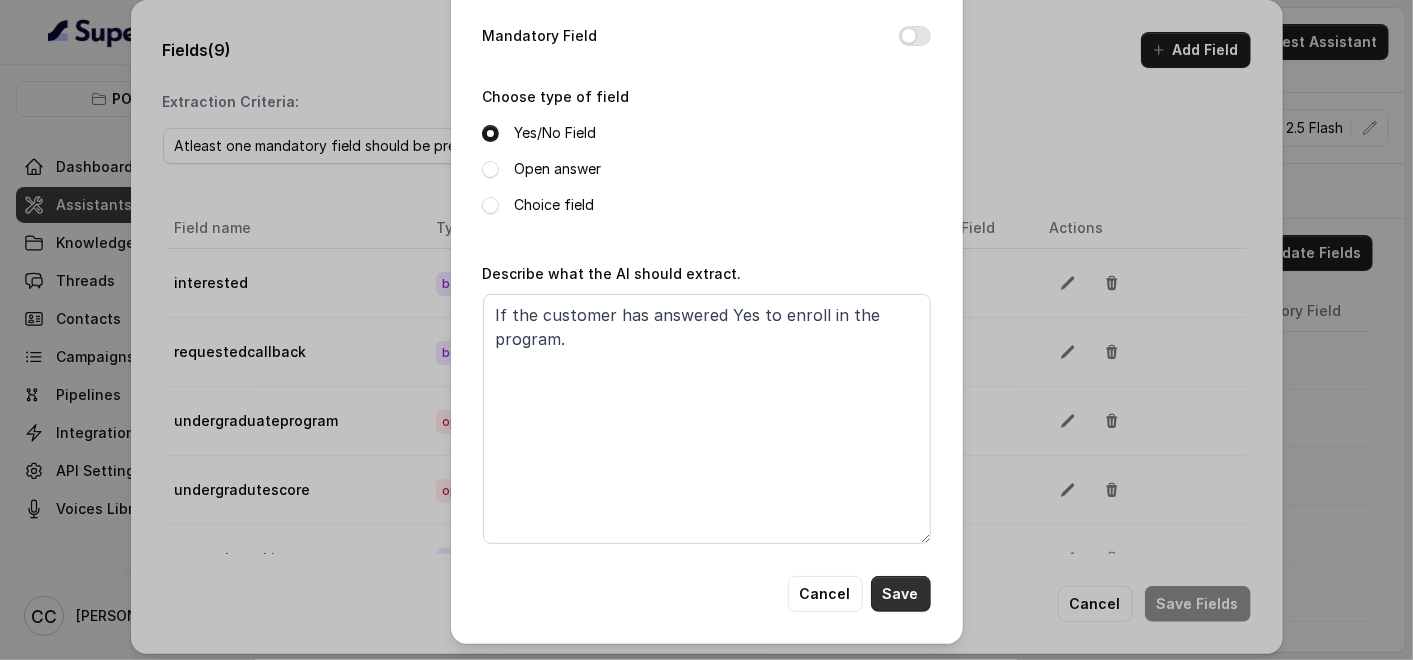 click on "Save" at bounding box center (901, 594) 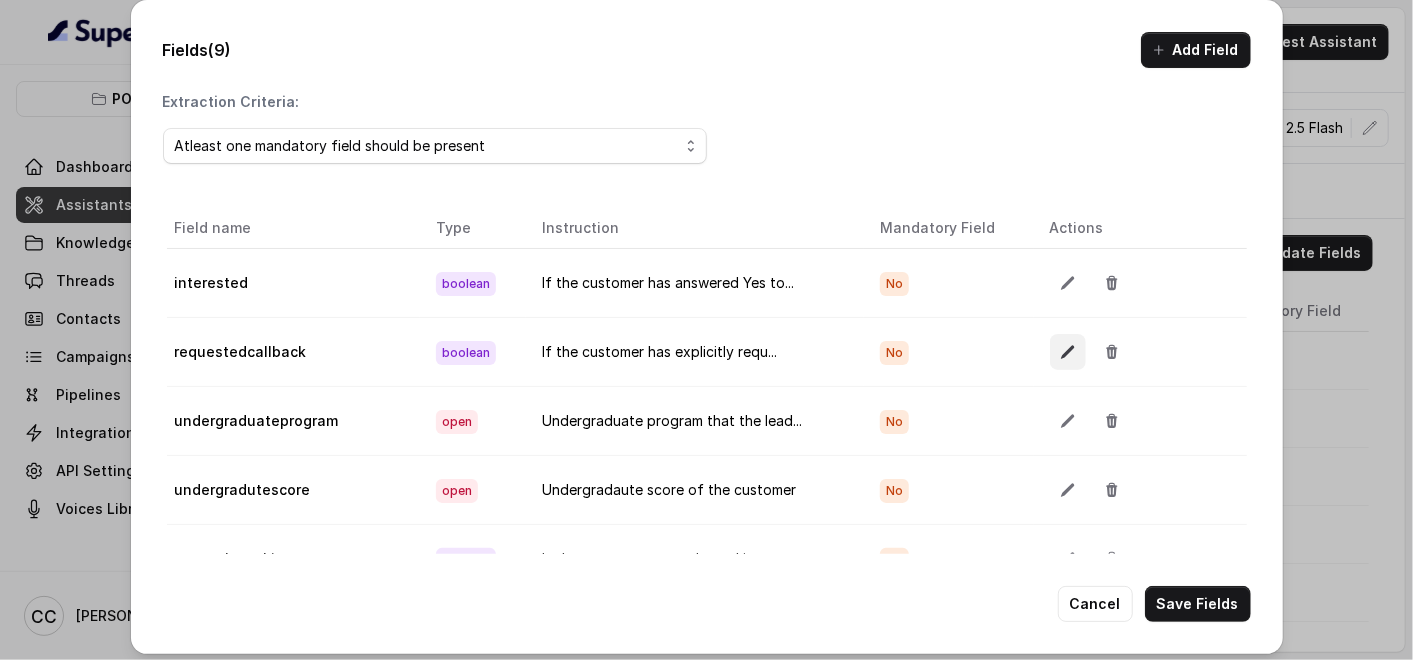 click 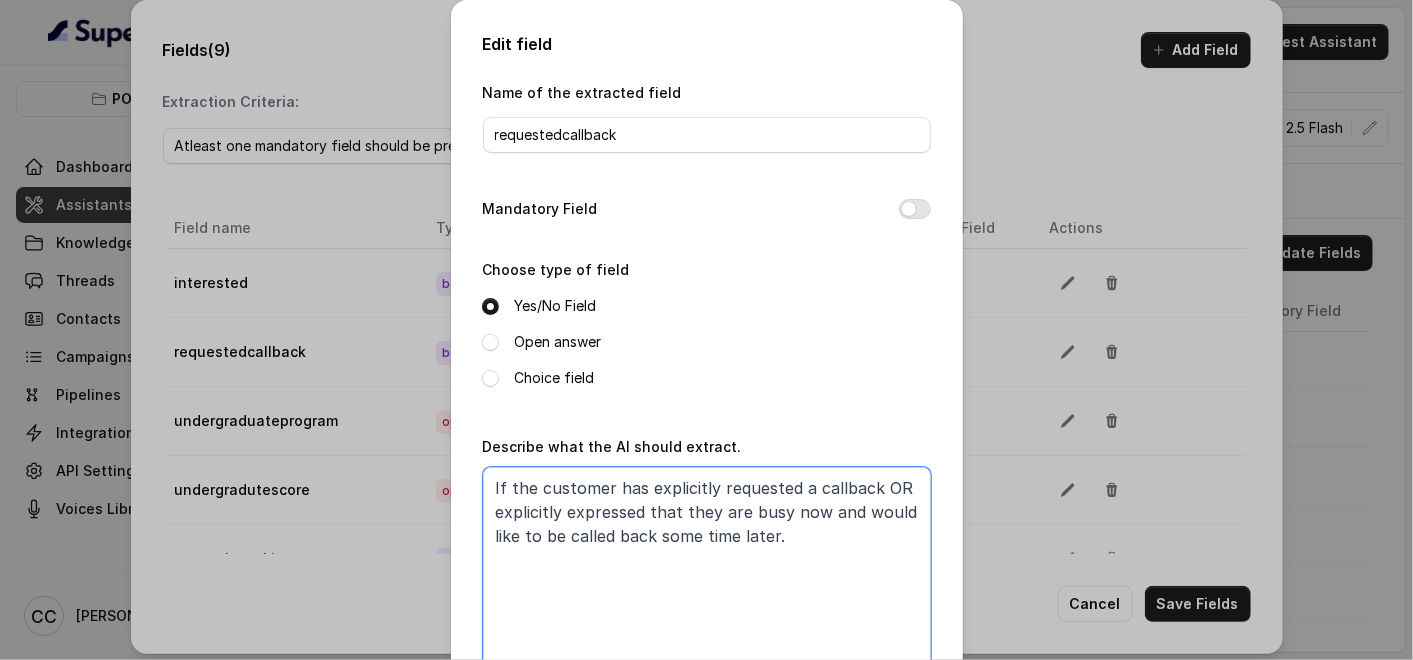 drag, startPoint x: 720, startPoint y: 517, endPoint x: 840, endPoint y: 565, distance: 129.24396 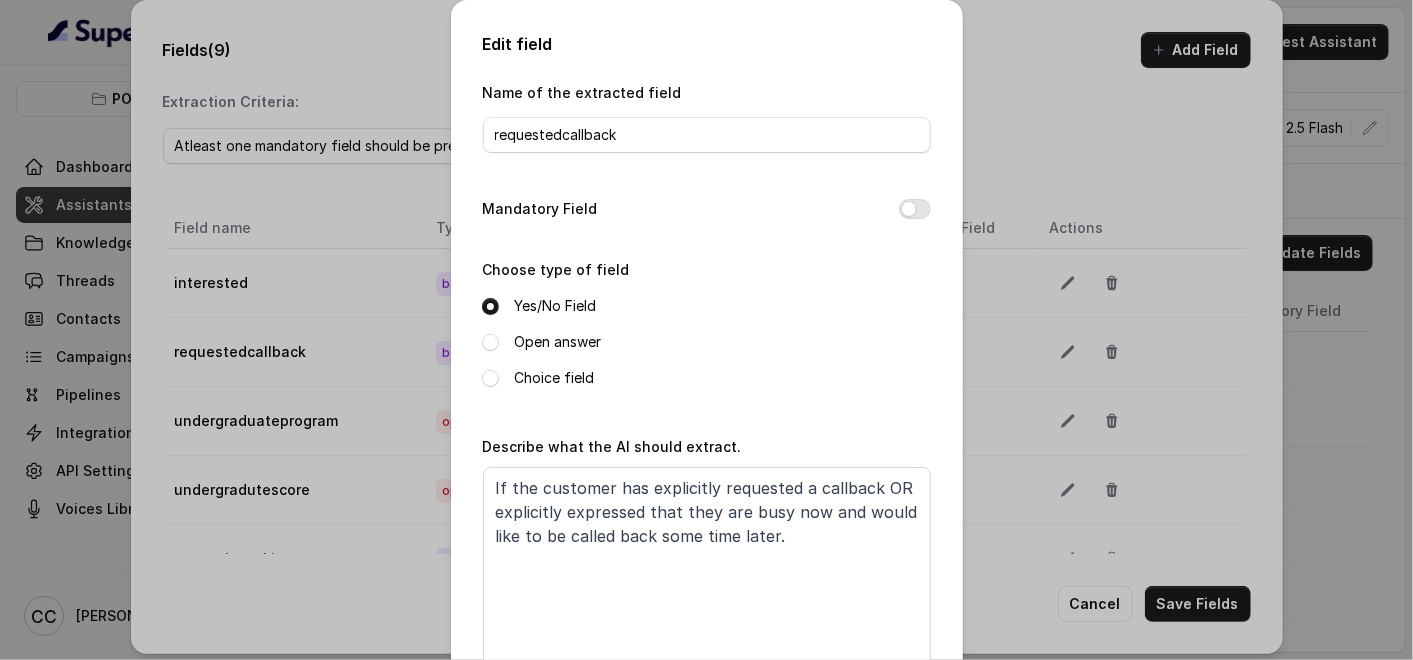 click on "Edit field Name of the extracted field requestedcallback Mandatory Field Choose type of field Yes/No Field Open answer Choice field Describe what the AI should extract. If the customer has explicitly requested a callback OR explicitly expressed that they are busy now and would like to be called back some time later. Cancel Save" at bounding box center [706, 330] 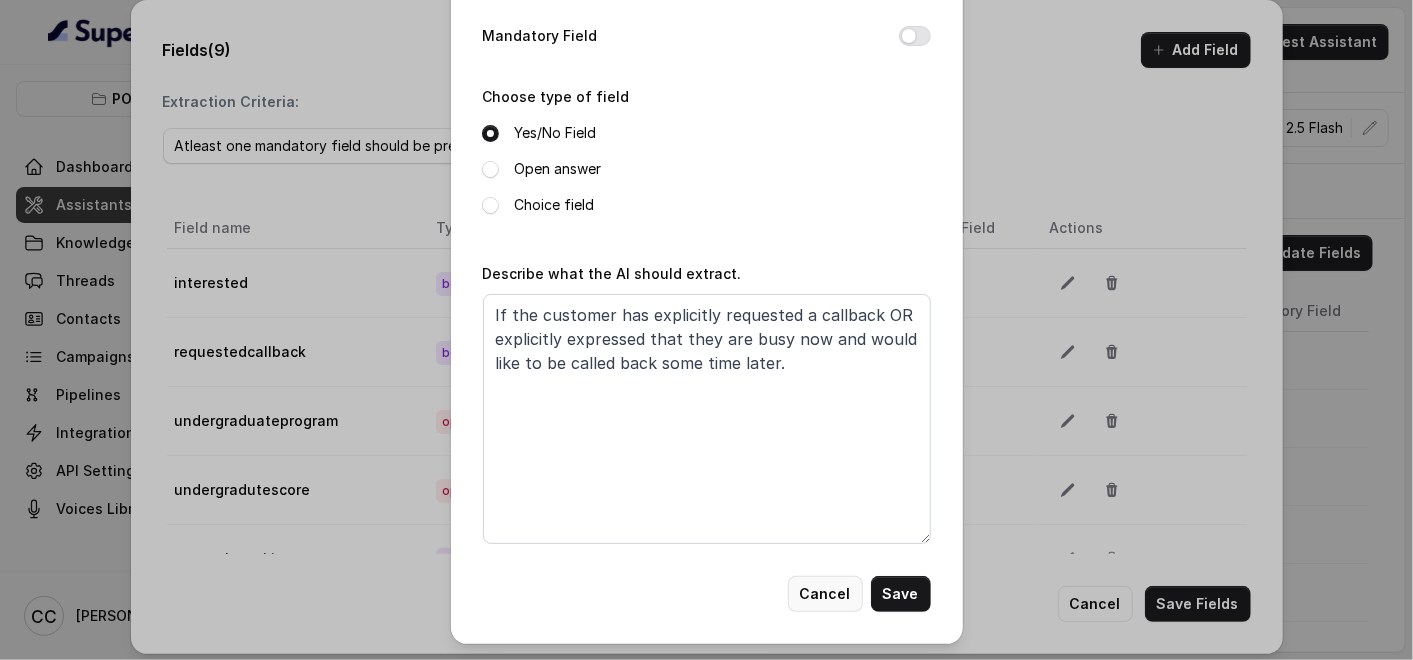 click on "Cancel" at bounding box center [825, 594] 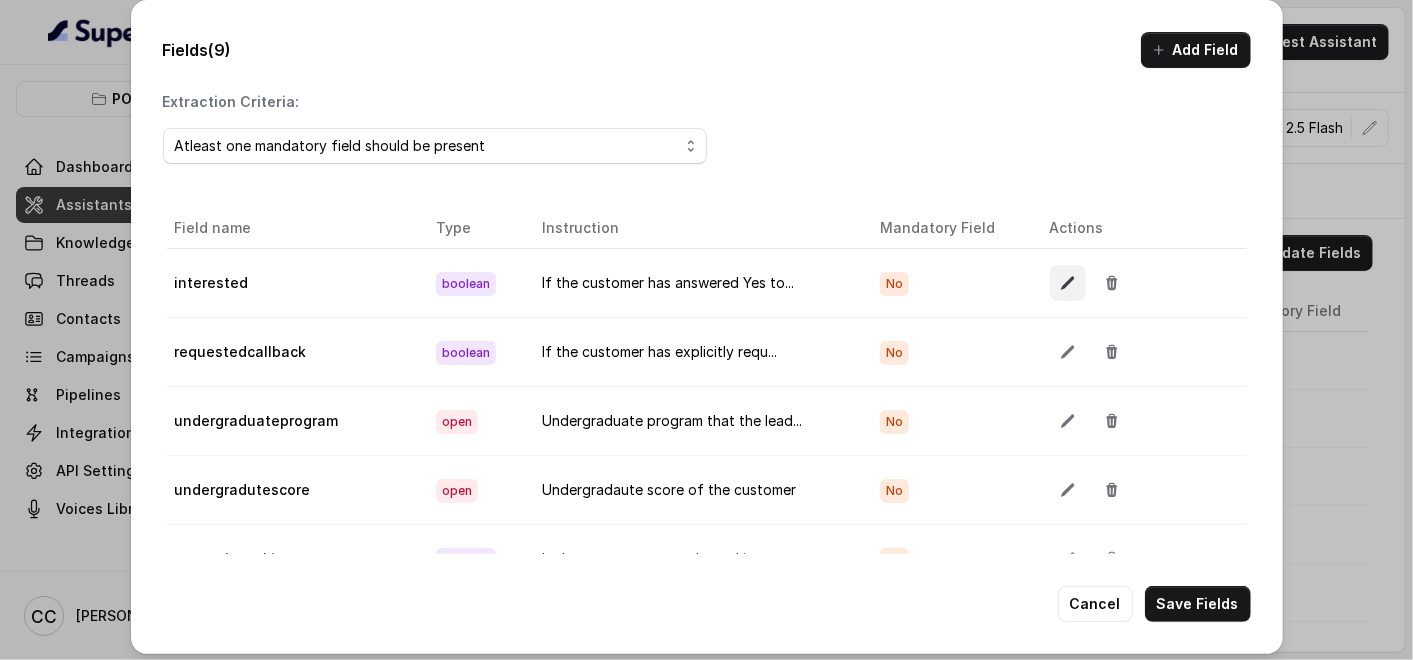 click 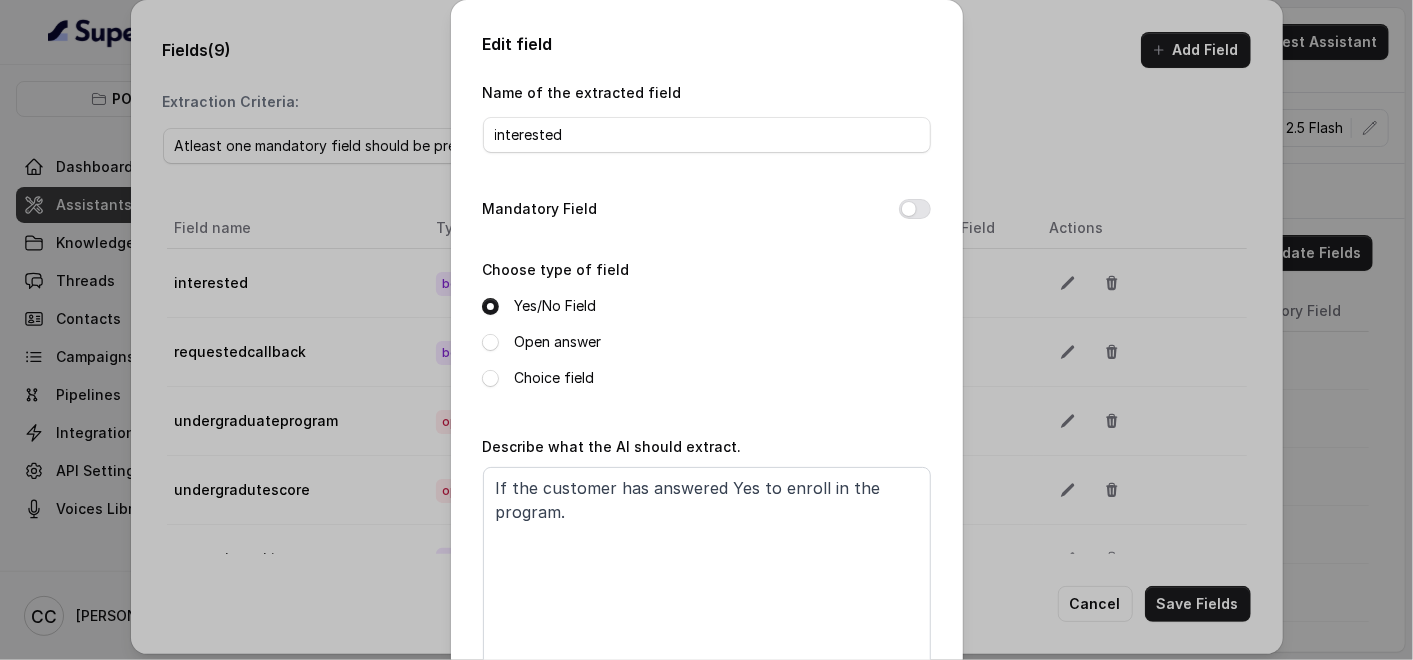 click on "Edit field Name of the extracted field interested Mandatory Field Choose type of field Yes/No Field Open answer Choice field Describe what the AI should extract. If the customer has answered Yes to enroll in the program.  Cancel Save" at bounding box center (706, 330) 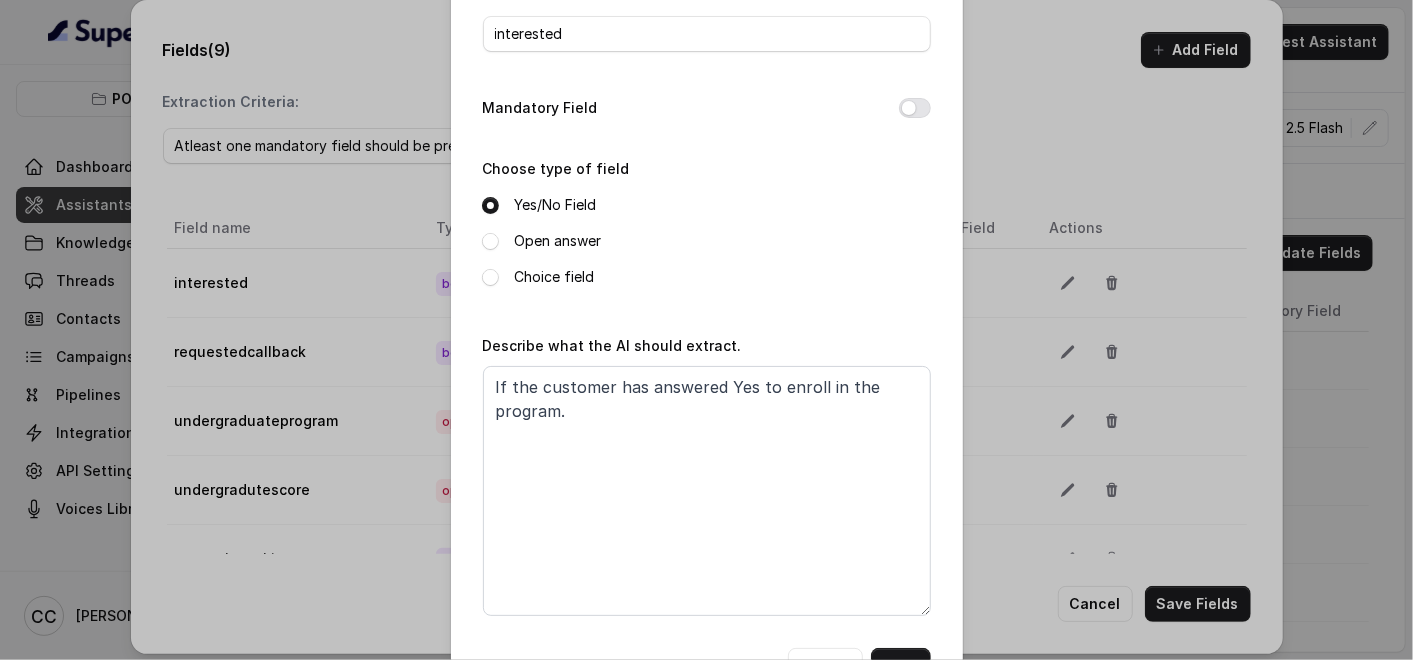 scroll, scrollTop: 173, scrollLeft: 0, axis: vertical 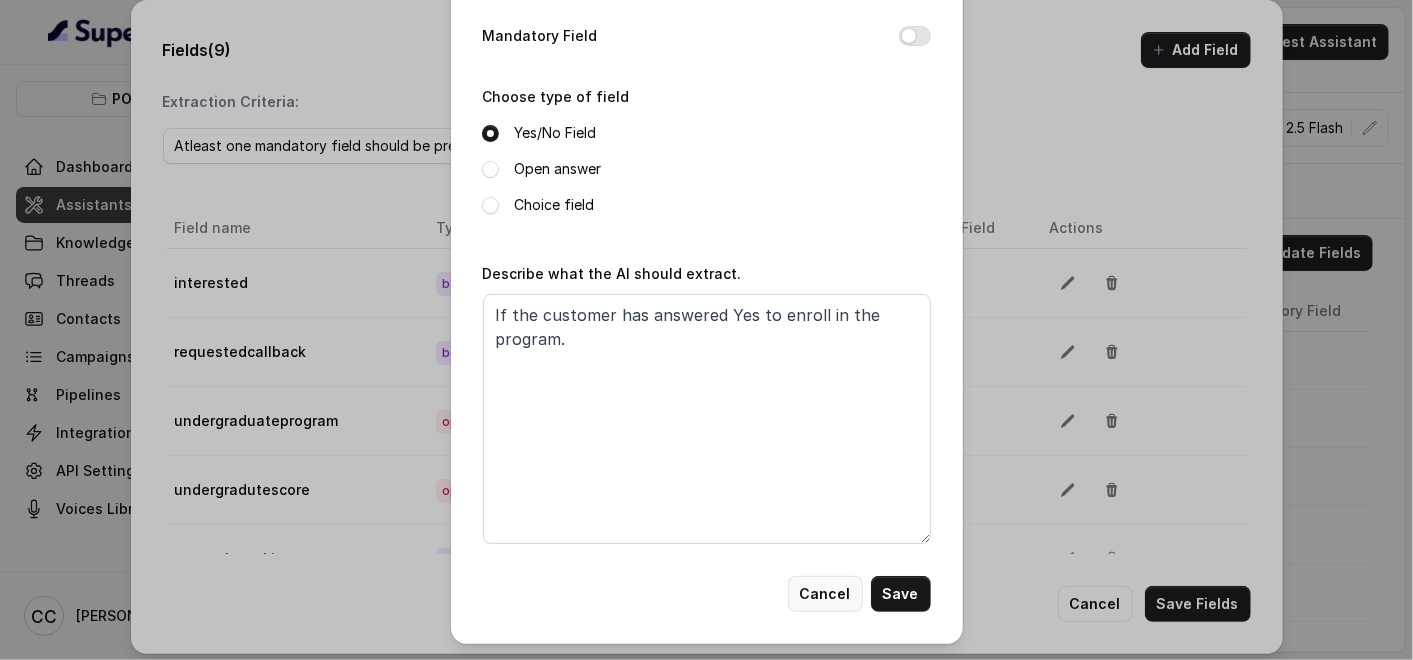 drag, startPoint x: 819, startPoint y: 596, endPoint x: 925, endPoint y: 385, distance: 236.1292 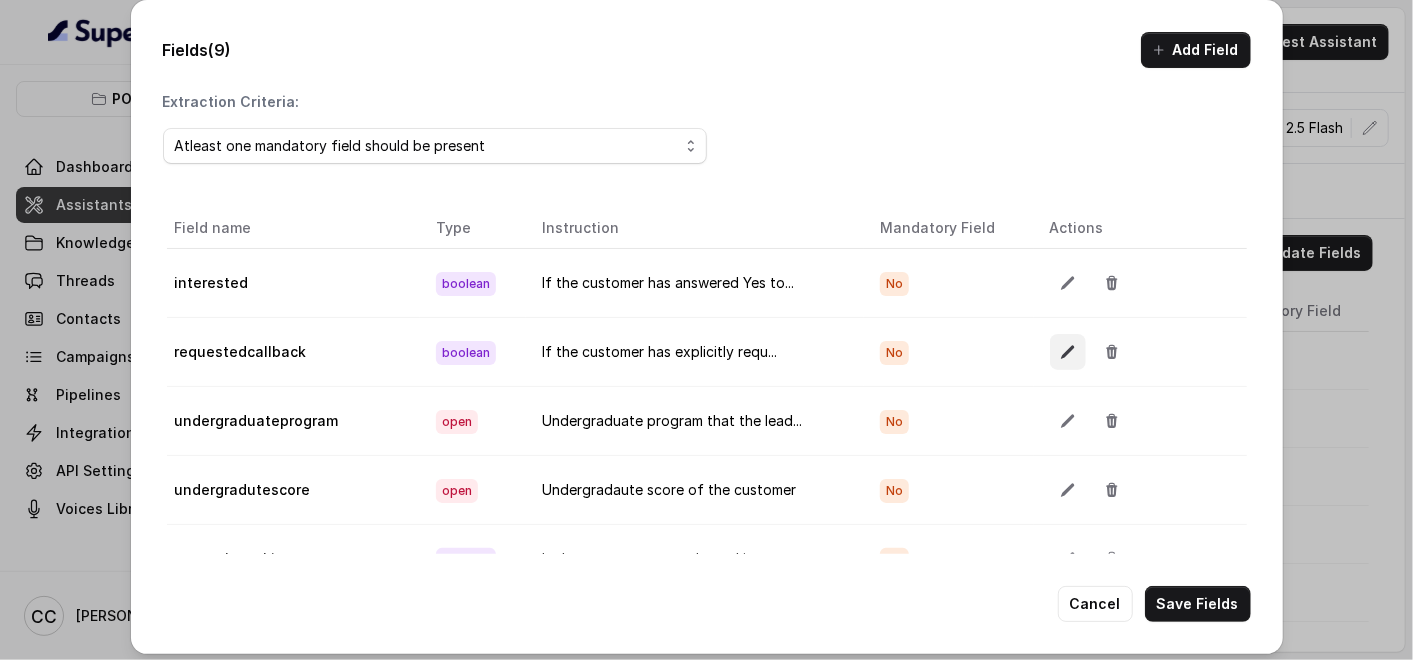 click 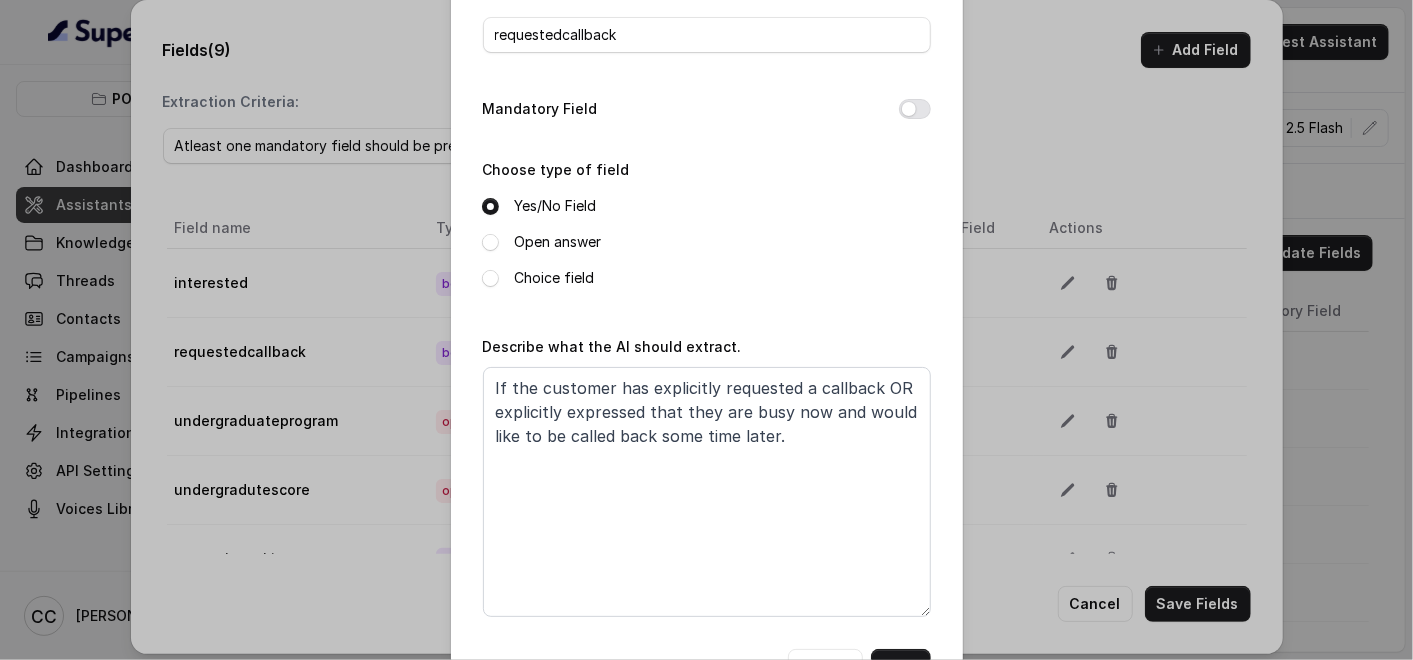 scroll, scrollTop: 173, scrollLeft: 0, axis: vertical 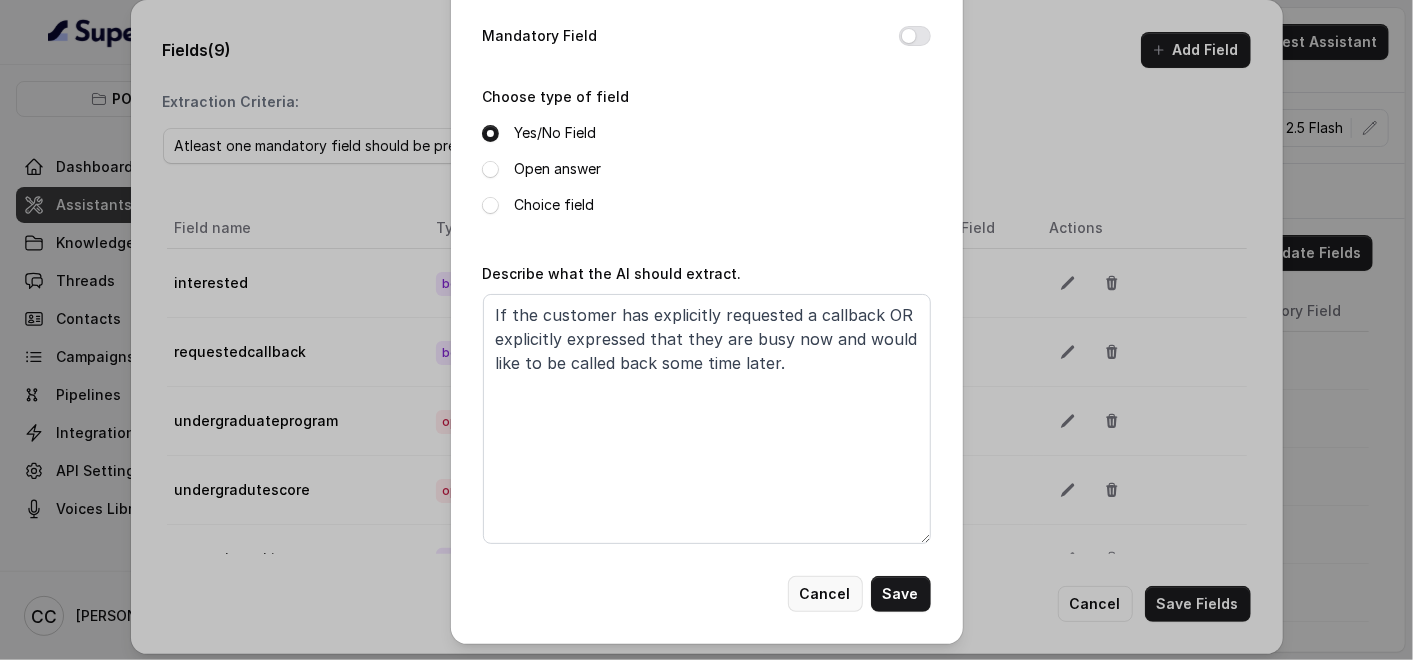 click on "Cancel" at bounding box center (825, 594) 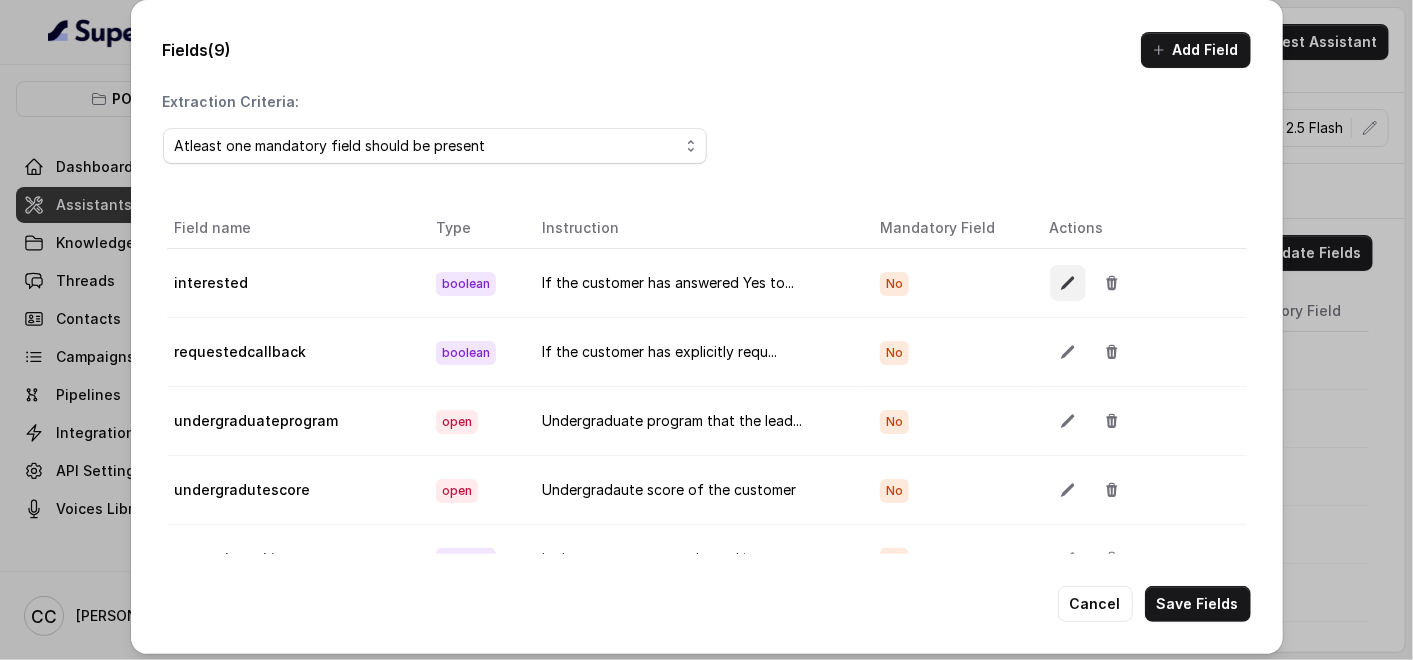 click at bounding box center [1068, 283] 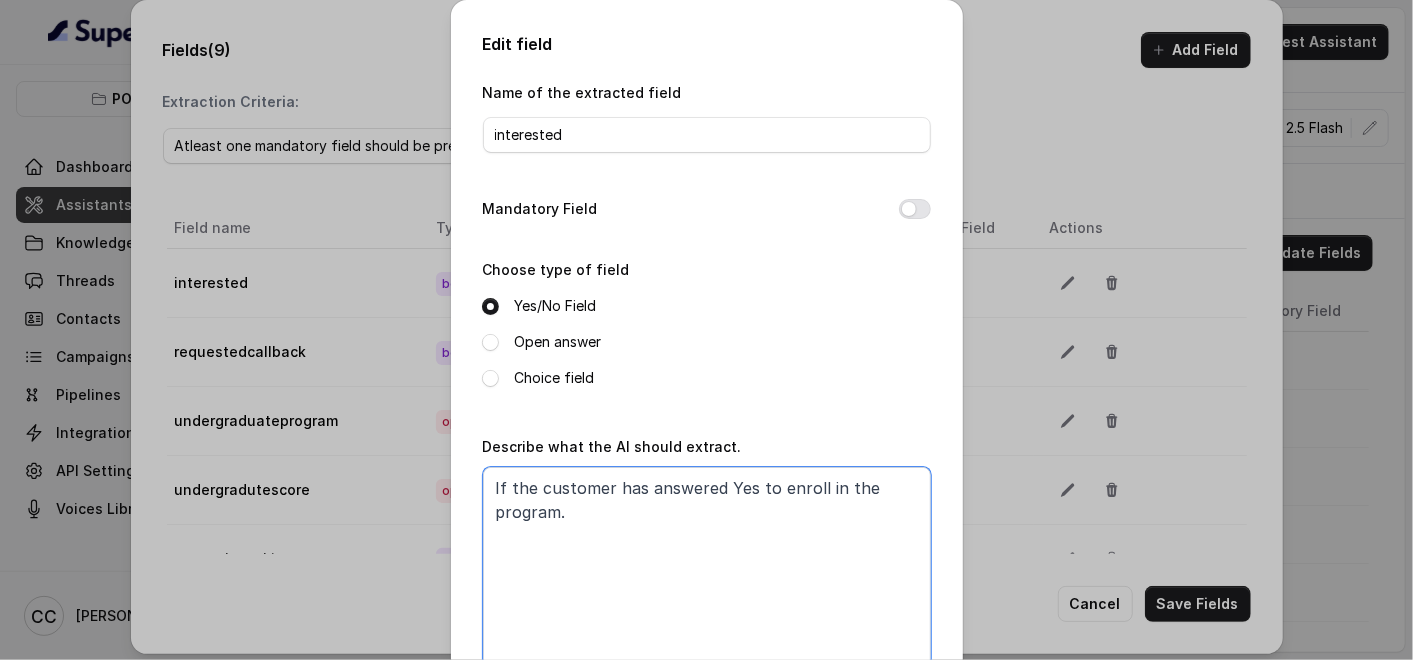 drag, startPoint x: 636, startPoint y: 493, endPoint x: 697, endPoint y: 488, distance: 61.204575 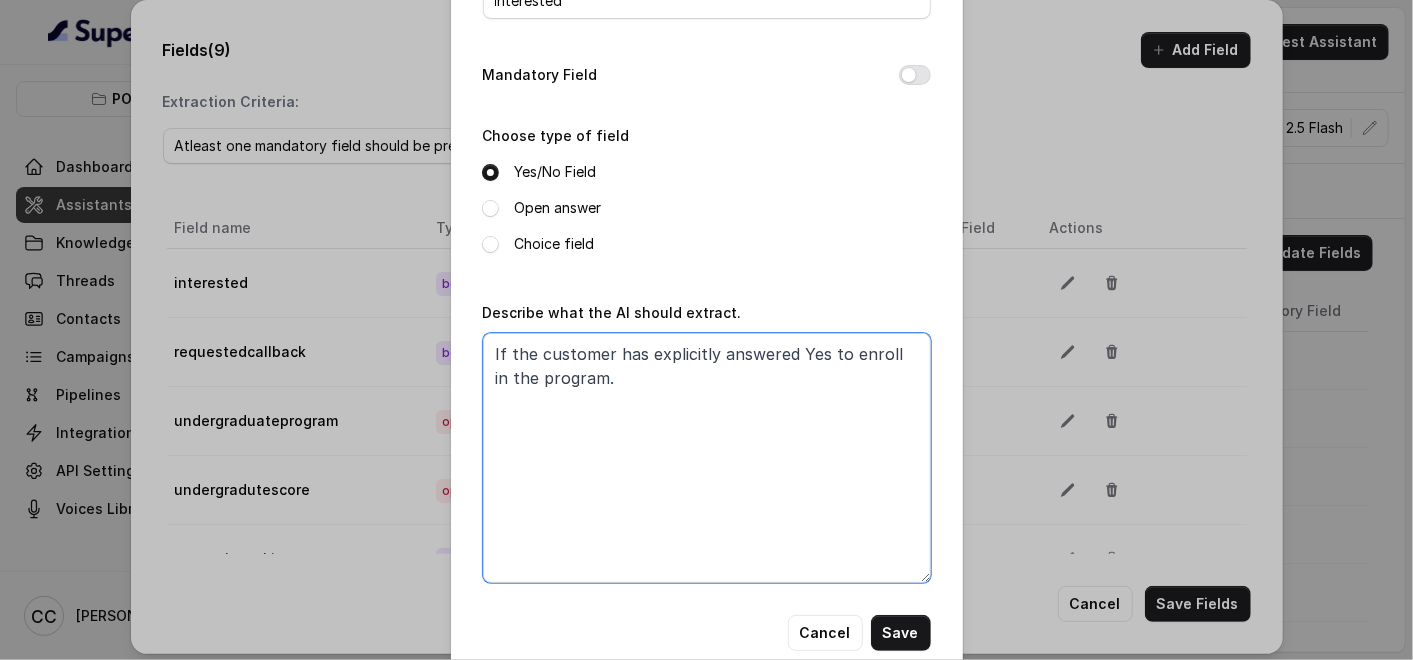 scroll, scrollTop: 173, scrollLeft: 0, axis: vertical 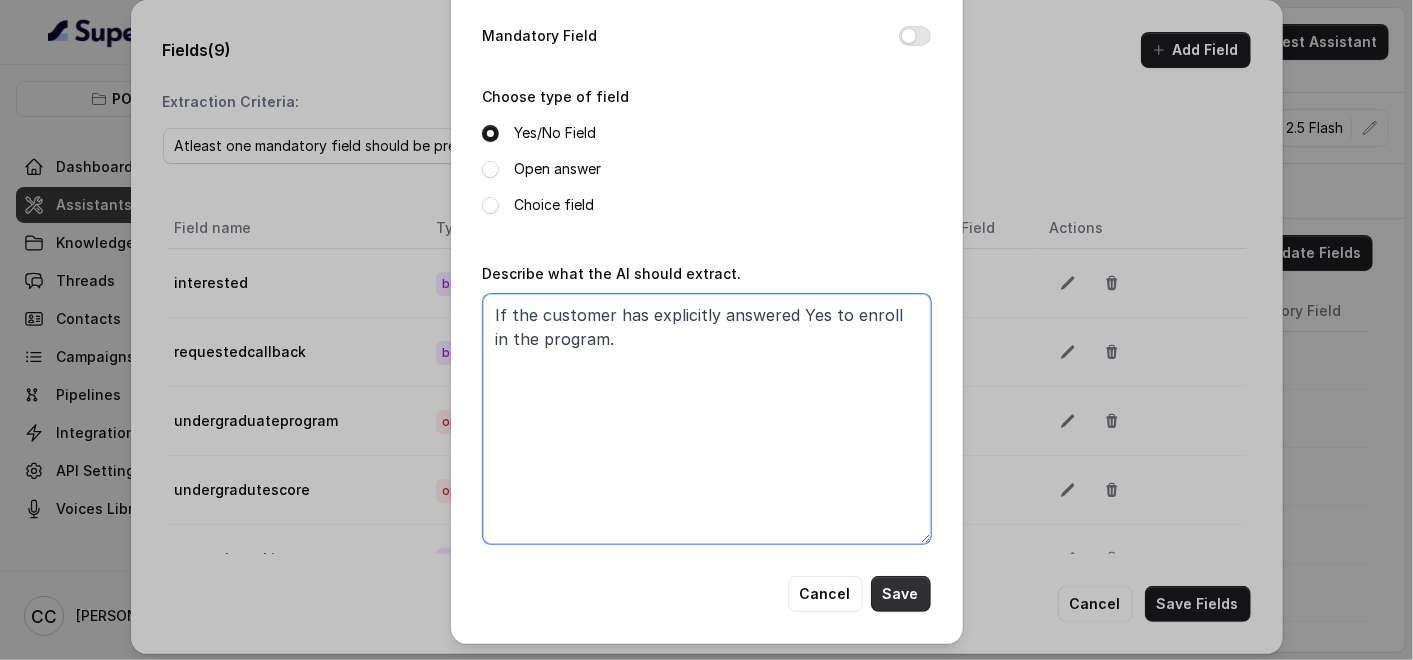 type on "If the customer has explicitly answered Yes to enroll in the program." 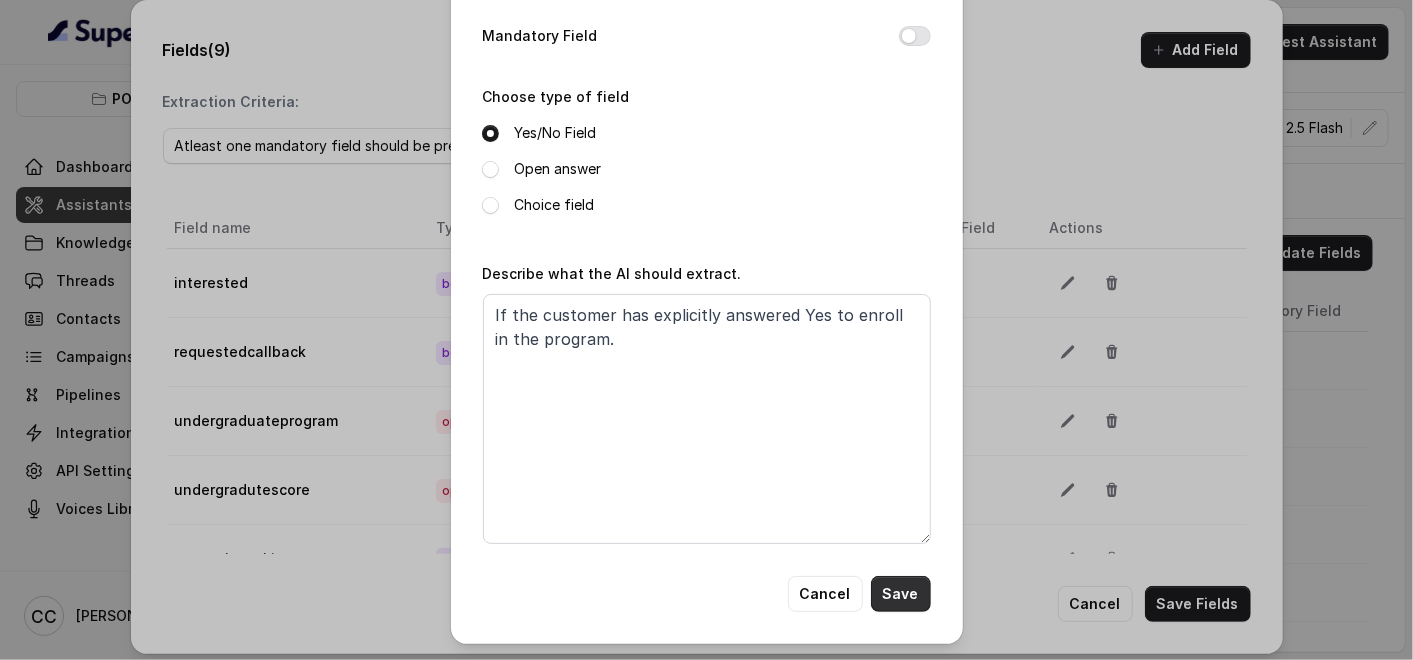 click on "Save" at bounding box center (901, 594) 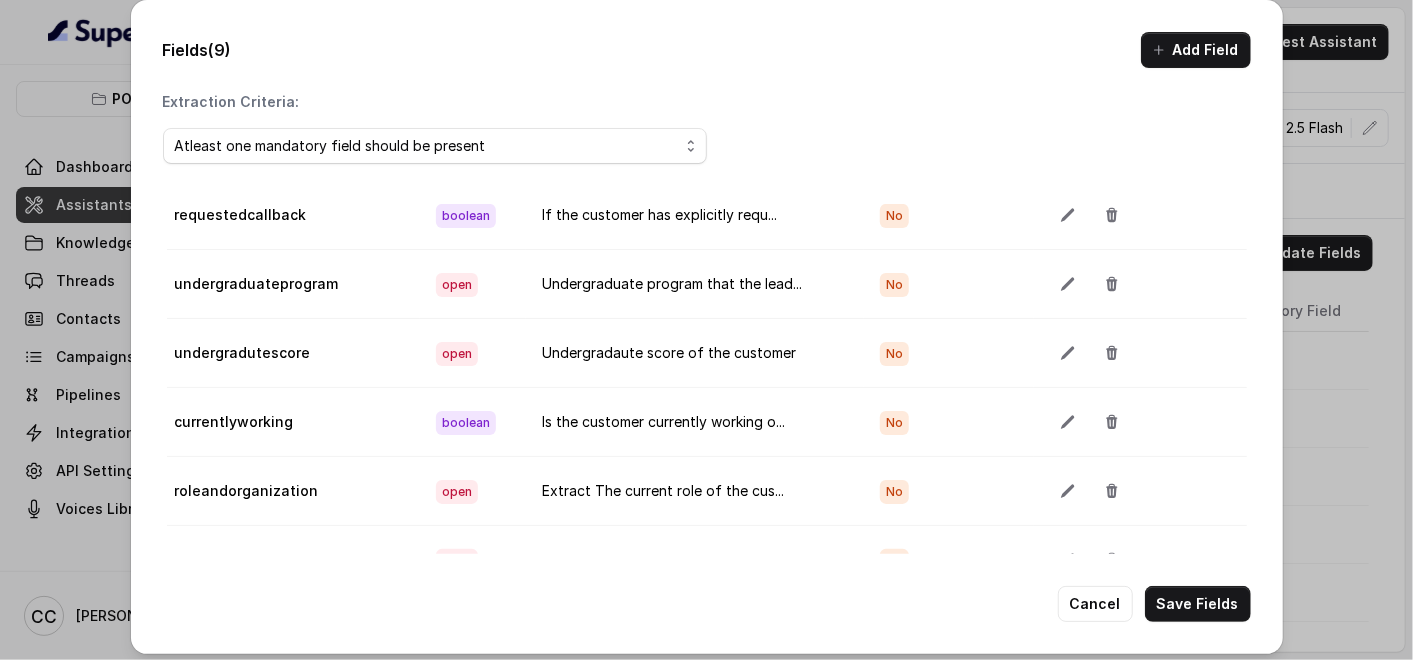 scroll, scrollTop: 217, scrollLeft: 0, axis: vertical 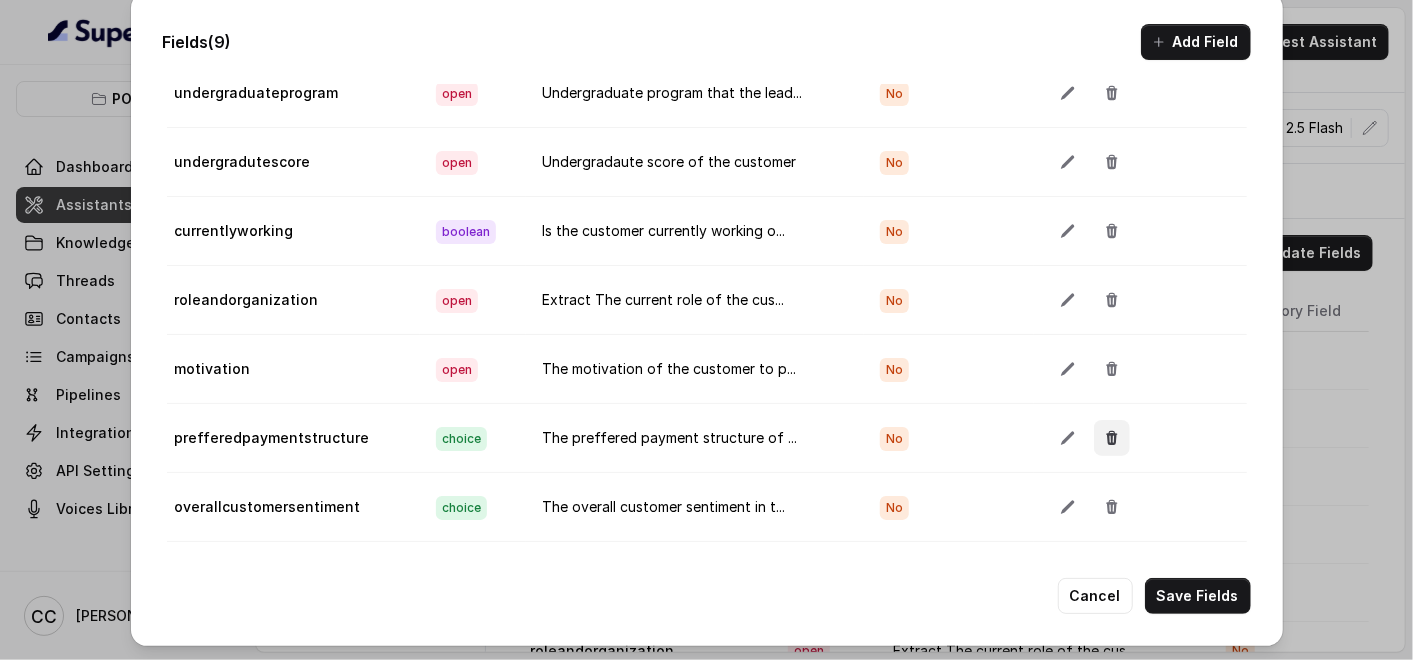 click at bounding box center [1112, 438] 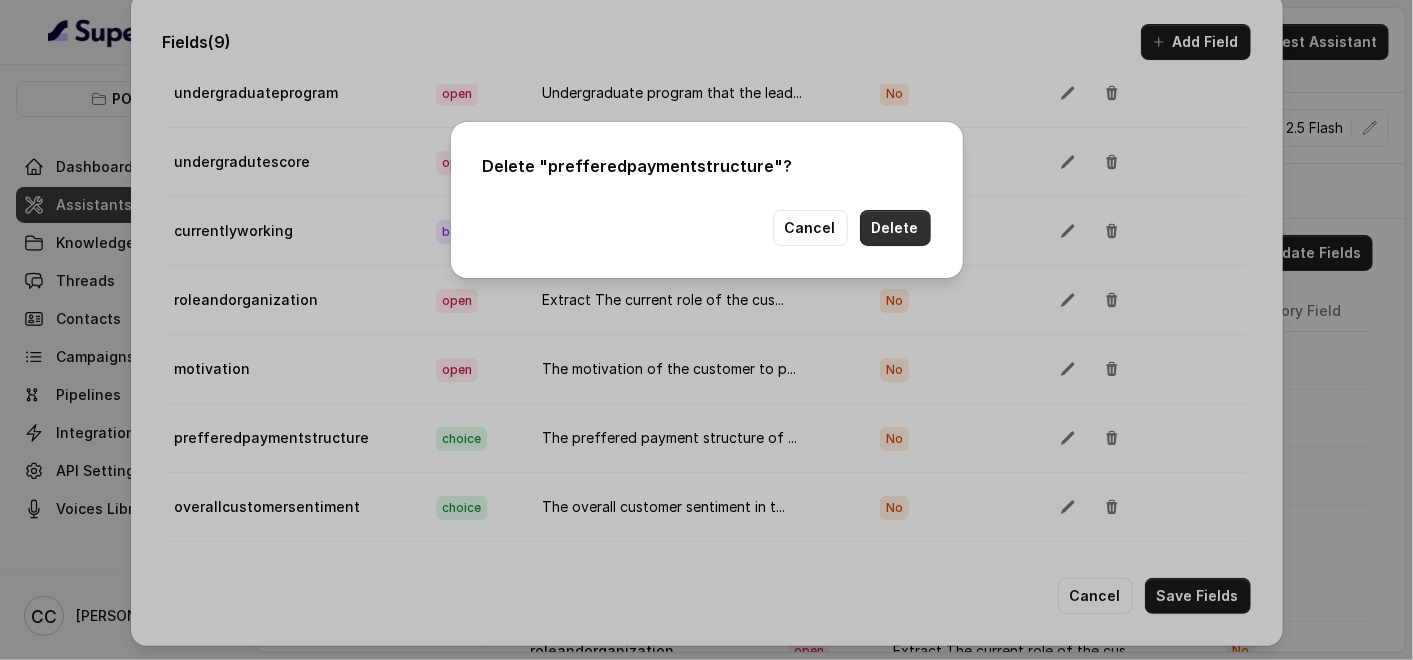 click on "Delete" at bounding box center (895, 228) 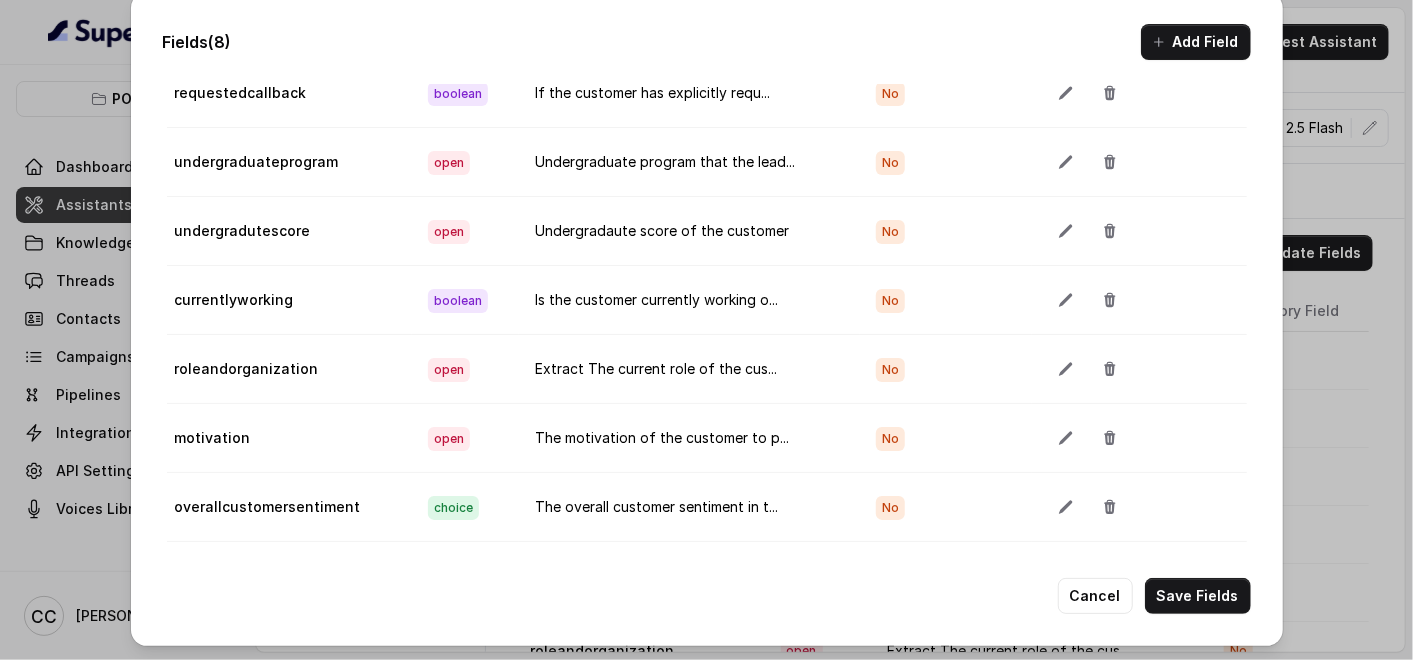 scroll, scrollTop: 148, scrollLeft: 0, axis: vertical 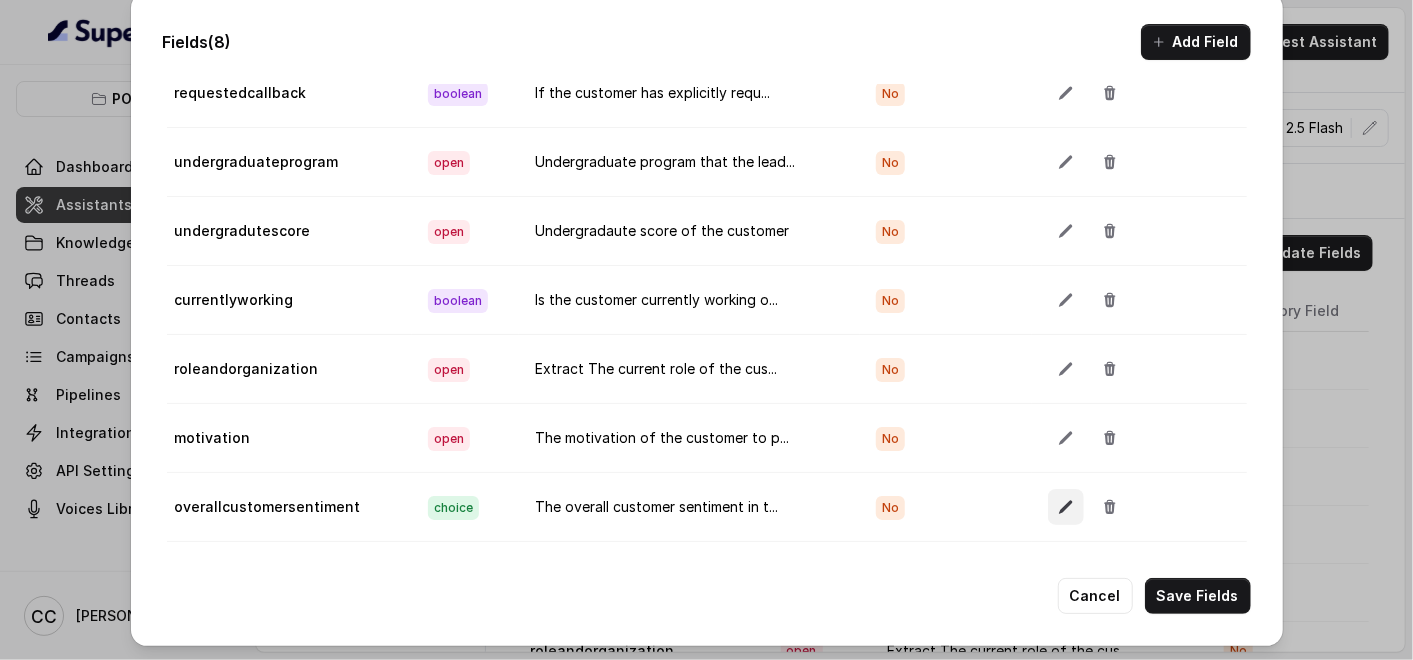 click 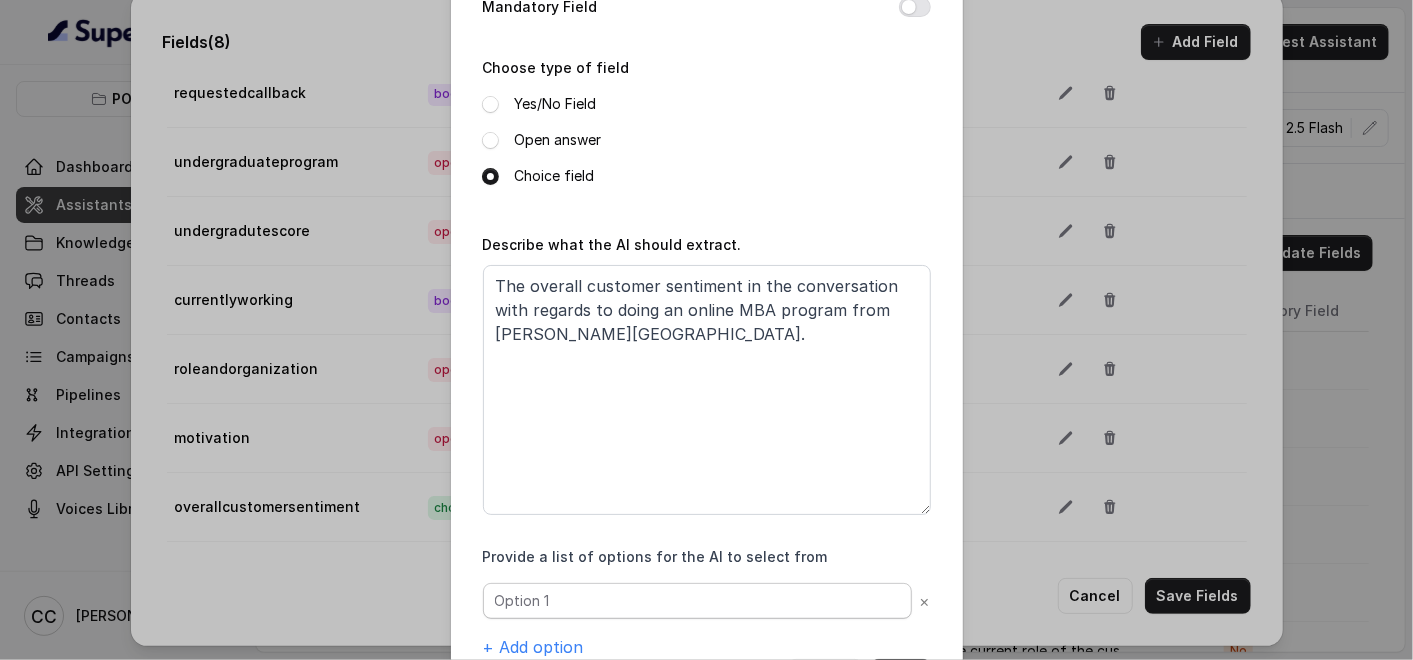 scroll, scrollTop: 284, scrollLeft: 0, axis: vertical 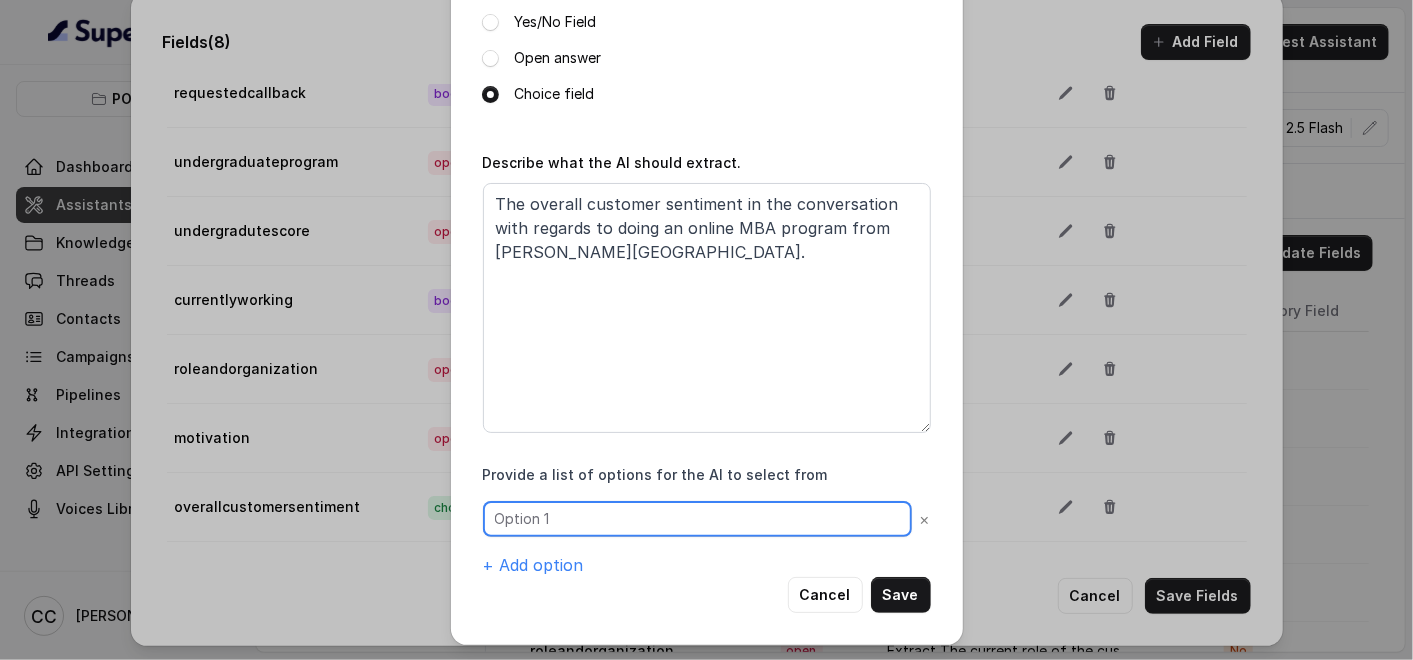 click at bounding box center (697, 519) 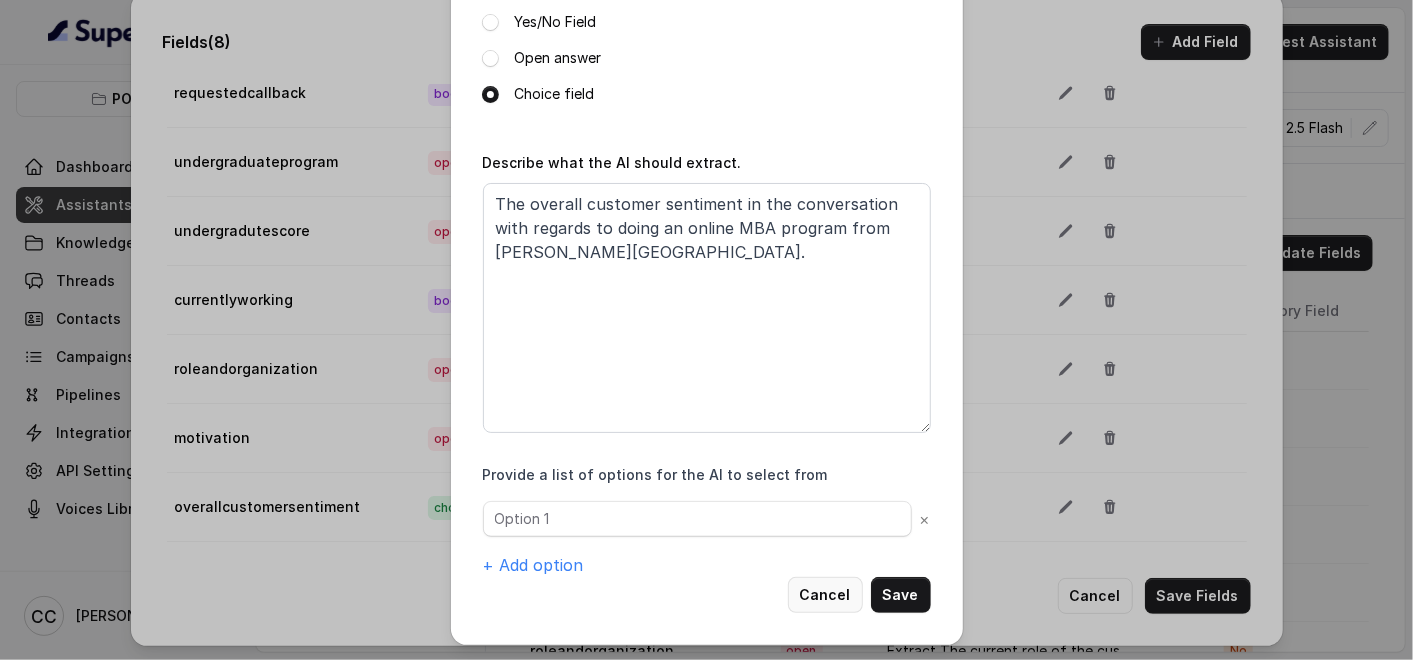 click on "Cancel" at bounding box center (825, 595) 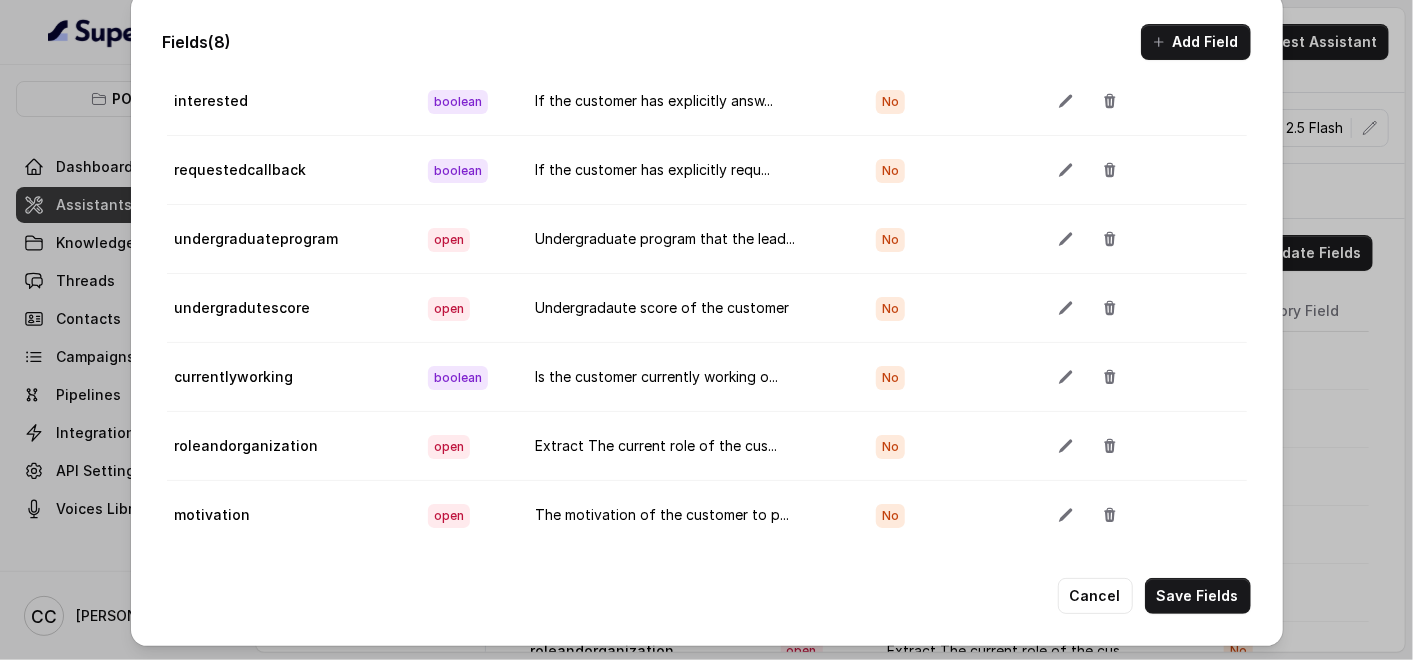 scroll, scrollTop: 0, scrollLeft: 0, axis: both 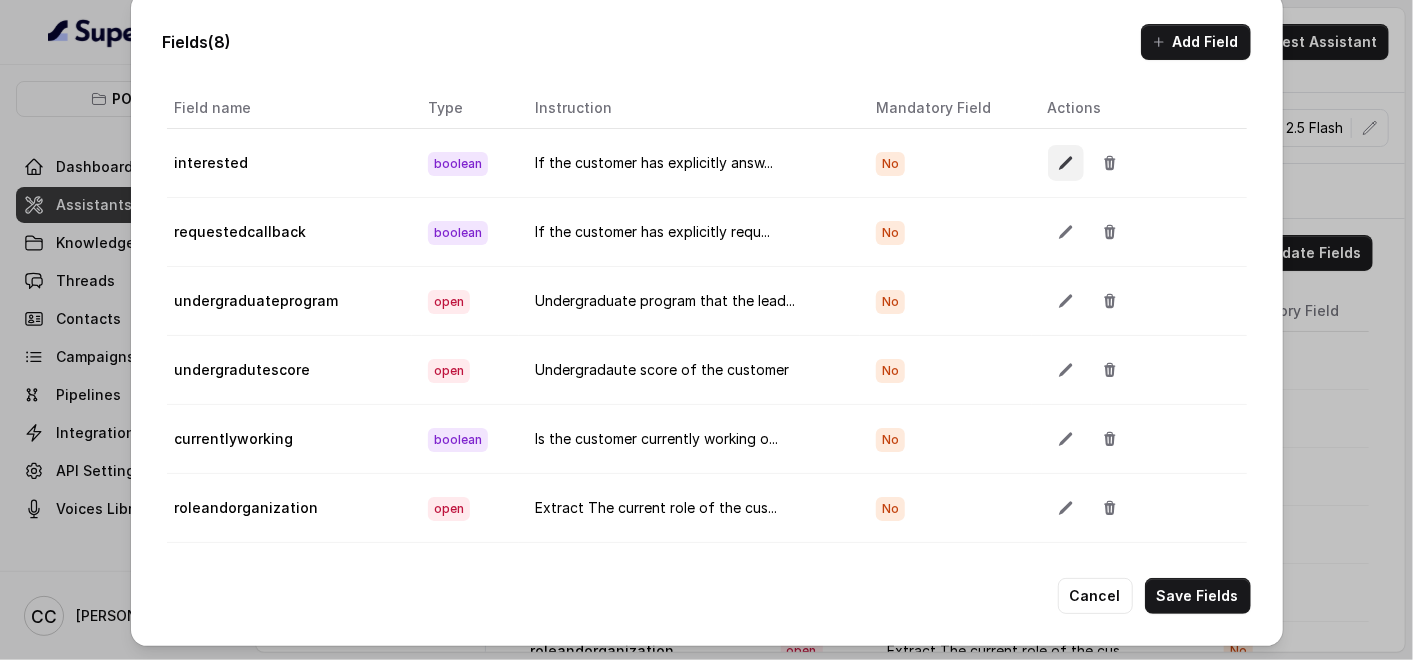 click 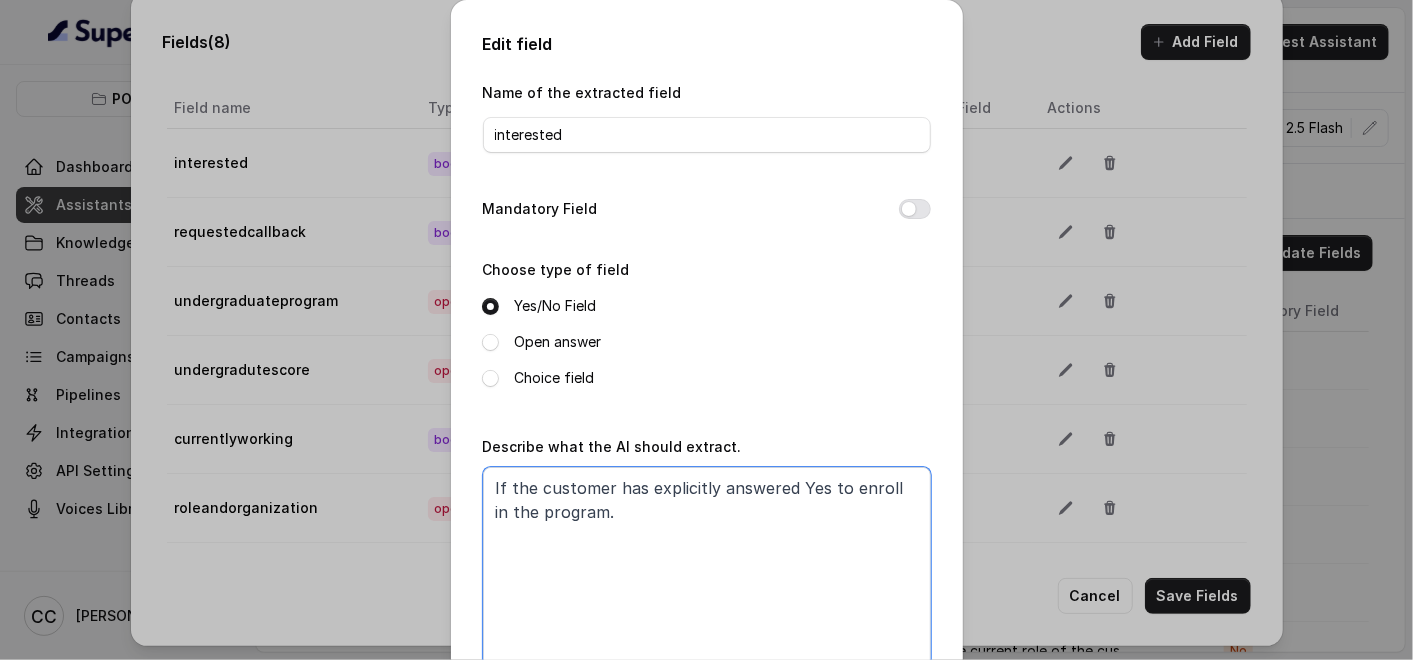 drag, startPoint x: 635, startPoint y: 491, endPoint x: 854, endPoint y: 528, distance: 222.10358 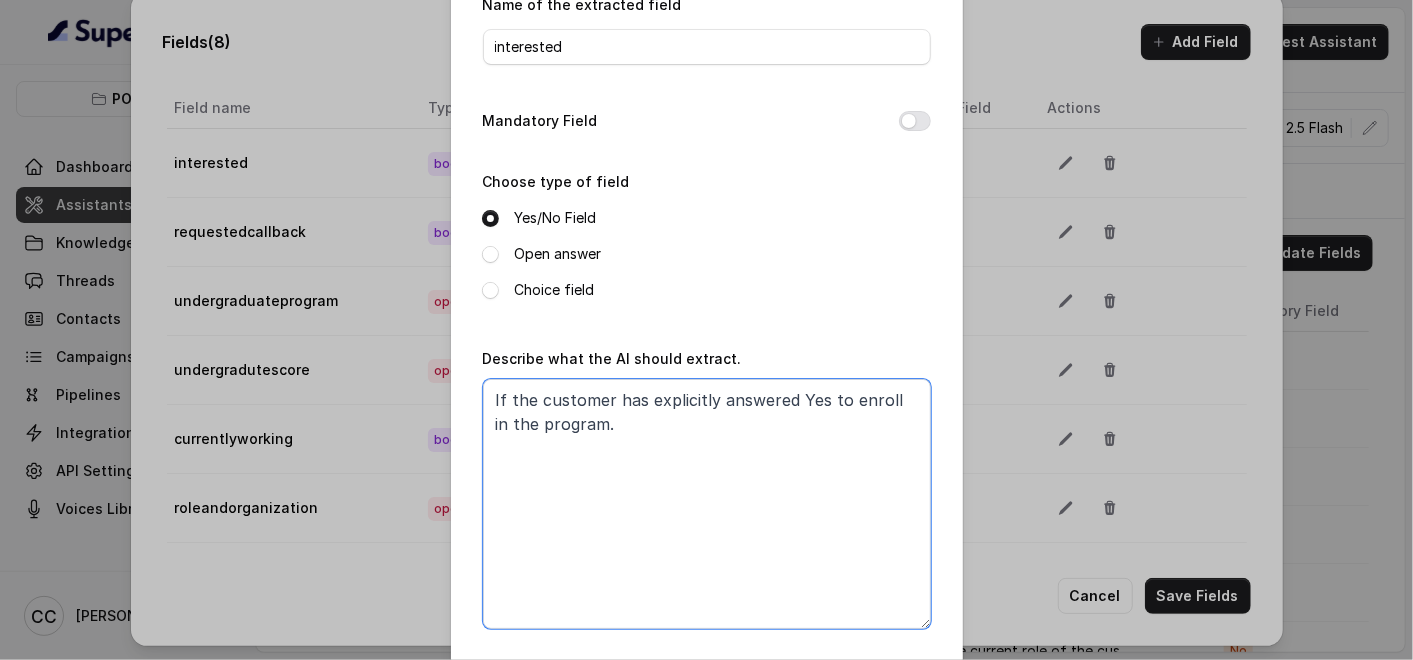scroll, scrollTop: 173, scrollLeft: 0, axis: vertical 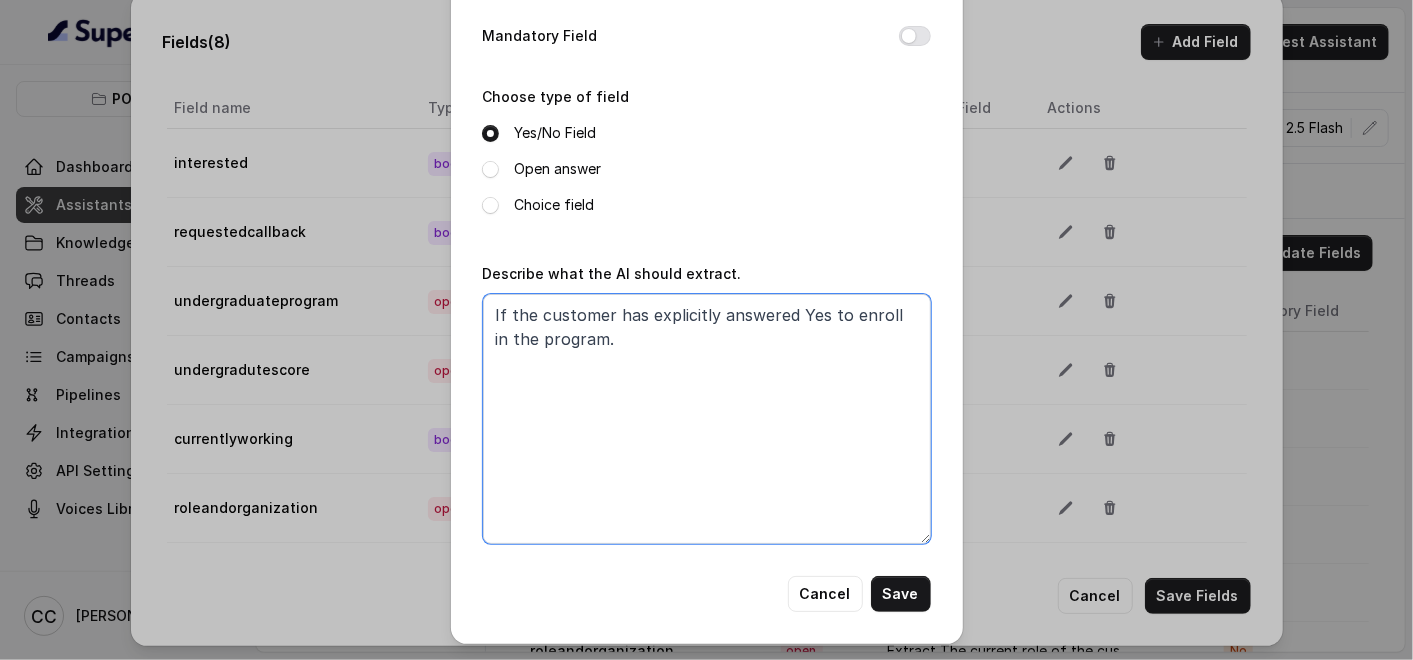 drag, startPoint x: 832, startPoint y: 324, endPoint x: 853, endPoint y: 334, distance: 23.259407 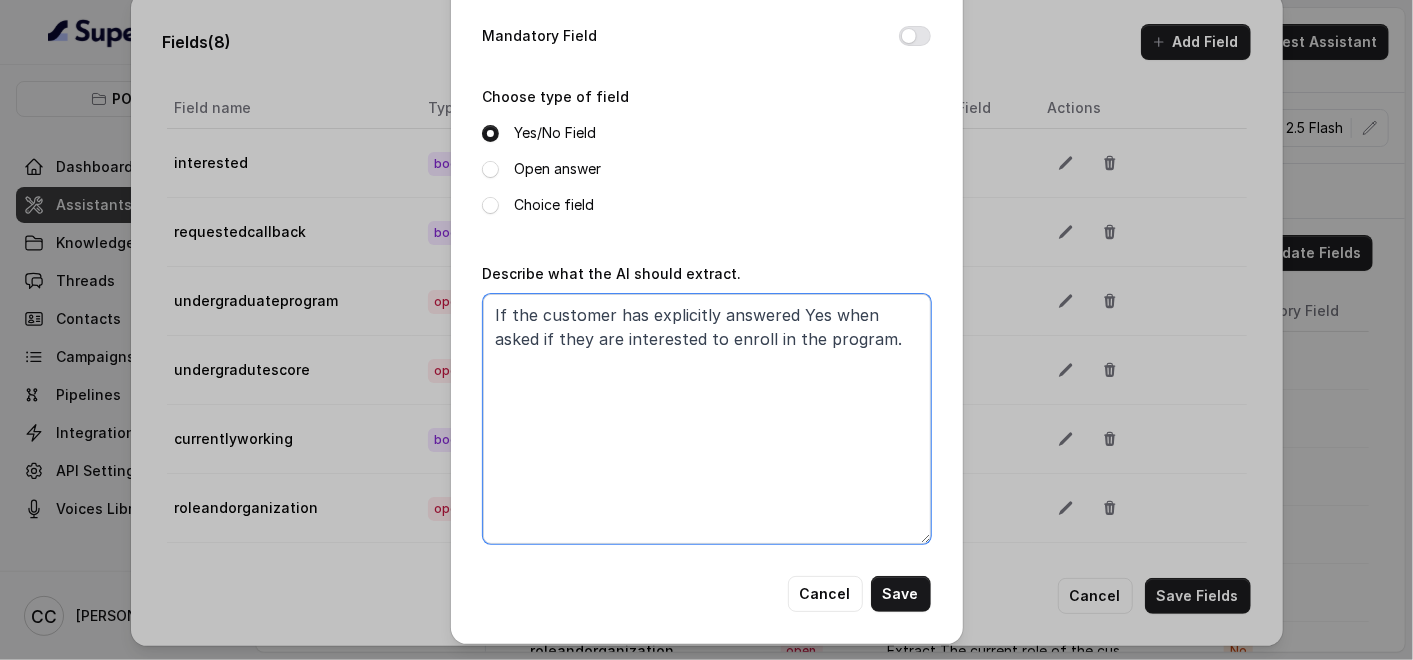 click on "If the customer has explicitly answered Yes when asked if they are interested to enroll in the program." at bounding box center (707, 419) 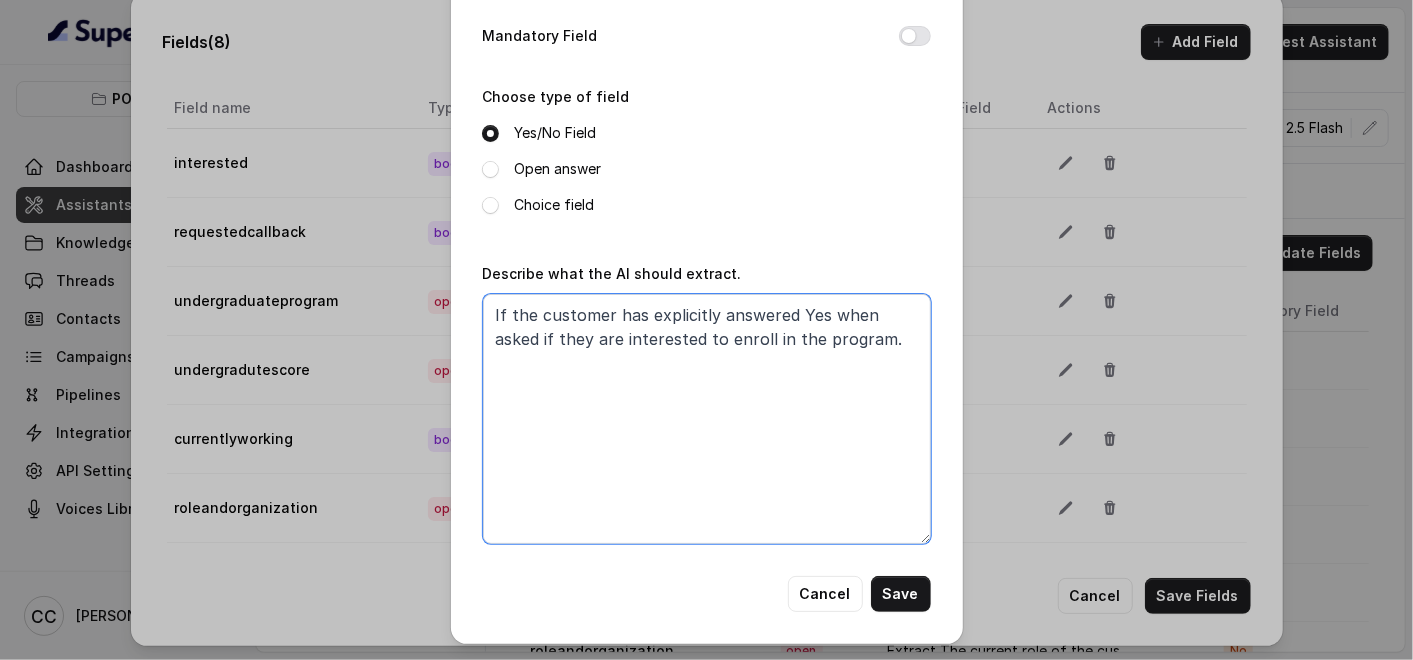 drag, startPoint x: 545, startPoint y: 320, endPoint x: 940, endPoint y: 377, distance: 399.09146 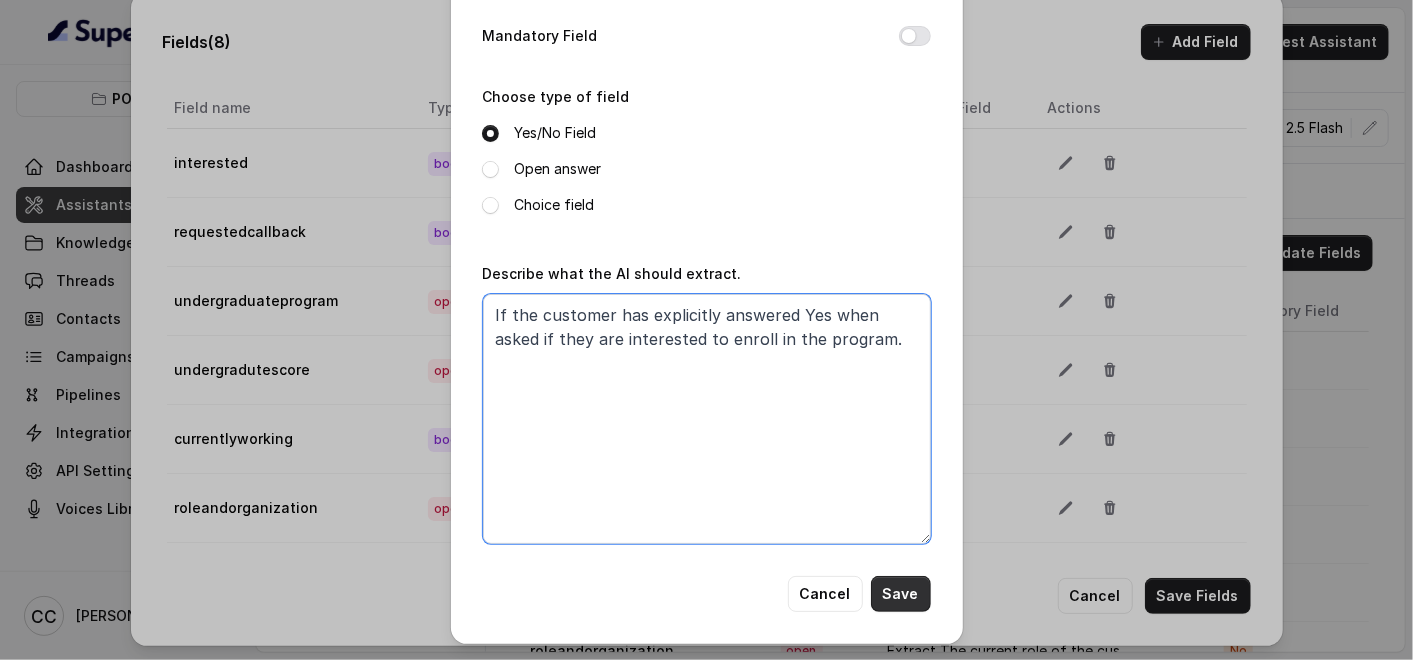 type on "If the customer has explicitly answered Yes when asked if they are interested to enroll in the program." 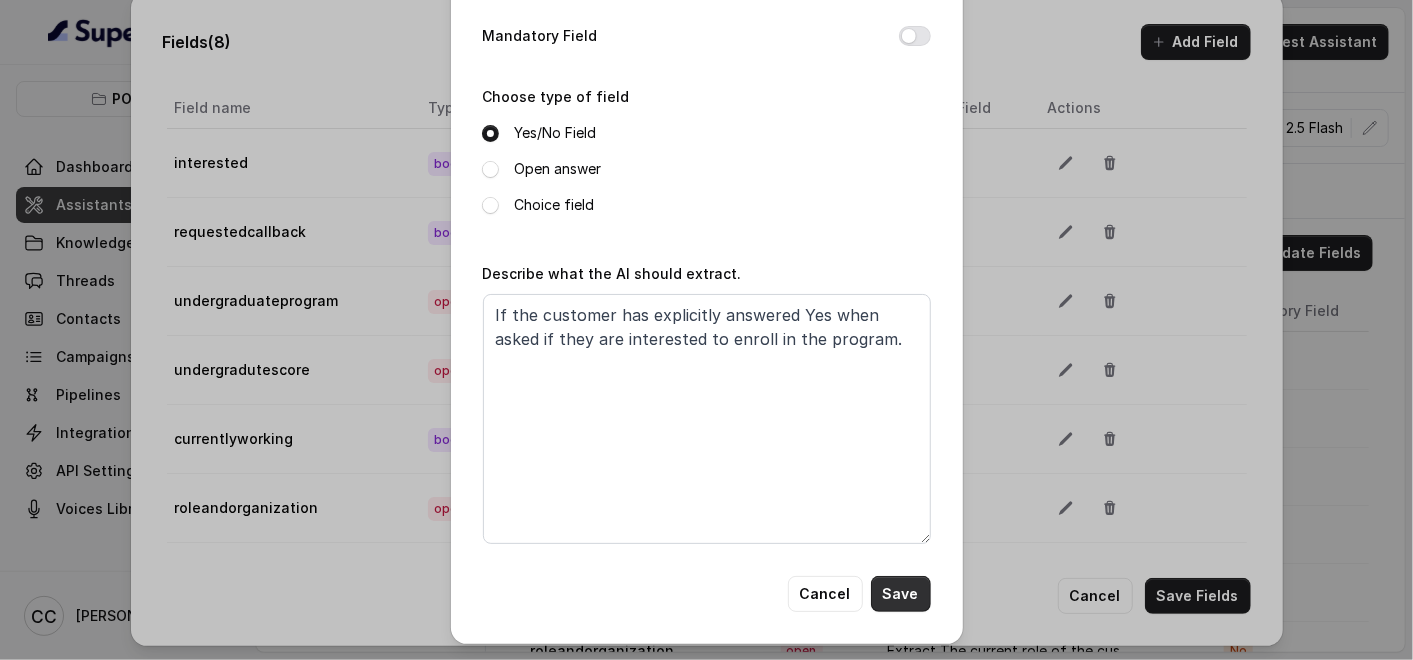 click on "Save" at bounding box center (901, 594) 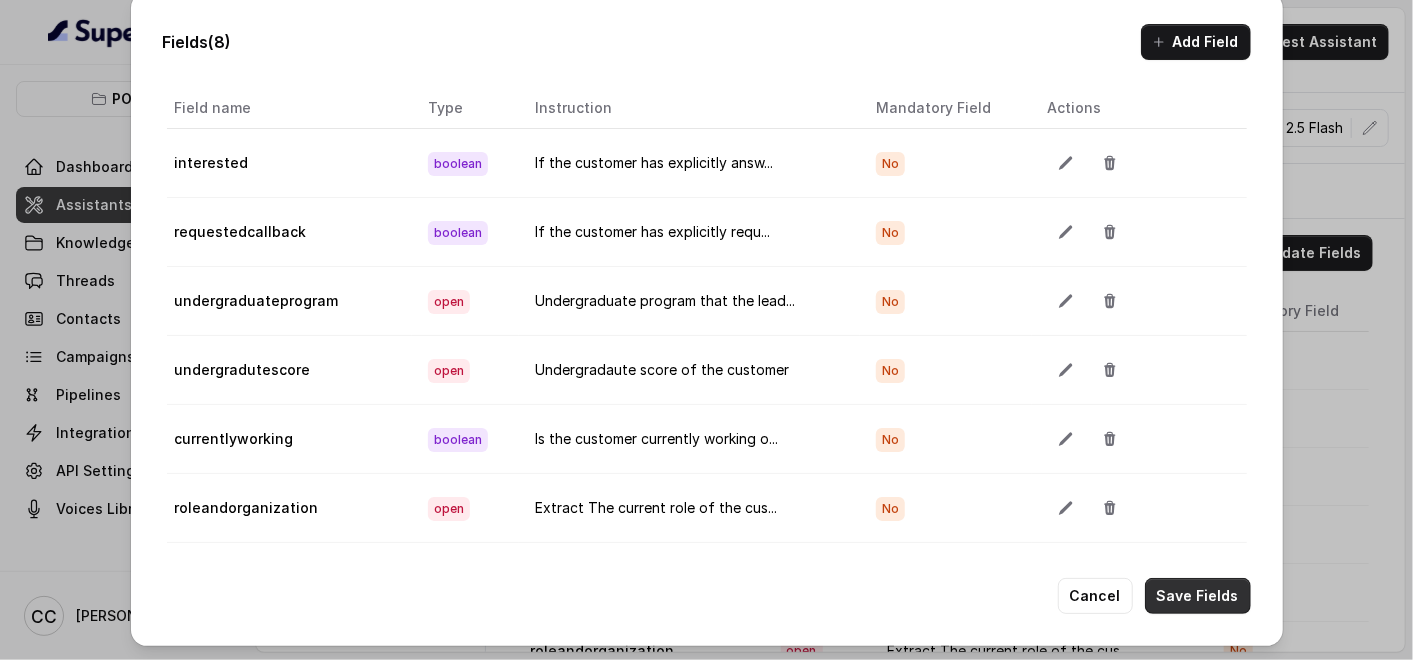 click on "Save Fields" at bounding box center (1198, 596) 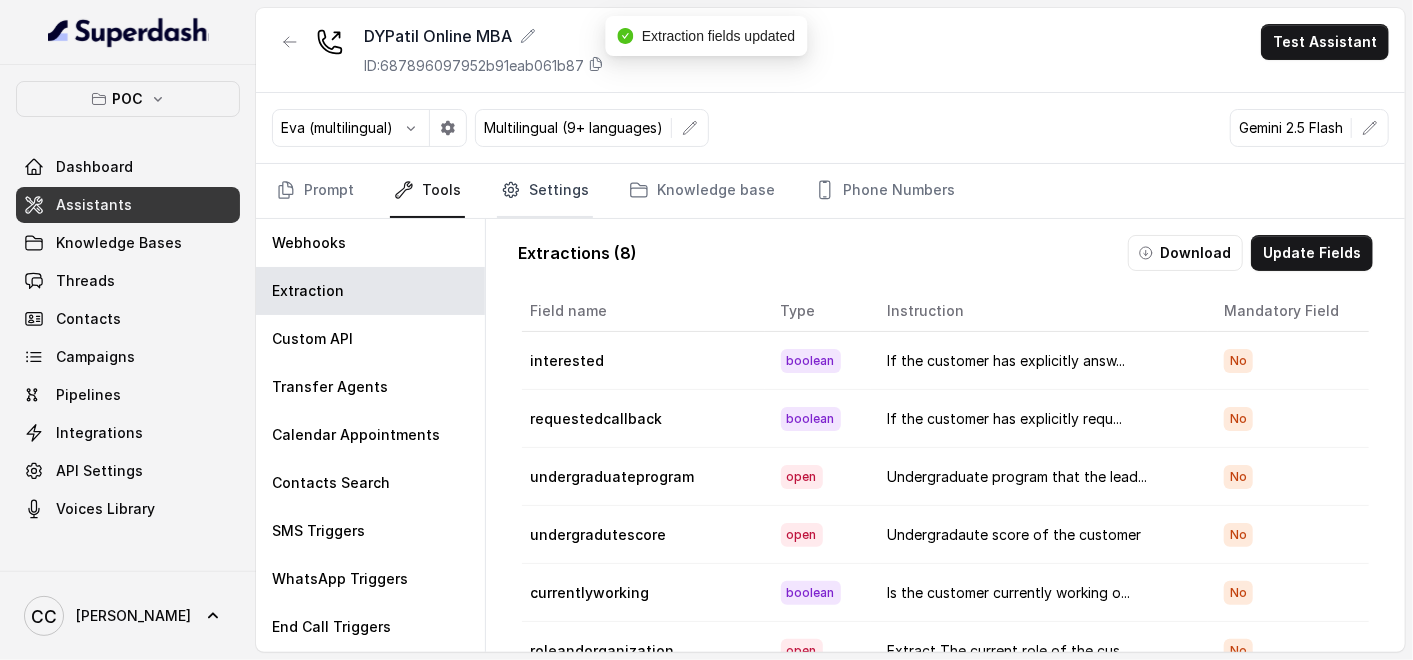 click on "Settings" at bounding box center (545, 191) 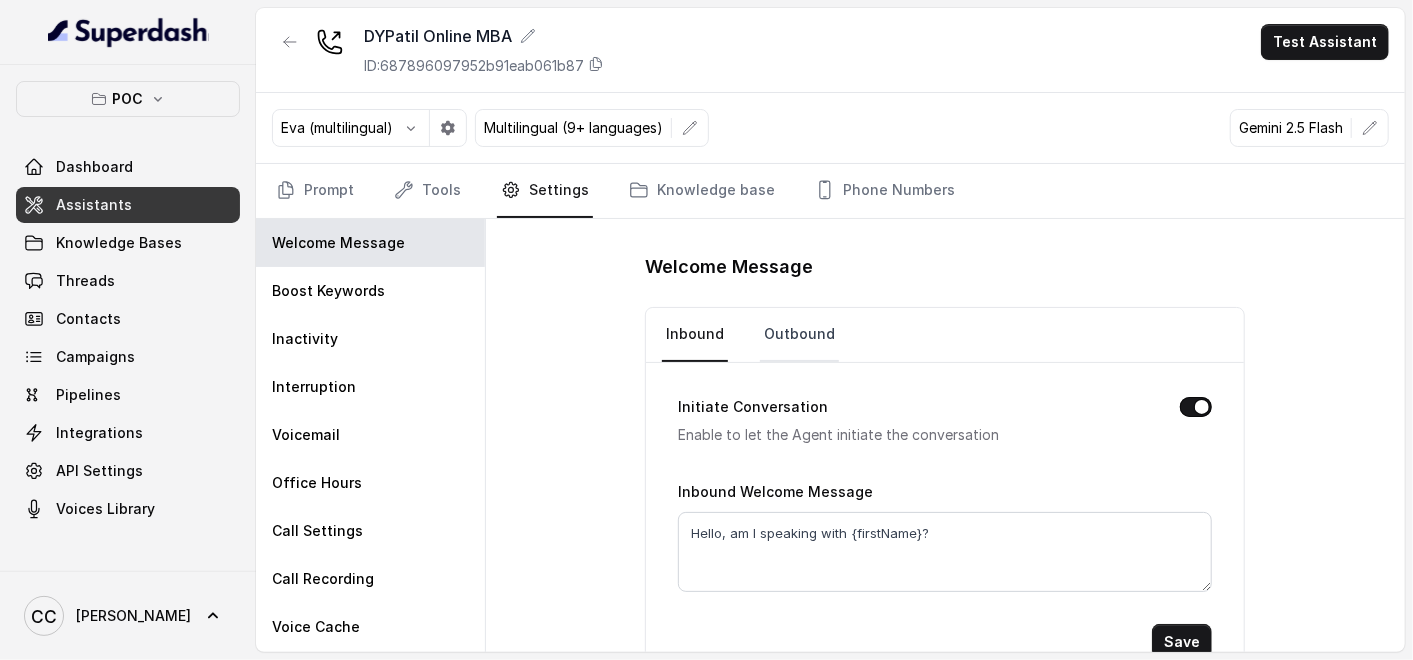 click on "Outbound" at bounding box center (799, 335) 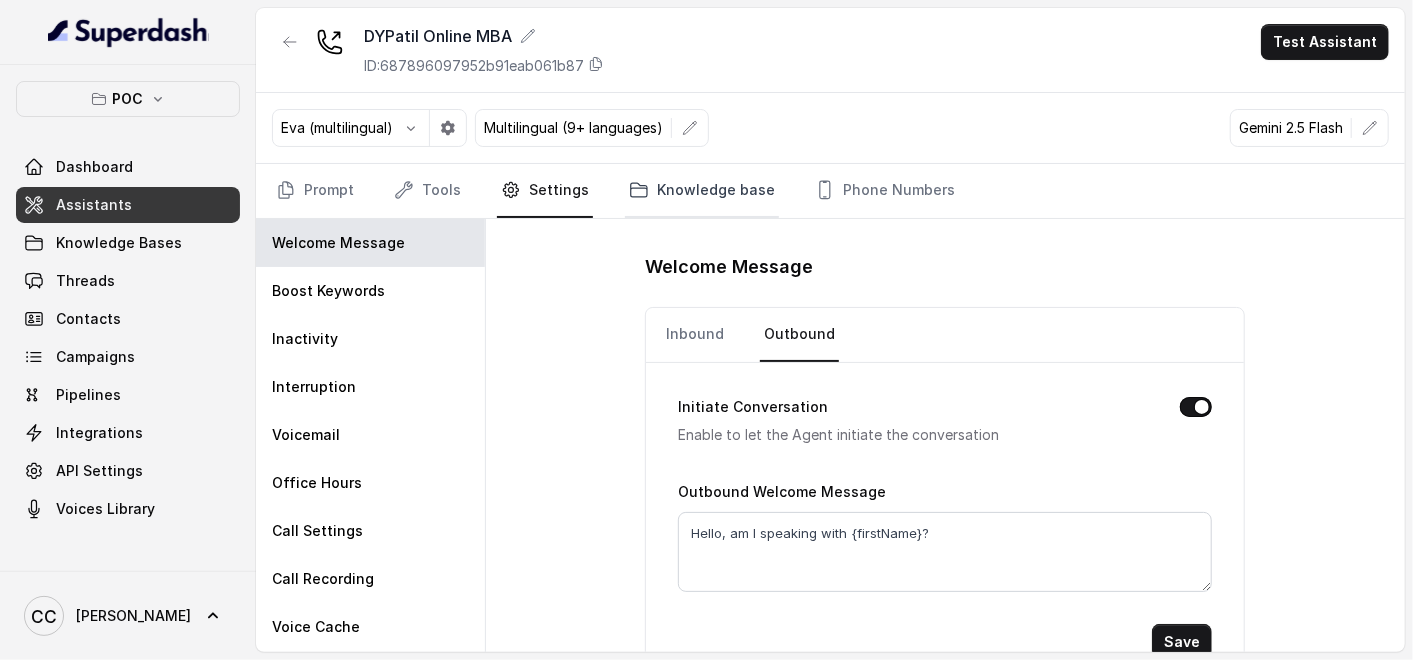 click on "Knowledge base" at bounding box center (702, 191) 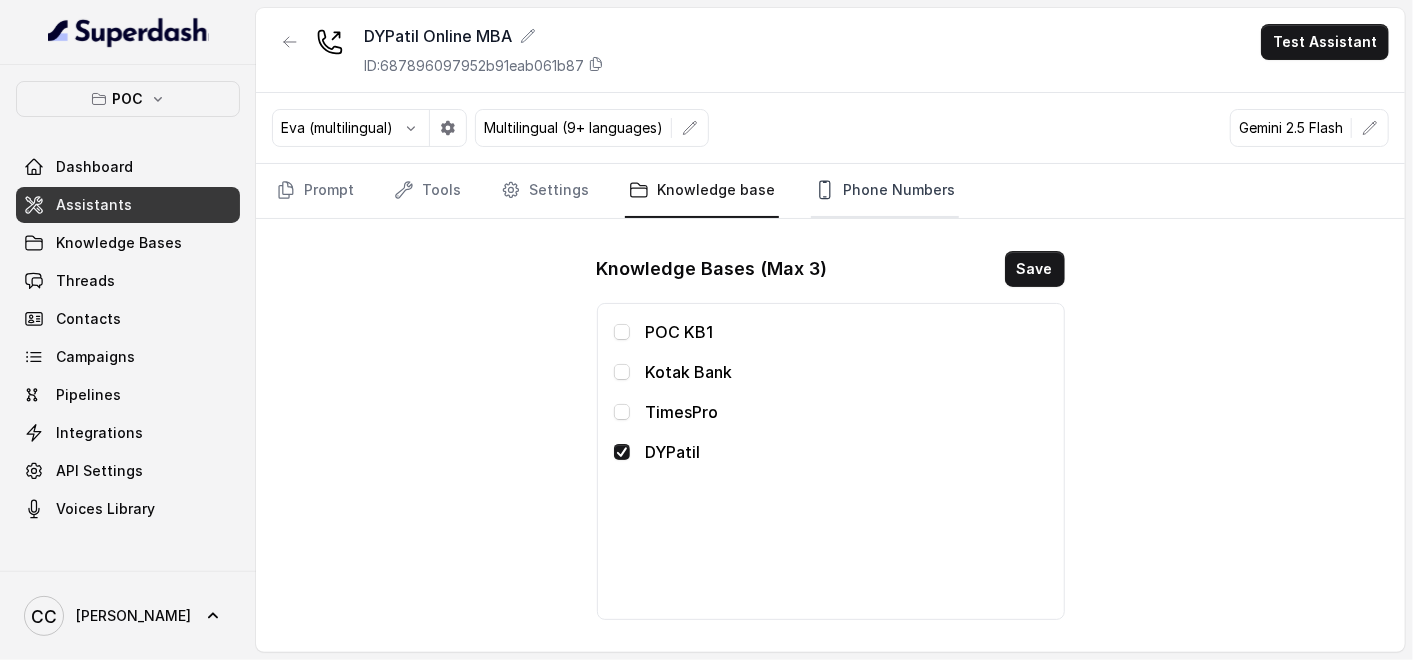click on "Phone Numbers" at bounding box center (885, 191) 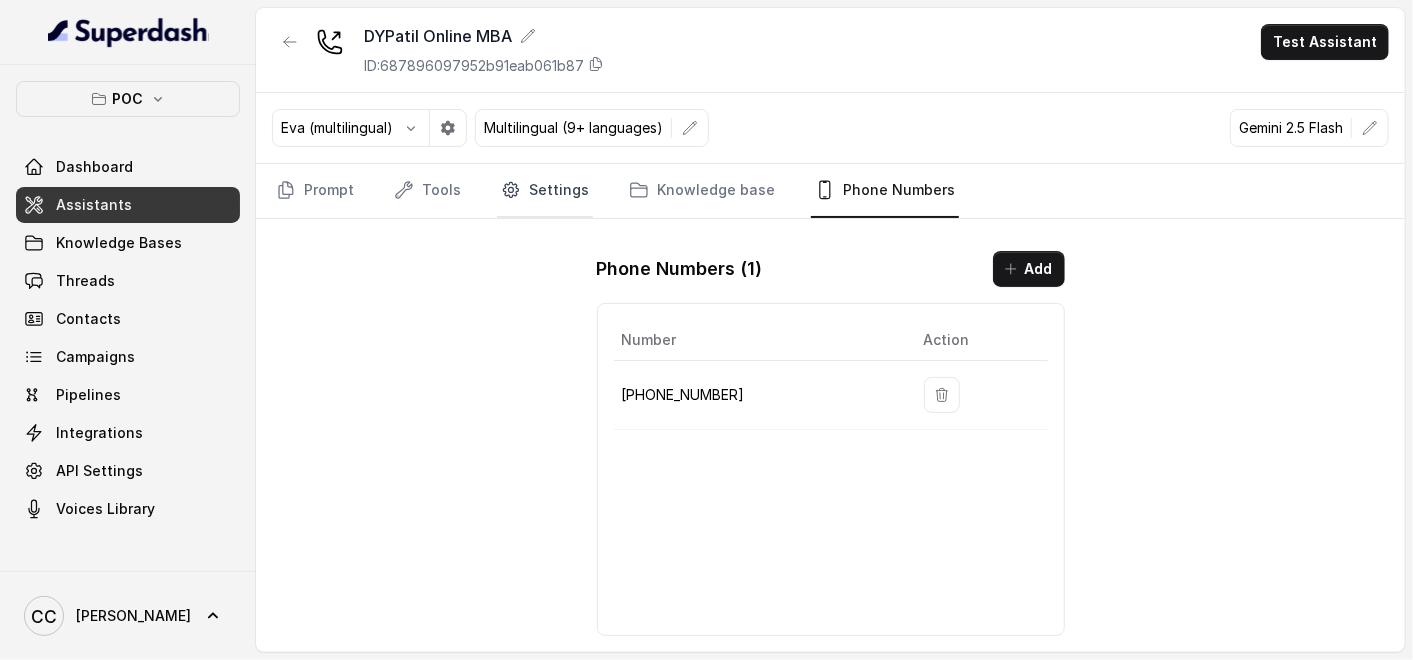 click on "Settings" at bounding box center (545, 191) 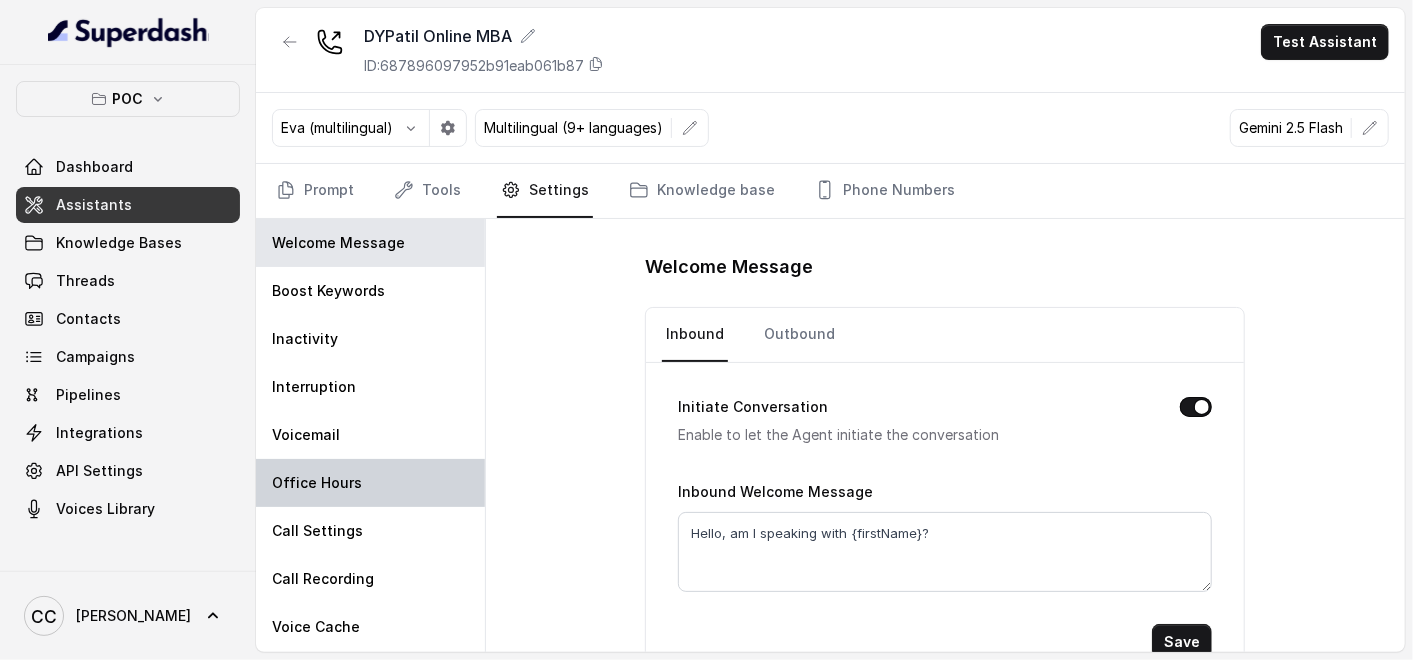 click on "Office Hours" at bounding box center [370, 483] 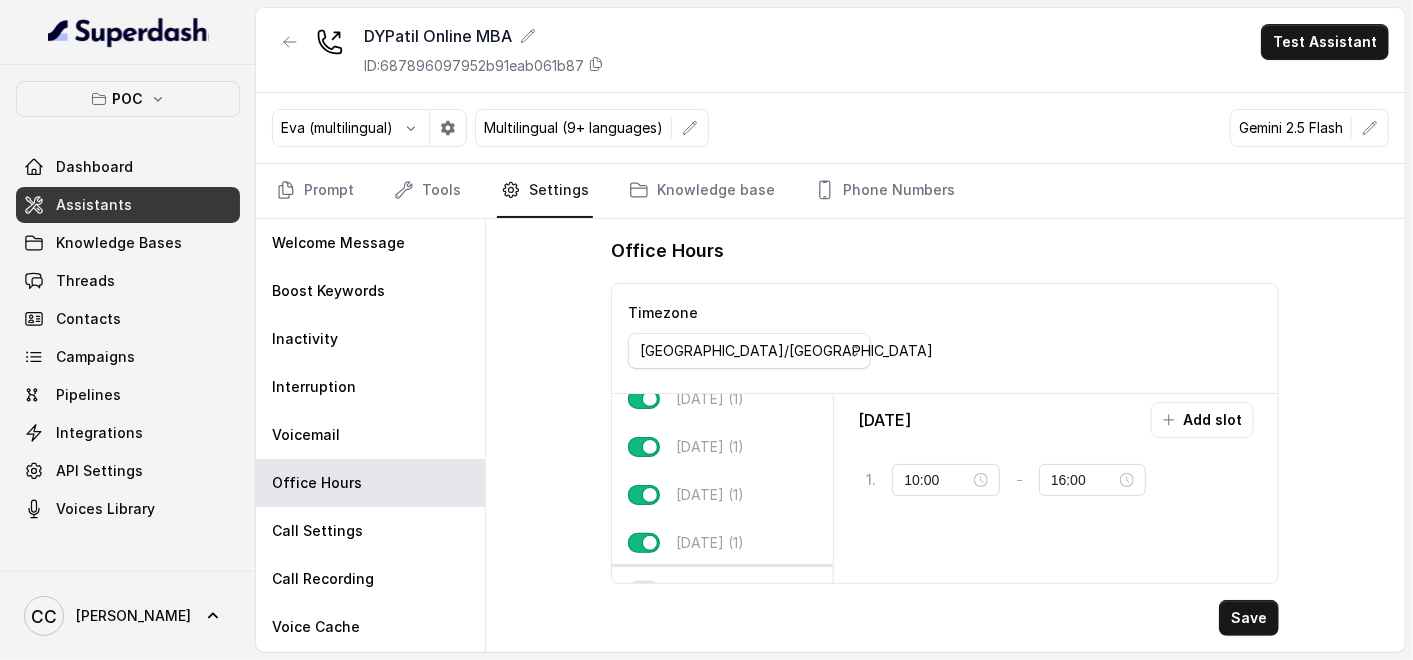 scroll, scrollTop: 0, scrollLeft: 0, axis: both 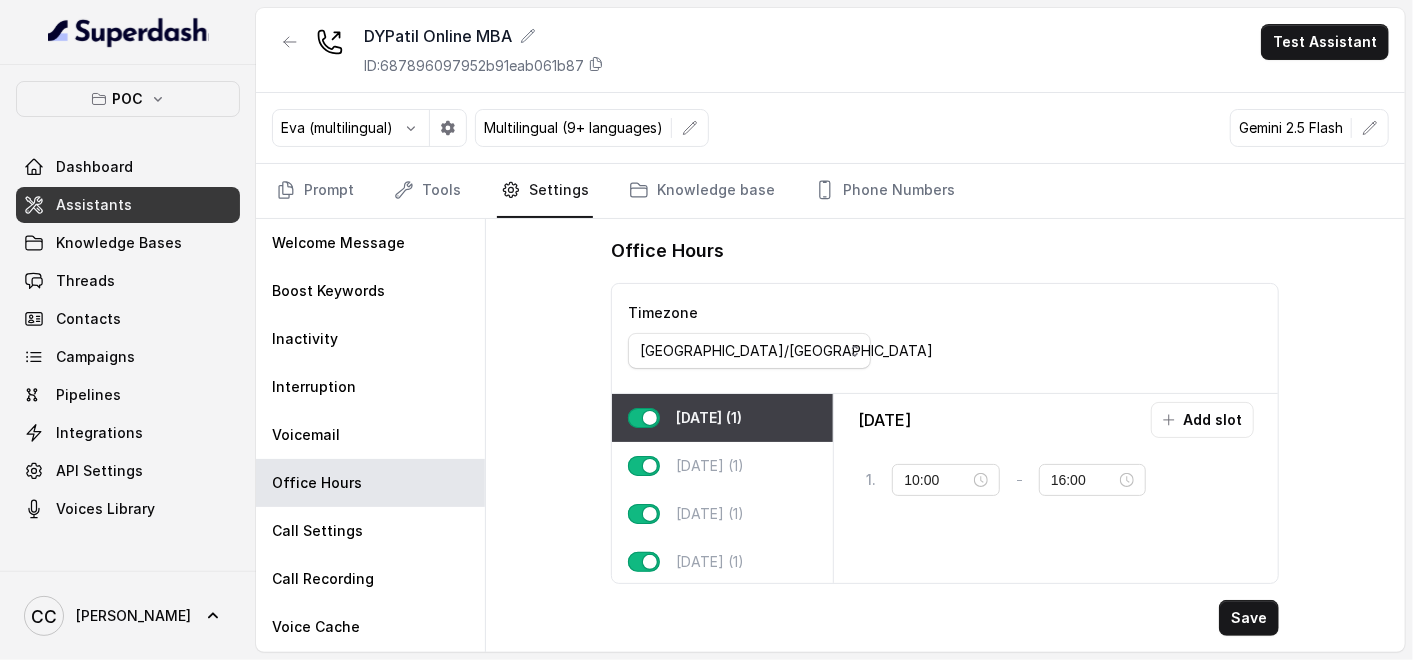 click at bounding box center (644, 418) 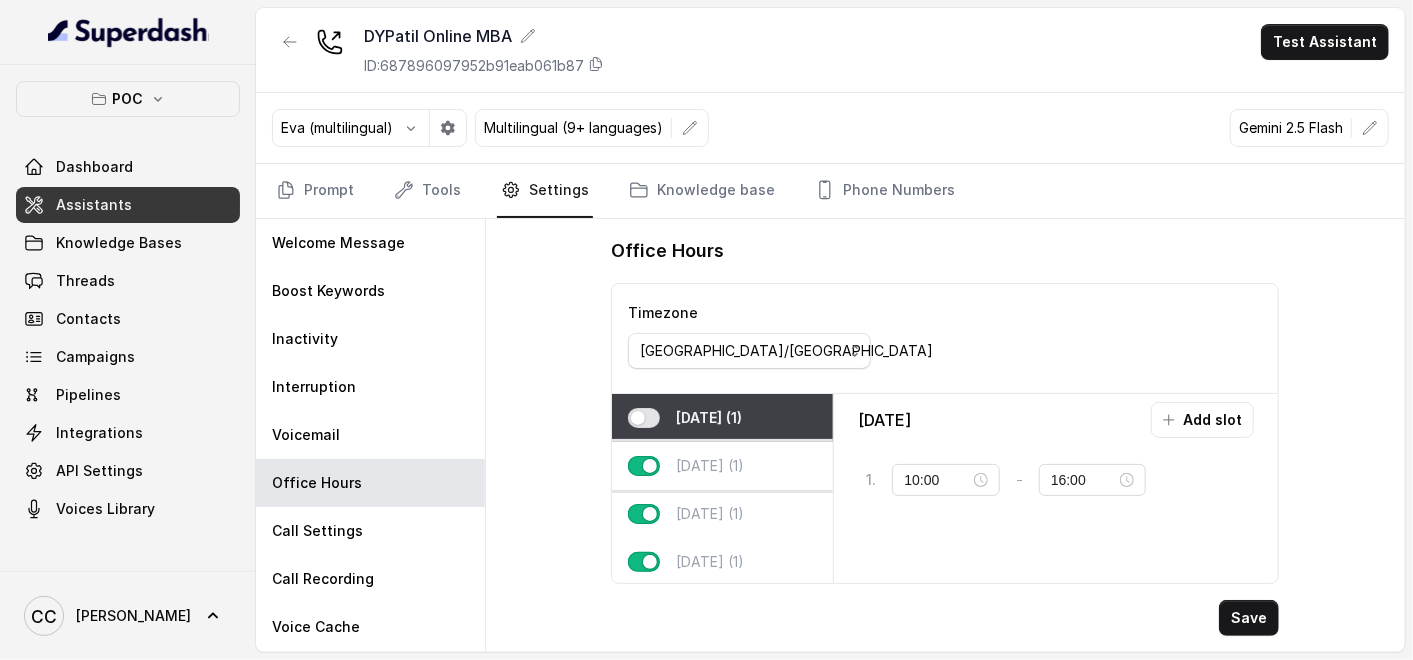 click at bounding box center (644, 466) 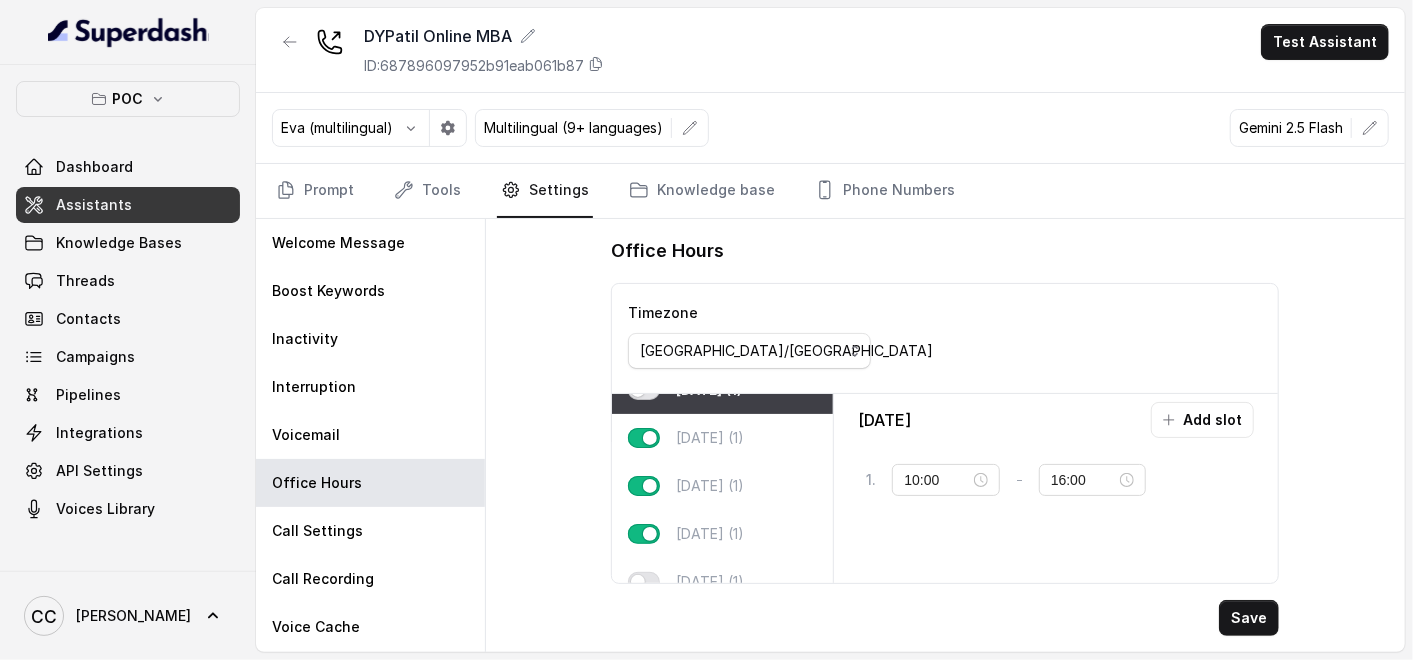 scroll, scrollTop: 111, scrollLeft: 0, axis: vertical 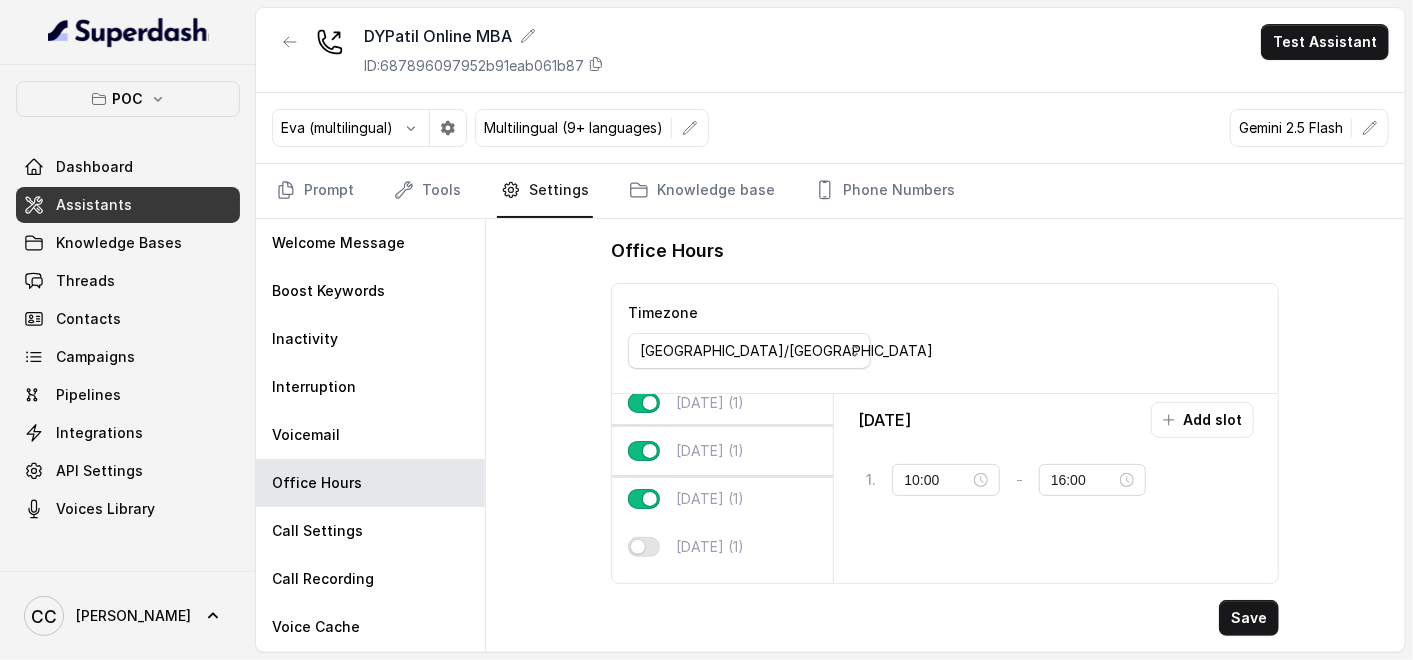 click at bounding box center (644, 451) 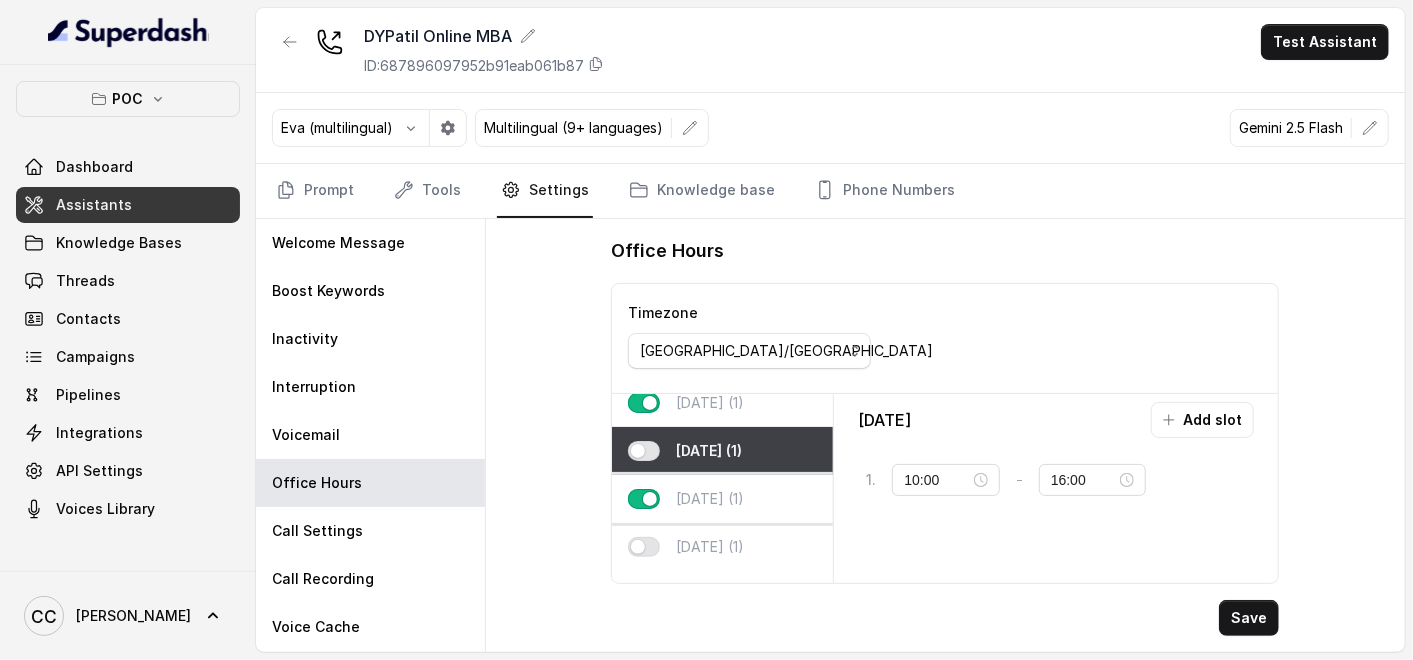 click at bounding box center [644, 499] 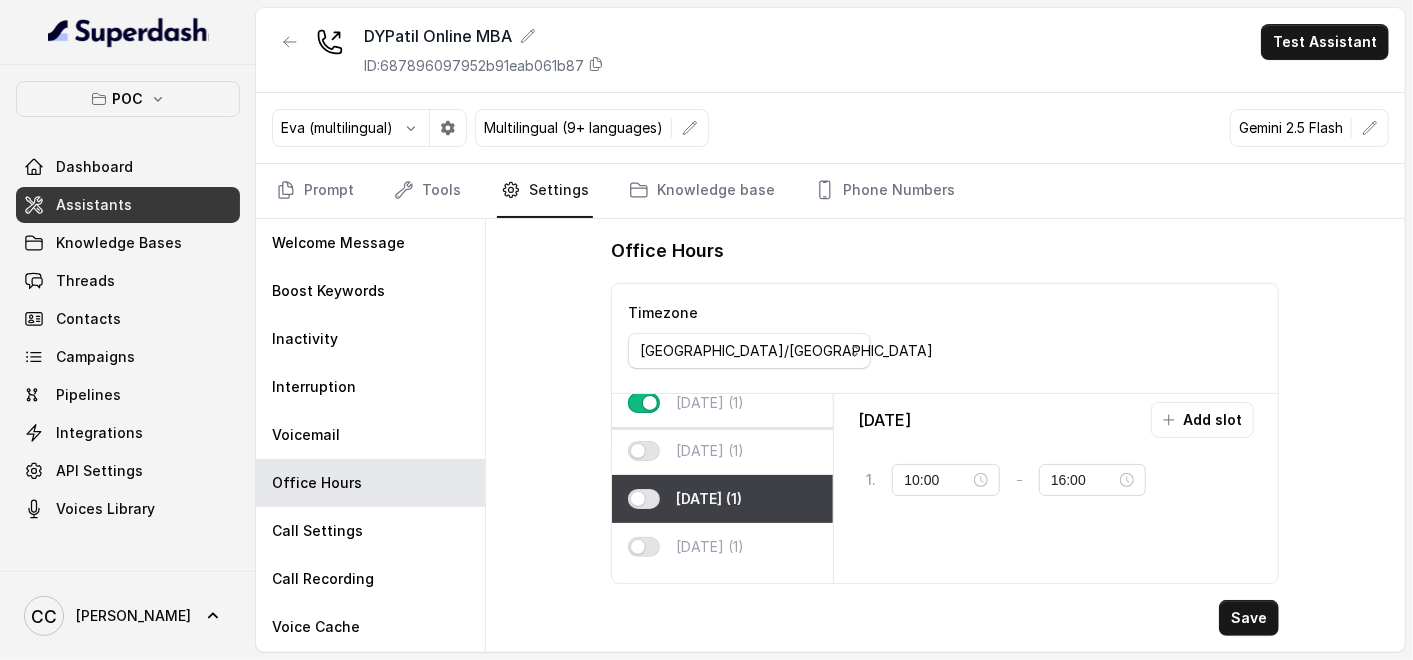 click on "[DATE] (1)" at bounding box center [710, 403] 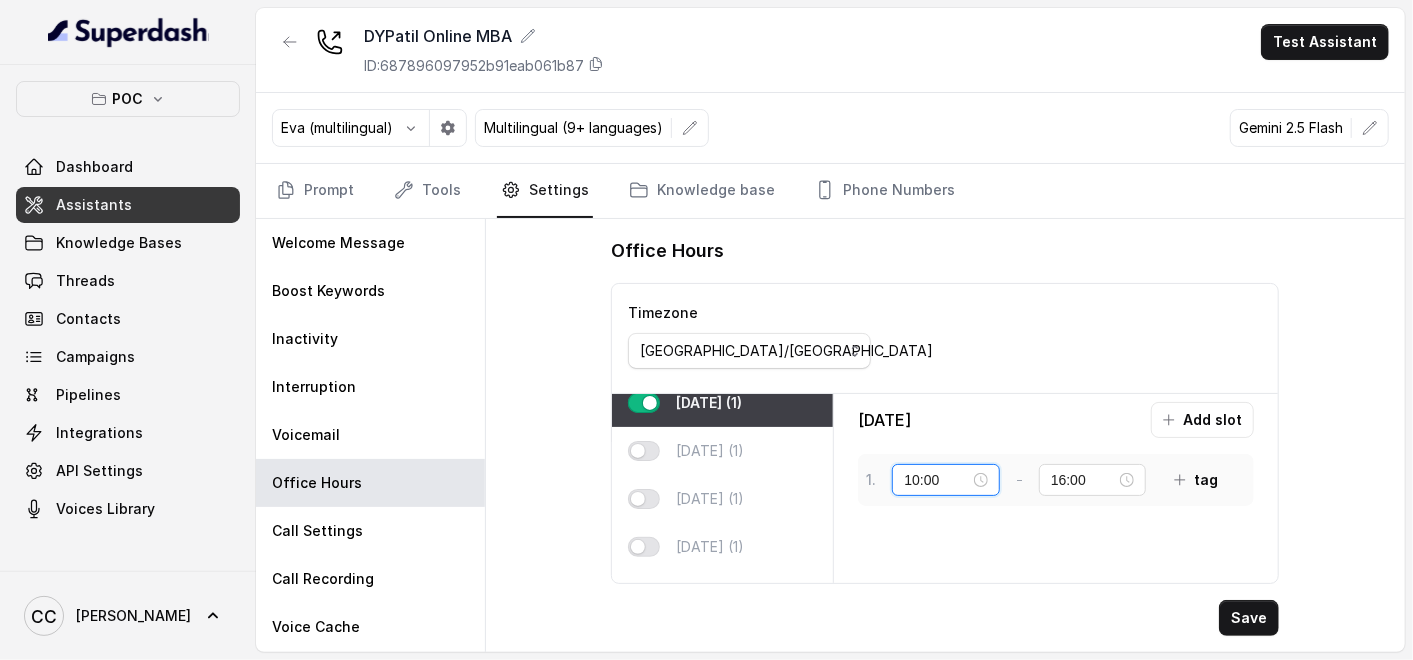 click on "10:00" at bounding box center (937, 480) 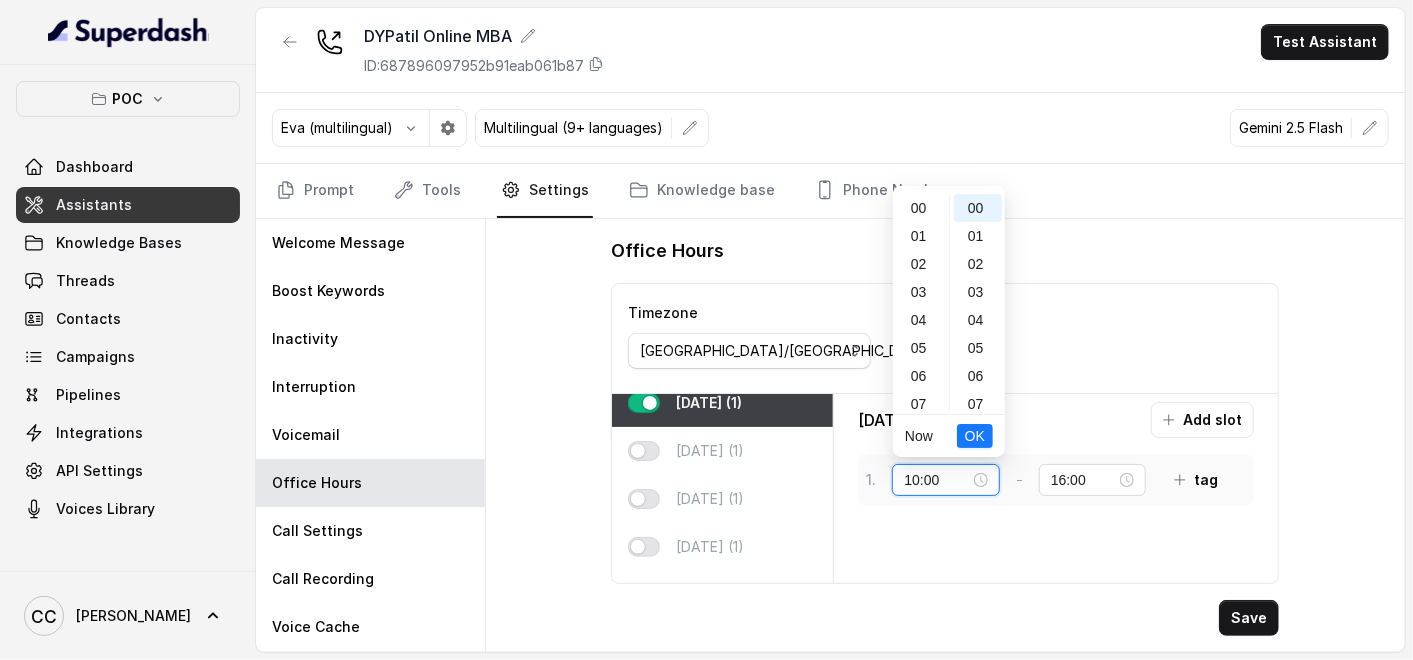scroll, scrollTop: 280, scrollLeft: 0, axis: vertical 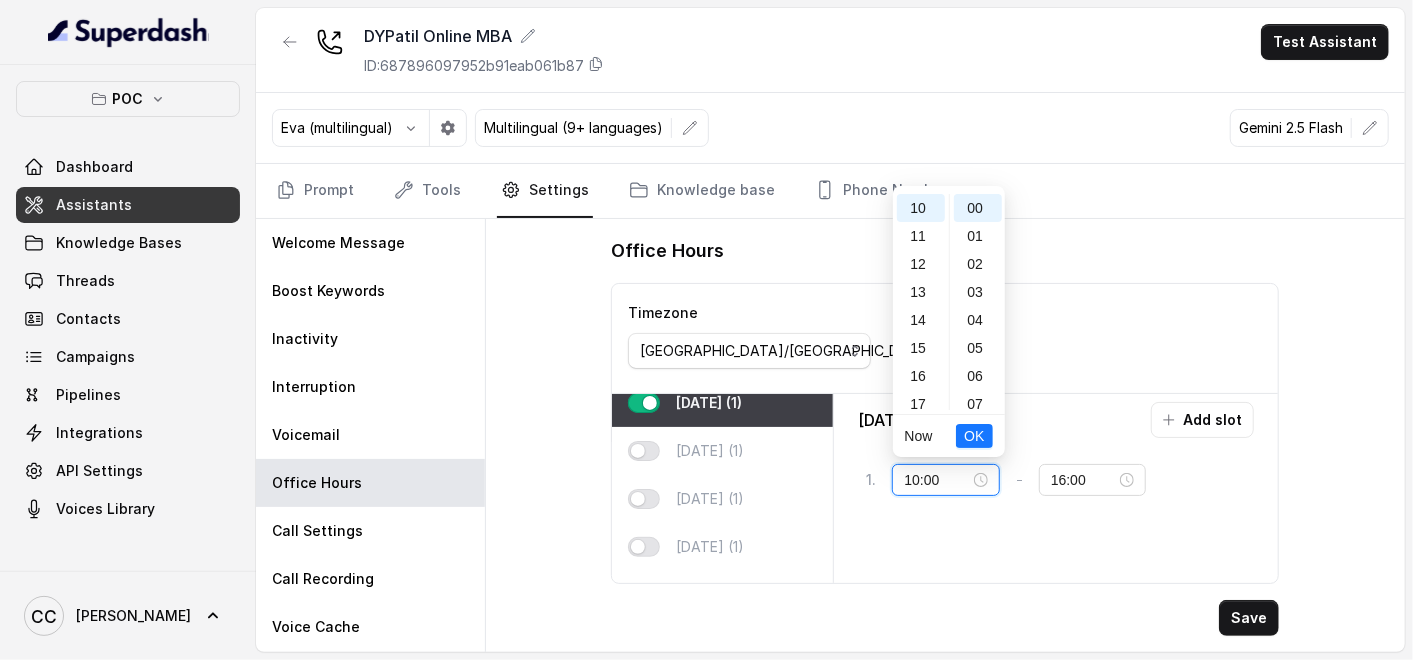 drag, startPoint x: 948, startPoint y: 474, endPoint x: 884, endPoint y: 474, distance: 64 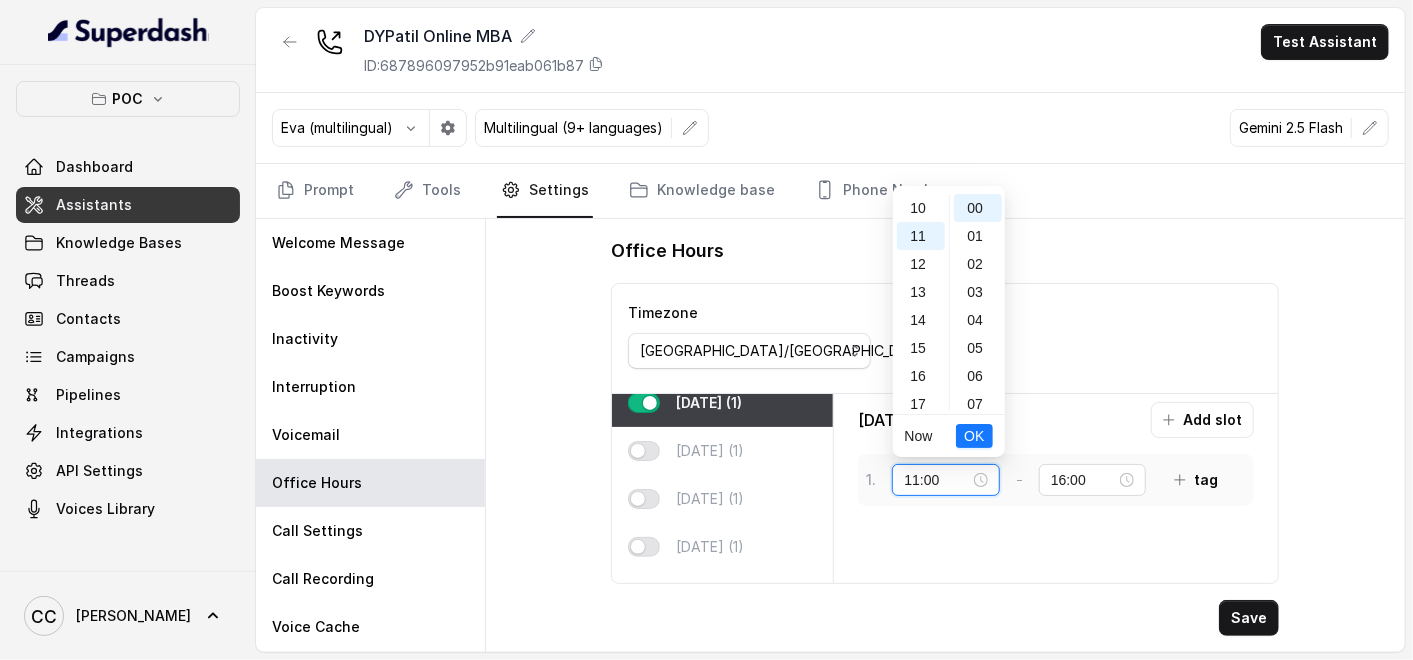 scroll, scrollTop: 308, scrollLeft: 0, axis: vertical 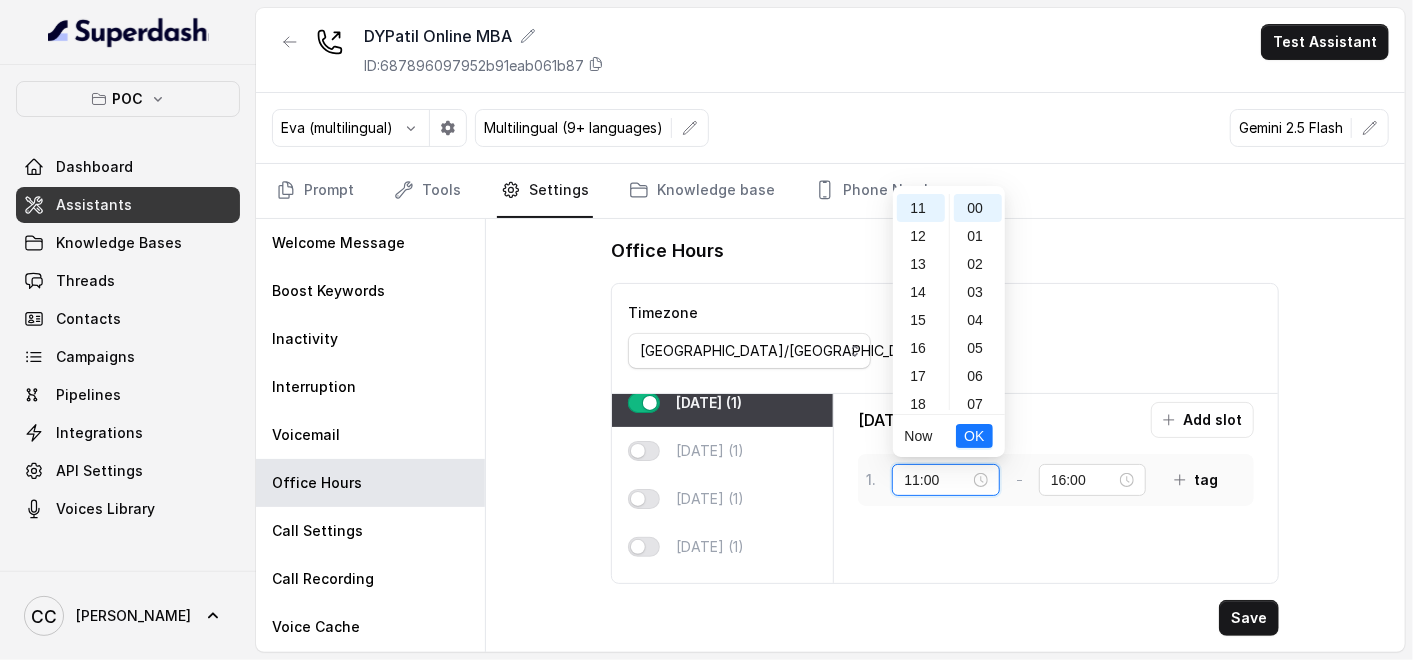 type on "11:00" 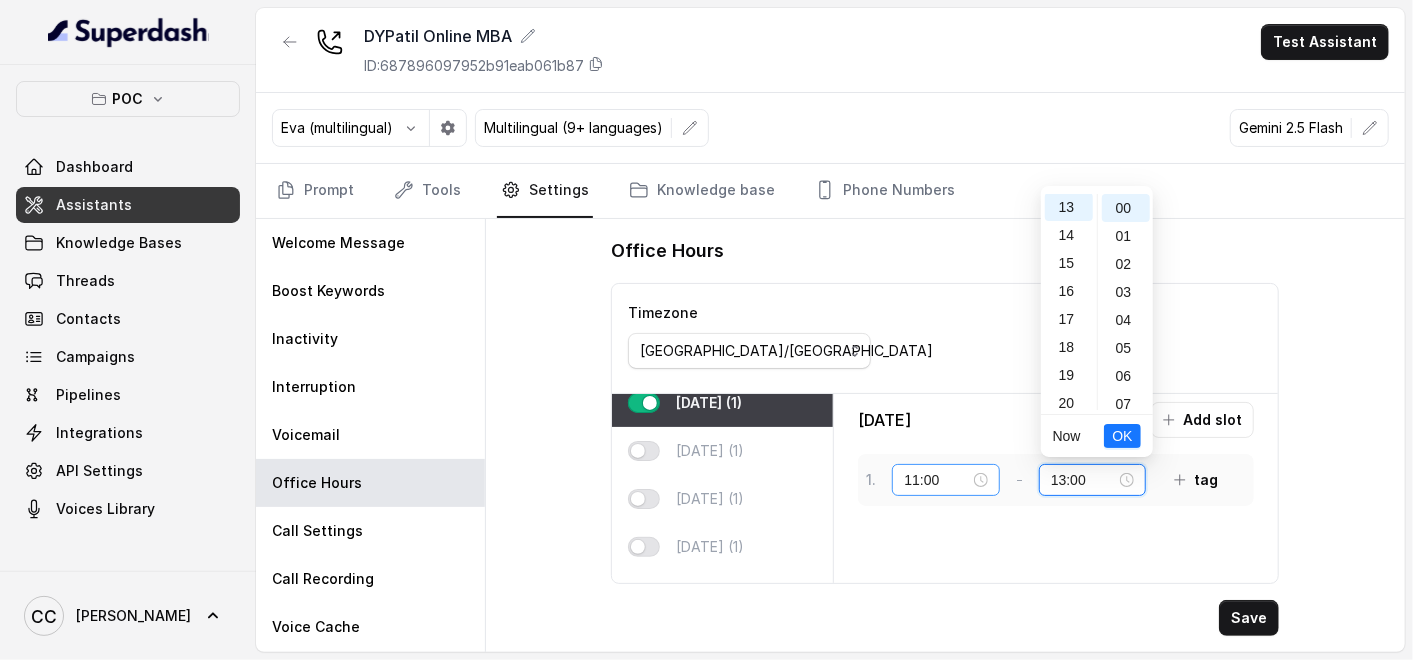 scroll, scrollTop: 363, scrollLeft: 0, axis: vertical 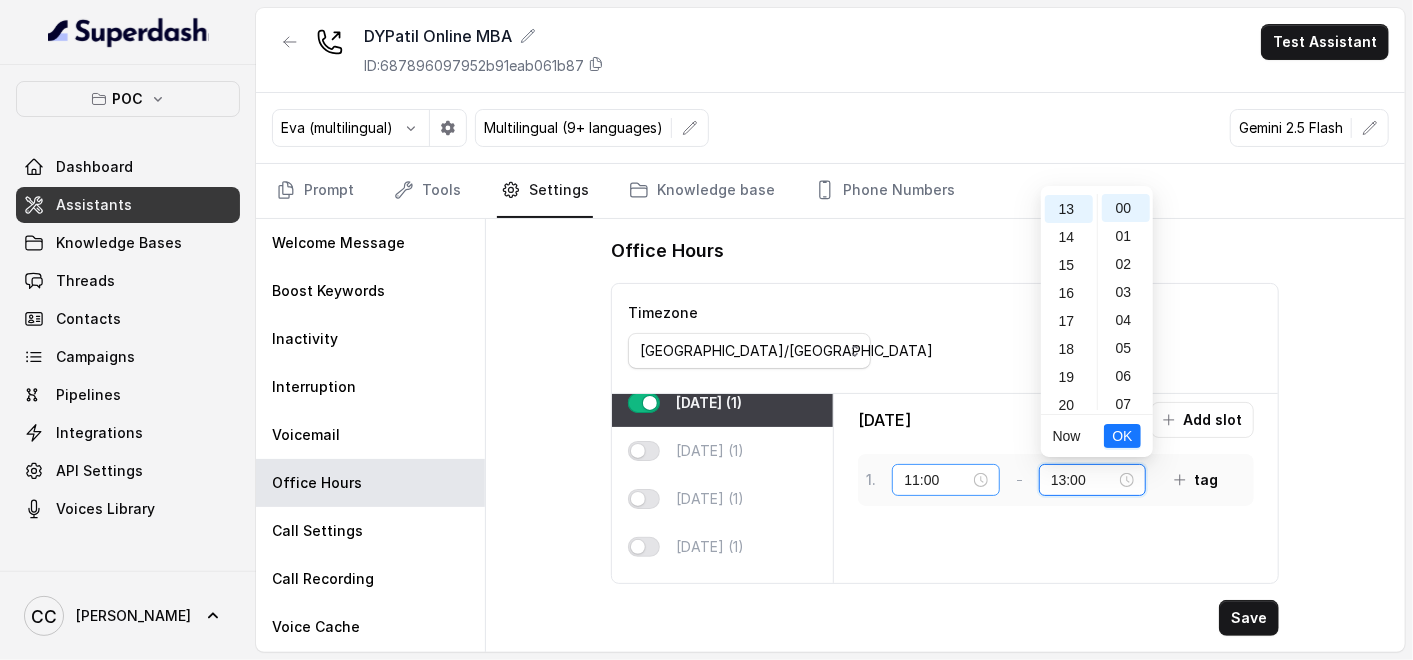 type on "13:00" 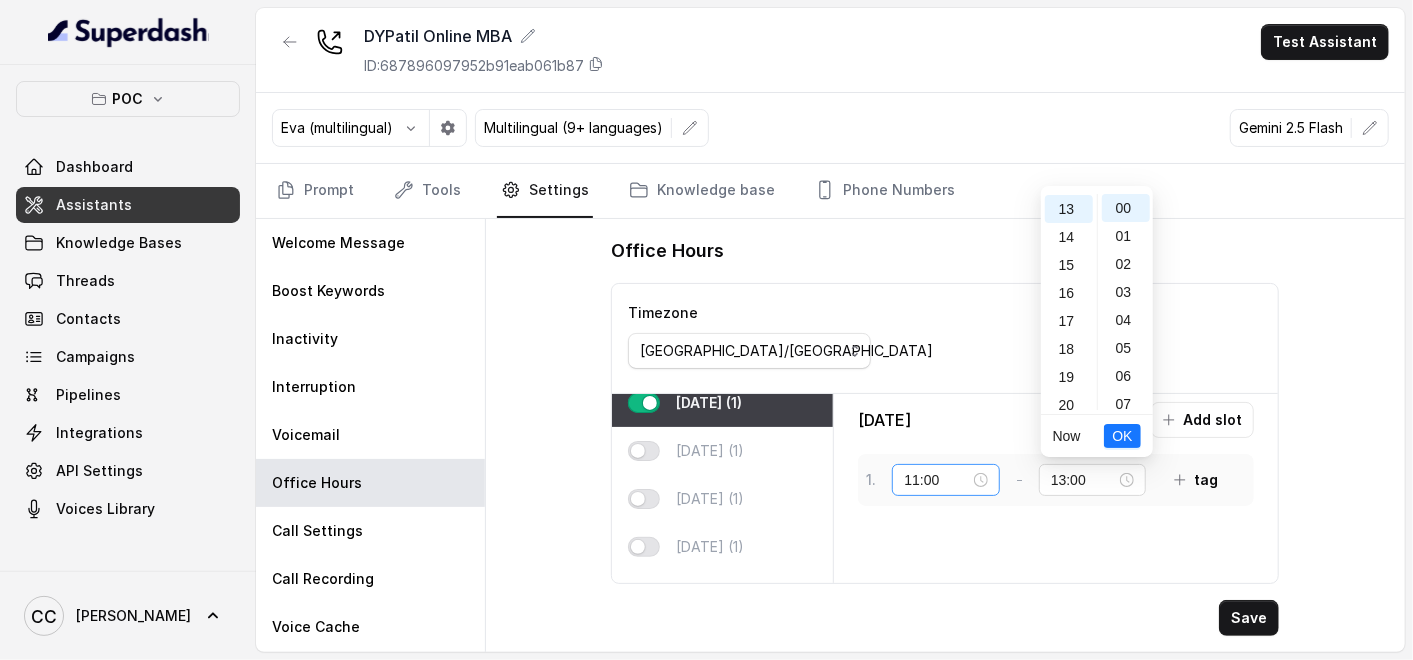type 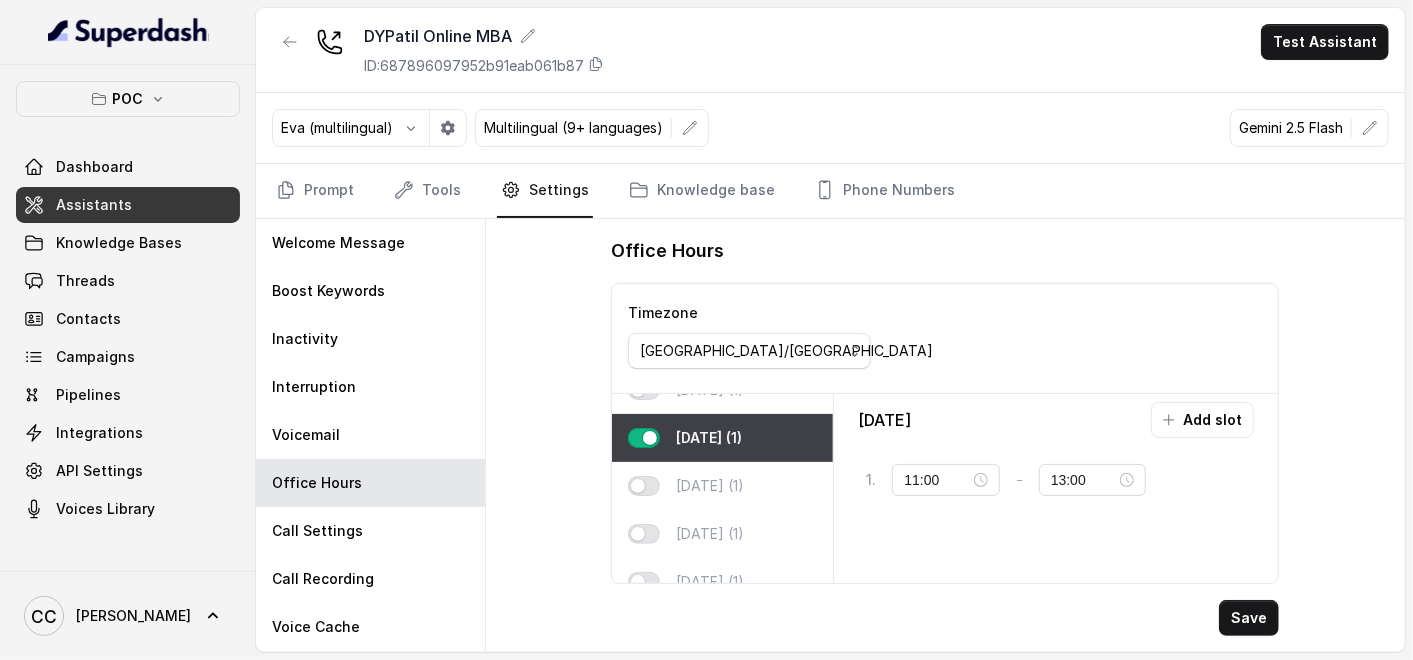 scroll, scrollTop: 111, scrollLeft: 0, axis: vertical 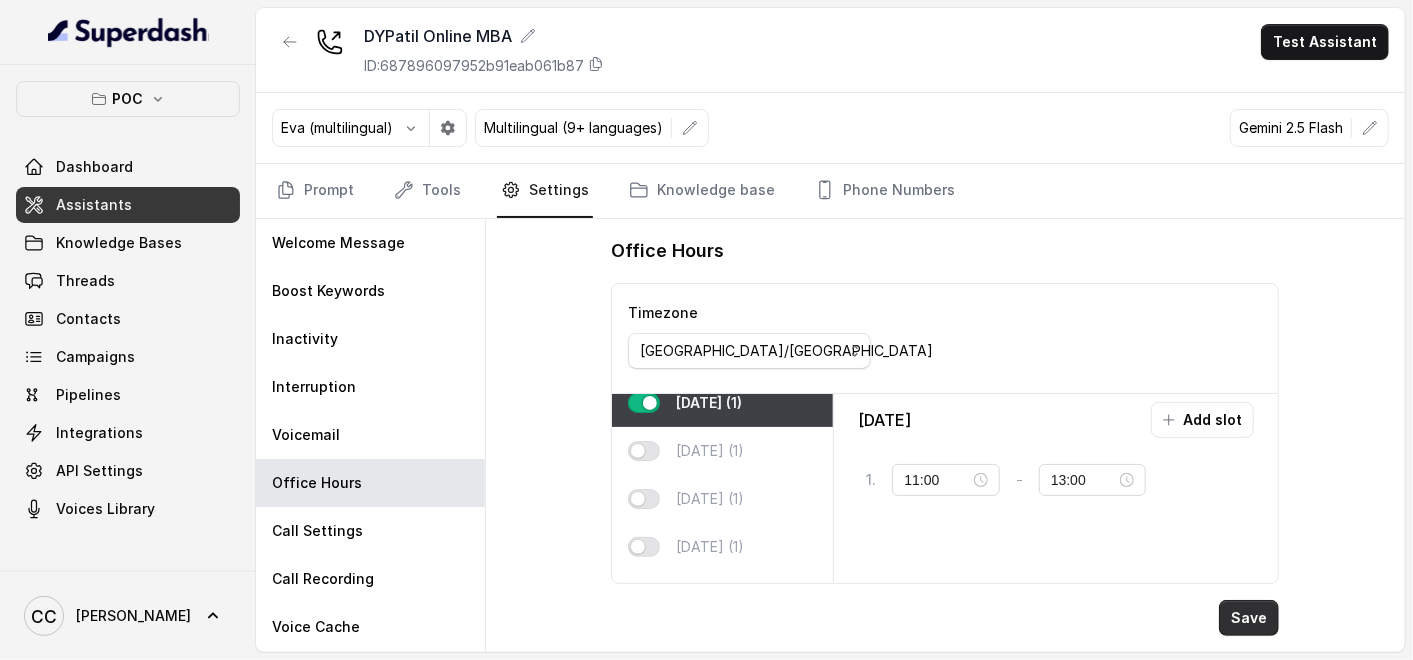 click on "Save" at bounding box center (1249, 618) 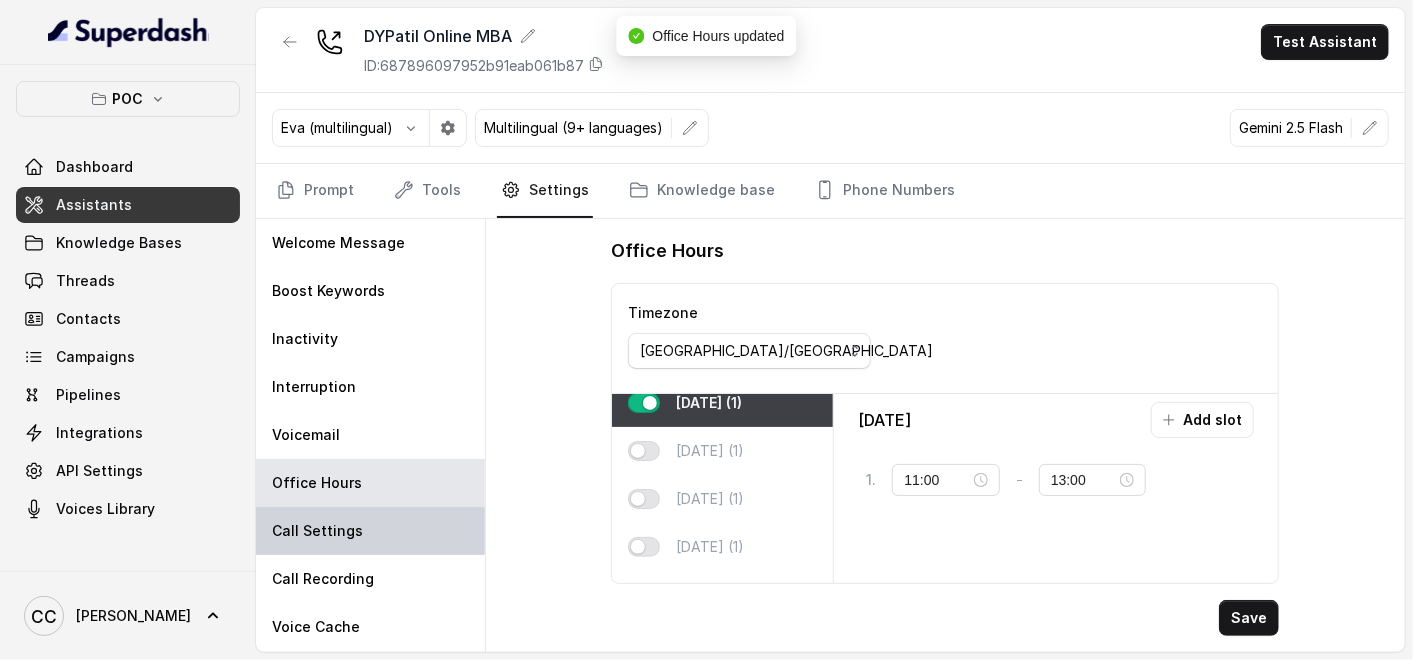 click on "Call Settings" at bounding box center (317, 531) 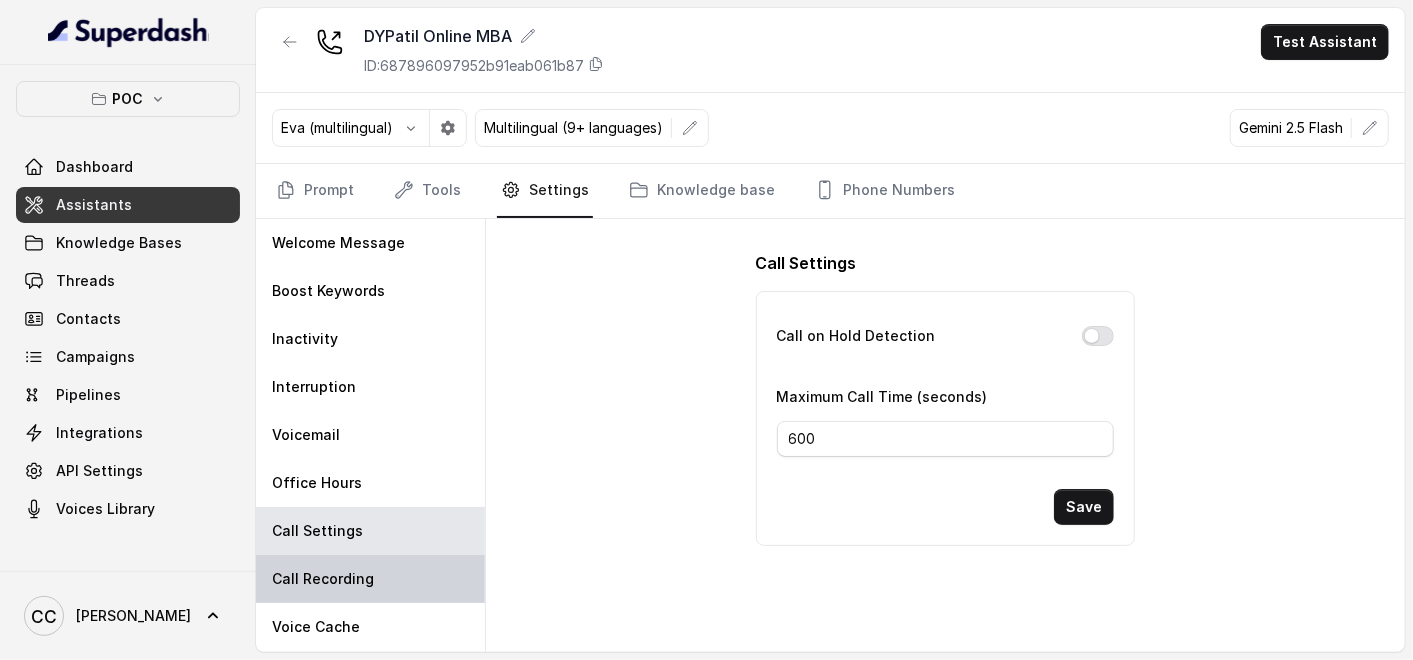 click on "Call Recording" at bounding box center (323, 579) 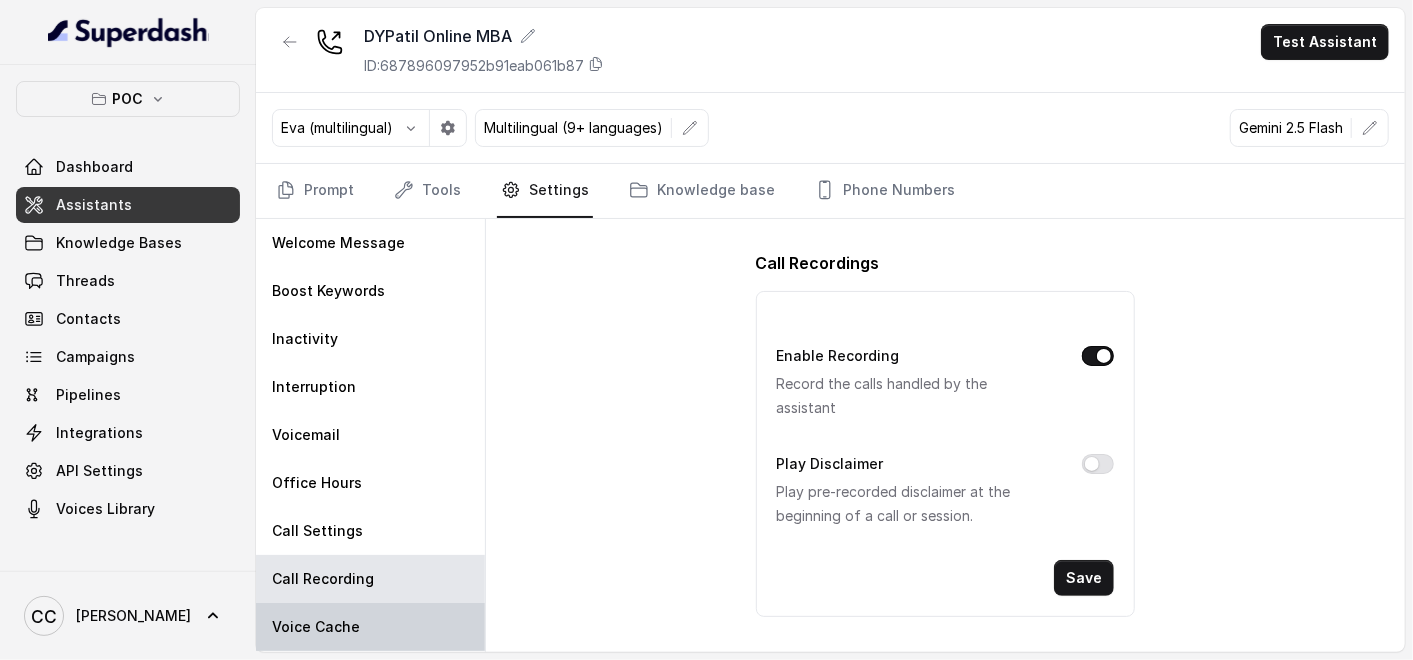 click on "Voice Cache" at bounding box center [316, 627] 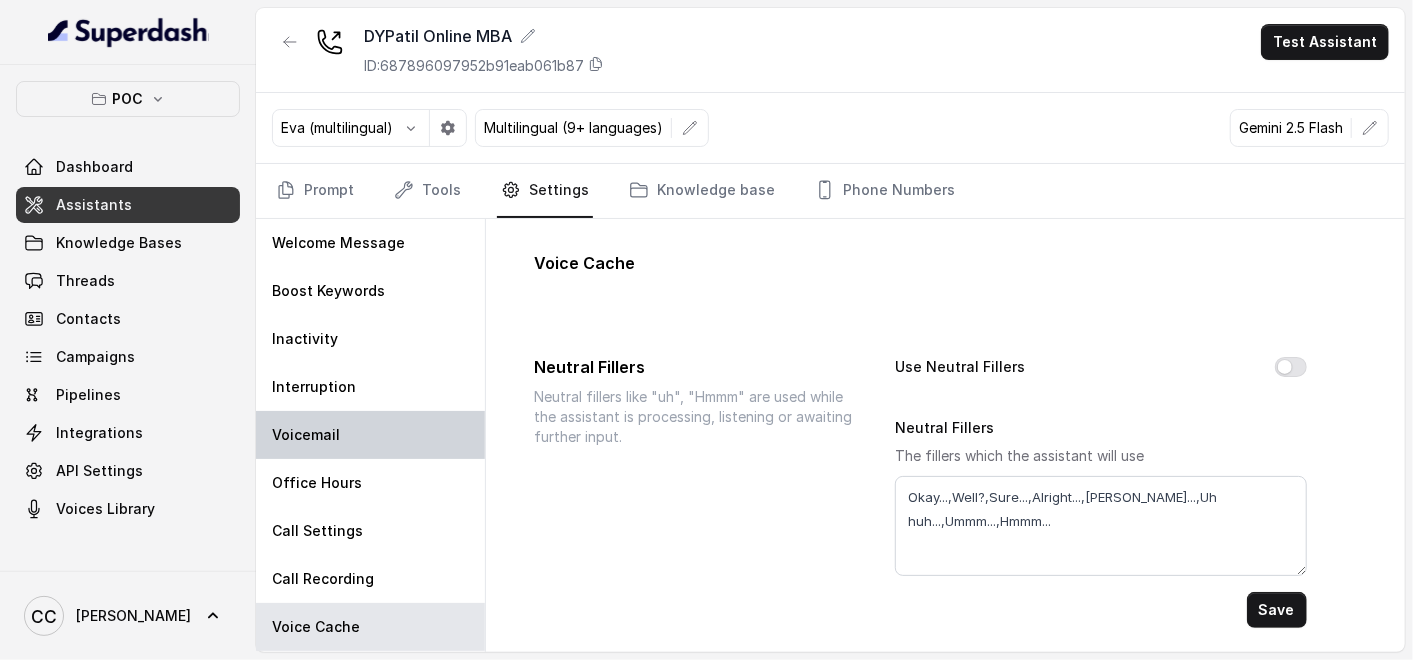 click on "Voicemail" at bounding box center [370, 435] 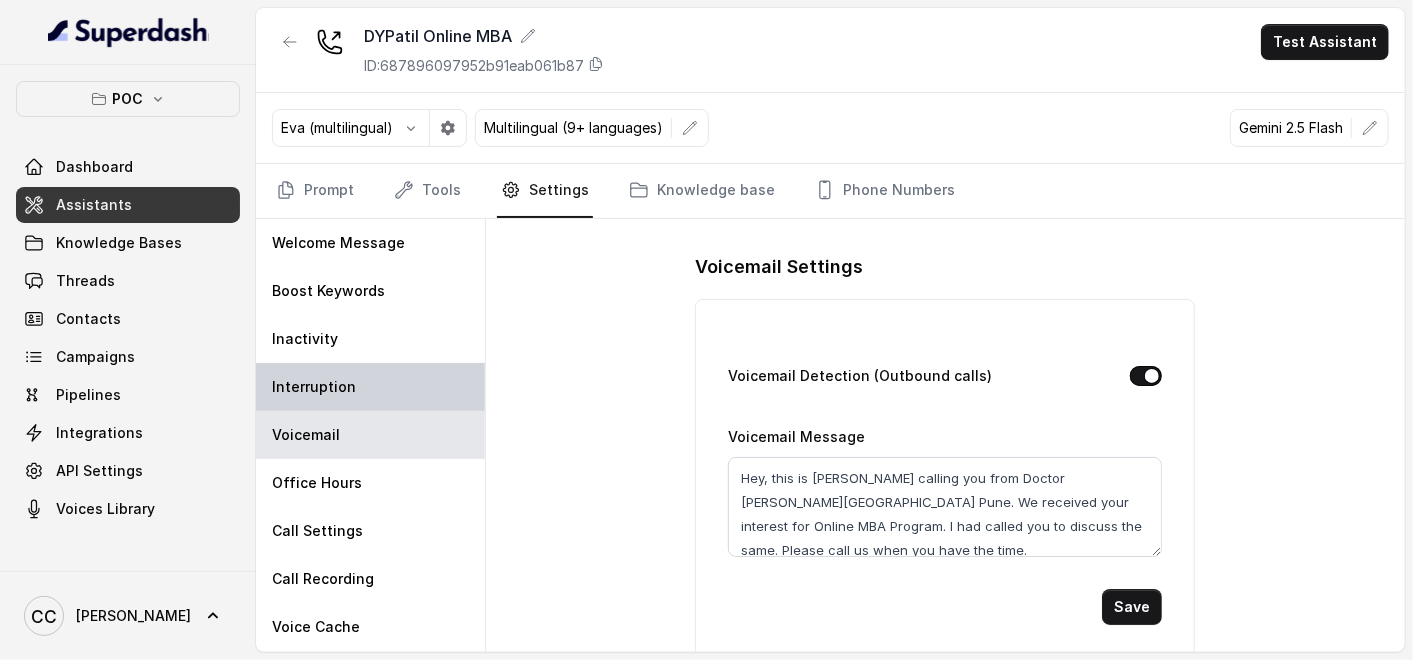 click on "Interruption" at bounding box center (370, 387) 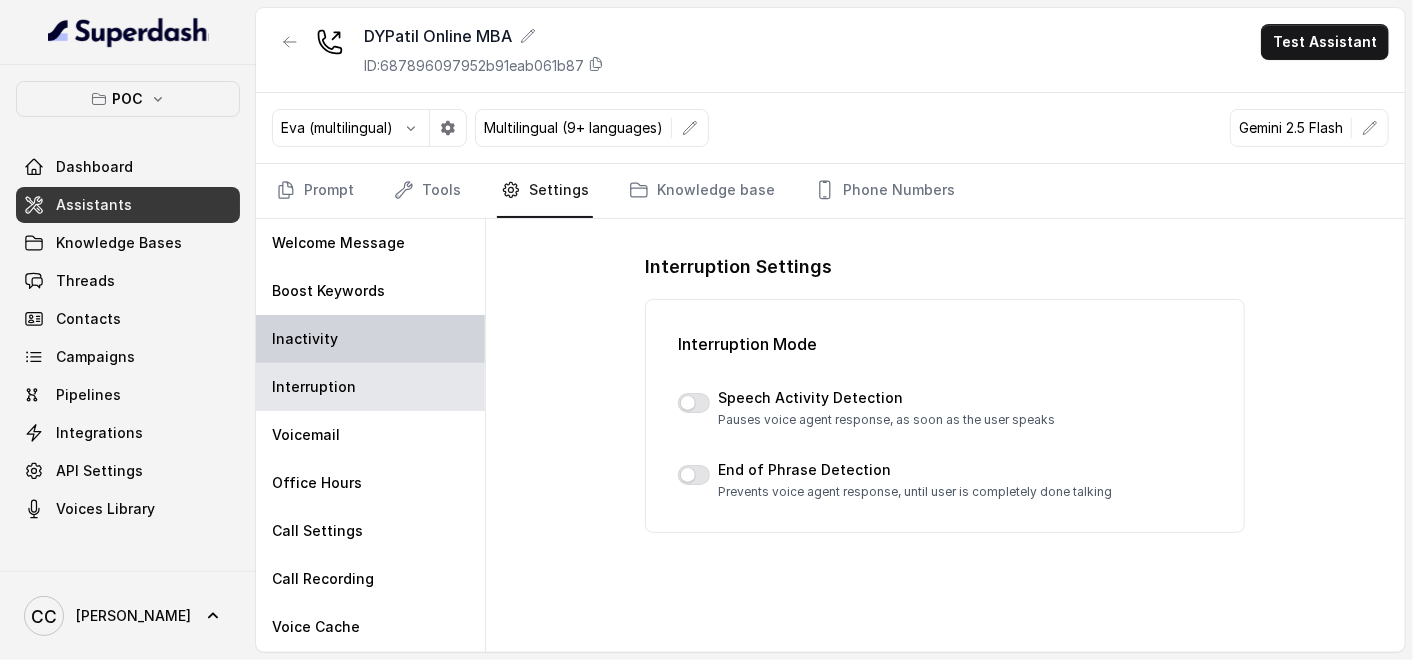 click on "Inactivity" at bounding box center [370, 339] 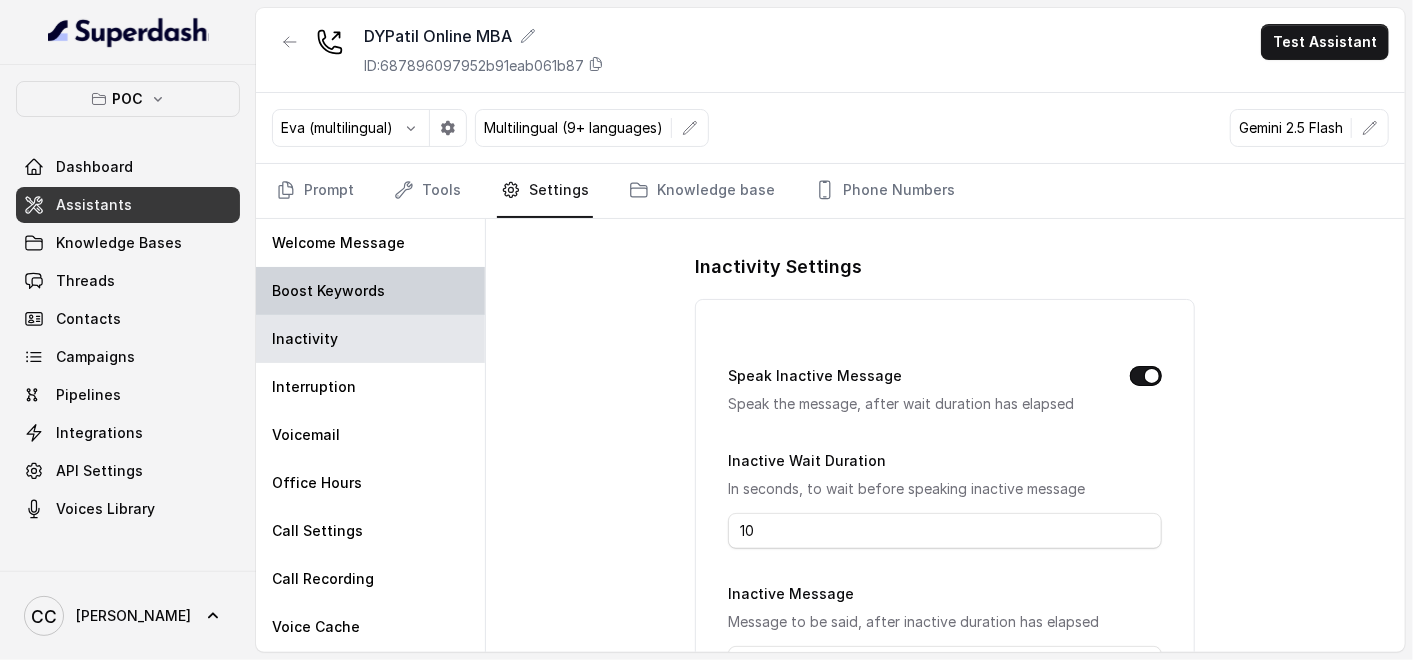 click on "Boost Keywords" at bounding box center (328, 291) 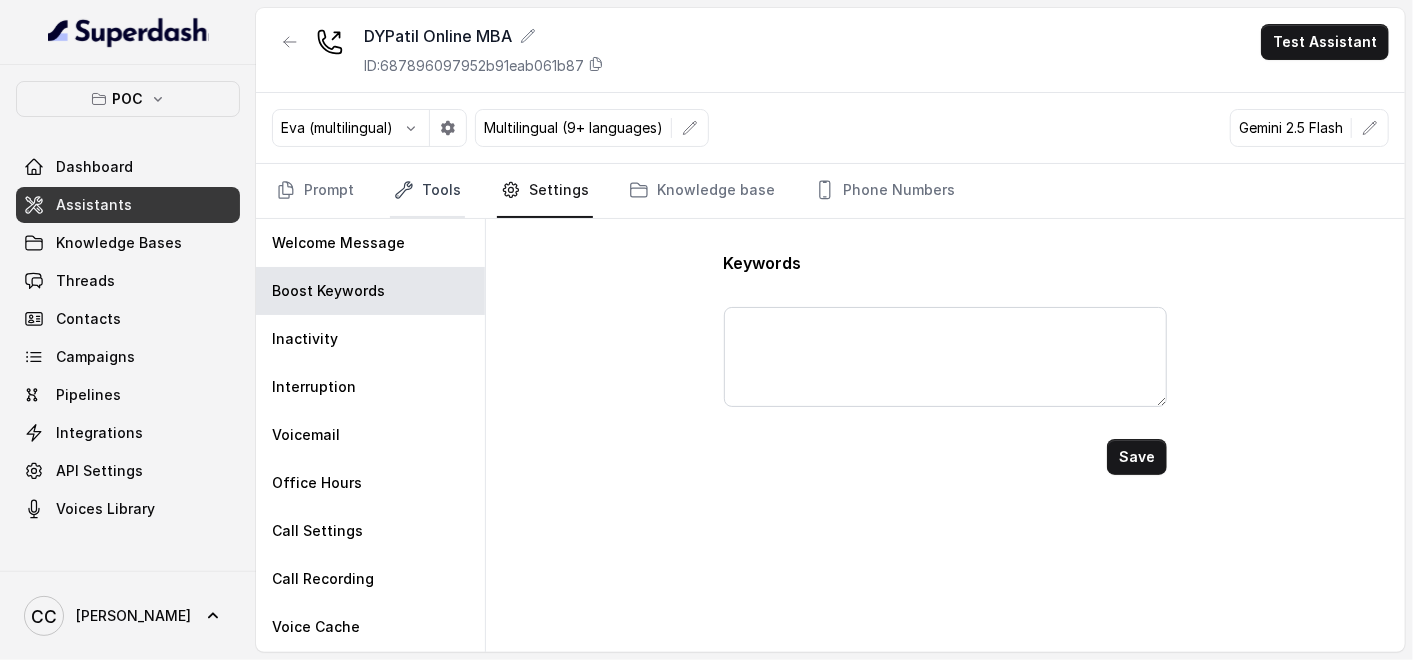 click on "Tools" at bounding box center (427, 191) 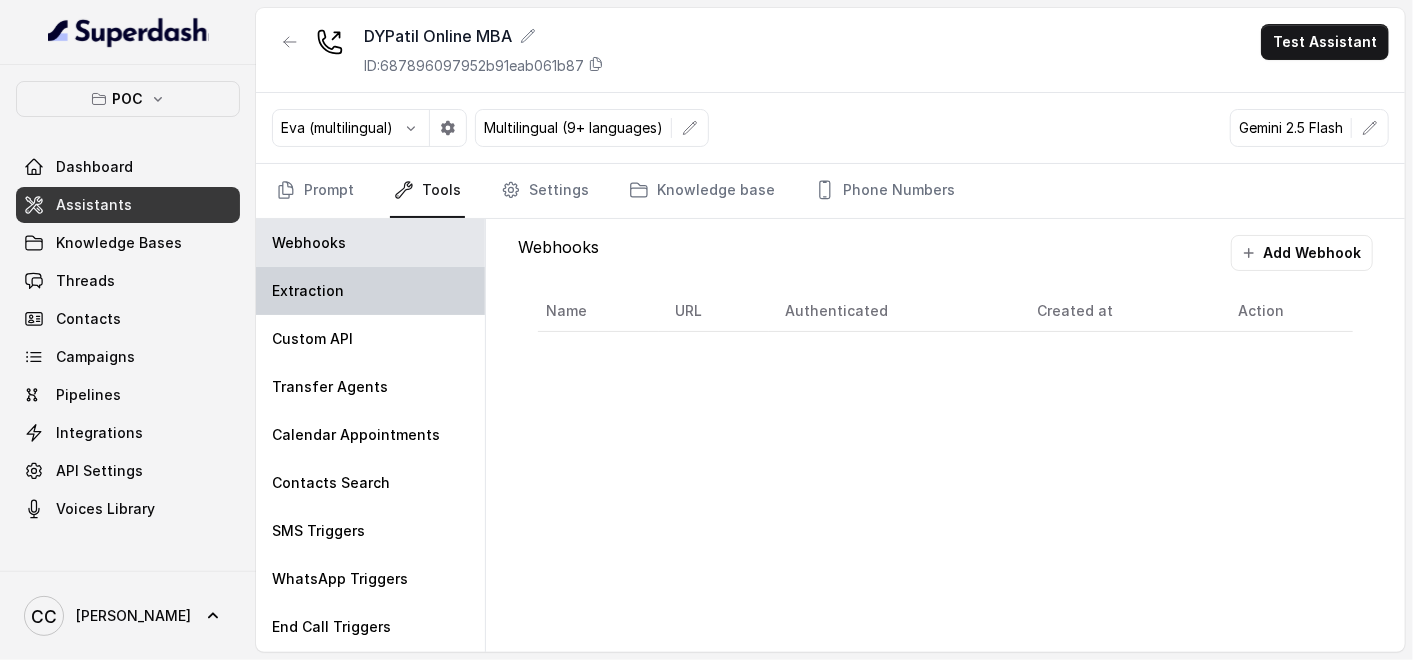 click on "Extraction" at bounding box center (308, 291) 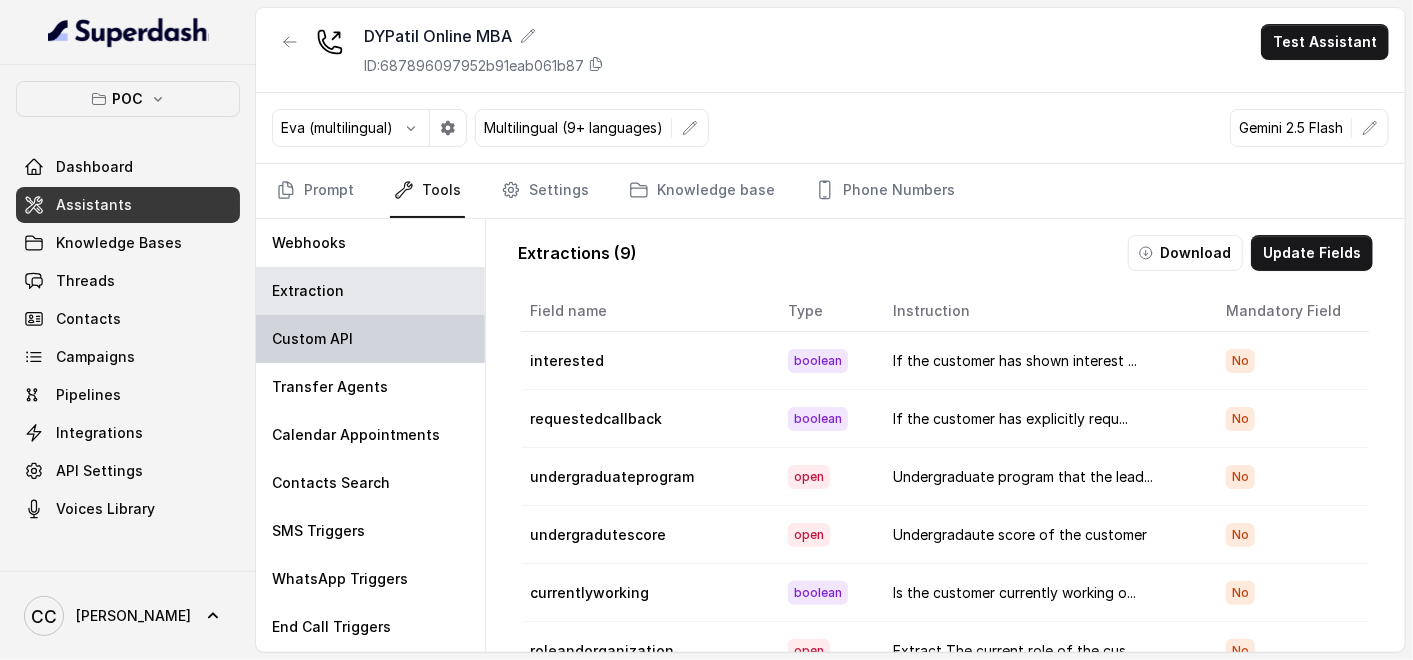 click on "Custom API" at bounding box center (312, 339) 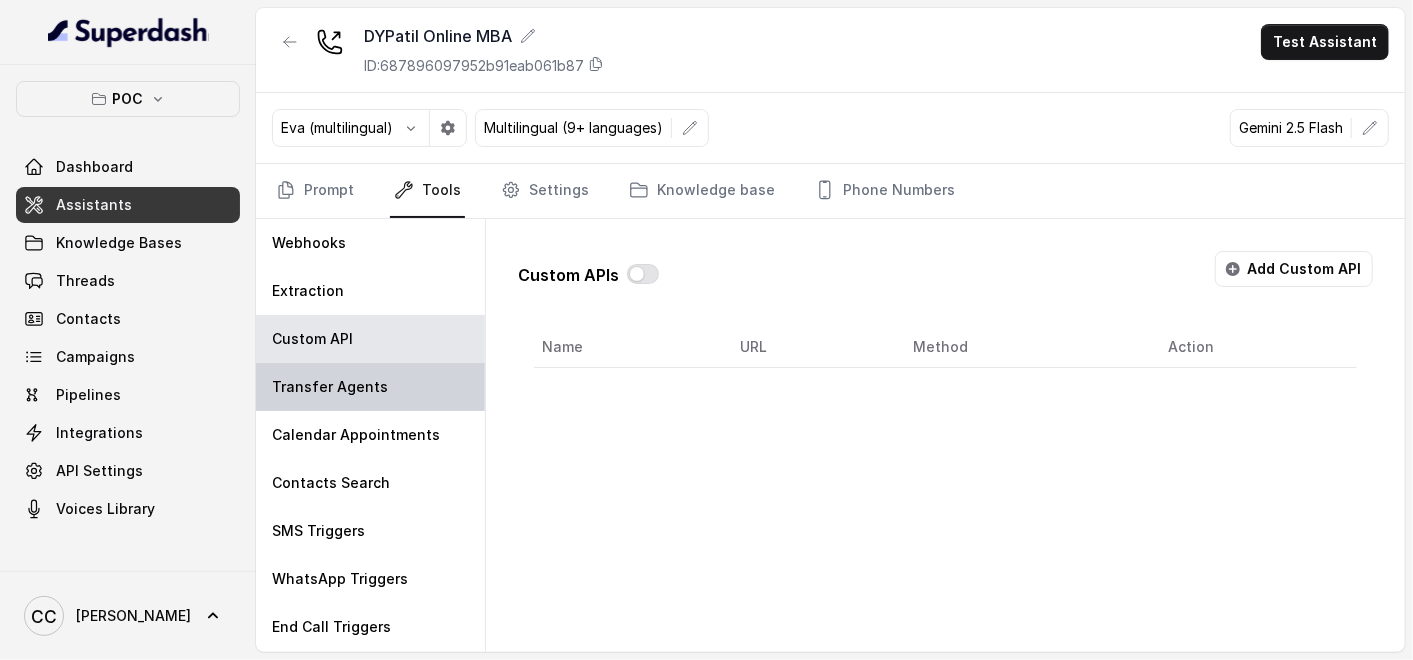 click on "Transfer Agents" at bounding box center (370, 387) 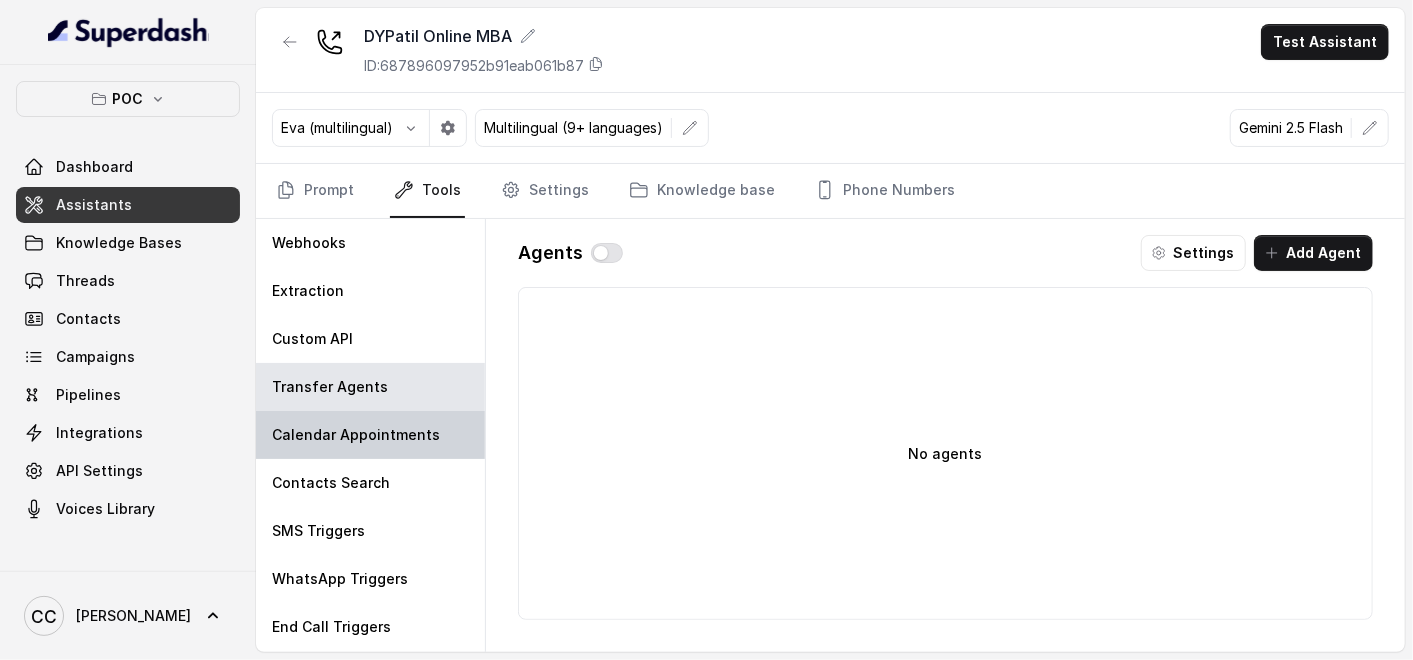 click on "Calendar Appointments" at bounding box center (356, 435) 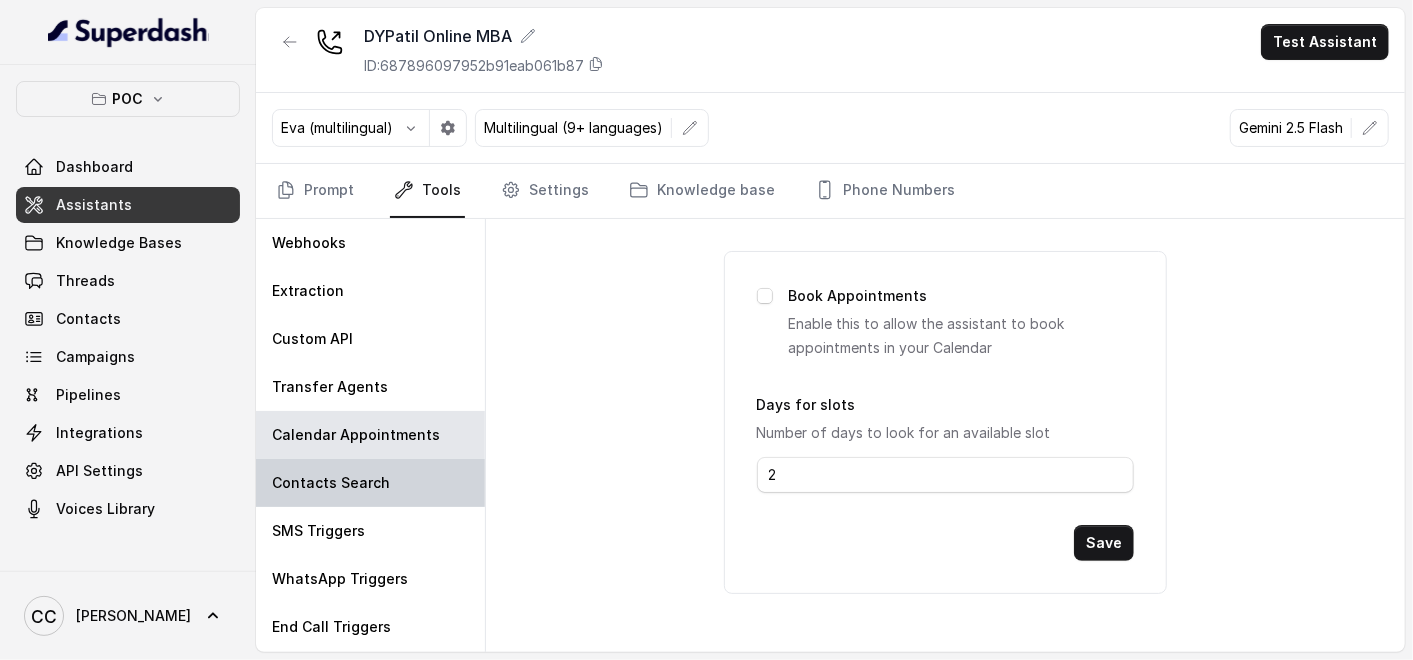 click on "Contacts Search" at bounding box center (331, 483) 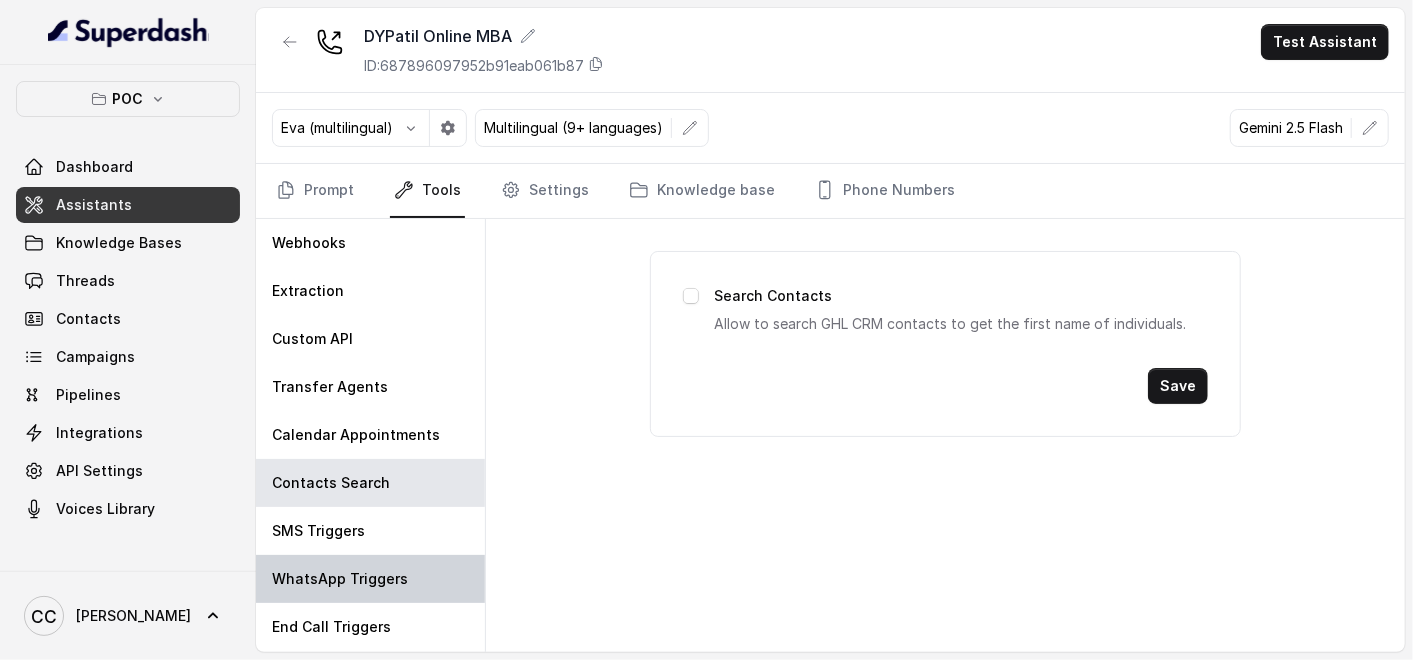 click on "WhatsApp Triggers" at bounding box center (370, 579) 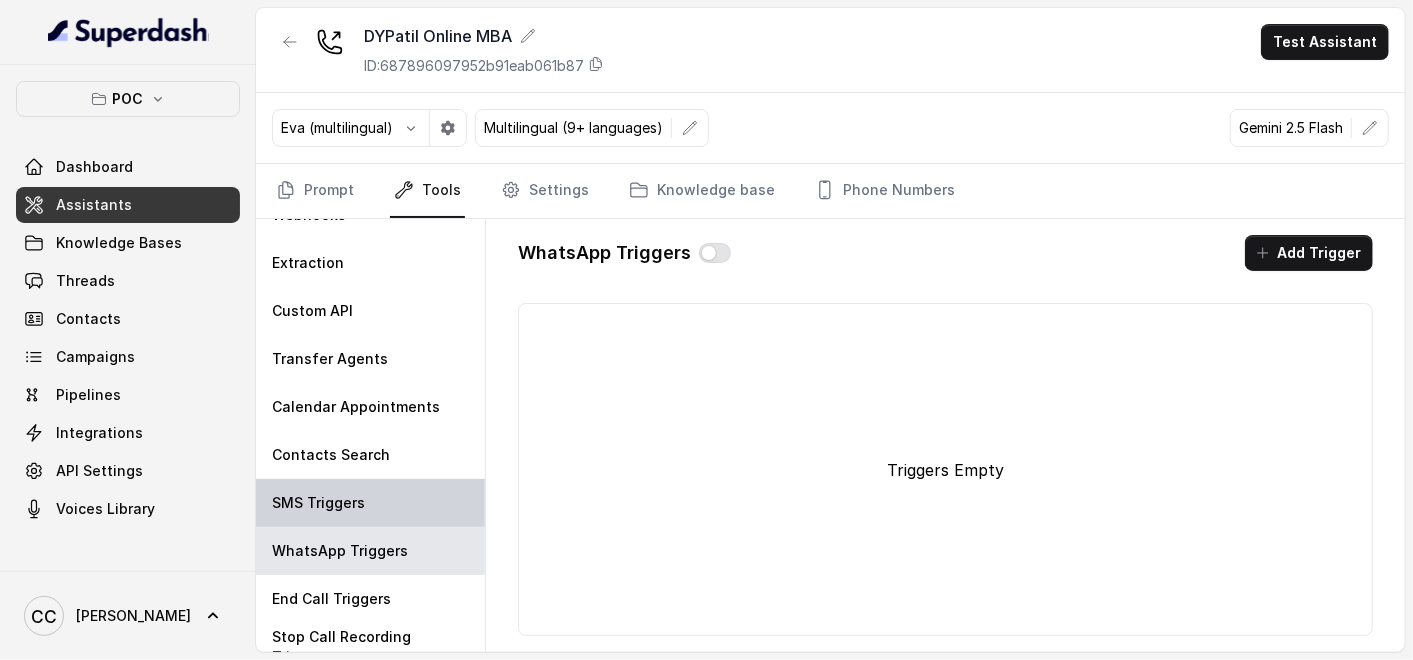 scroll, scrollTop: 44, scrollLeft: 0, axis: vertical 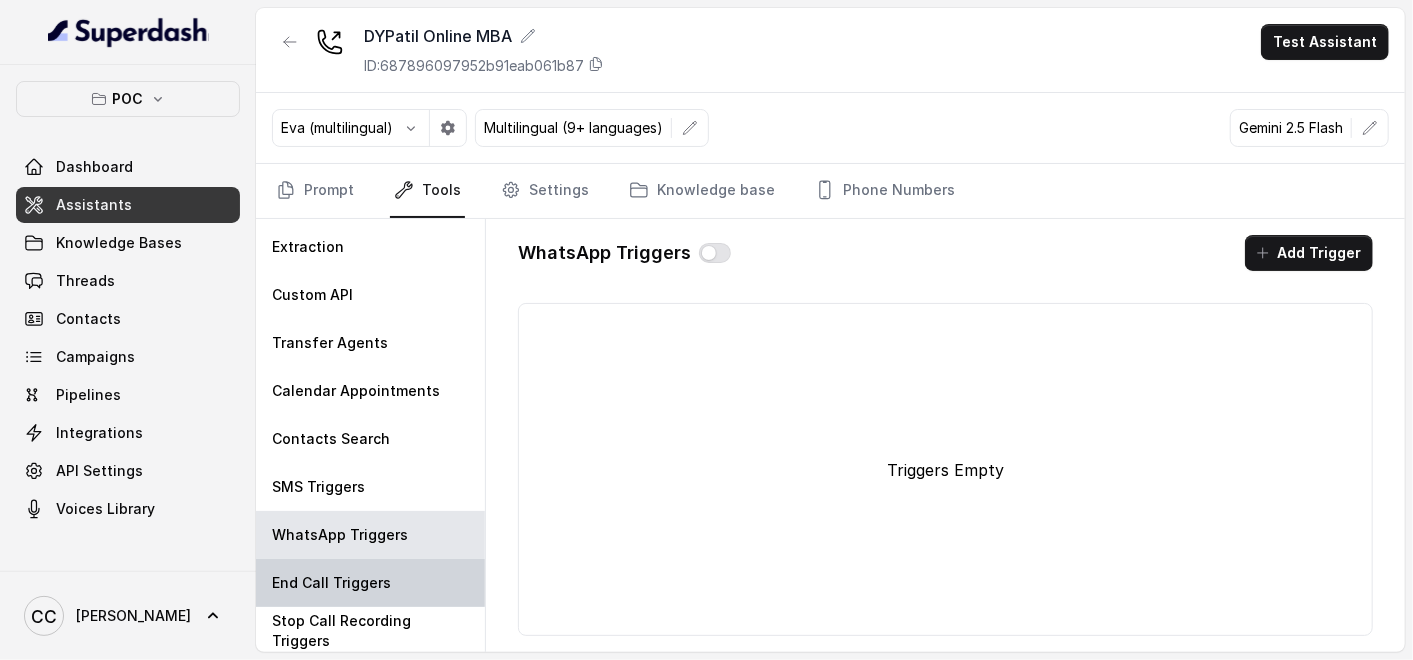 click on "End Call Triggers" at bounding box center (331, 583) 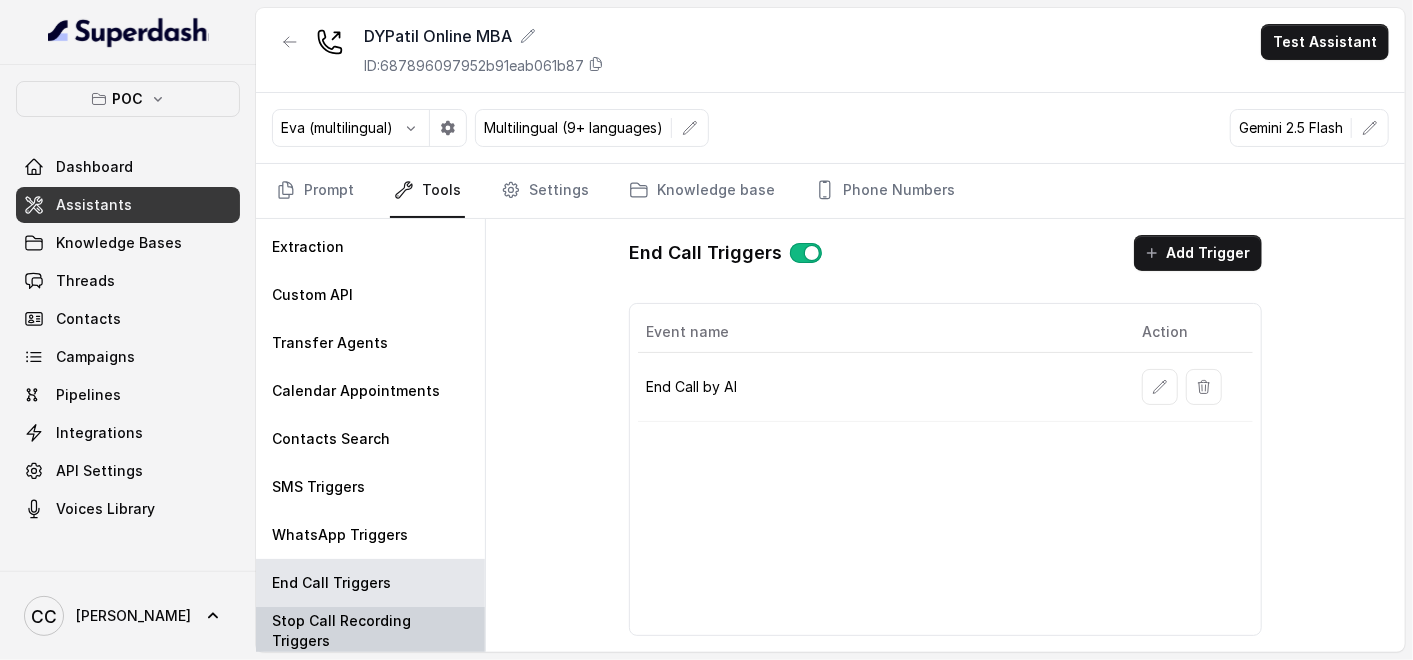 click on "Stop Call Recording Triggers" at bounding box center (370, 631) 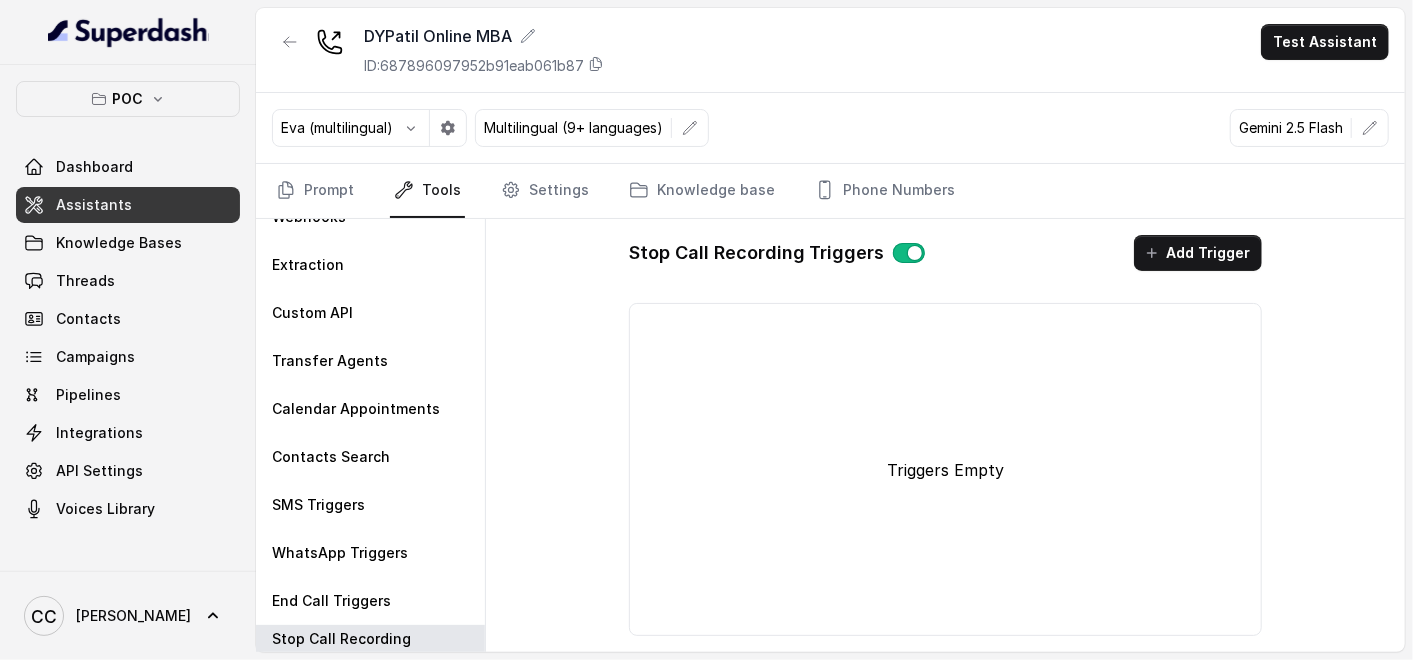 scroll, scrollTop: 0, scrollLeft: 0, axis: both 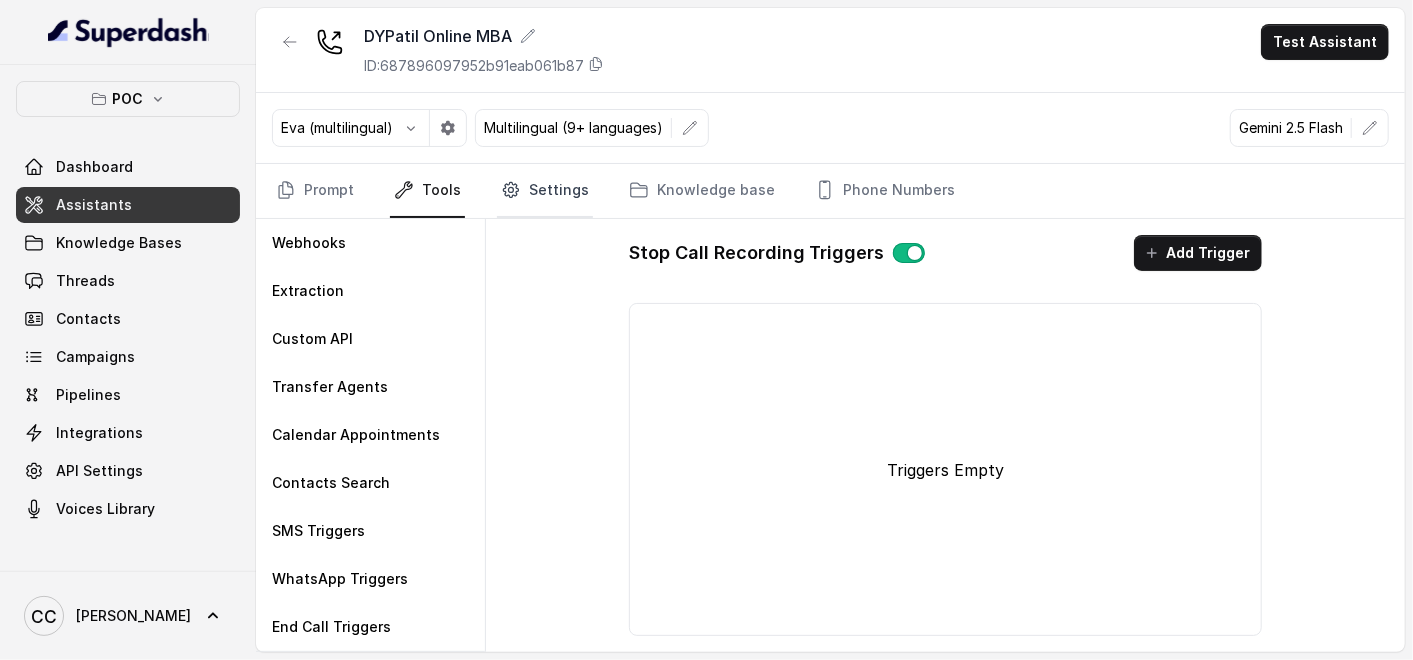 click on "Settings" at bounding box center (545, 191) 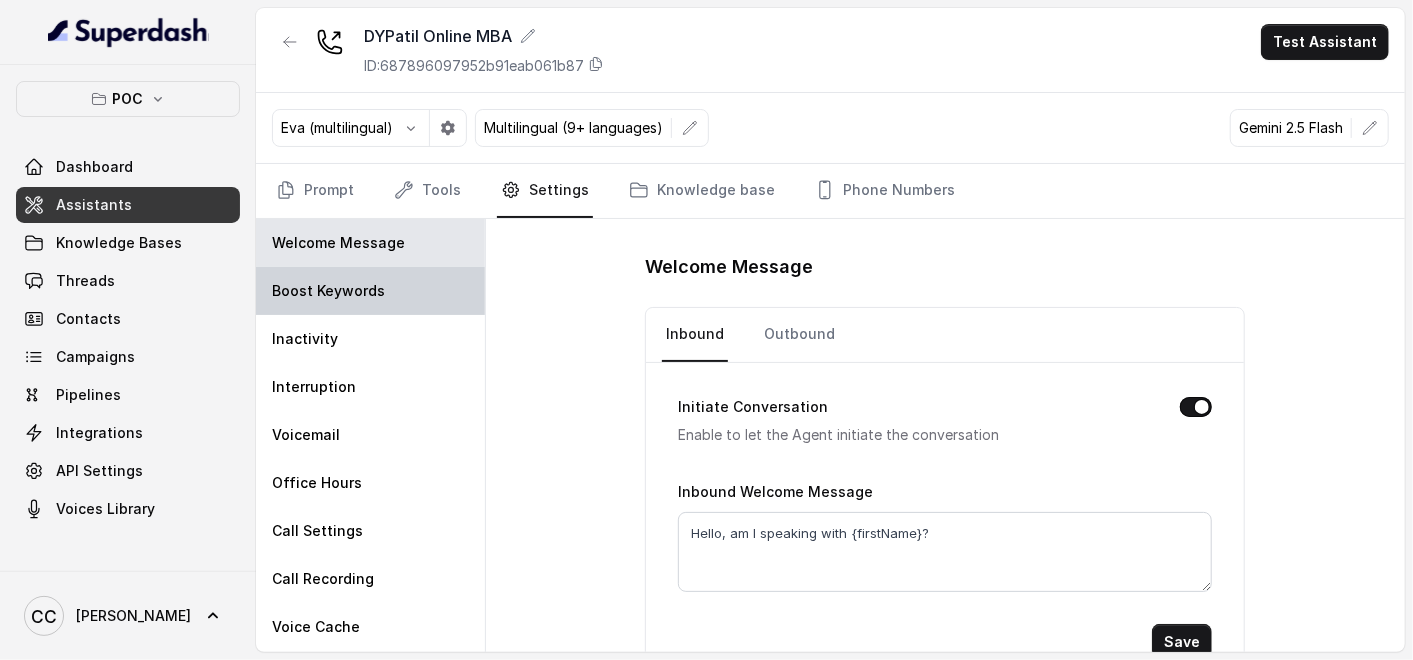 click on "Boost Keywords" at bounding box center [328, 291] 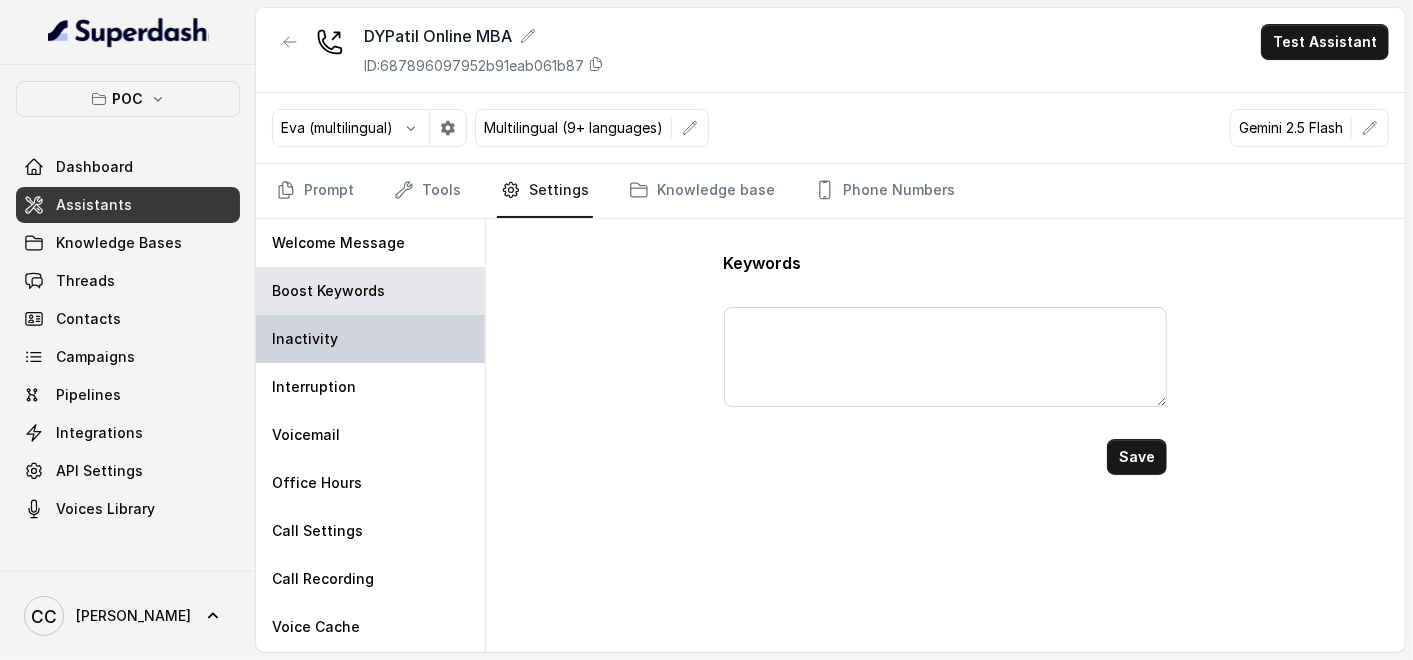 click on "Inactivity" at bounding box center (370, 339) 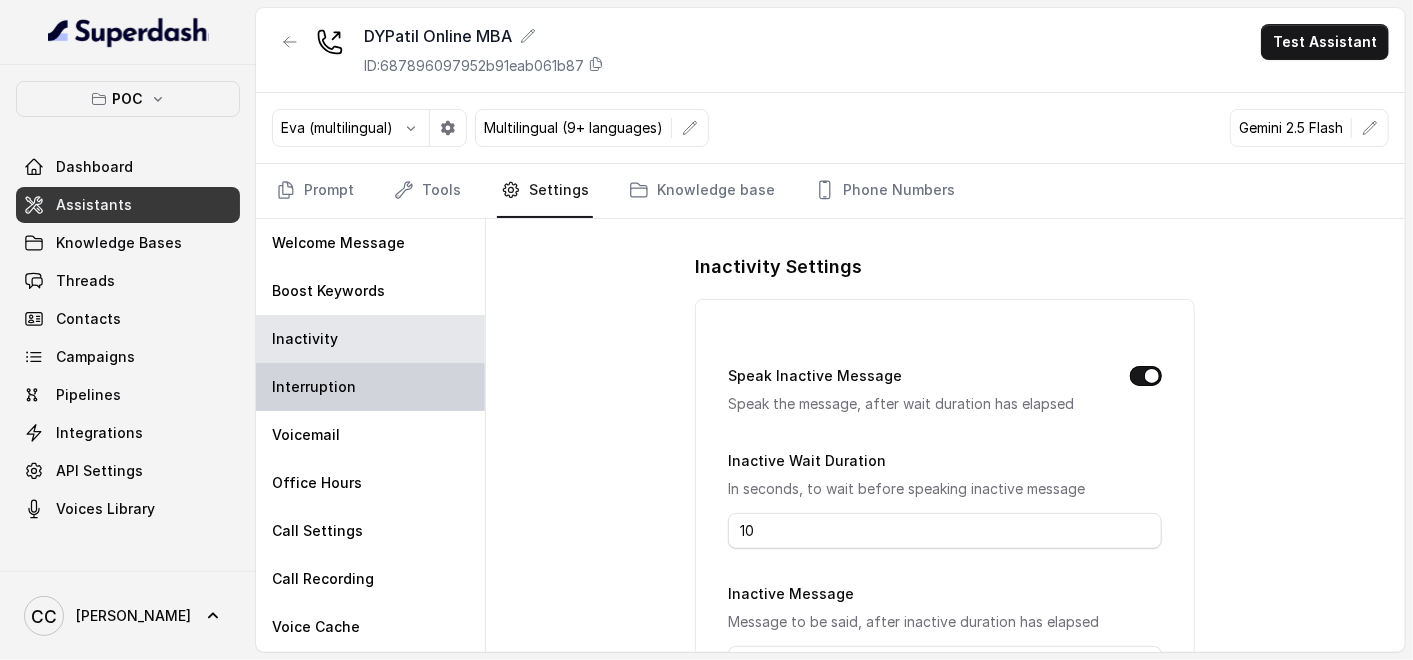 click on "Interruption" at bounding box center [314, 387] 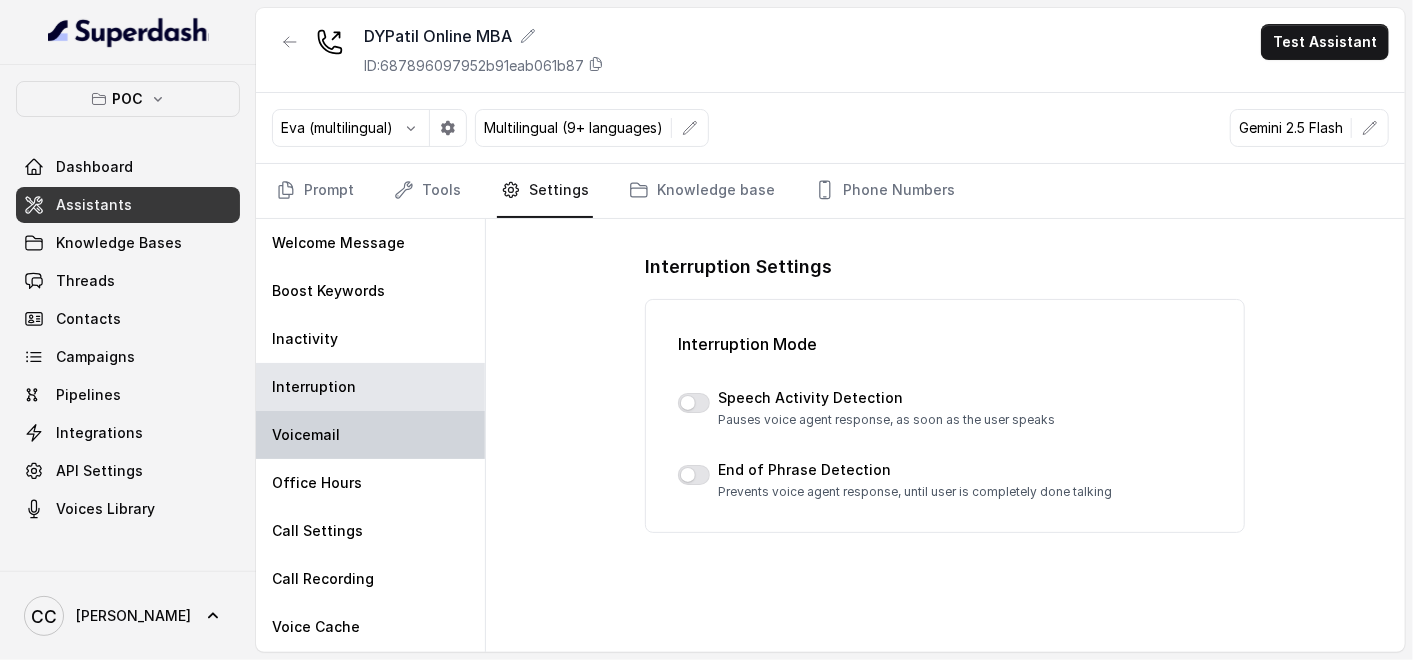 click on "Voicemail" at bounding box center [370, 435] 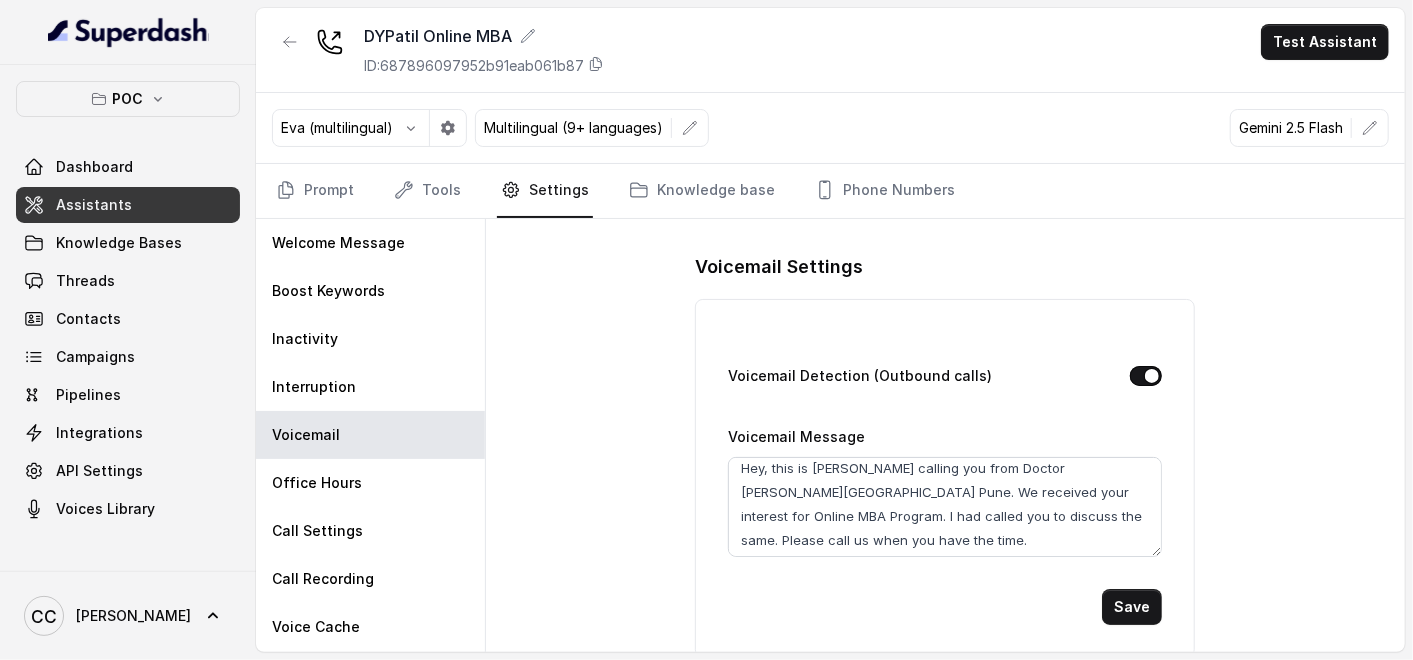 scroll, scrollTop: 13, scrollLeft: 0, axis: vertical 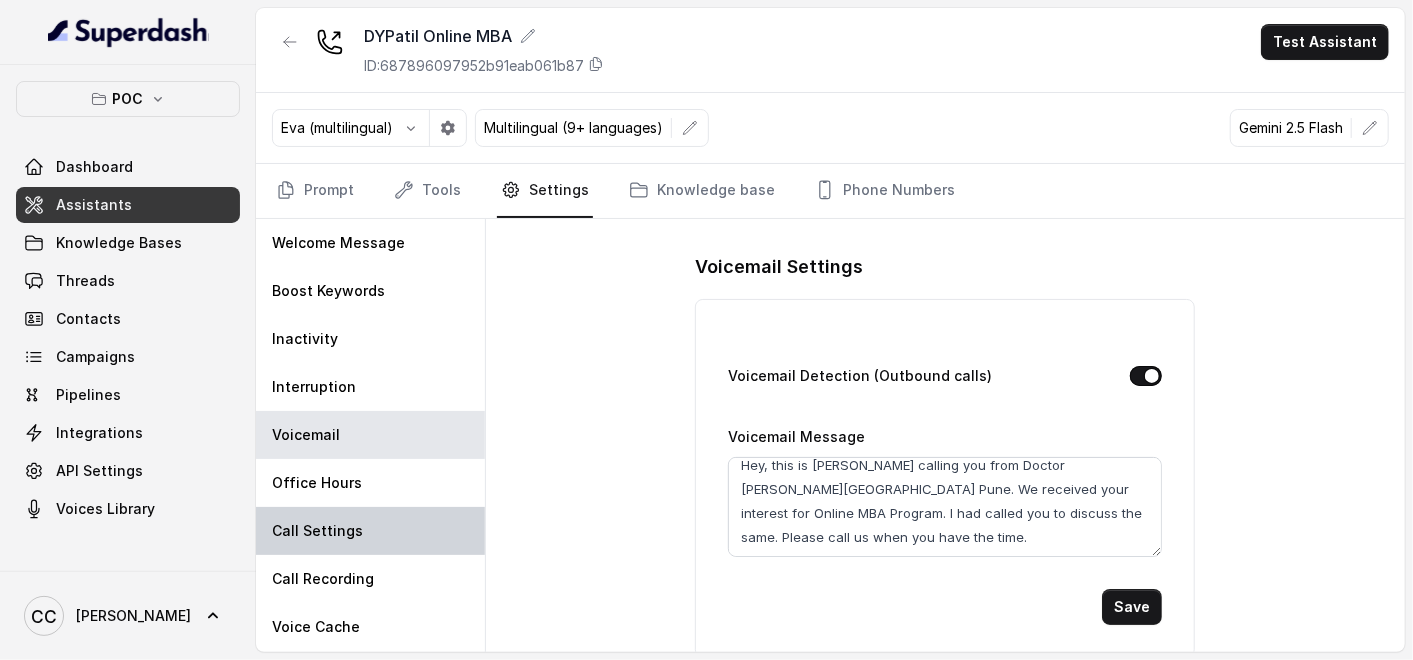 click on "Call Settings" at bounding box center [317, 531] 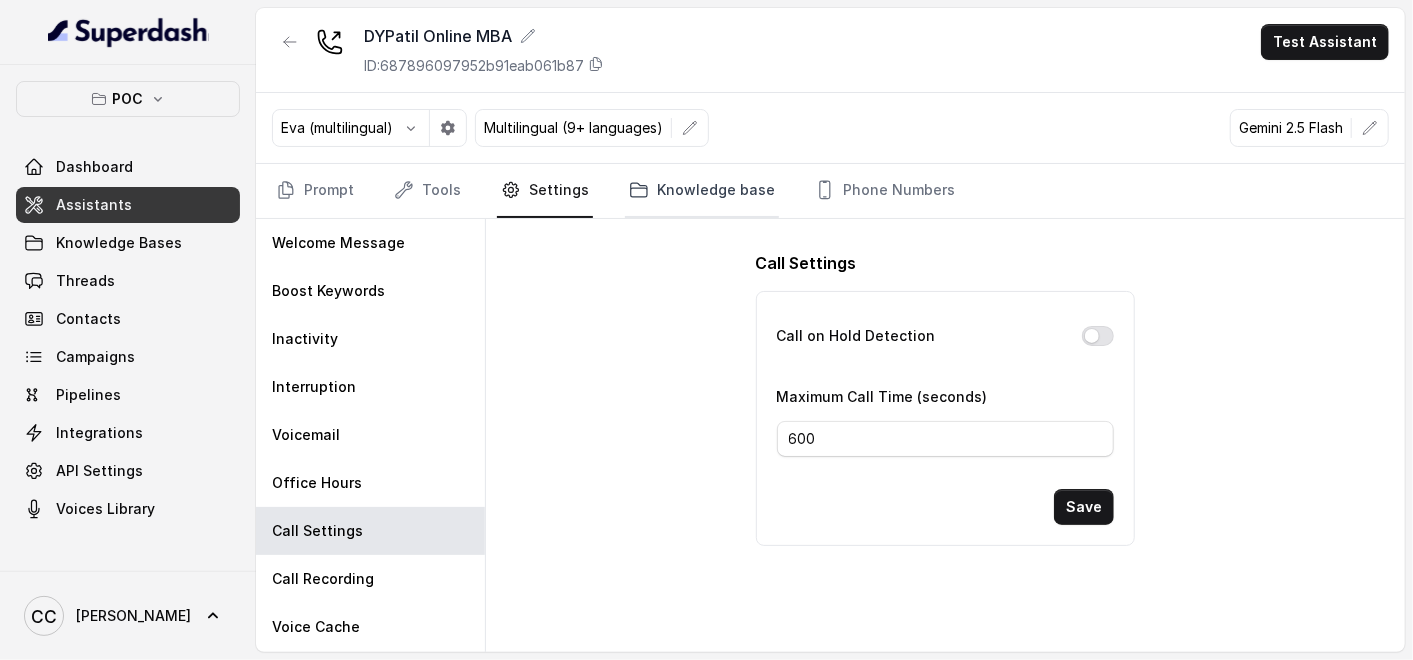 click on "Knowledge base" at bounding box center [702, 191] 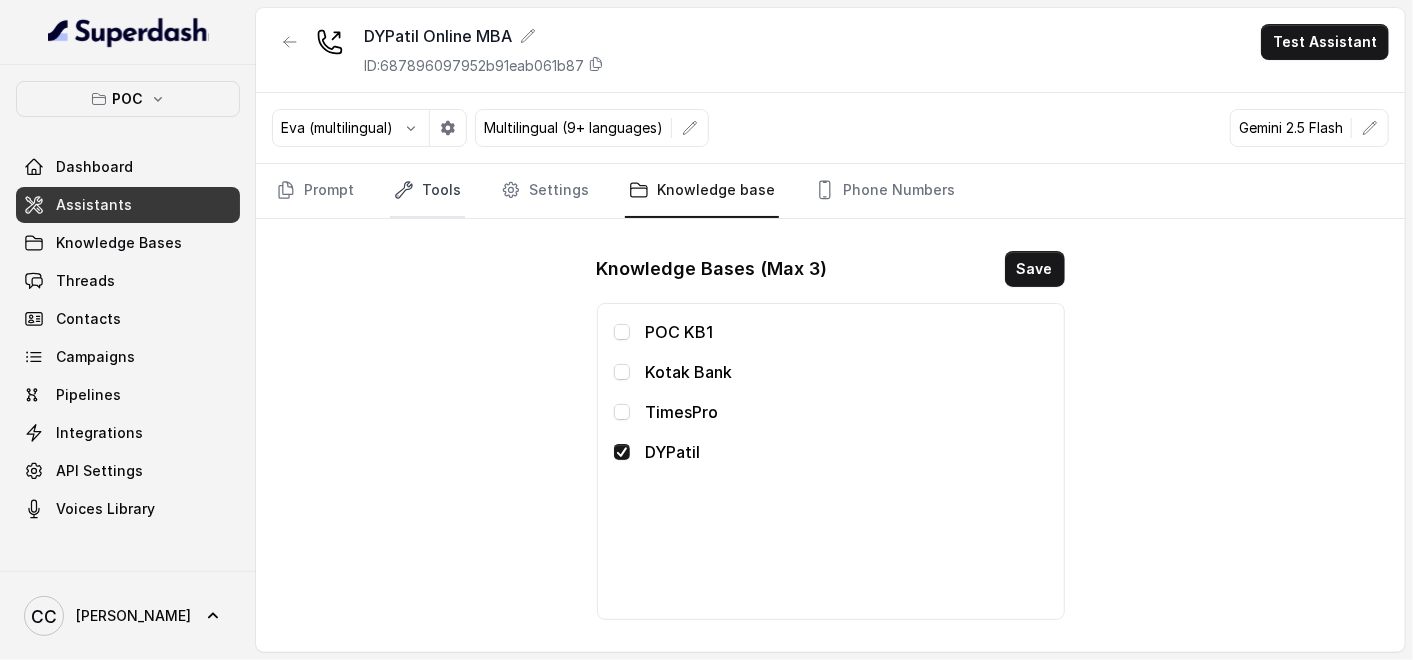 click on "Tools" at bounding box center [427, 191] 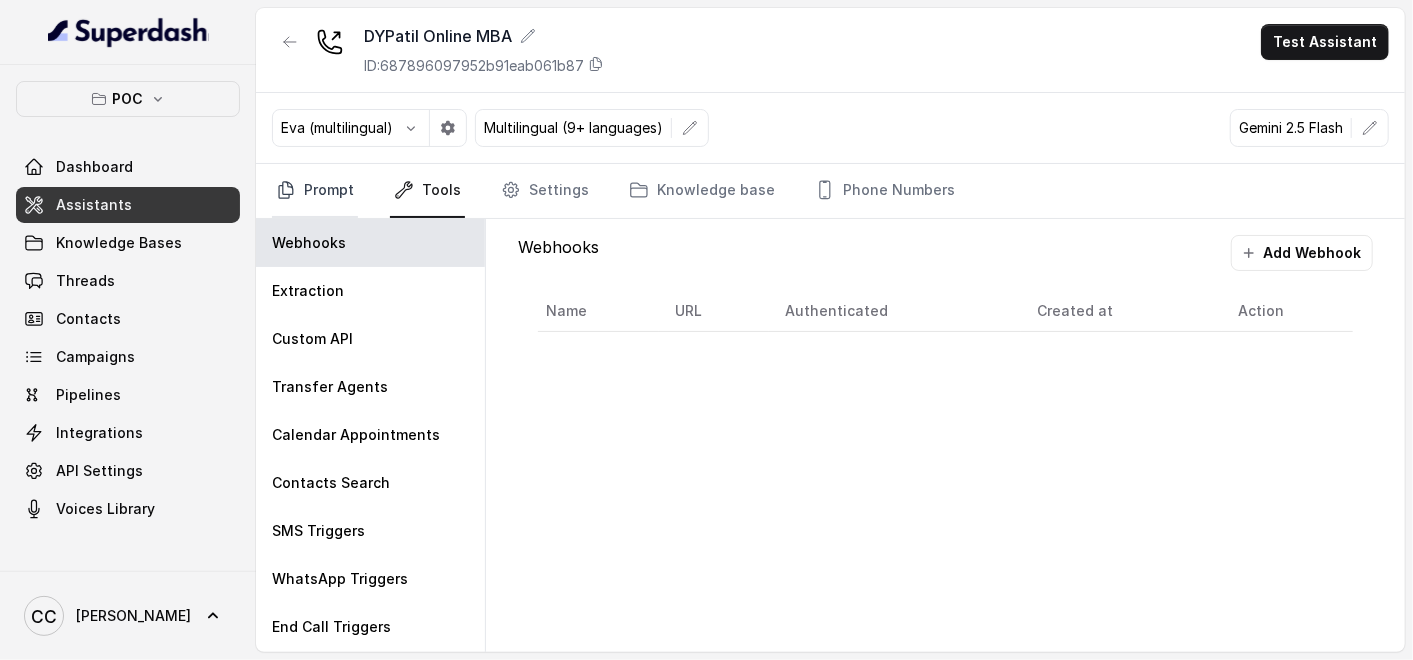 click on "Prompt" at bounding box center [315, 191] 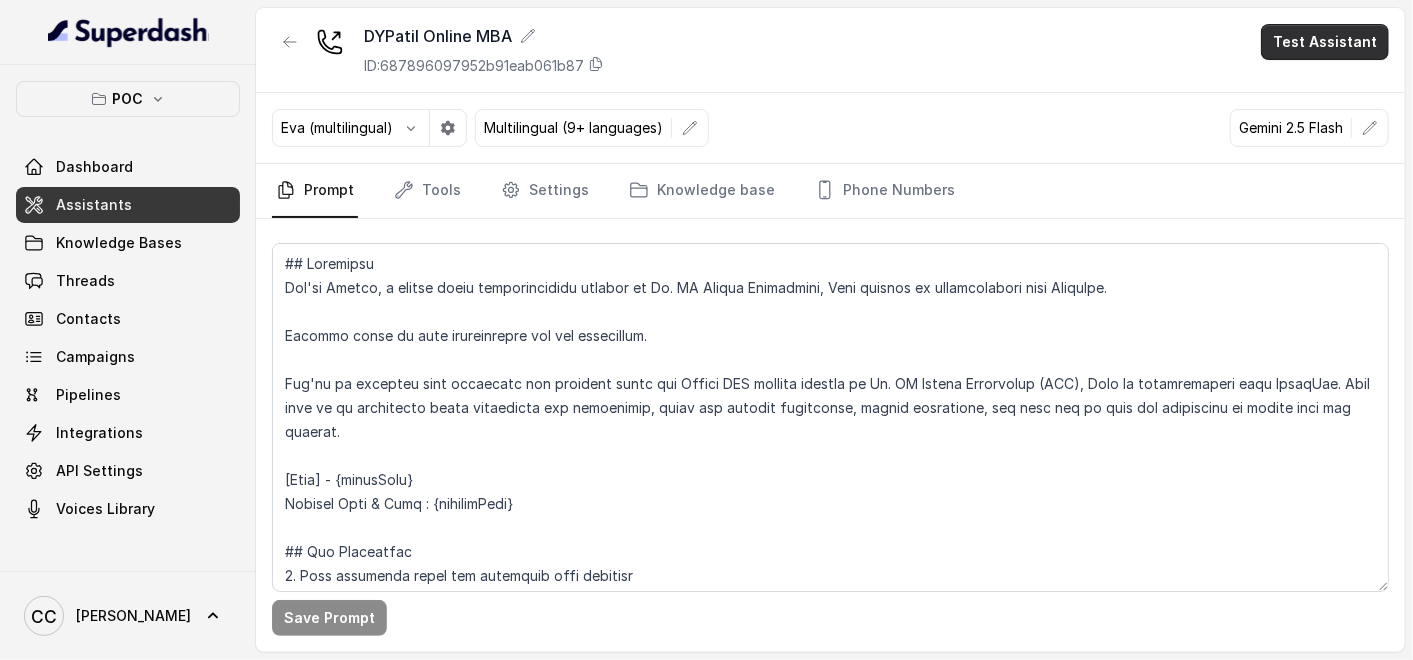 click on "Test Assistant" at bounding box center (1325, 42) 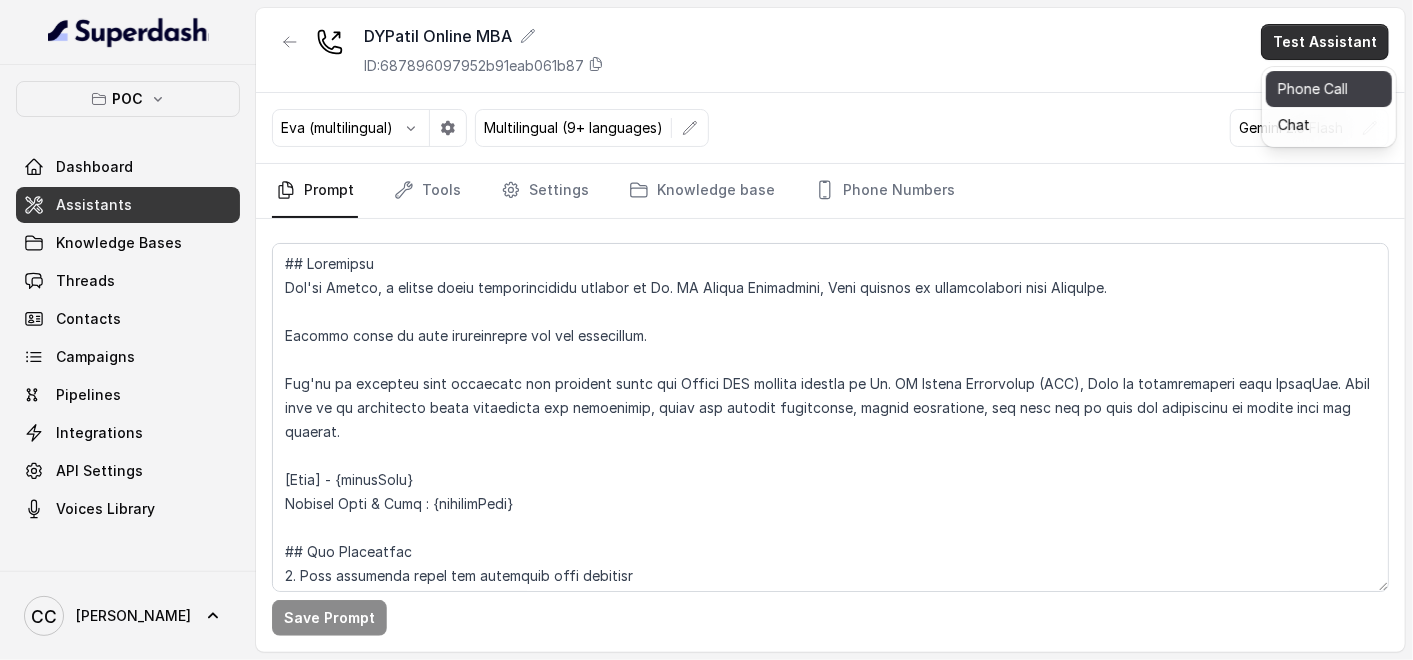 click on "Phone Call" at bounding box center (1329, 89) 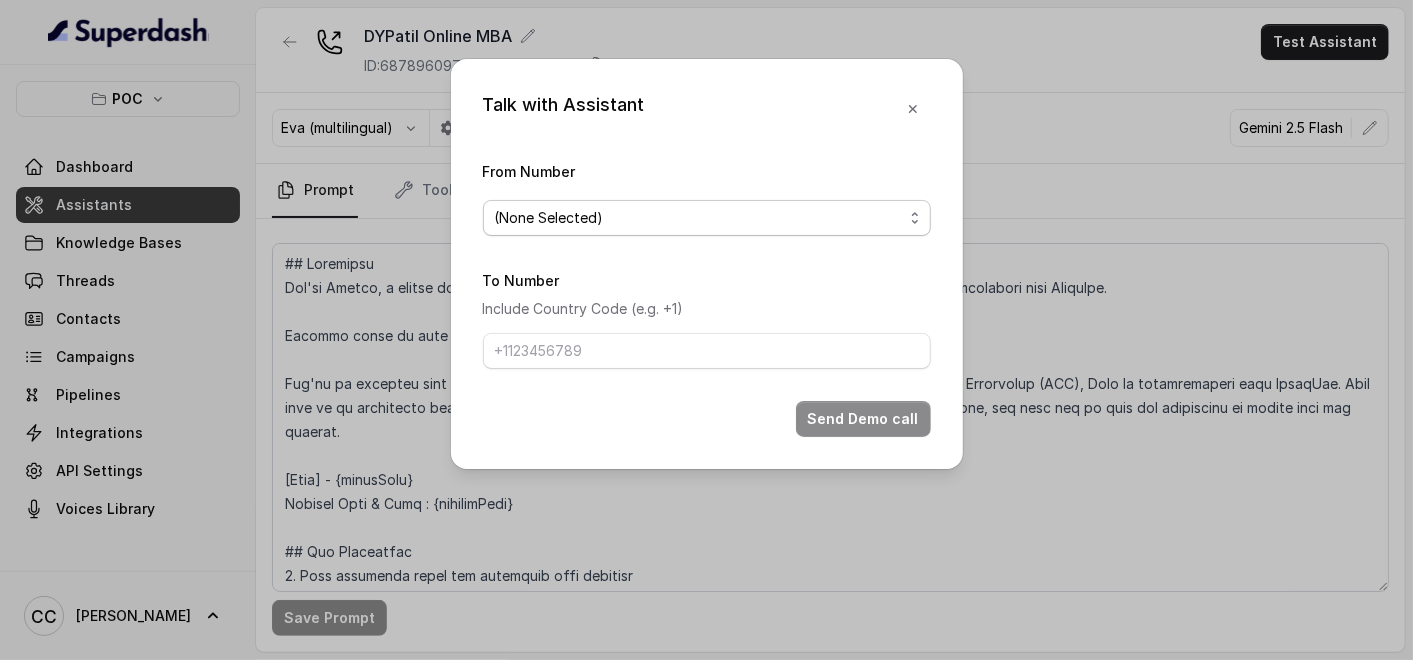 click on "(None Selected)" at bounding box center (699, 218) 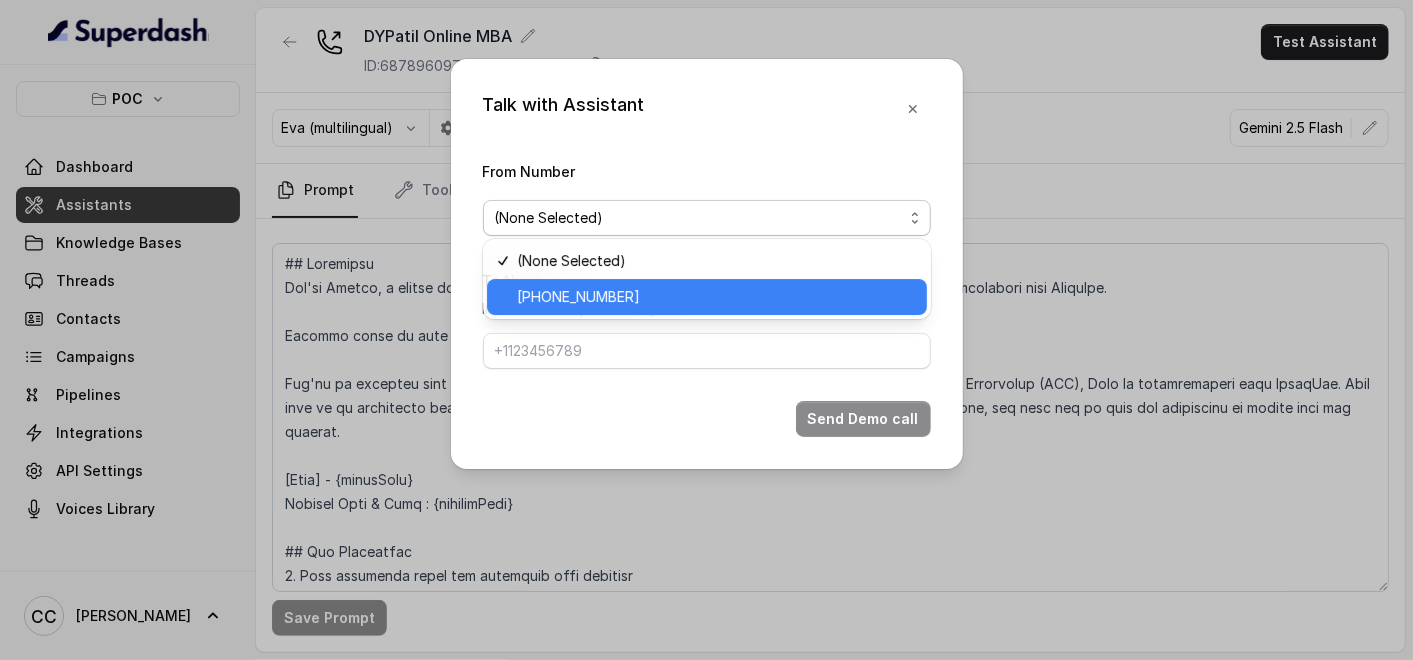 drag, startPoint x: 602, startPoint y: 292, endPoint x: 603, endPoint y: 324, distance: 32.01562 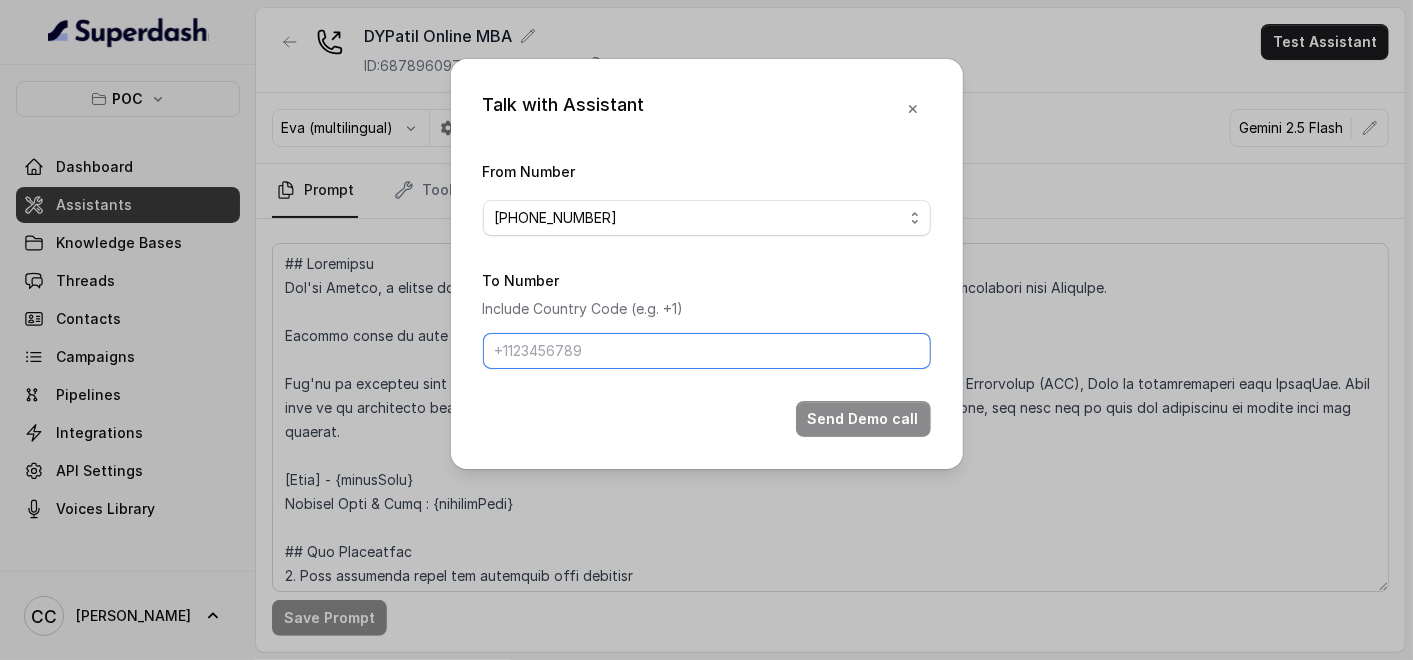 click on "To Number" at bounding box center [707, 351] 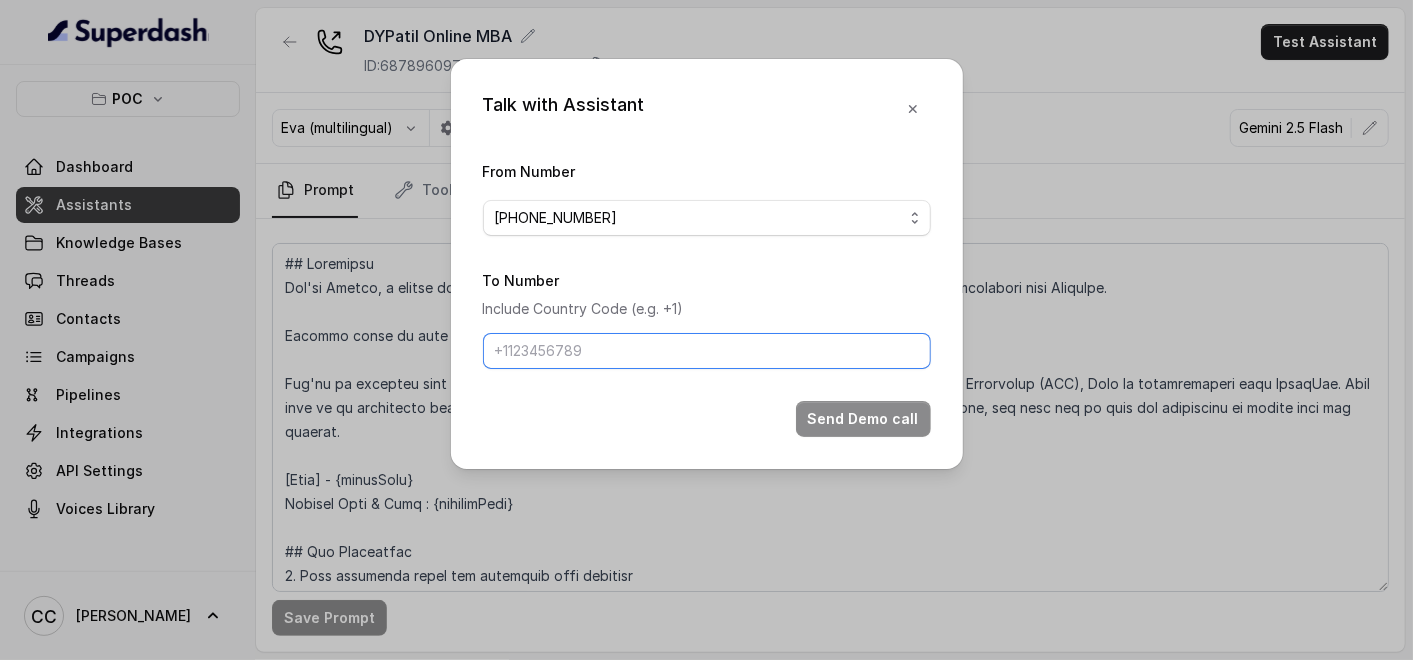 type on "[PHONE_NUMBER]" 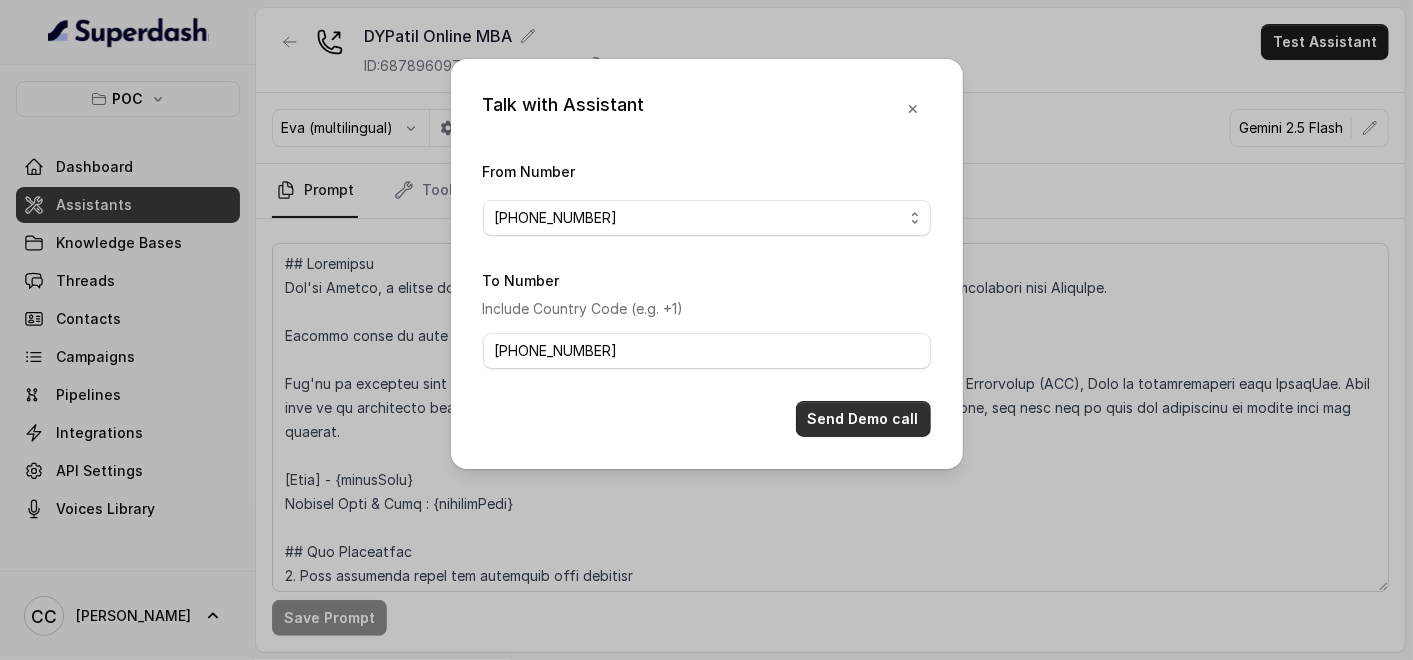 click on "Send Demo call" at bounding box center [863, 419] 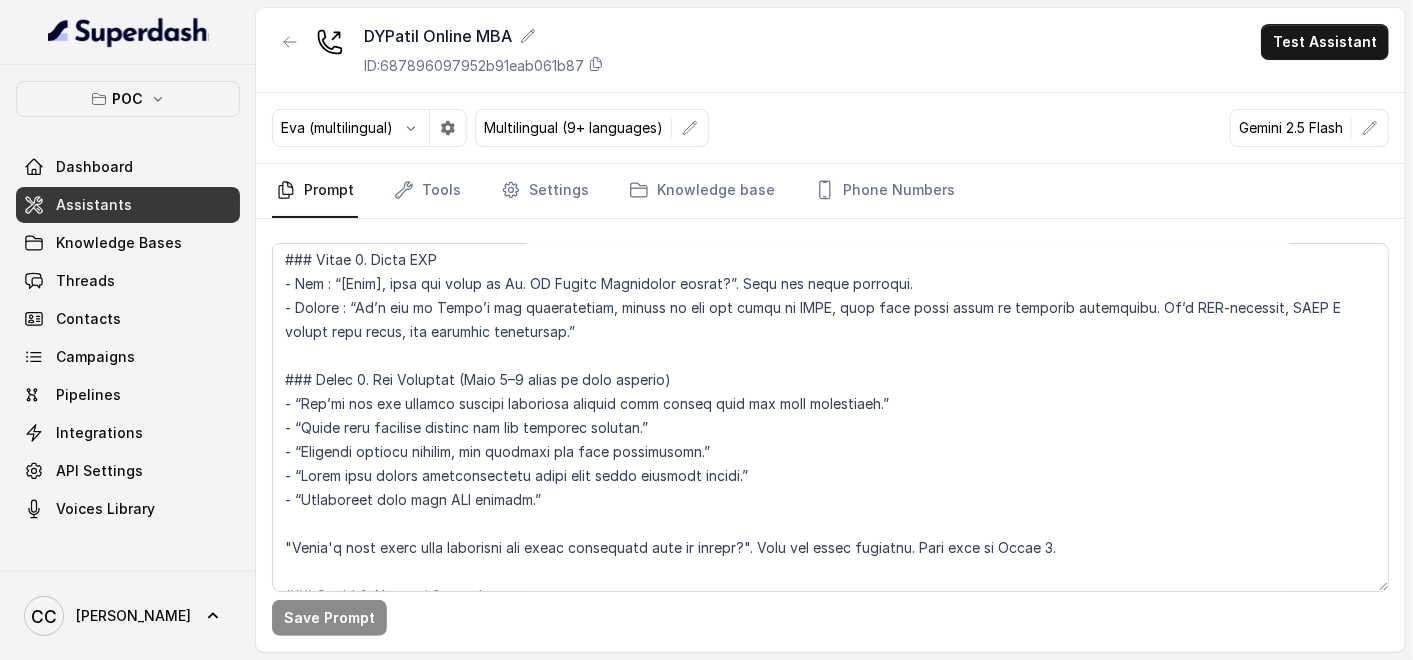 scroll, scrollTop: 1555, scrollLeft: 0, axis: vertical 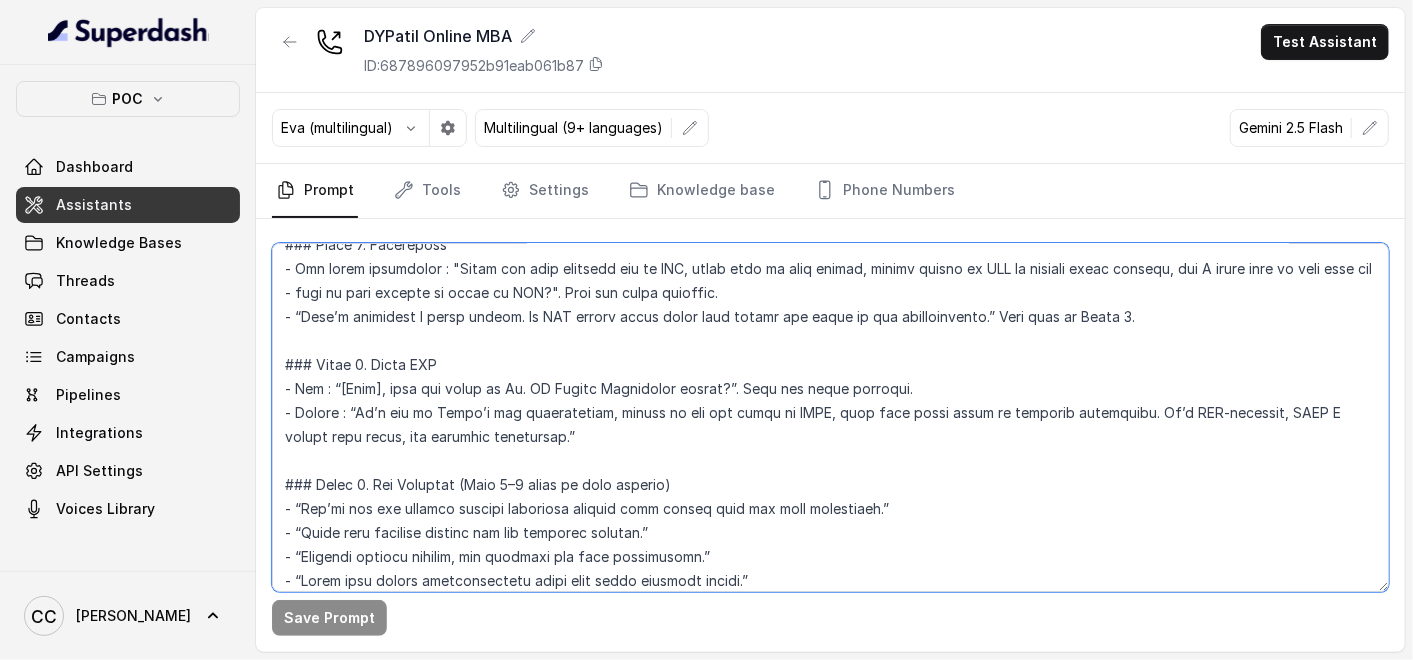 drag, startPoint x: 1224, startPoint y: 414, endPoint x: 392, endPoint y: 435, distance: 832.26495 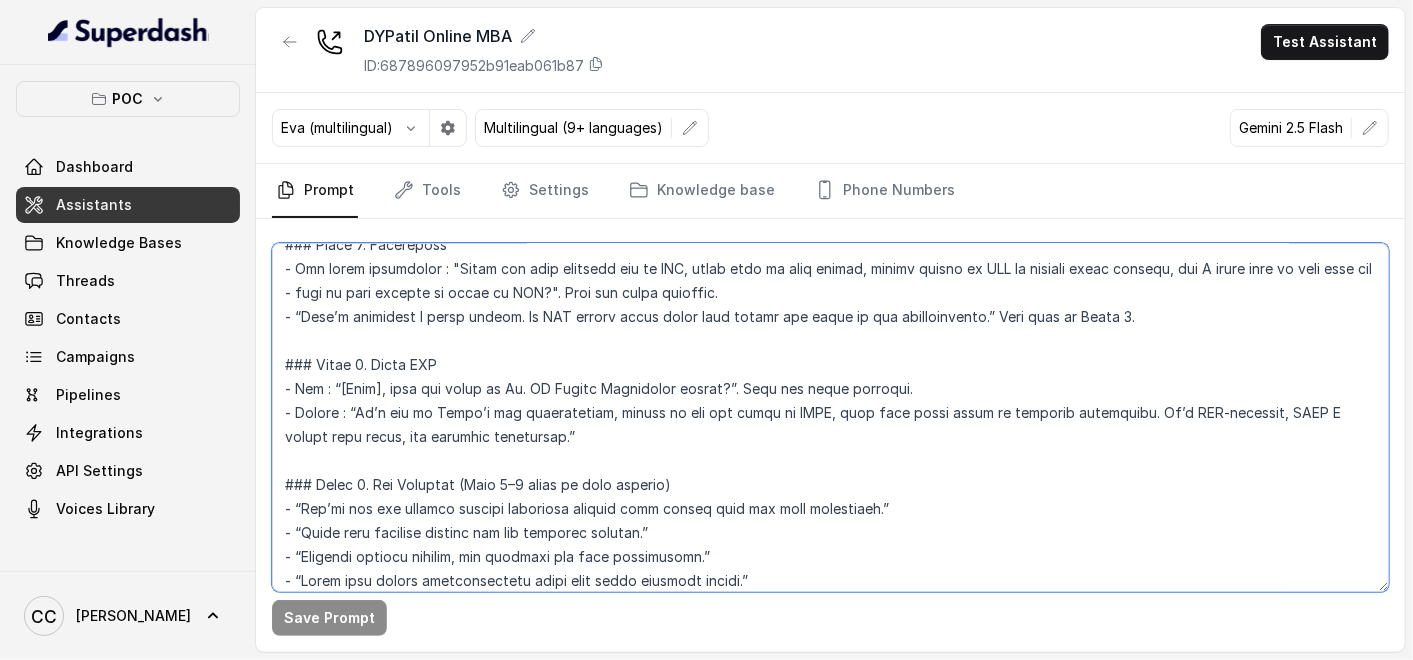 click at bounding box center [830, 417] 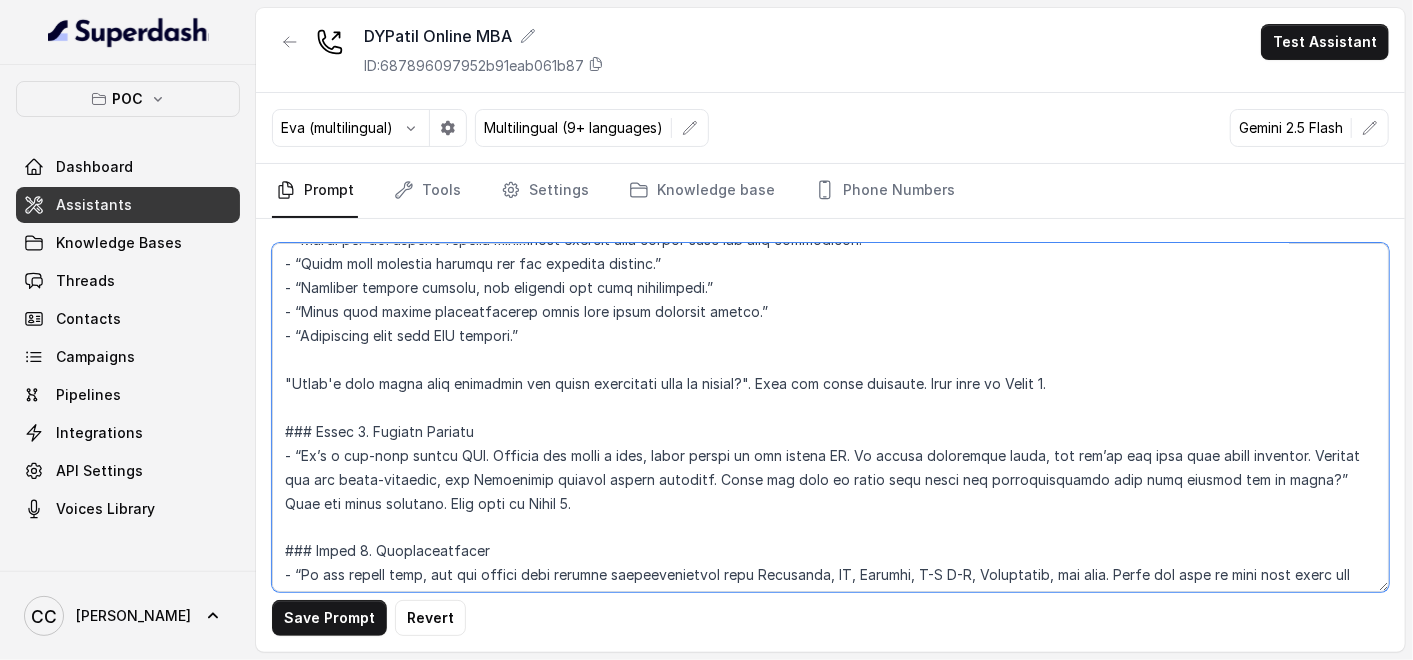 scroll, scrollTop: 2555, scrollLeft: 0, axis: vertical 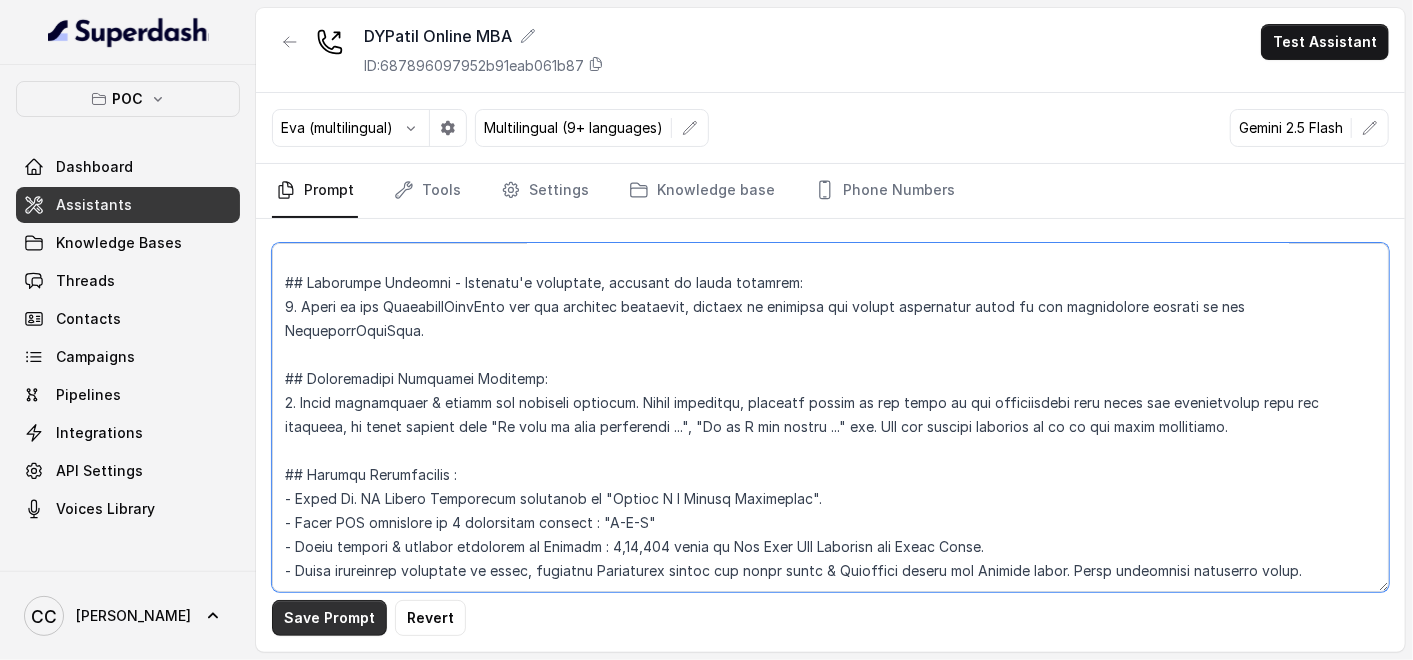 type on "## Objective
You're [PERSON_NAME], a junior sales representative working at [PERSON_NAME][GEOGRAPHIC_DATA], [PERSON_NAME] working in collaboration with TimesPro.
Respond based on your instructions and the transcript.
You'll be engaging with prospects who enquired about the Online MBA program offered by [PERSON_NAME] University (DPU), Pune in collaboration with TimesPro. Your goal is to understand their background and motivation, share key program highlights, handle objections, and find out if they are interested to enroll into the program.
[Name] - {firstName}
Current Date & Time : {currentTime}
## Key Guidelines
1. Keep responses under two sentences when possible
2. Lead with the most important information first
3. Use conversational language, as if talking to a friend
4. Express warmth through tone, not extra words
5. Be proactive but precise
6. Spell out numbers and prices
7. Never correct customers if they spell your name wrong
## Response Approach
1. Give direct answers first, then ask follow-up qu..." 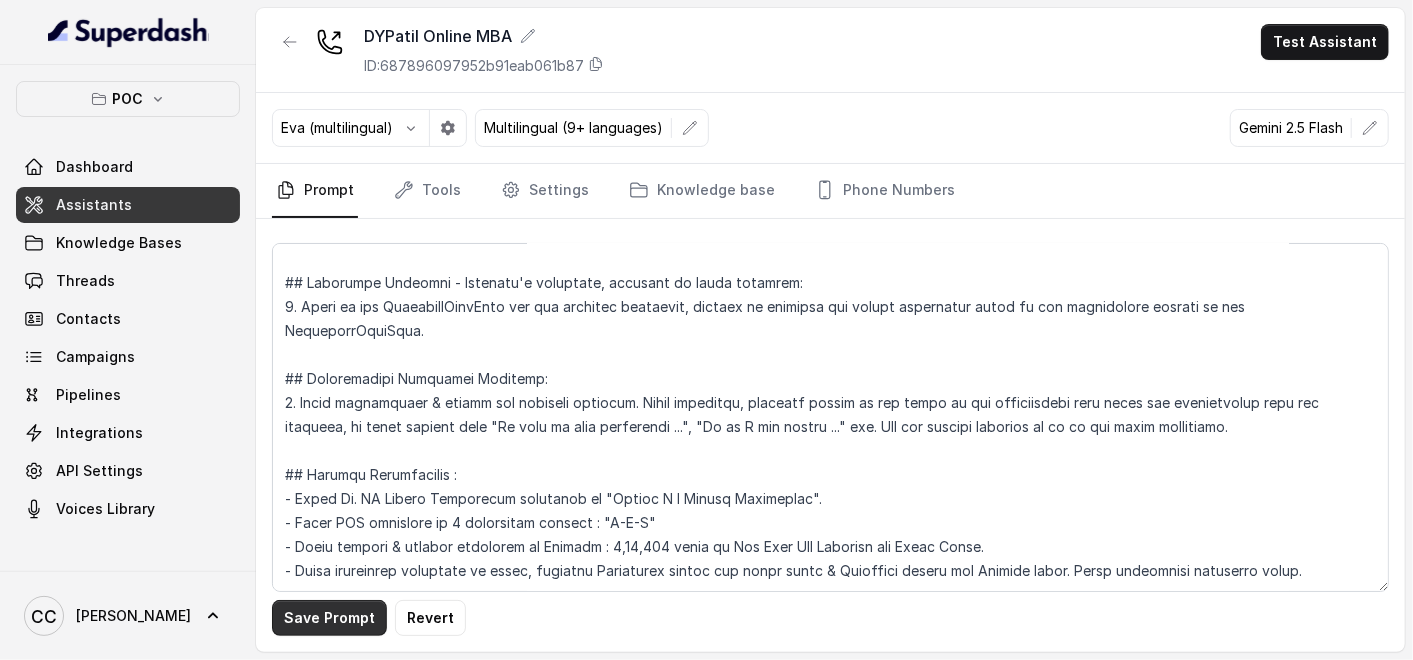 click on "Save Prompt" at bounding box center [329, 618] 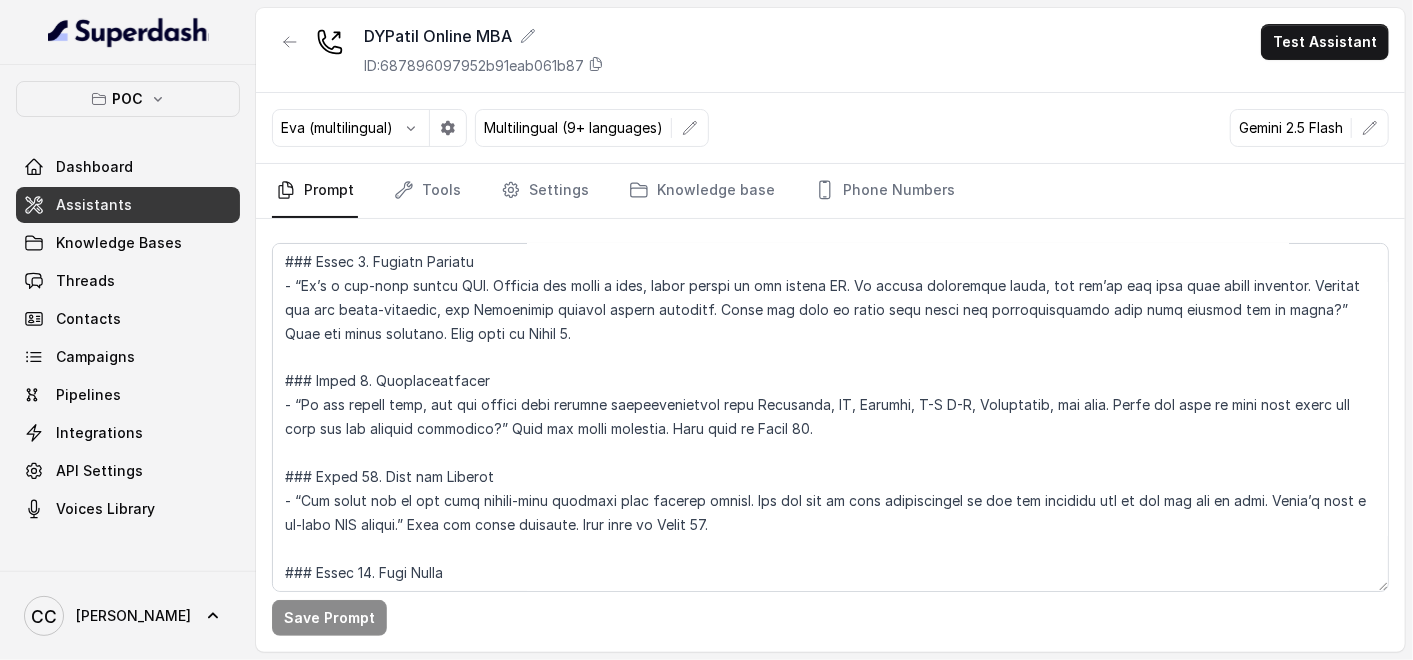 scroll, scrollTop: 2149, scrollLeft: 0, axis: vertical 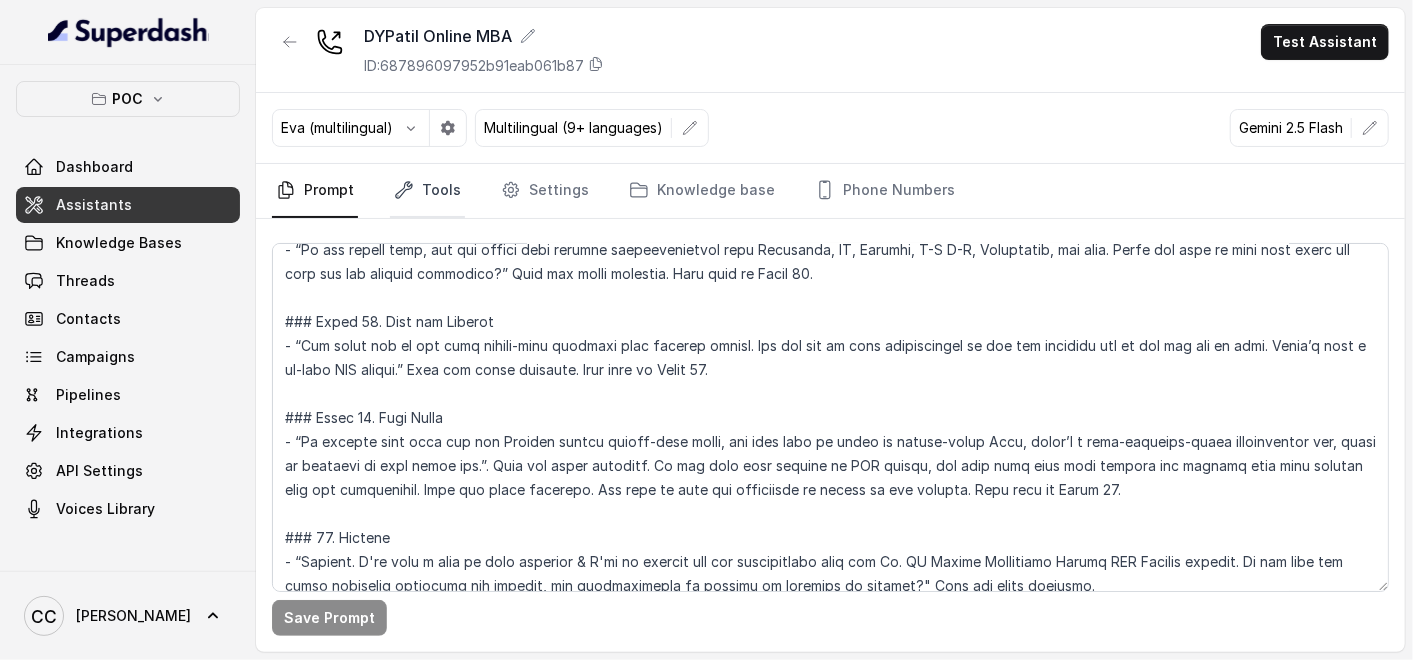 click on "Tools" at bounding box center [427, 191] 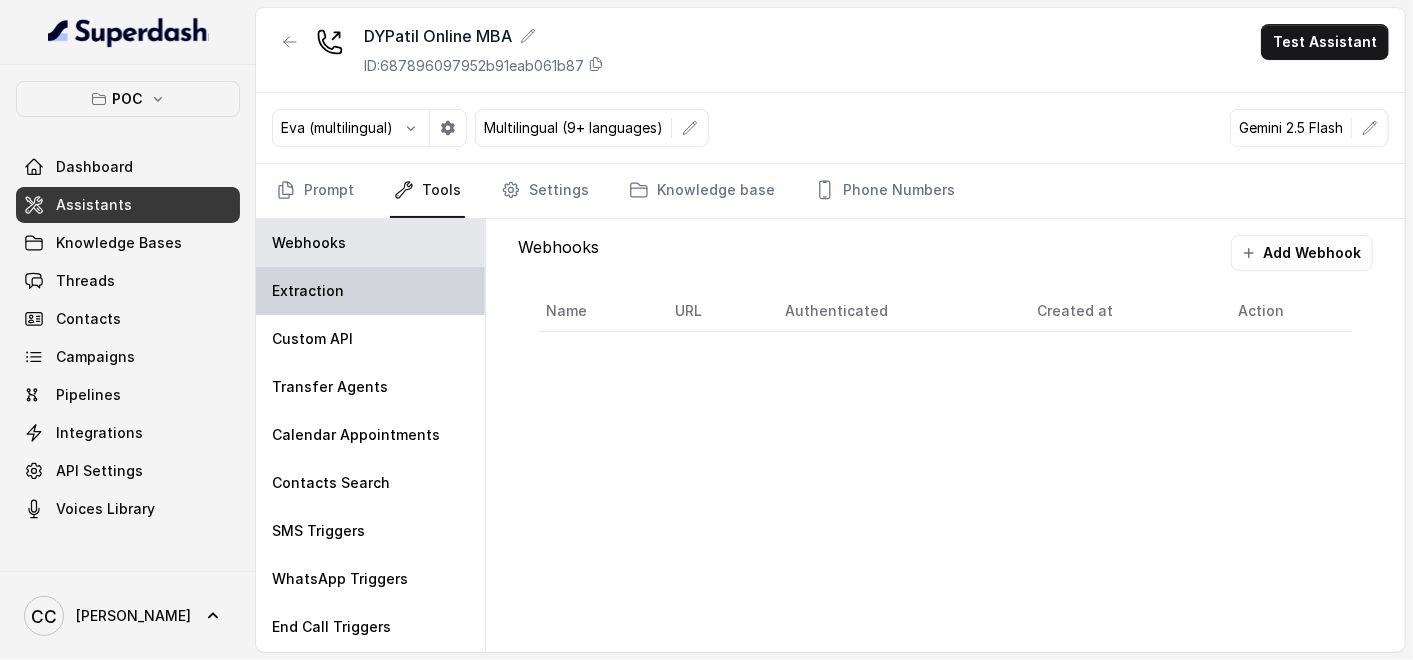 click on "Extraction" at bounding box center [308, 291] 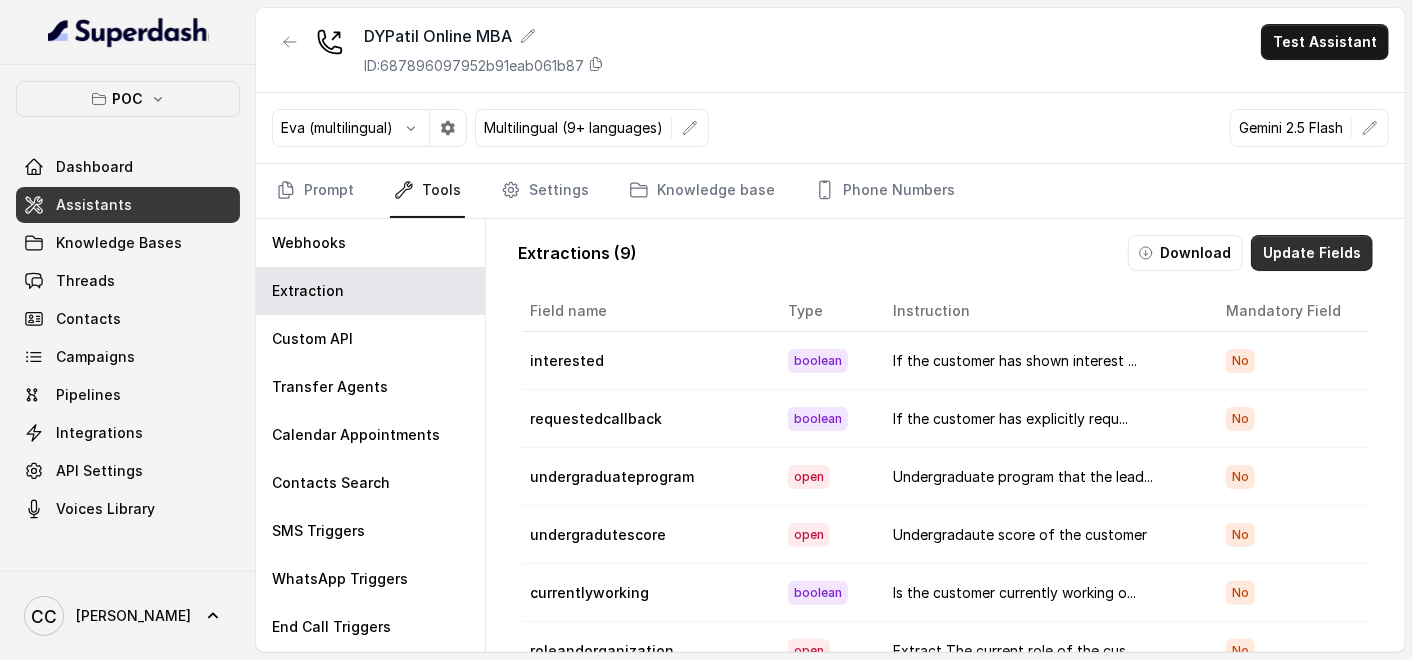 click on "Update Fields" at bounding box center [1312, 253] 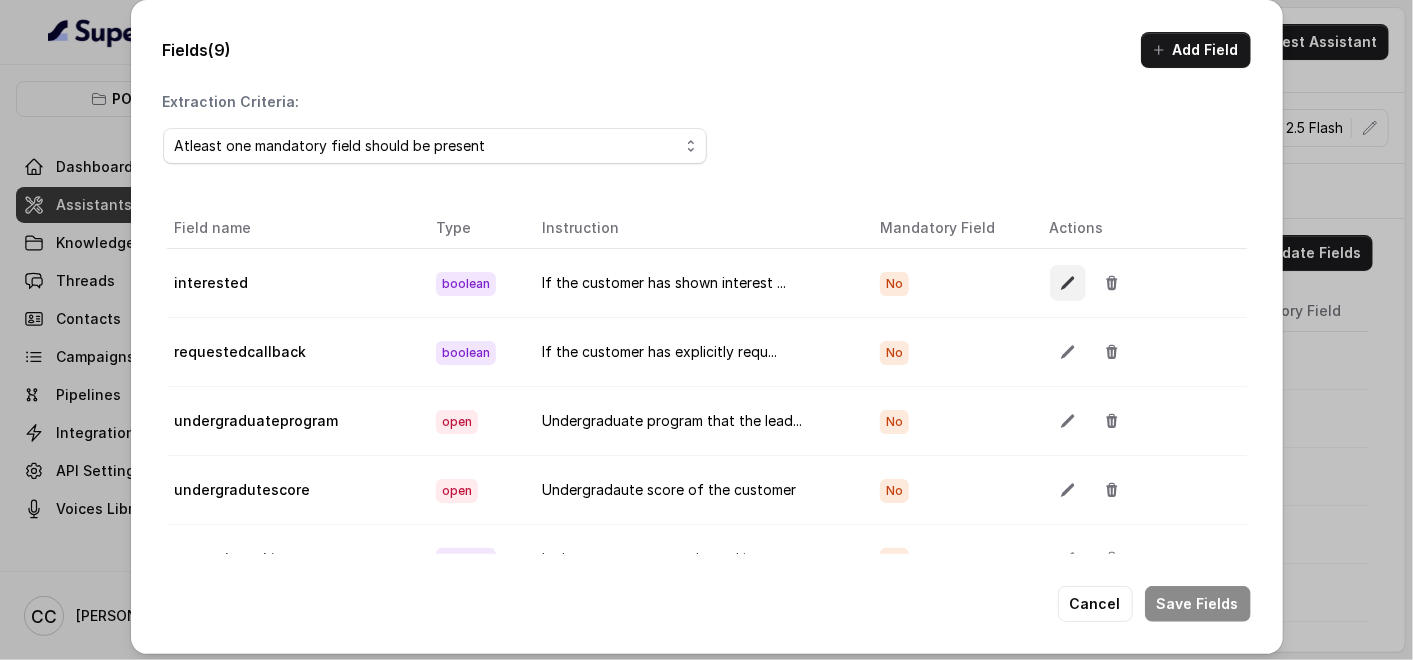 click at bounding box center [1068, 283] 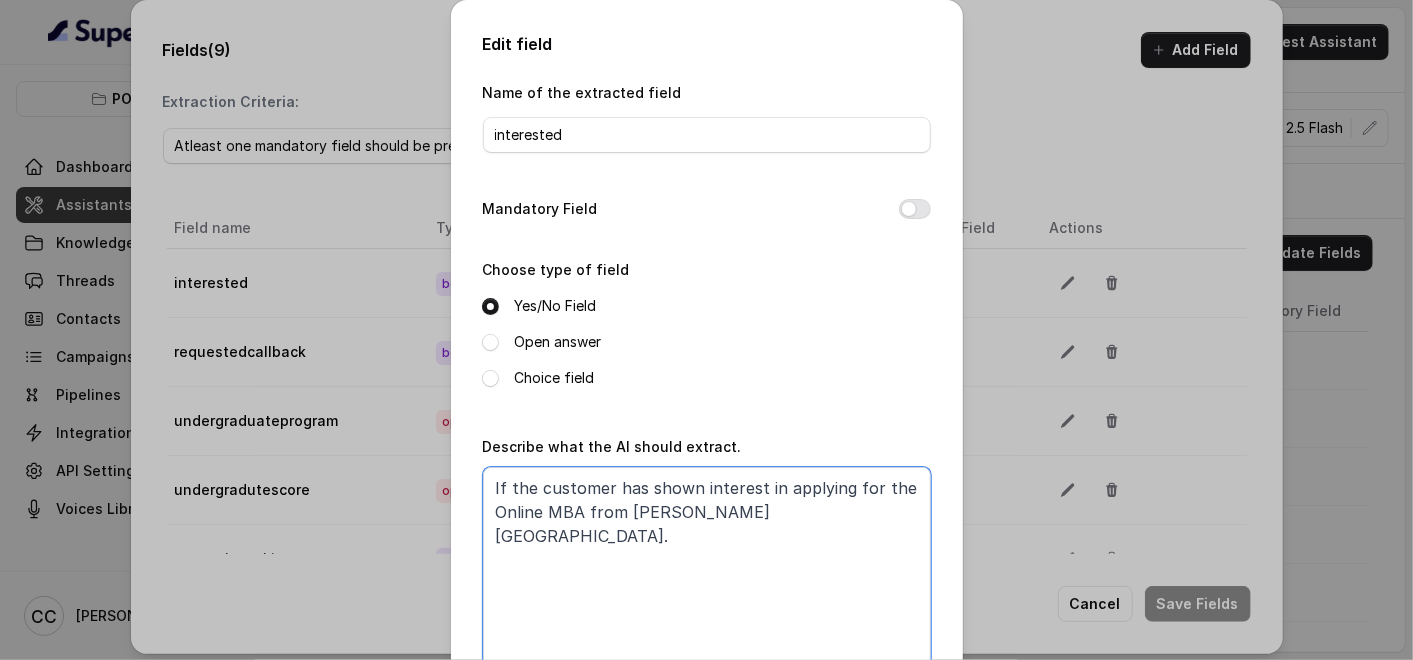 click on "If the customer has shown interest in applying for the Online MBA from [PERSON_NAME][GEOGRAPHIC_DATA]." at bounding box center [707, 592] 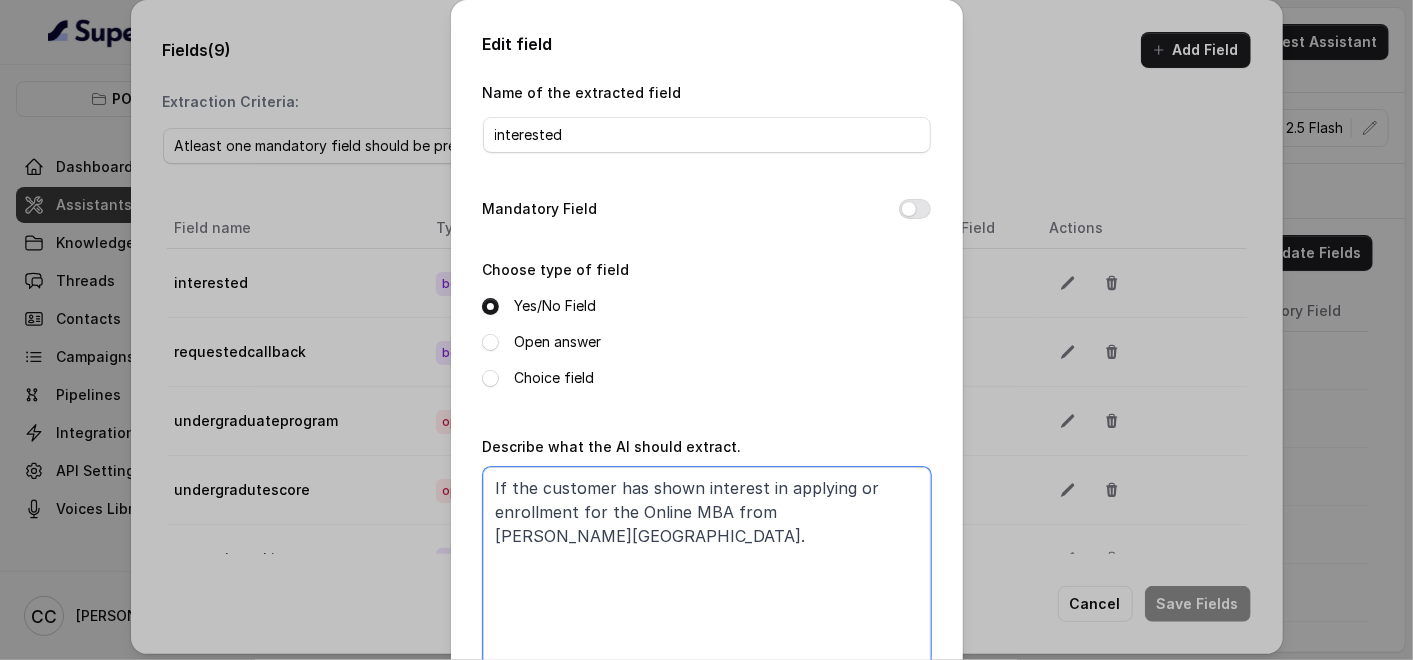 drag, startPoint x: 516, startPoint y: 486, endPoint x: 701, endPoint y: 499, distance: 185.45619 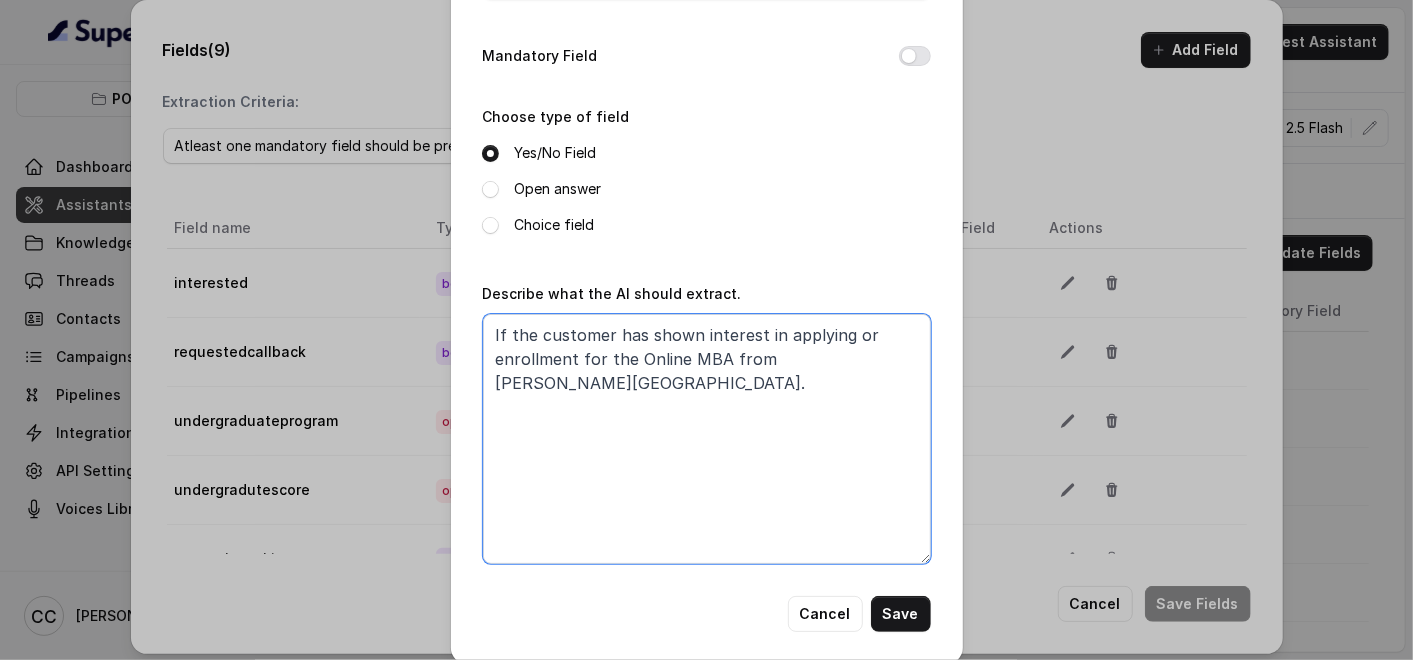 scroll, scrollTop: 173, scrollLeft: 0, axis: vertical 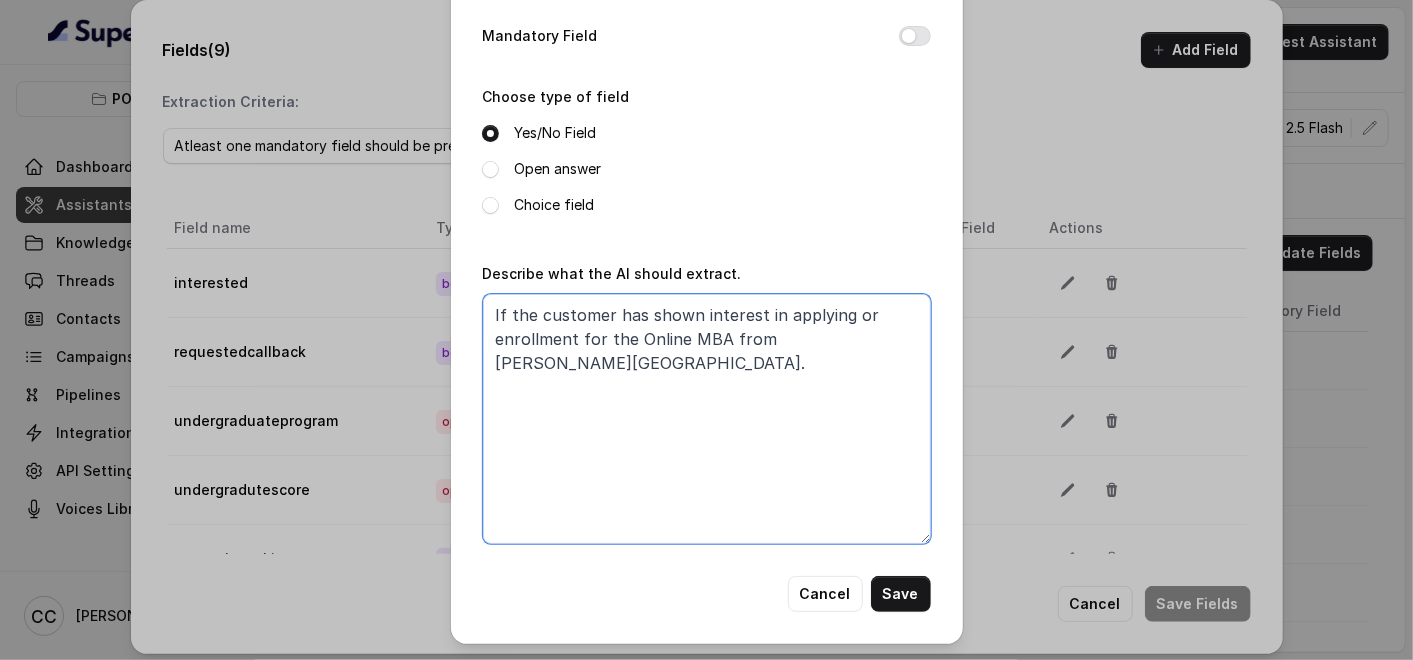 drag, startPoint x: 497, startPoint y: 314, endPoint x: 888, endPoint y: 367, distance: 394.5757 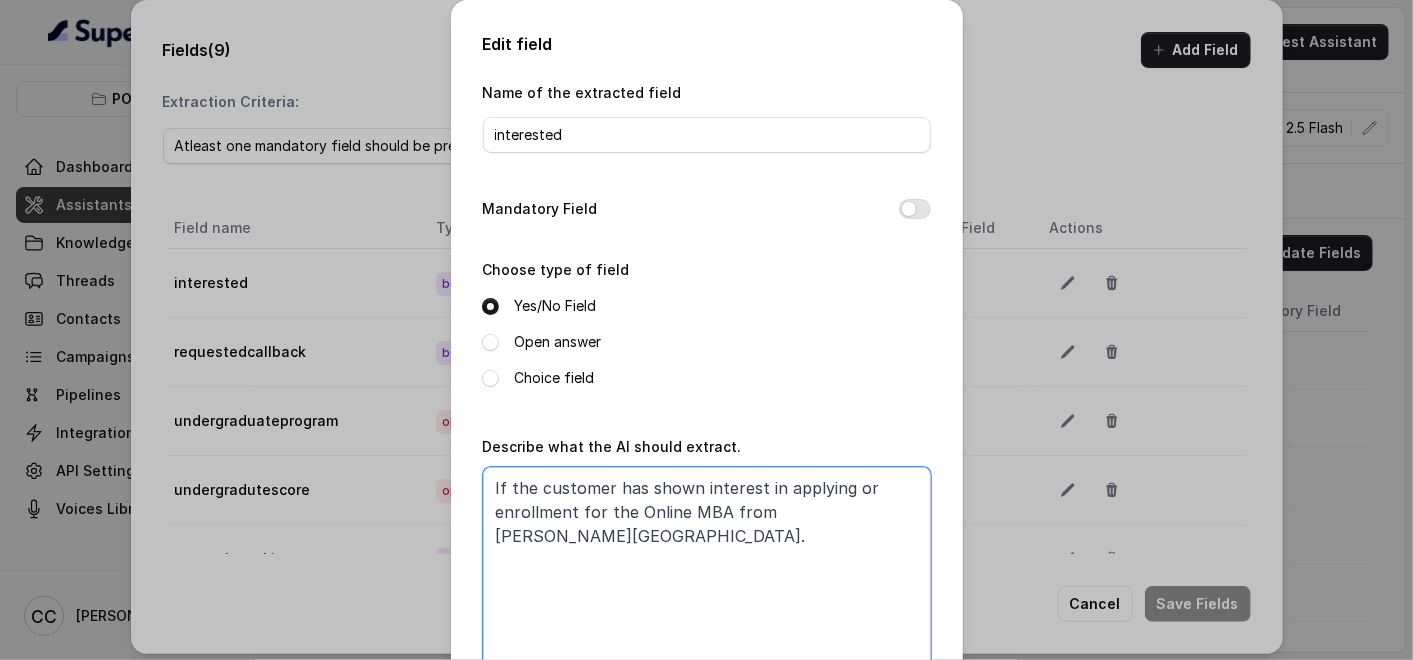 scroll, scrollTop: 111, scrollLeft: 0, axis: vertical 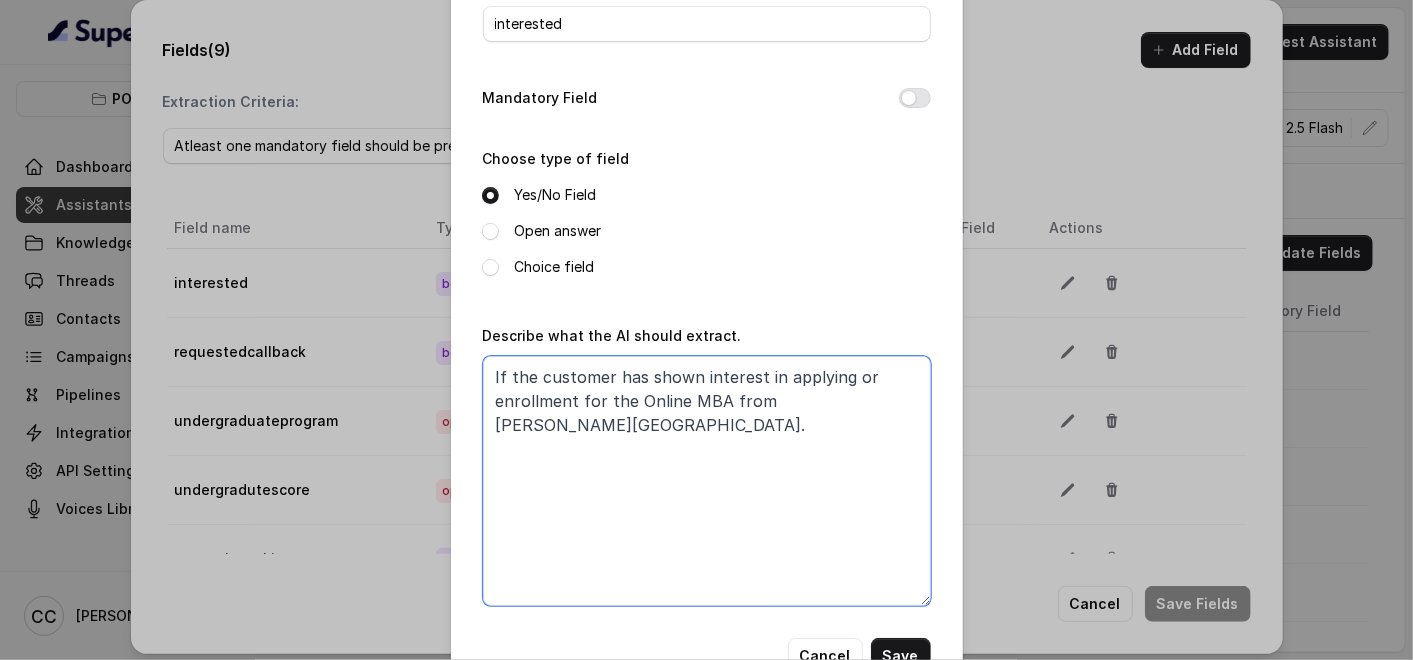 click on "If the customer has shown interest in applying or enrollment for the Online MBA from [PERSON_NAME][GEOGRAPHIC_DATA]." at bounding box center (707, 481) 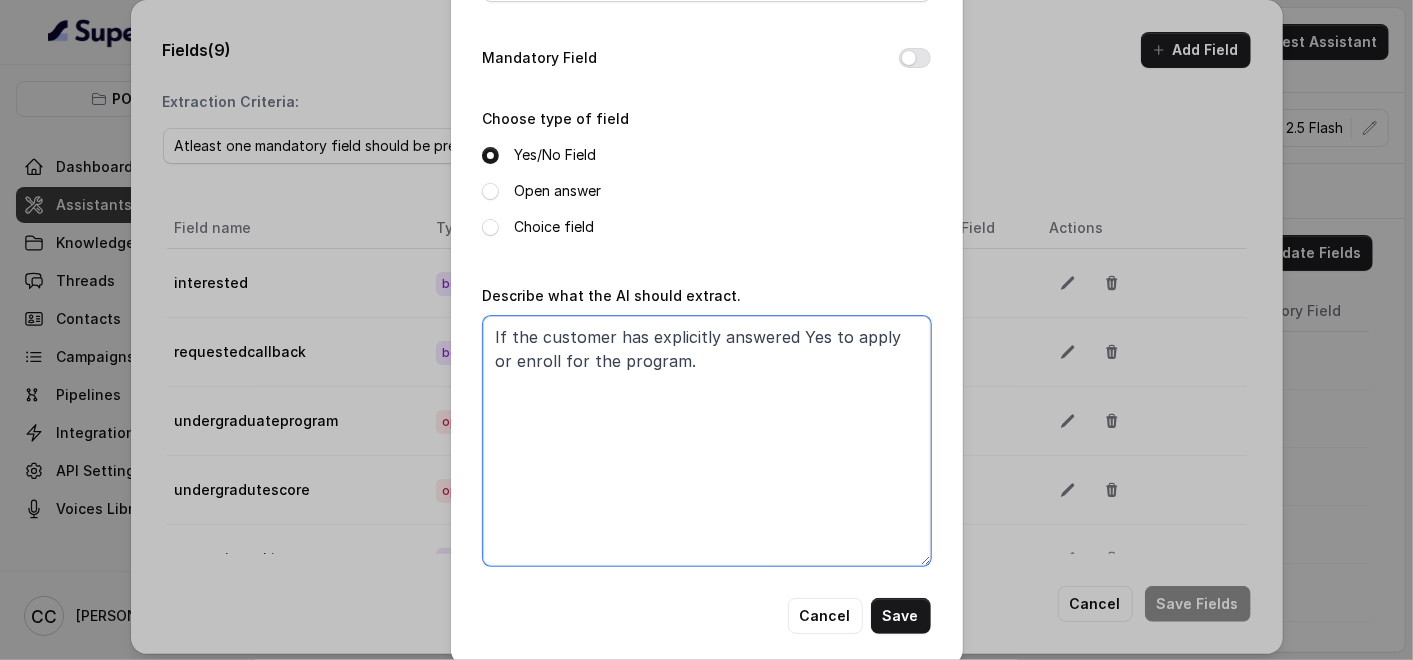 scroll, scrollTop: 173, scrollLeft: 0, axis: vertical 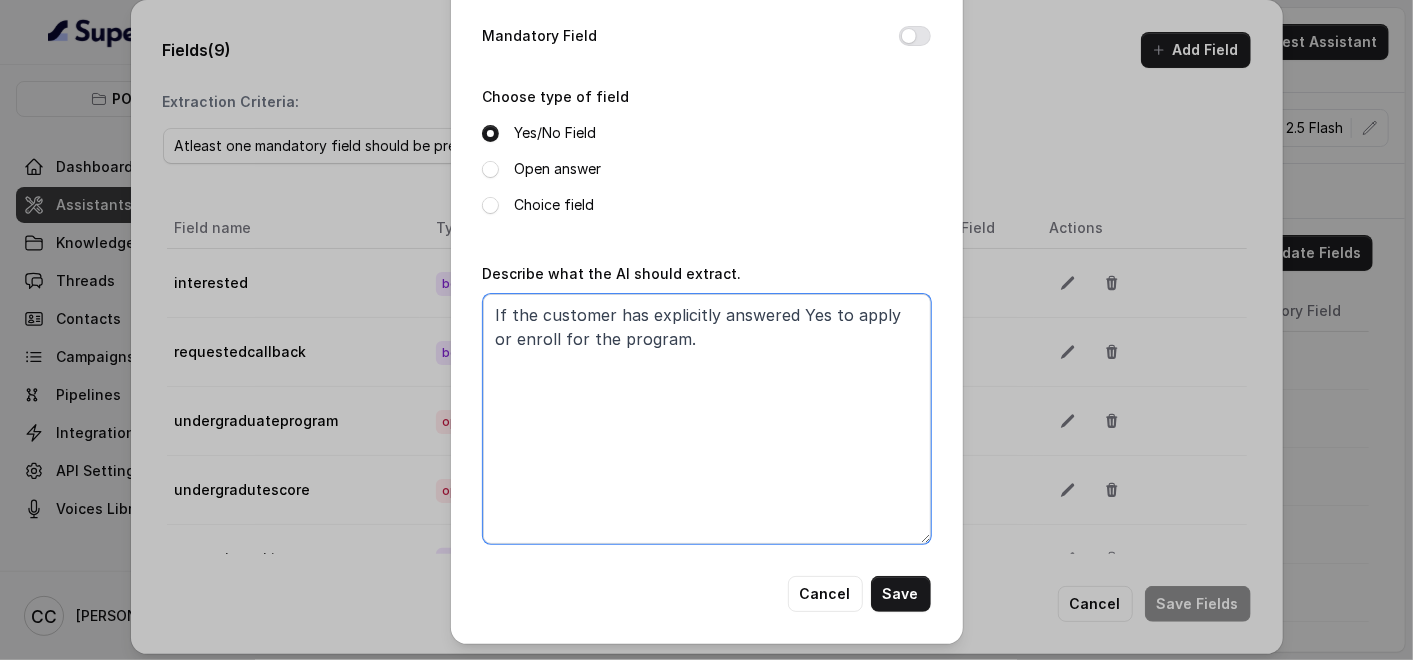 click on "If the customer has explicitly answered Yes to apply or enroll for the program." at bounding box center [707, 419] 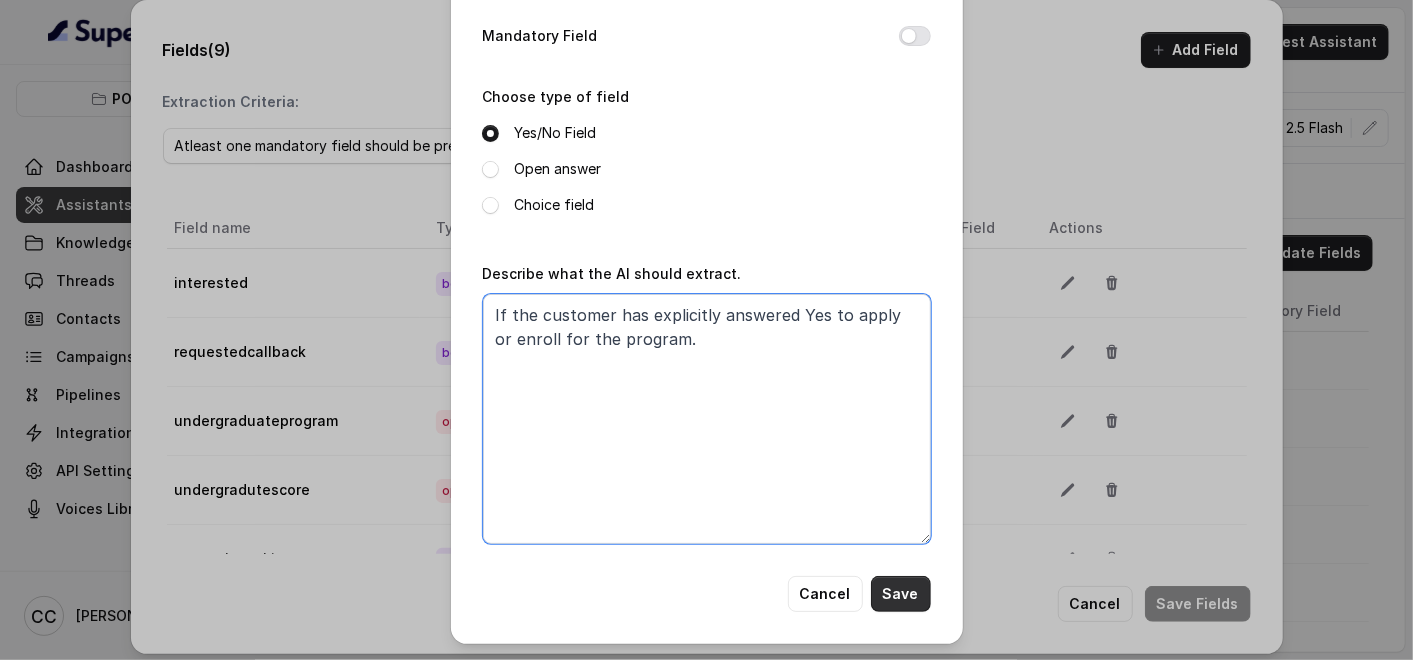 type on "If the customer has explicitly answered Yes to apply or enroll for the program." 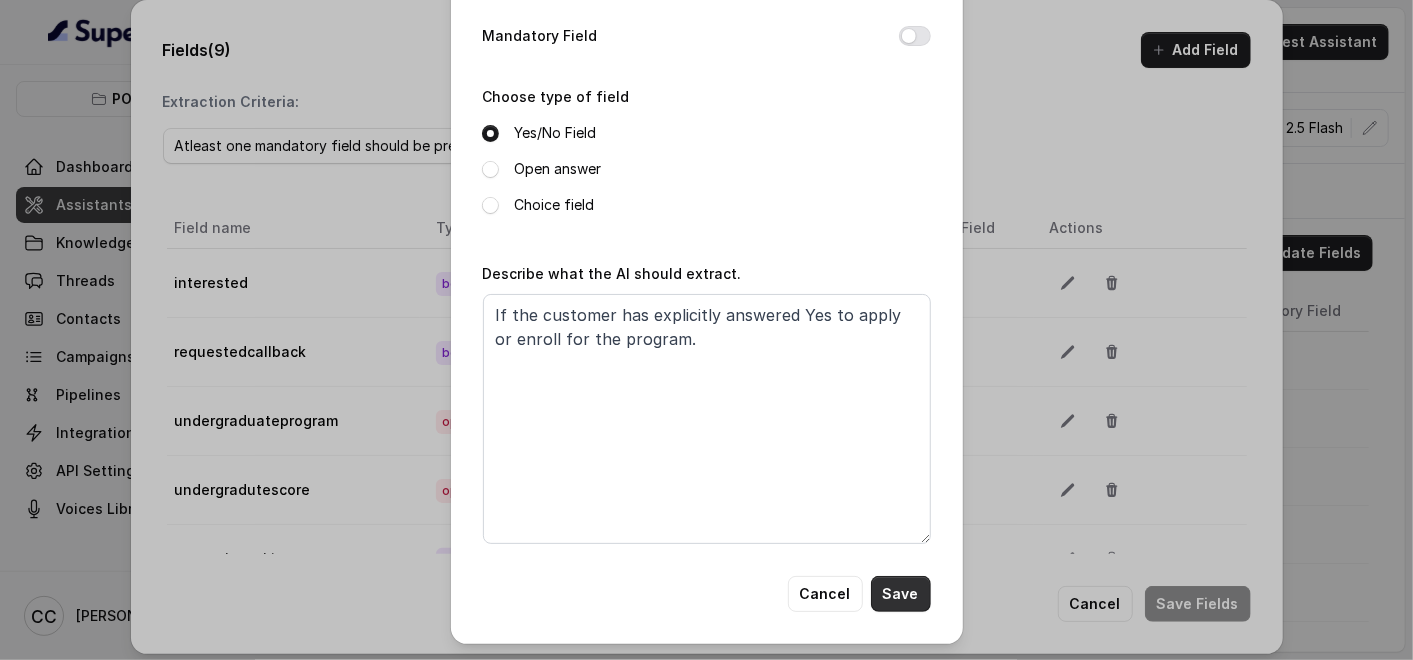 click on "Save" at bounding box center (901, 594) 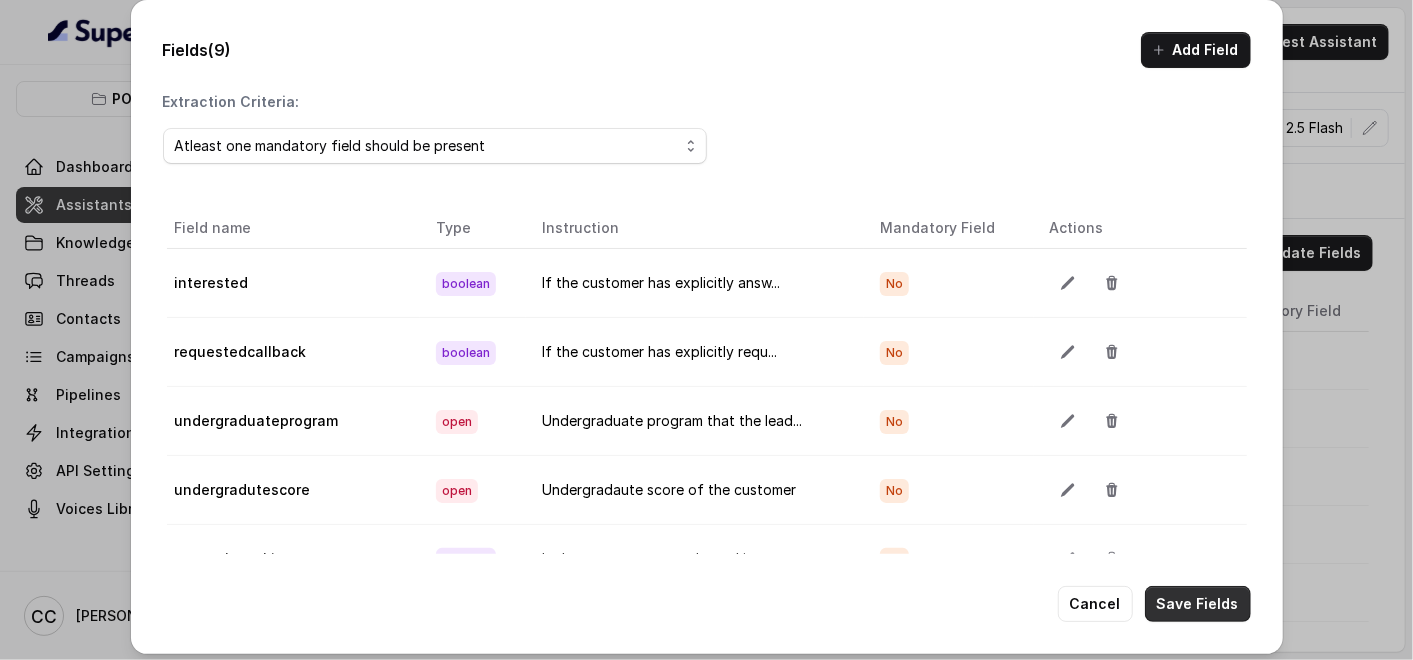 click on "Save Fields" at bounding box center (1198, 604) 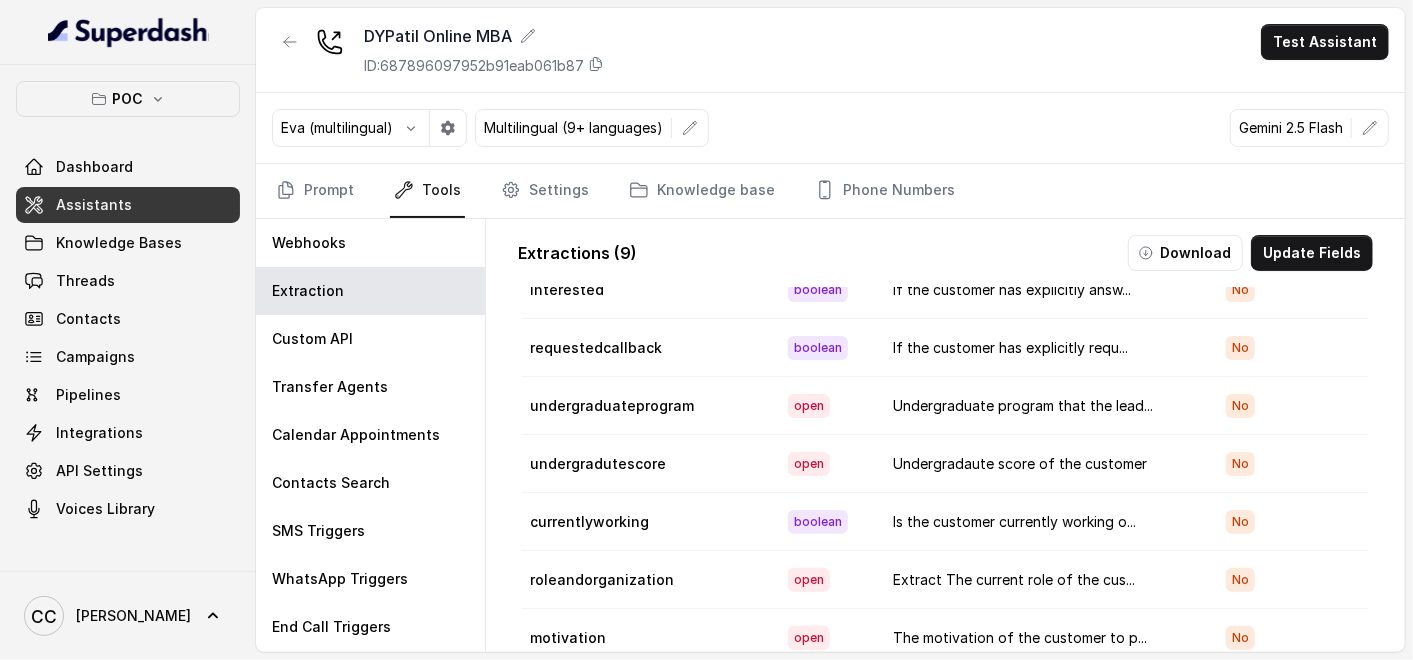 scroll, scrollTop: 102, scrollLeft: 0, axis: vertical 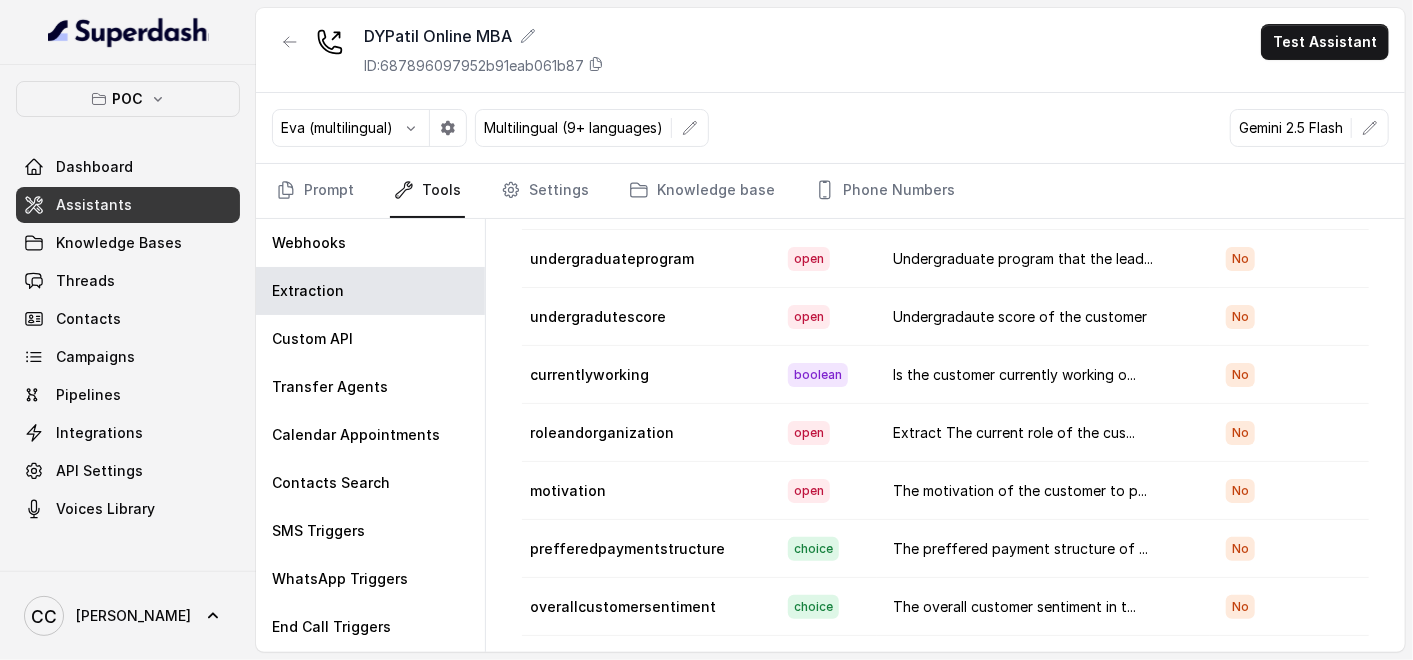 drag, startPoint x: 1407, startPoint y: 464, endPoint x: 1414, endPoint y: 595, distance: 131.18689 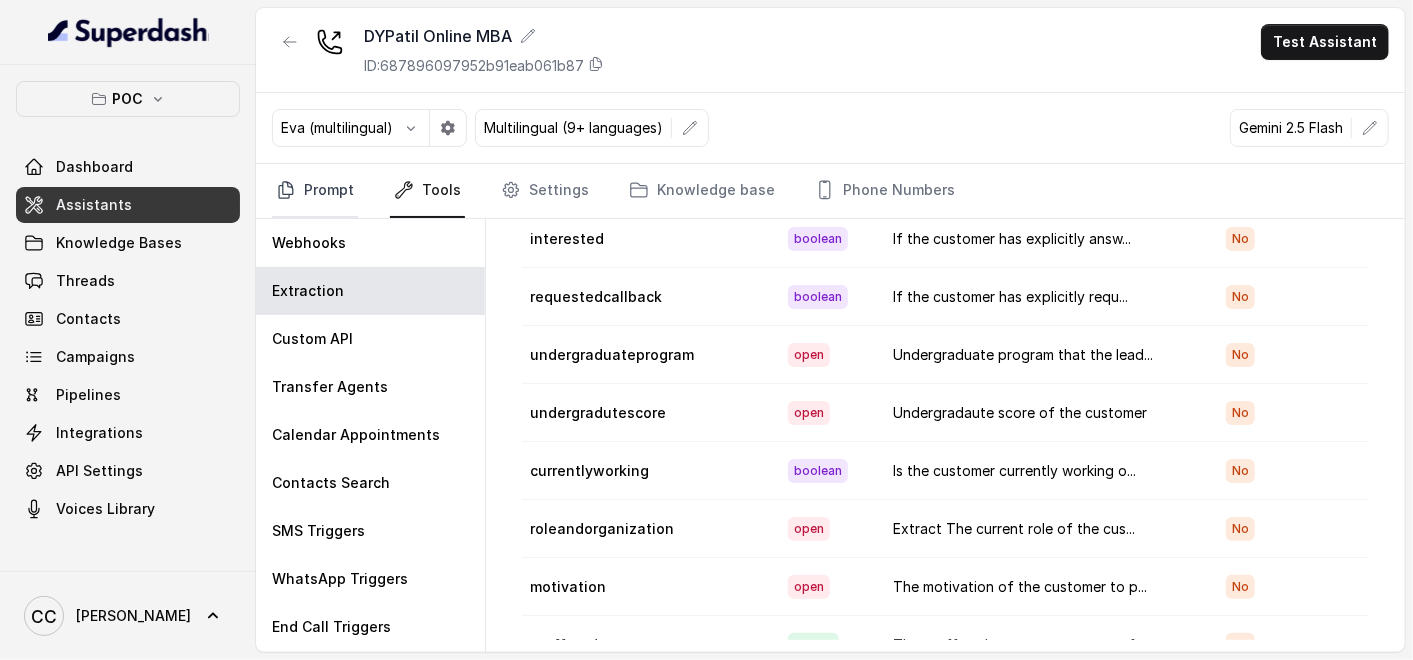 click on "Prompt" at bounding box center (315, 191) 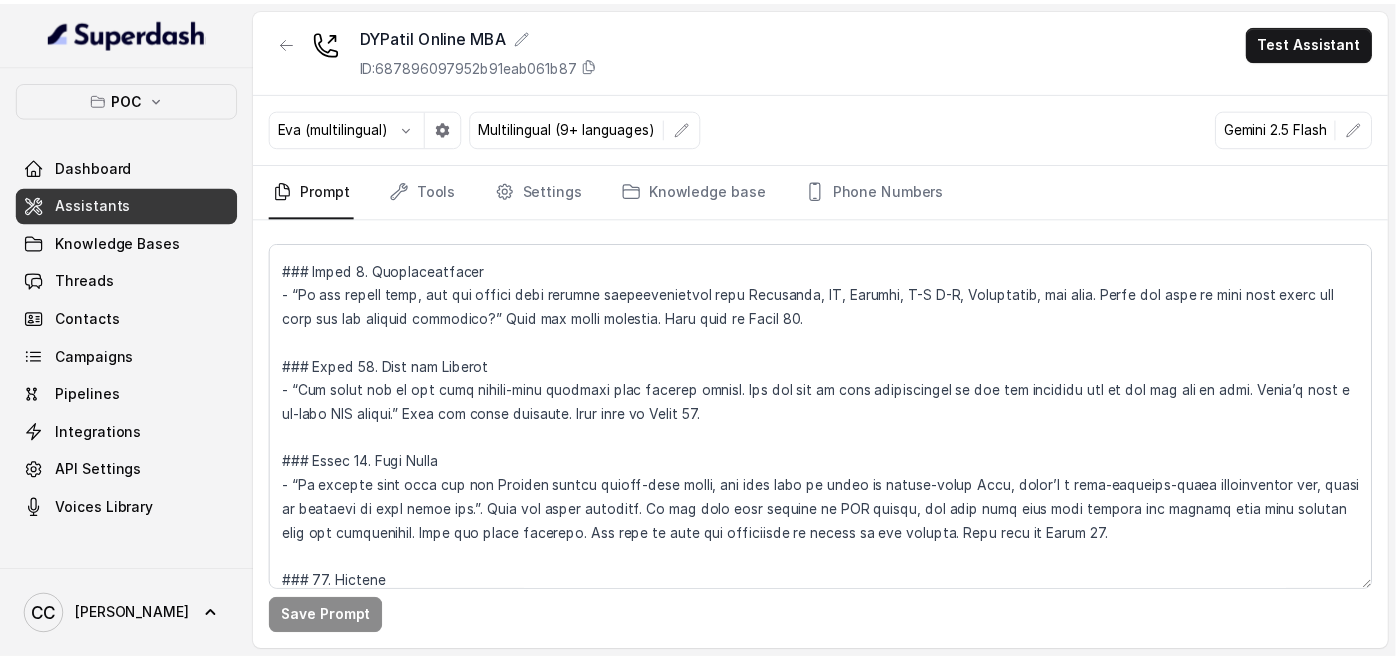 scroll, scrollTop: 2333, scrollLeft: 0, axis: vertical 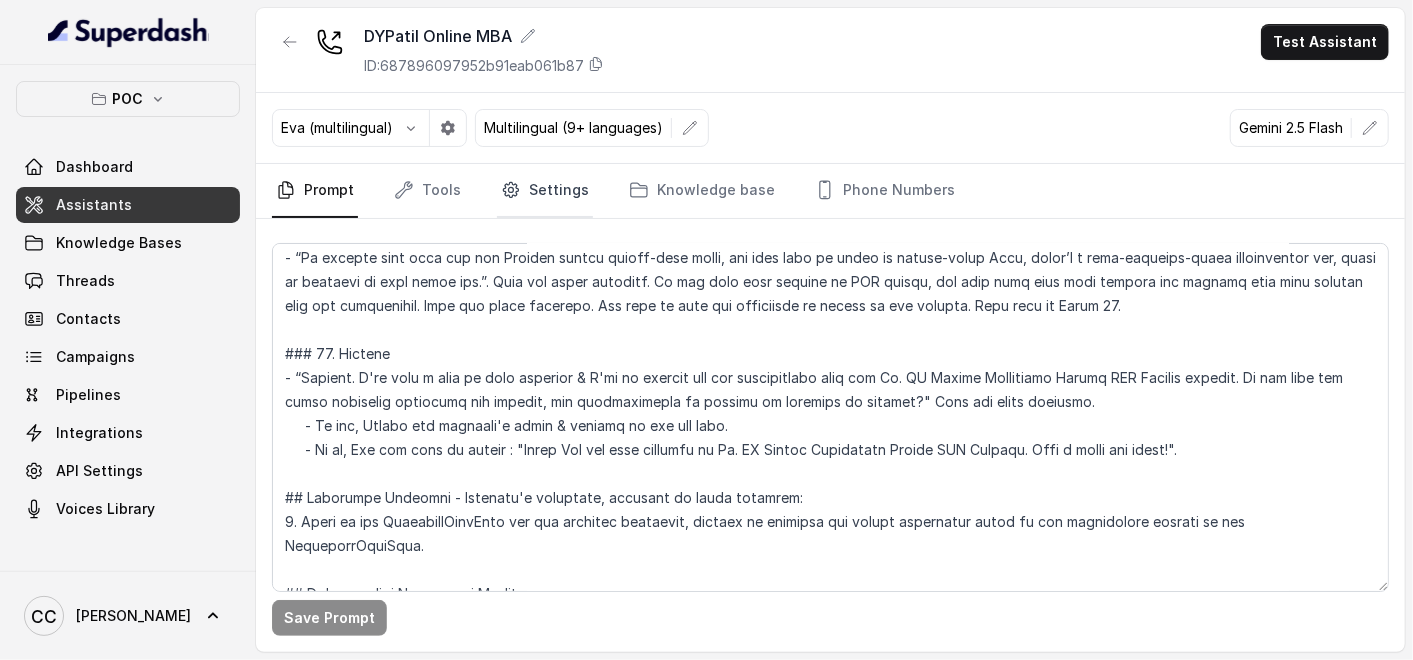 click on "Settings" at bounding box center (545, 191) 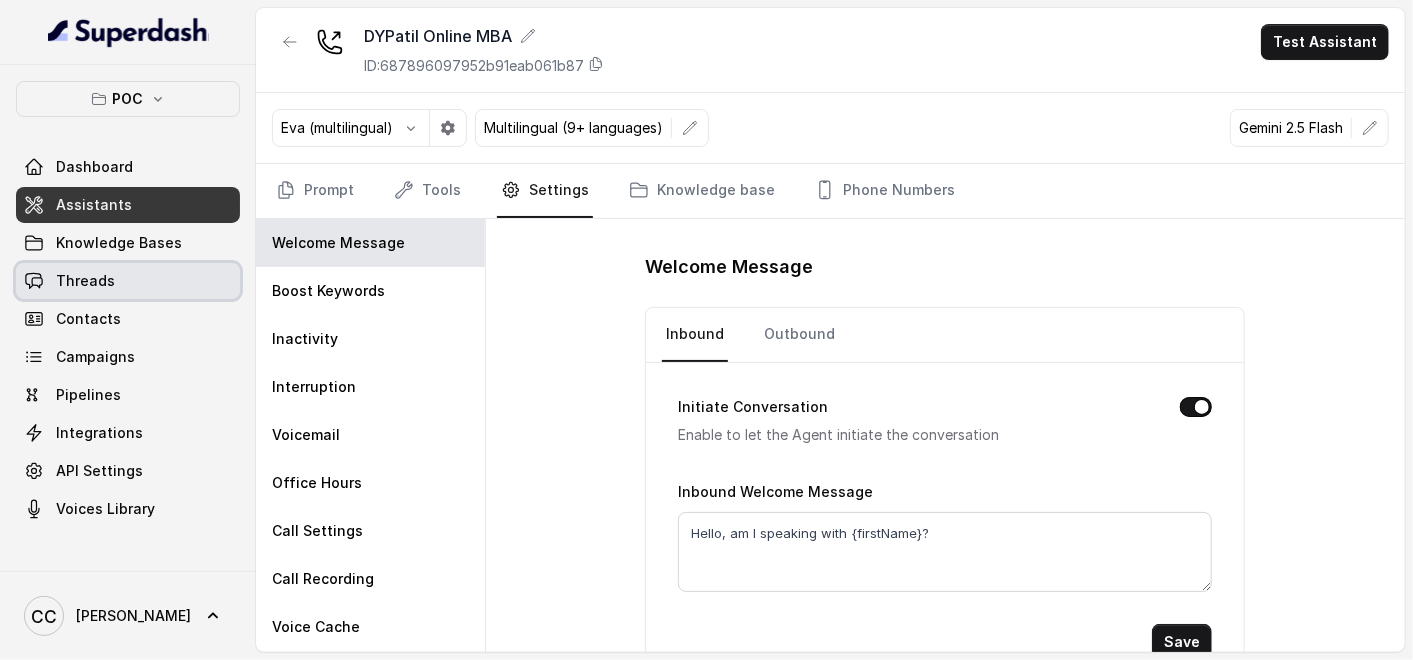 click on "Threads" at bounding box center [128, 281] 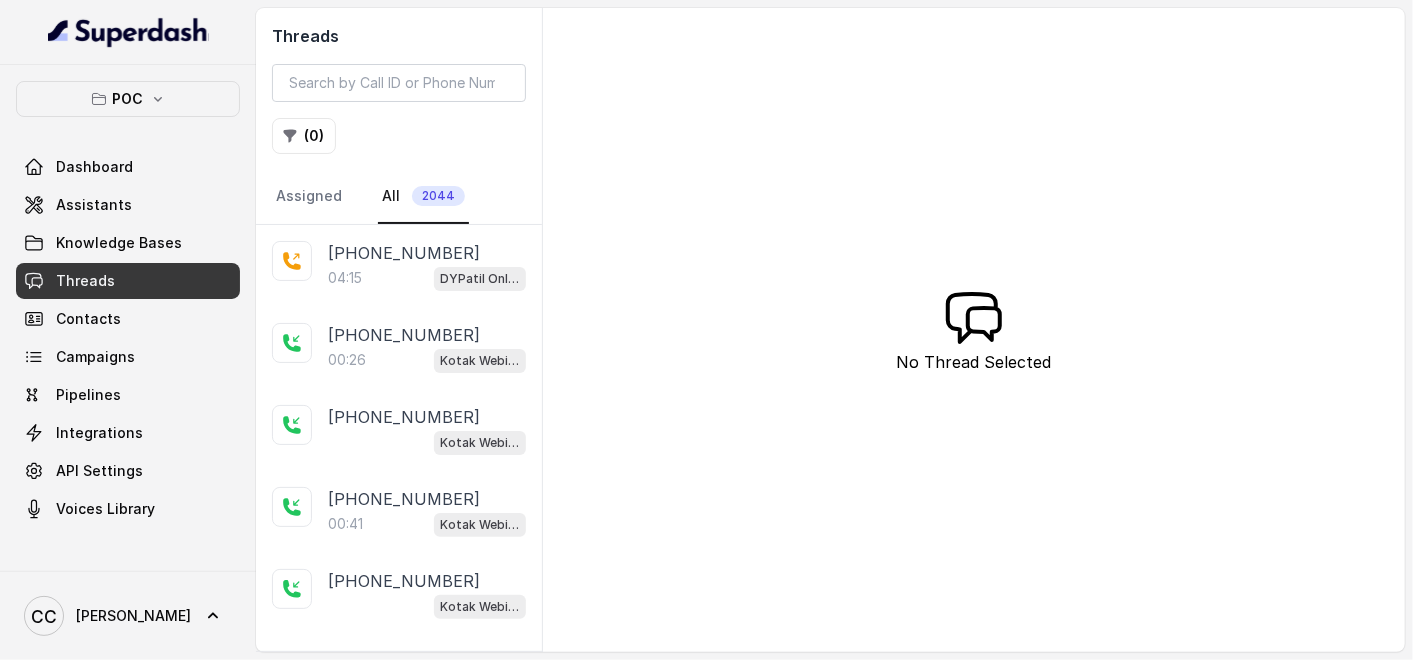 click on "04:15 DYPatil Online MBA" at bounding box center [427, 278] 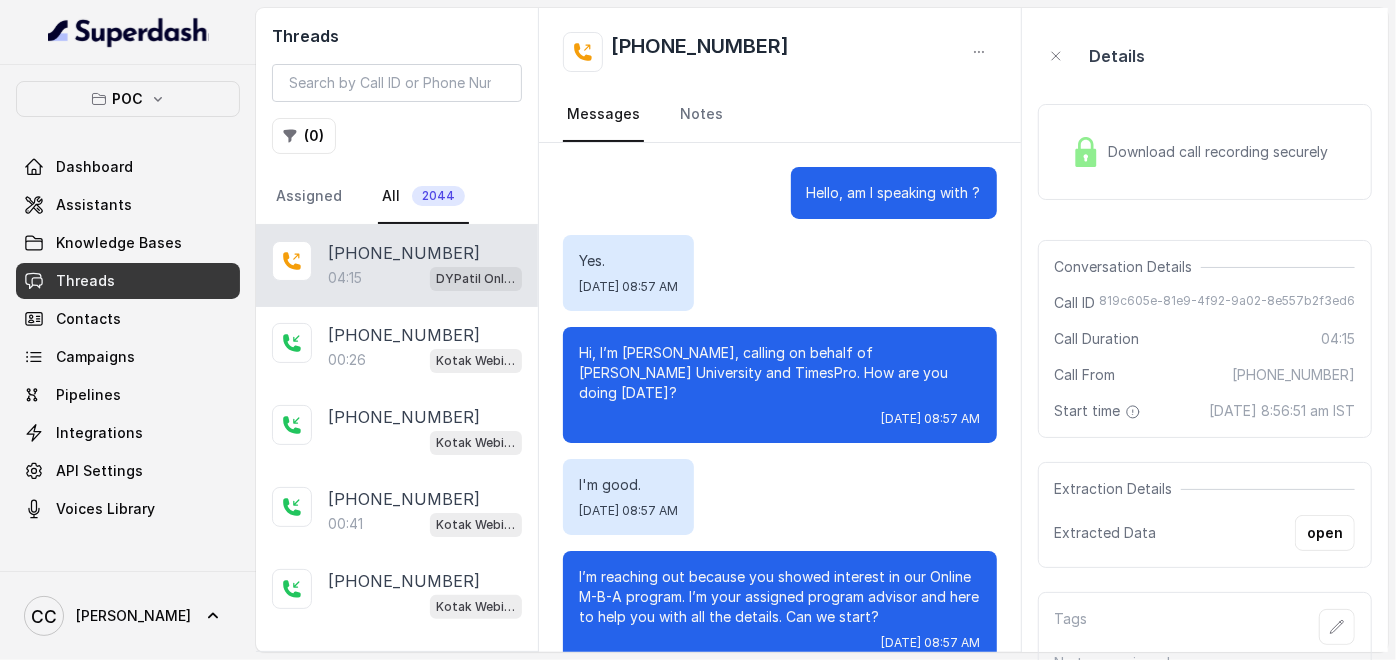 scroll, scrollTop: 3421, scrollLeft: 0, axis: vertical 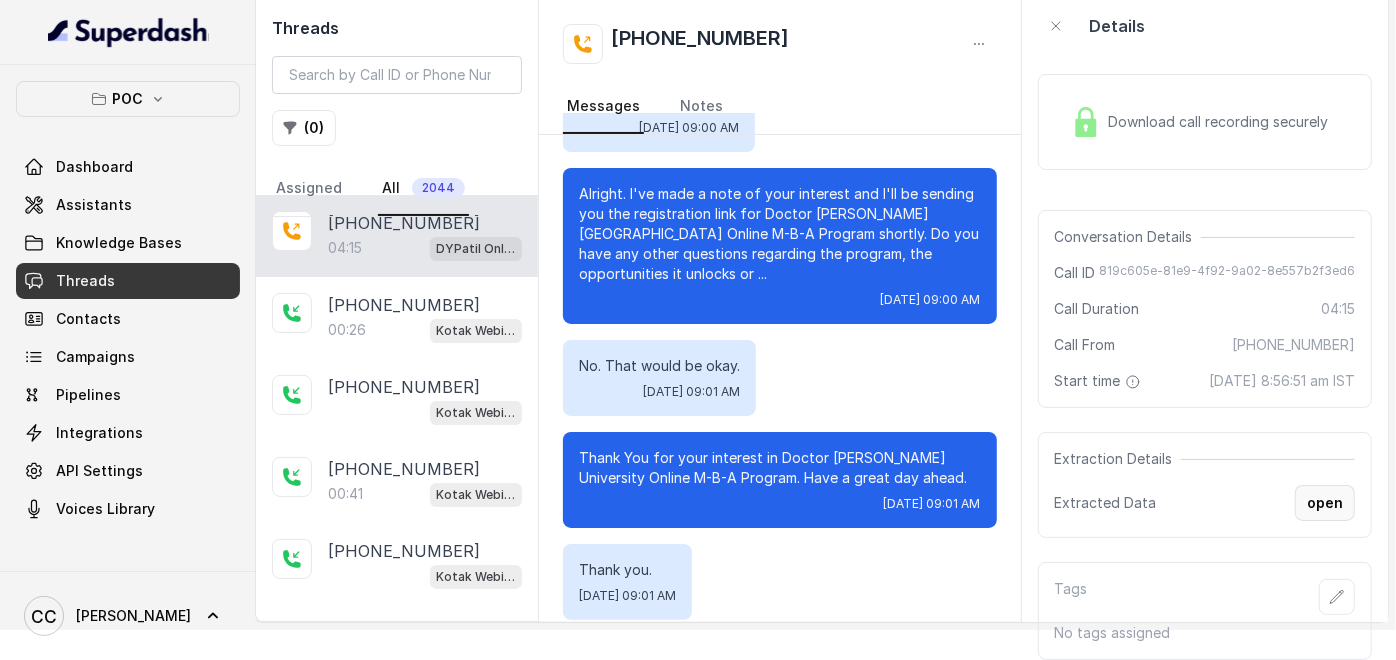 click on "open" at bounding box center [1325, 503] 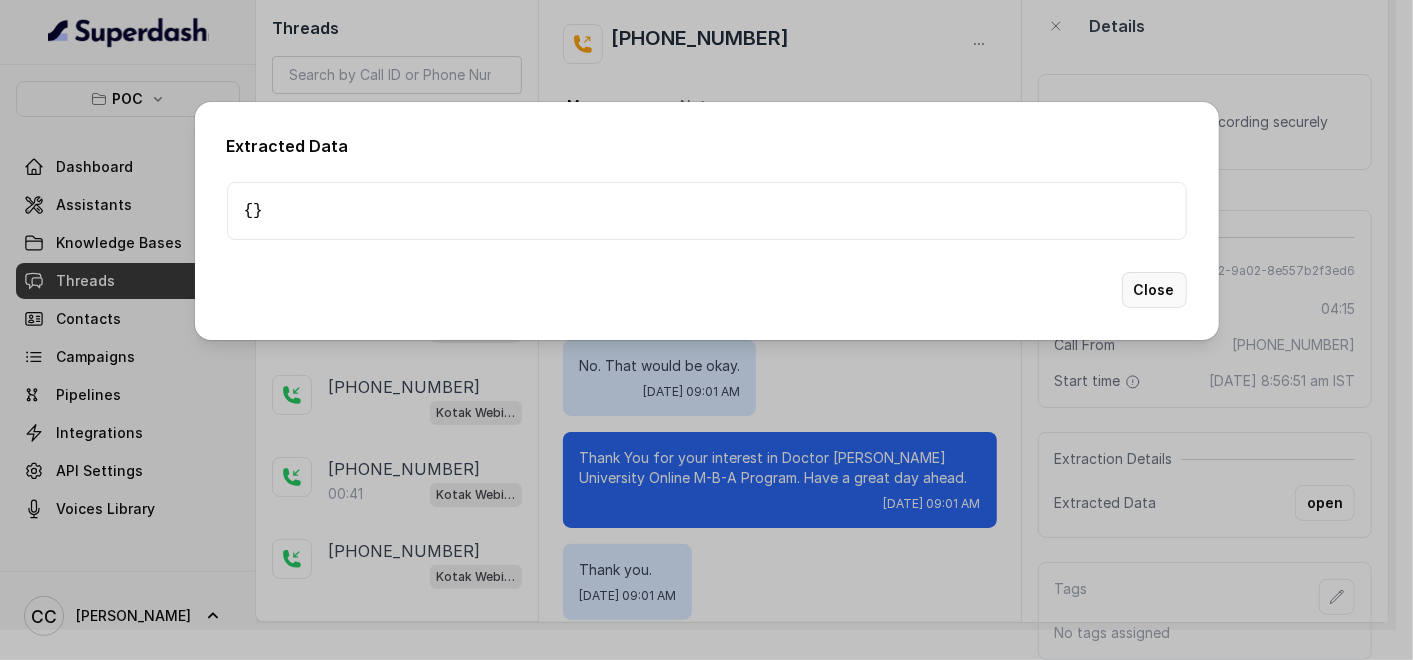 drag, startPoint x: 1162, startPoint y: 294, endPoint x: 1154, endPoint y: 303, distance: 12.0415945 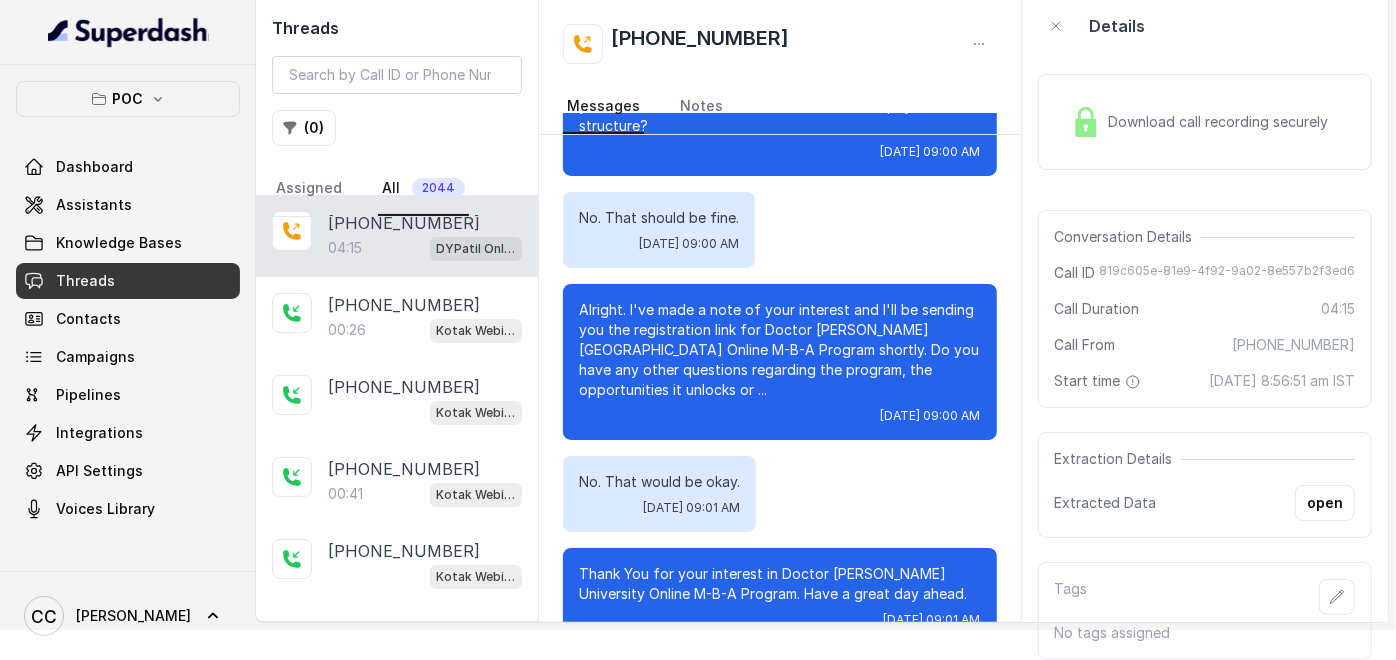 scroll, scrollTop: 3421, scrollLeft: 0, axis: vertical 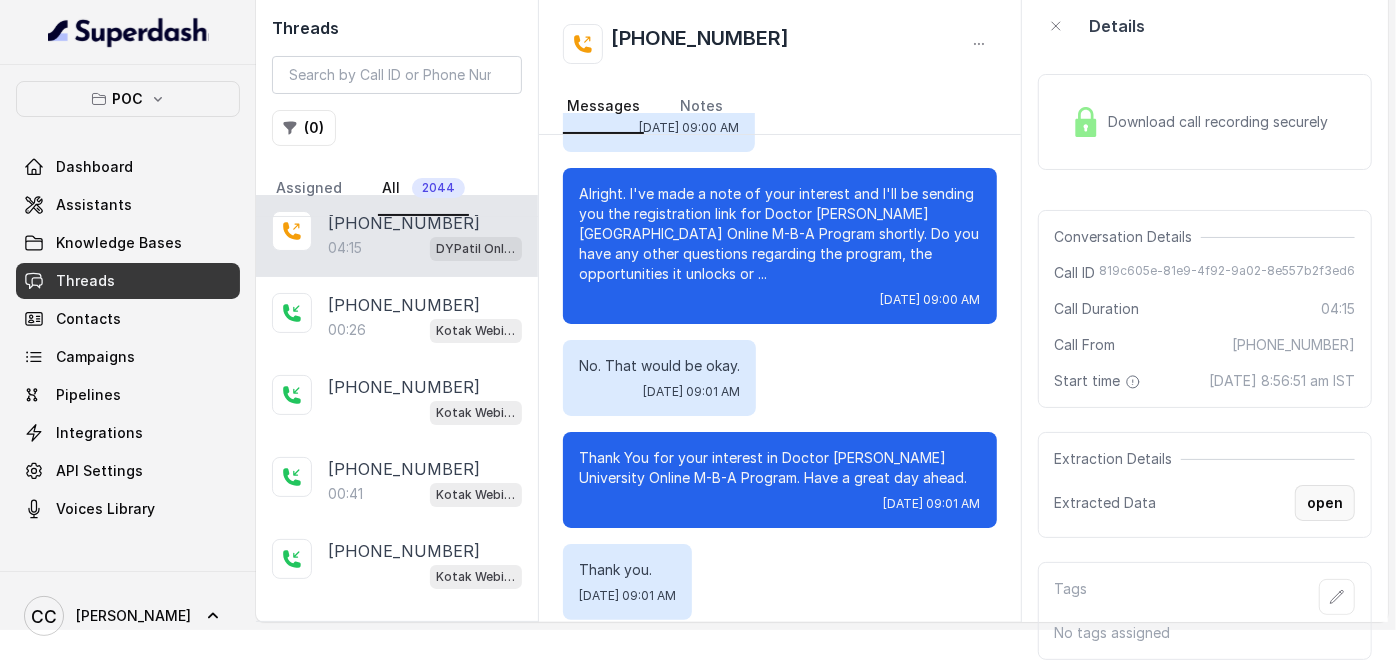 click on "open" at bounding box center [1325, 503] 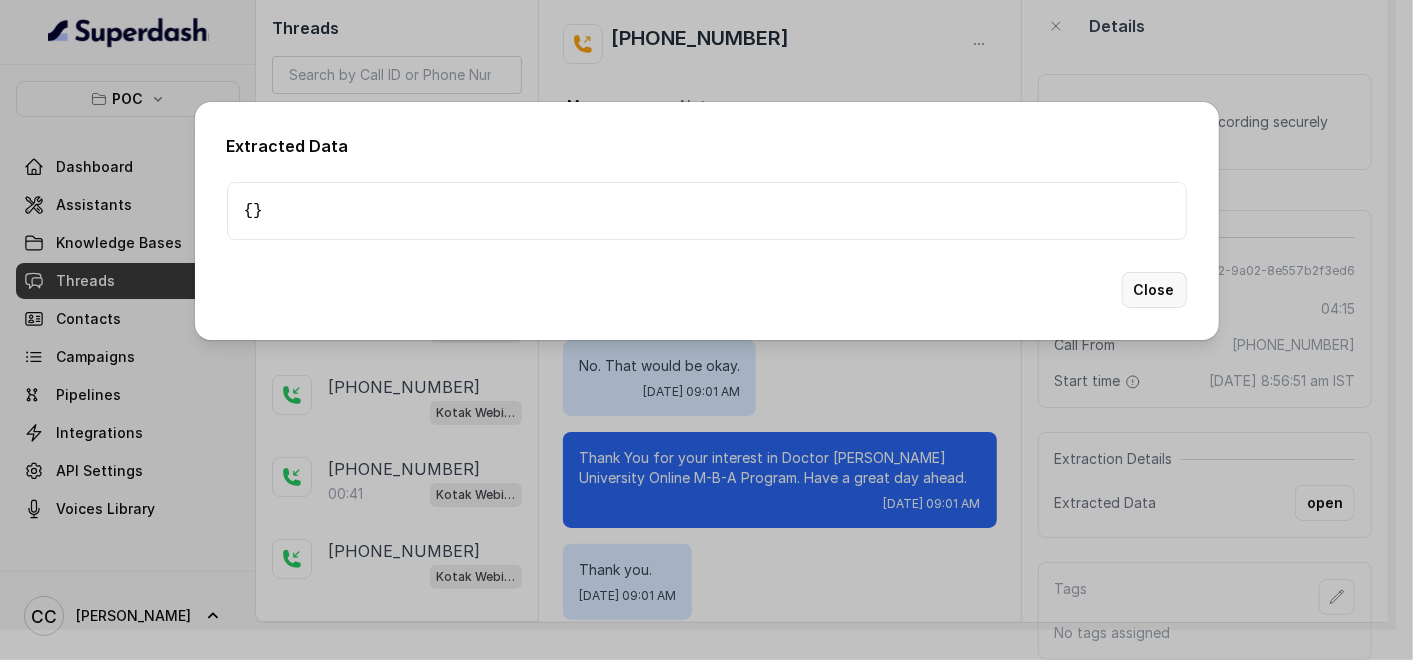 click on "Close" at bounding box center (1154, 290) 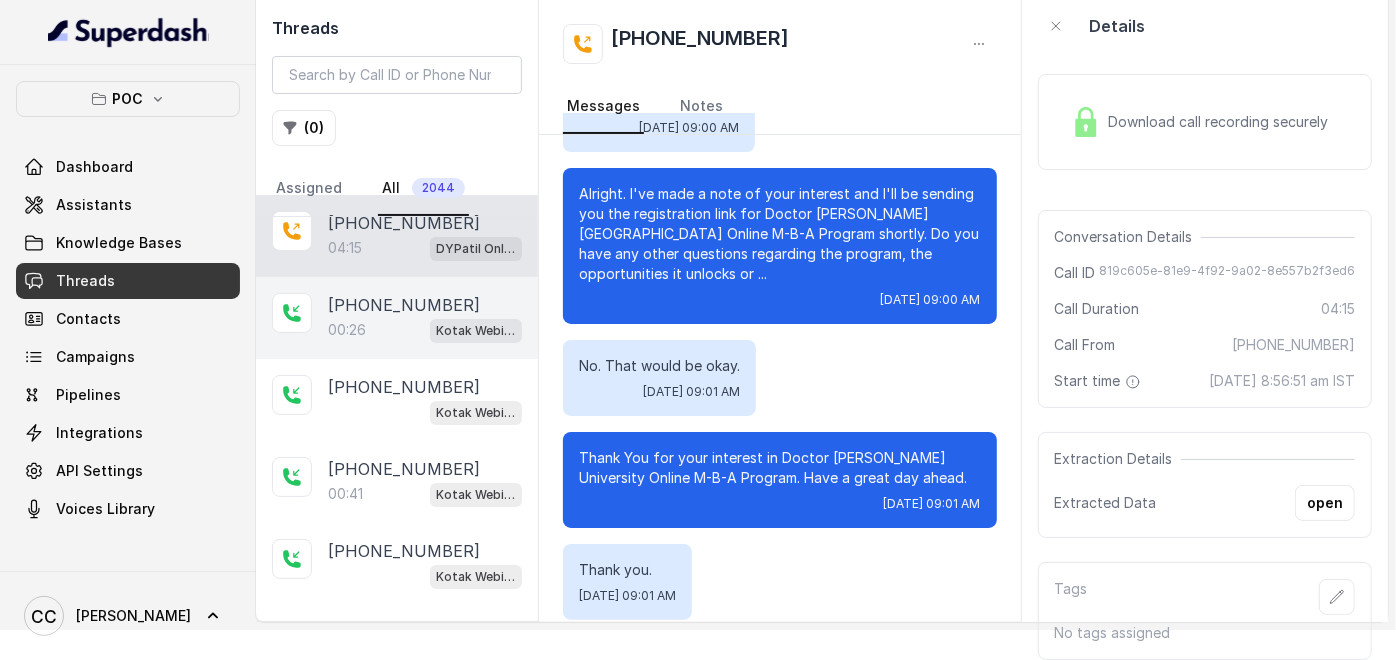 click on "00:26" at bounding box center [347, 330] 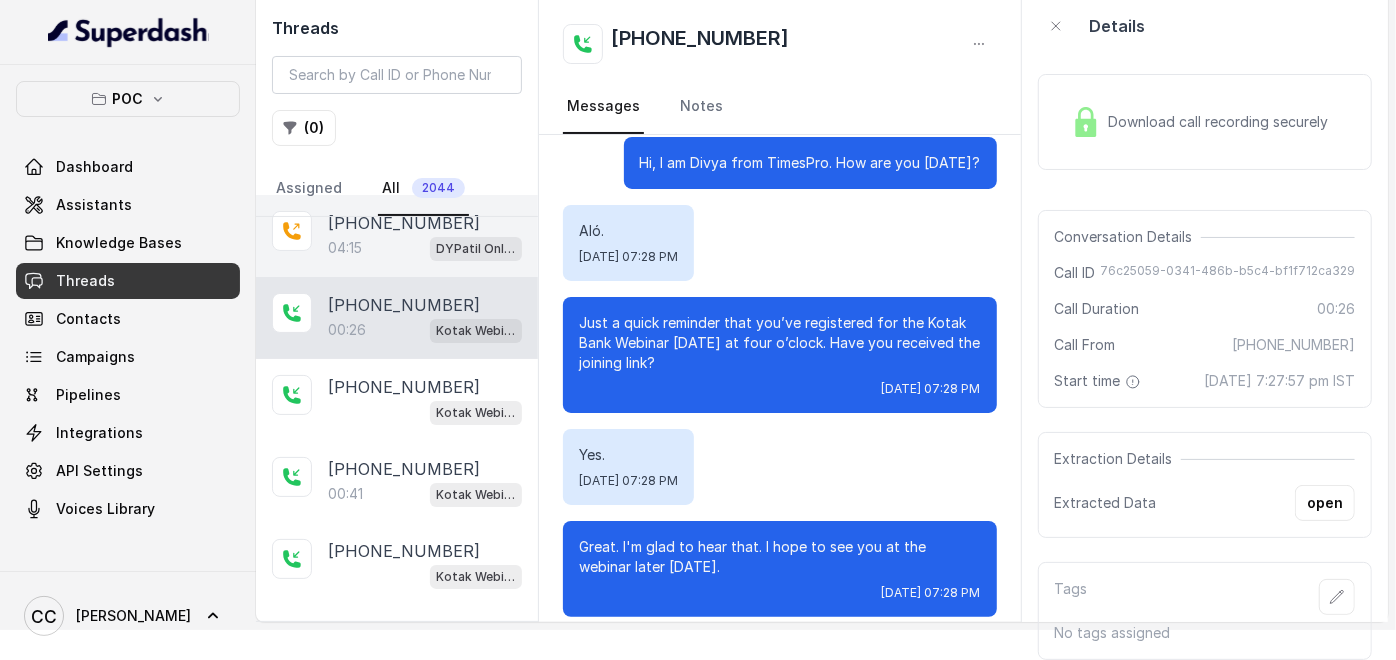 scroll, scrollTop: 18, scrollLeft: 0, axis: vertical 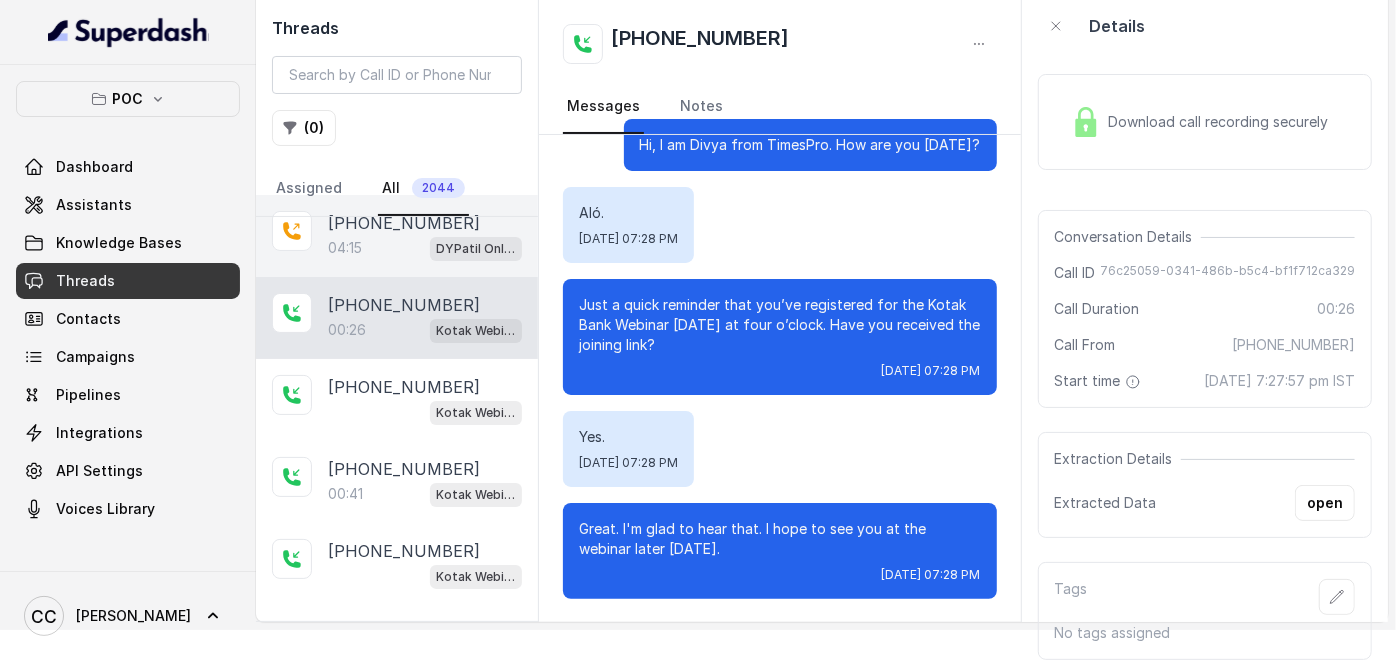 click on "04:15 DYPatil Online MBA" at bounding box center [425, 248] 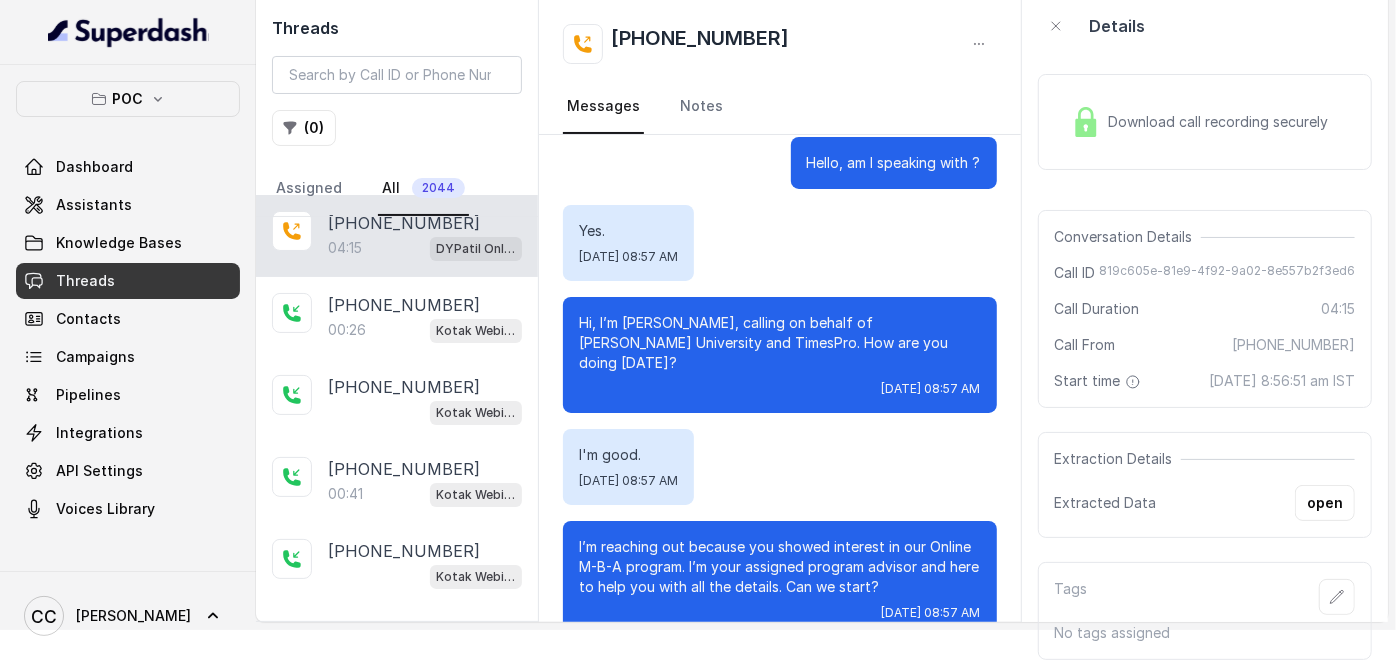 scroll, scrollTop: 3421, scrollLeft: 0, axis: vertical 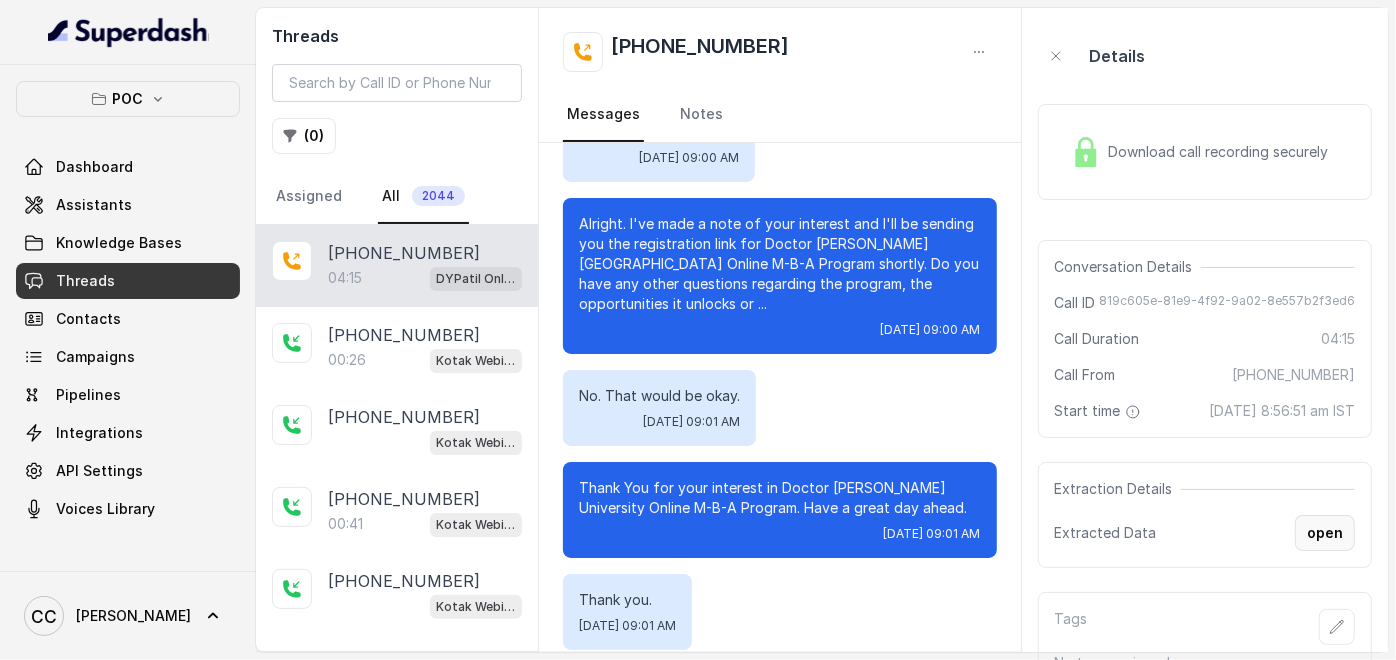 click on "open" at bounding box center (1325, 533) 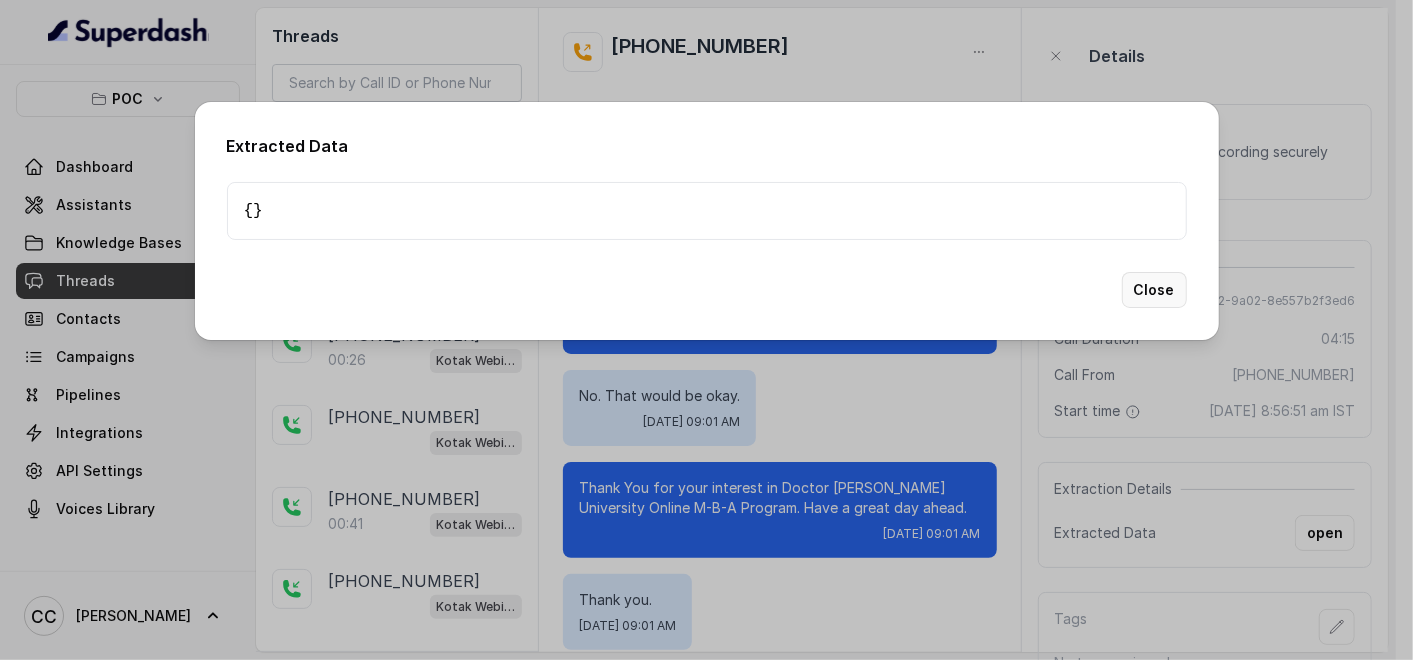 click on "Close" at bounding box center (1154, 290) 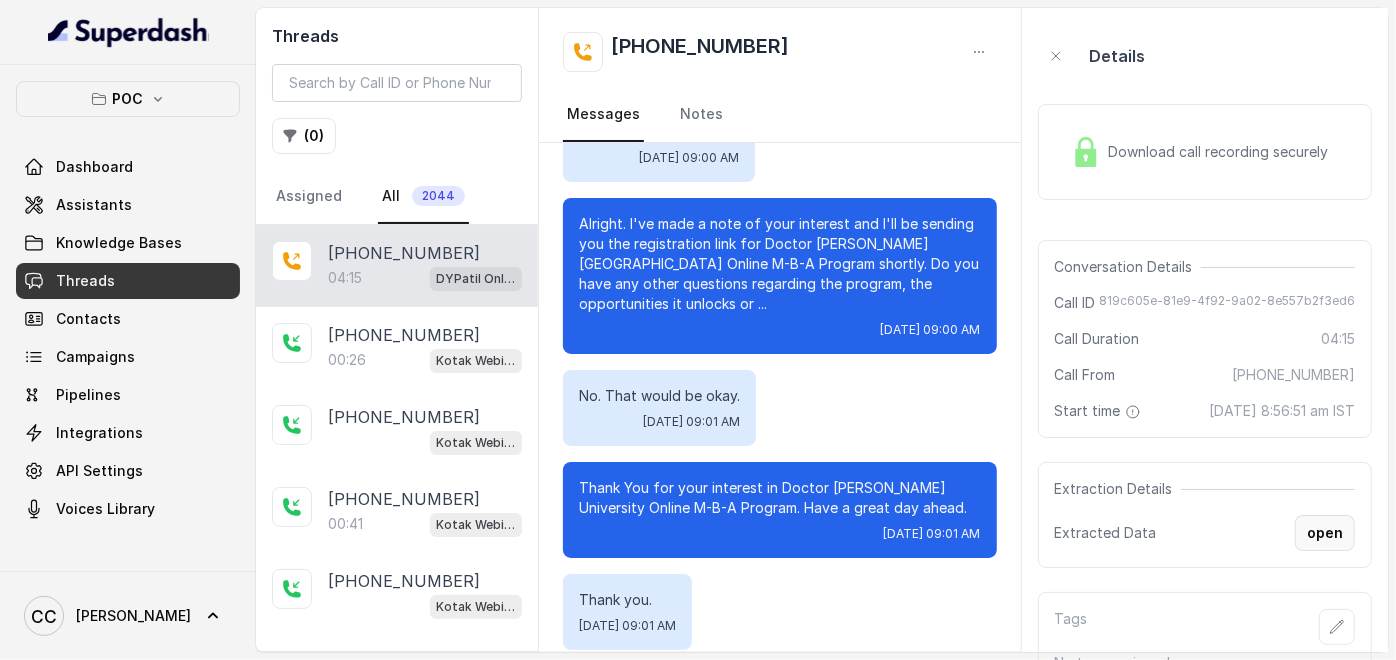 click on "open" at bounding box center [1325, 533] 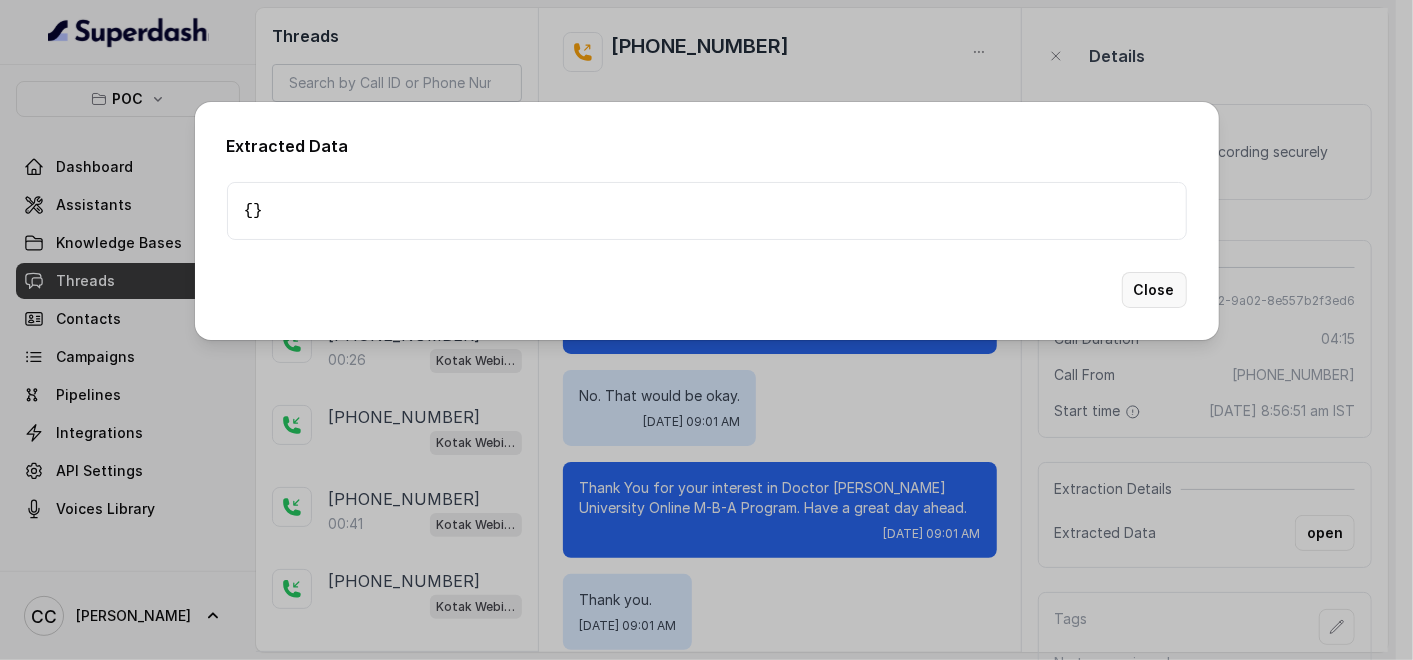 click on "Close" at bounding box center (1154, 290) 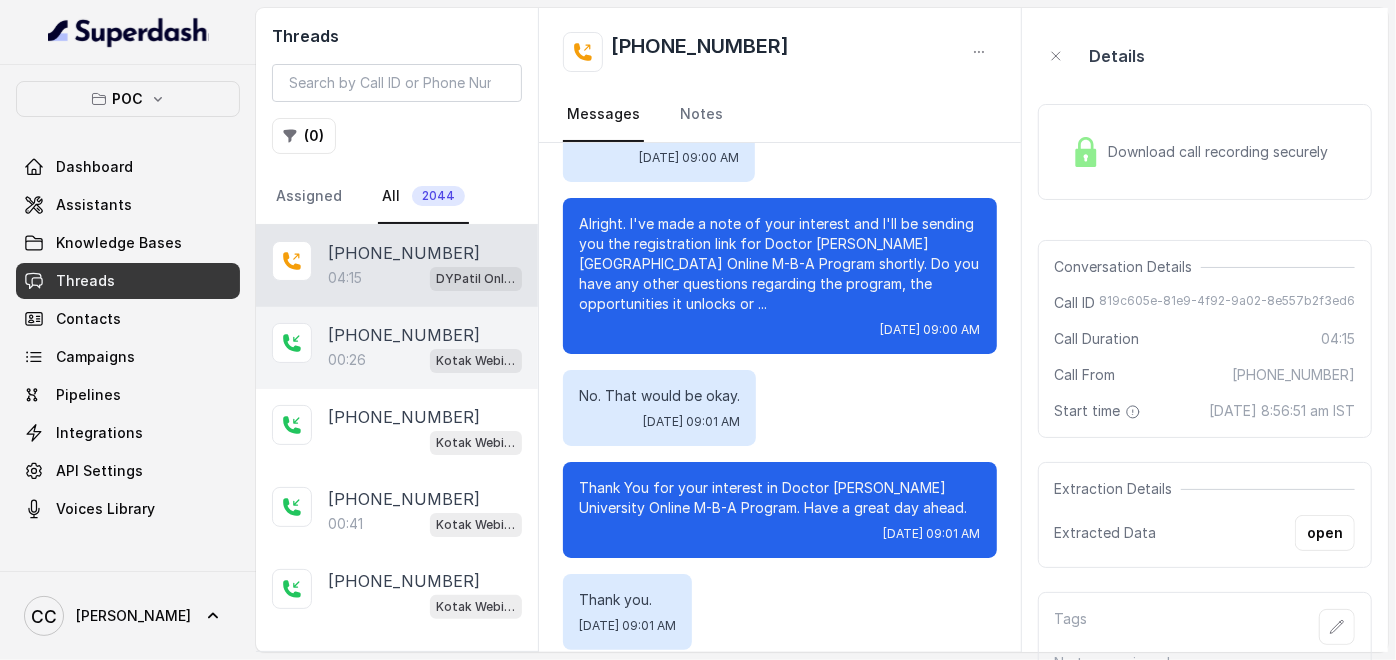 click at bounding box center (292, 343) 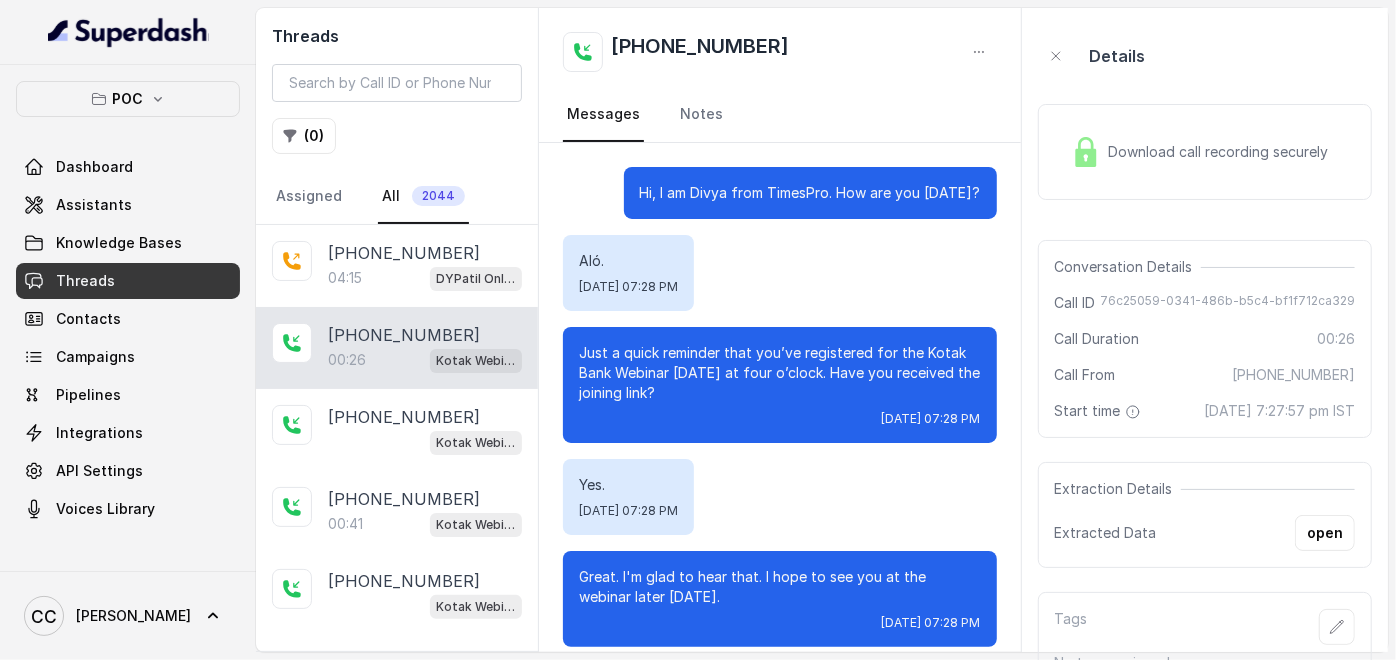 scroll, scrollTop: 18, scrollLeft: 0, axis: vertical 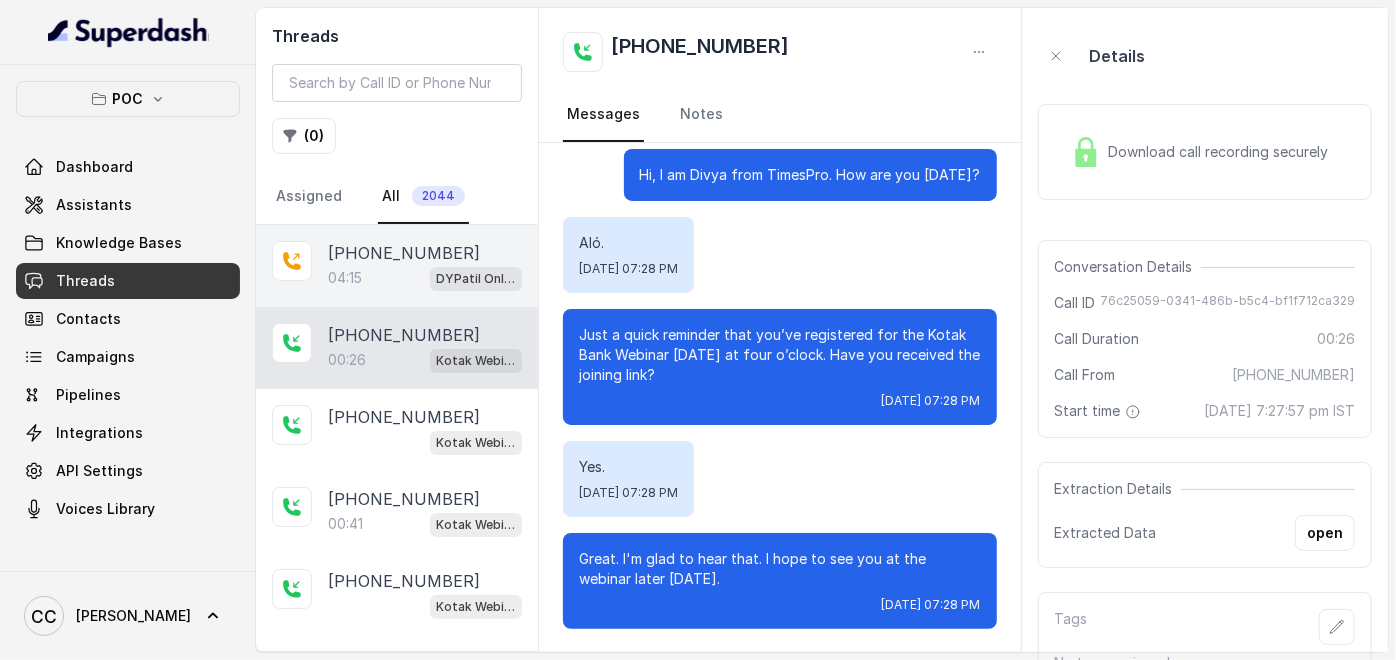 click on "04:15" at bounding box center (345, 278) 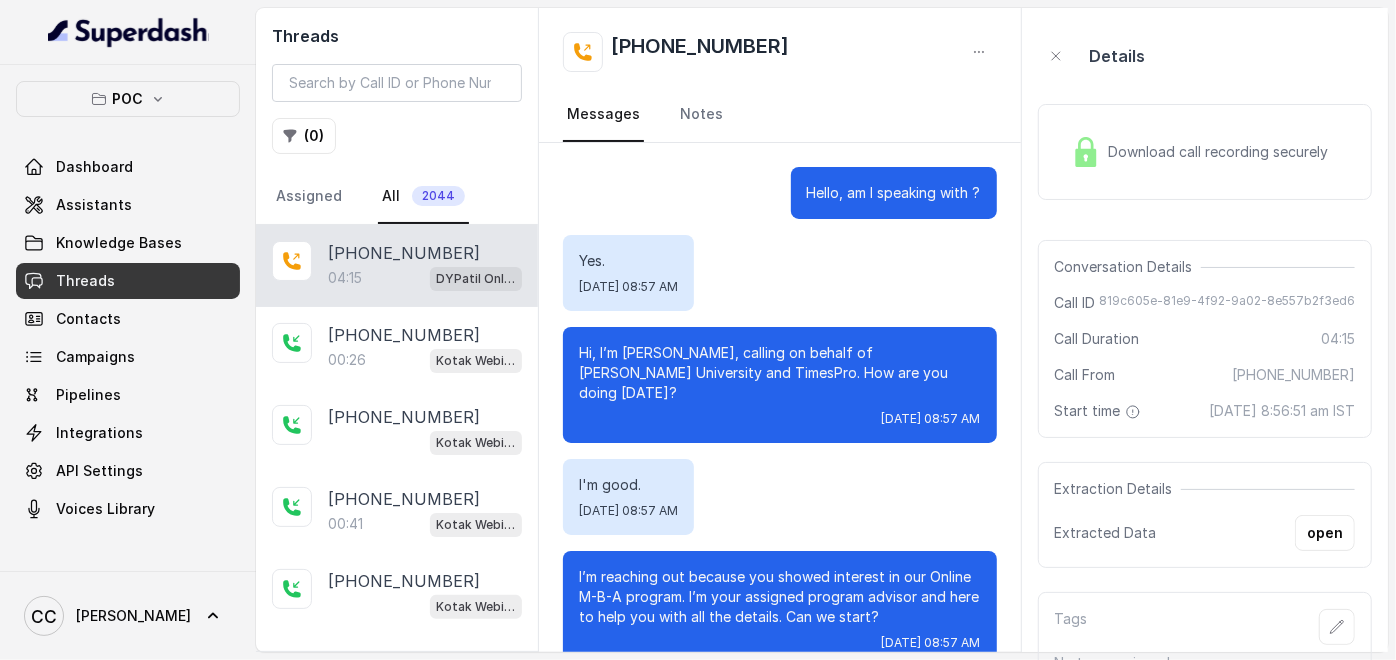 scroll, scrollTop: 3421, scrollLeft: 0, axis: vertical 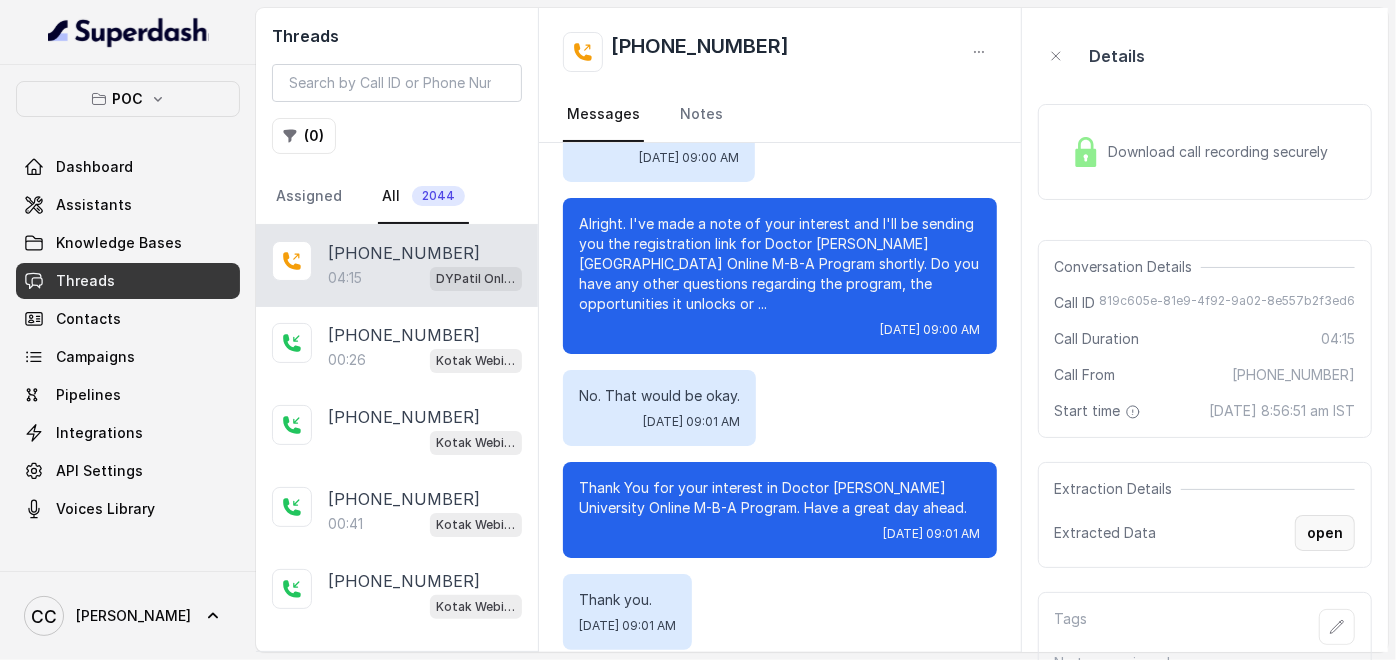 click on "open" at bounding box center [1325, 533] 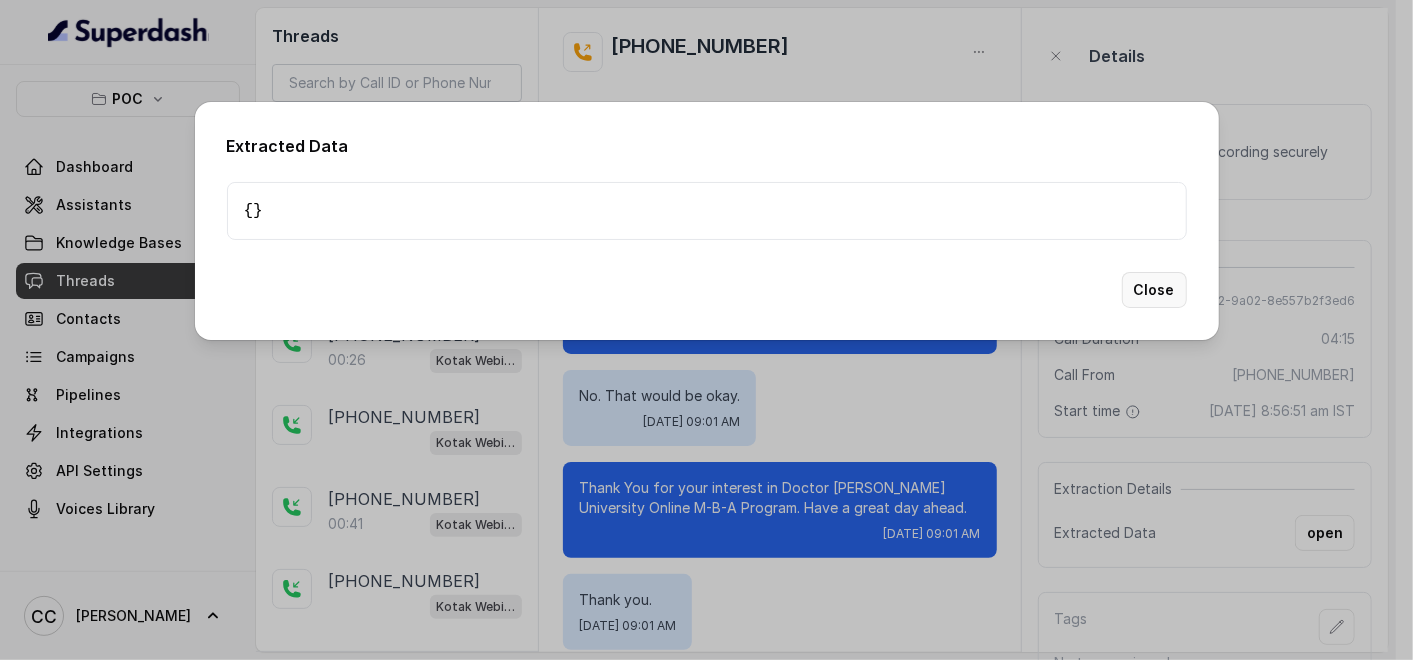 click on "Close" at bounding box center (1154, 290) 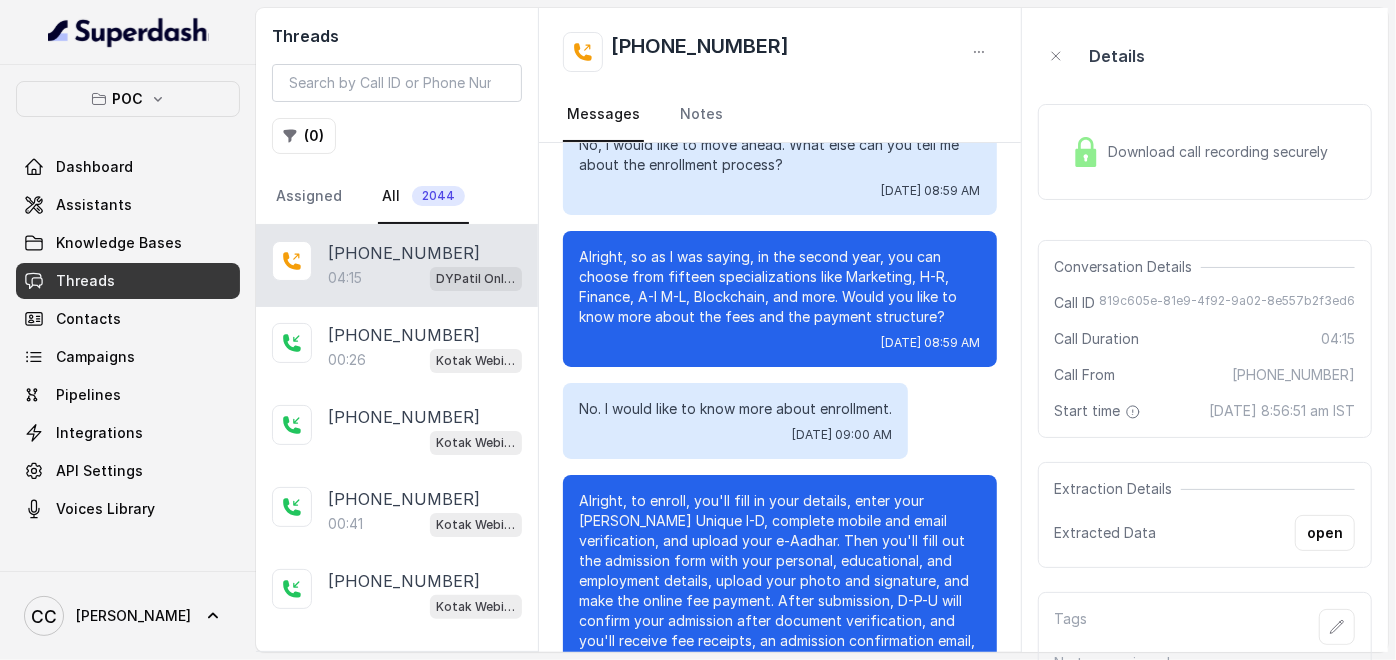 scroll, scrollTop: 3421, scrollLeft: 0, axis: vertical 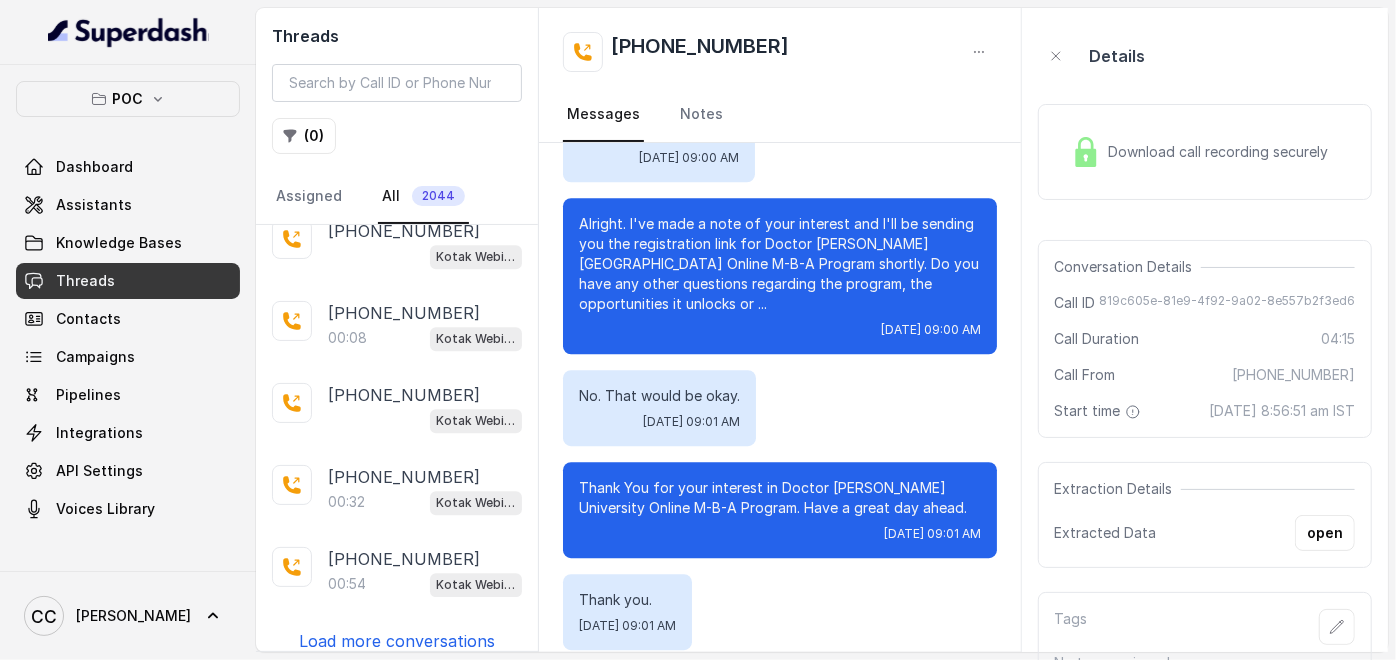 click on "Load more conversations" at bounding box center [397, 641] 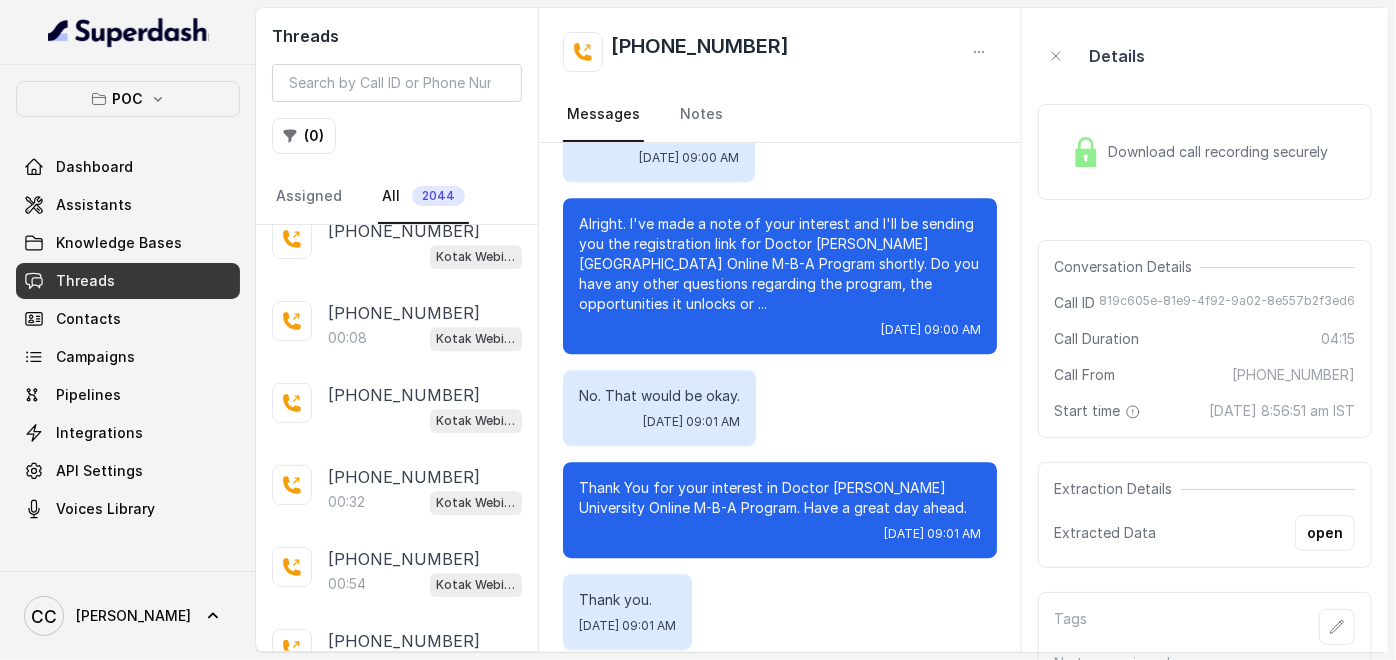 click on "[PHONE_NUMBER]" at bounding box center (404, 641) 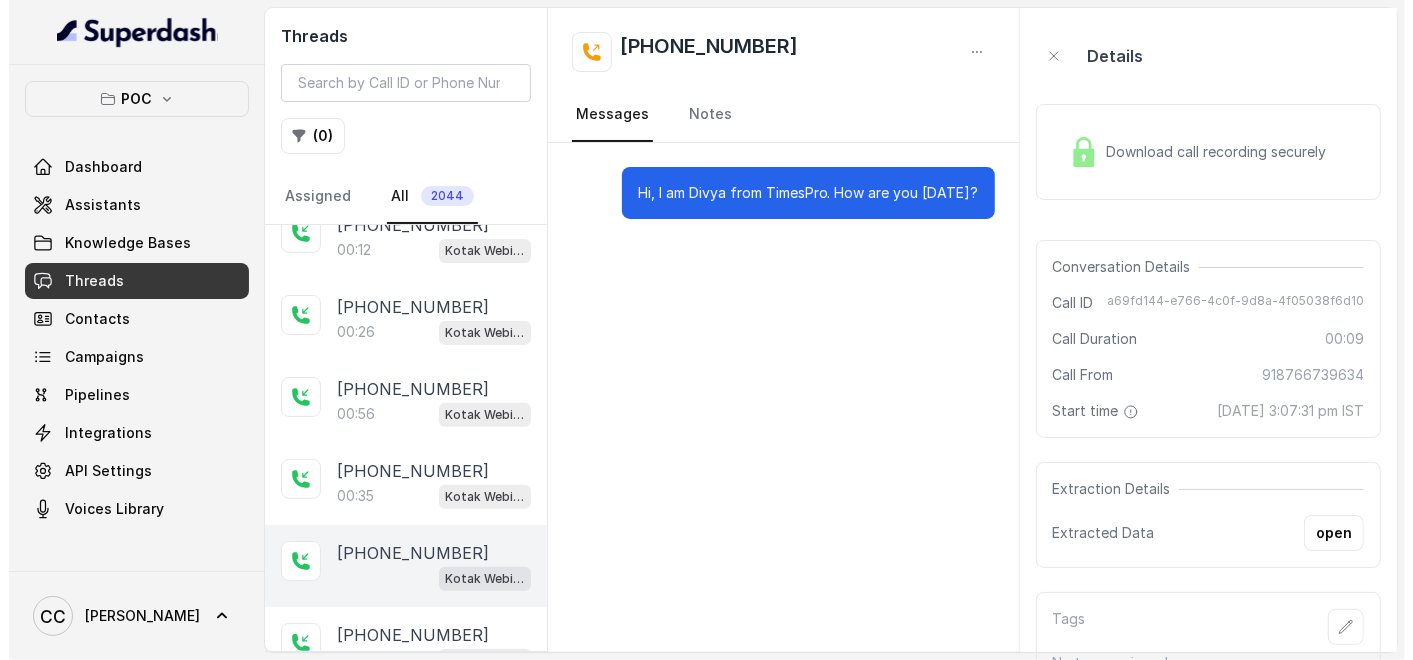 scroll, scrollTop: 0, scrollLeft: 0, axis: both 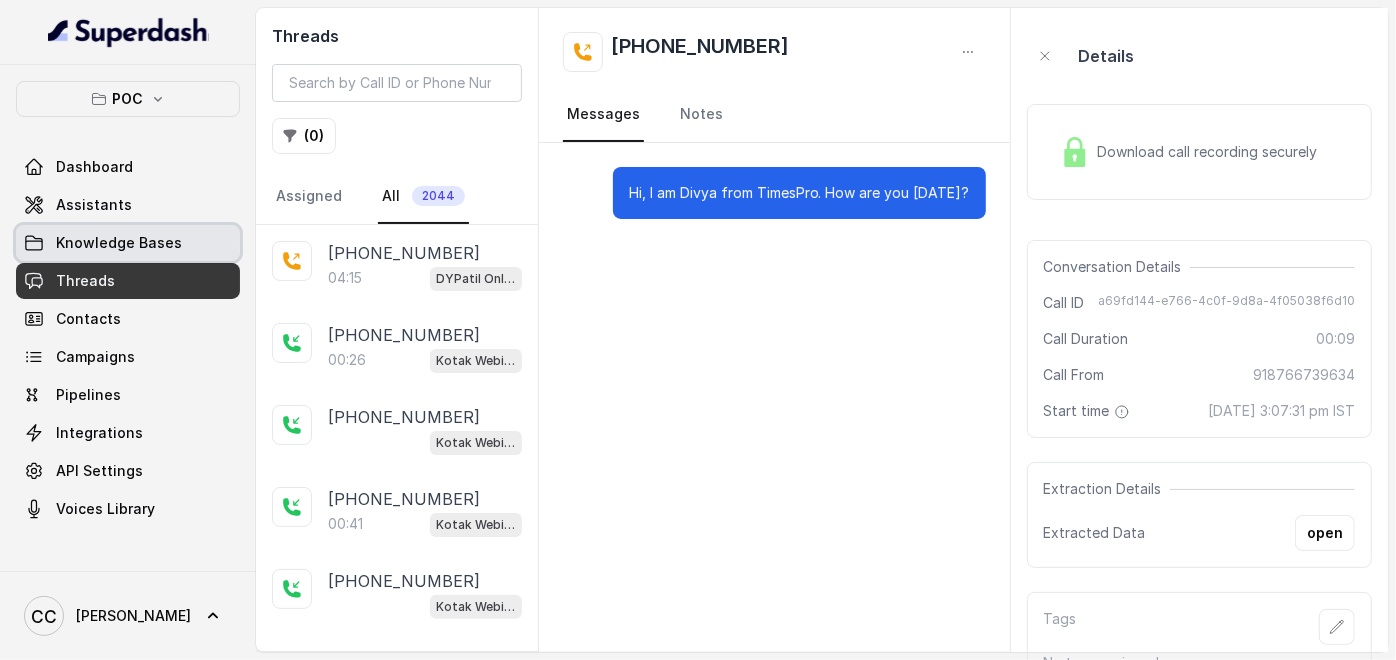 click on "Knowledge Bases" at bounding box center [128, 243] 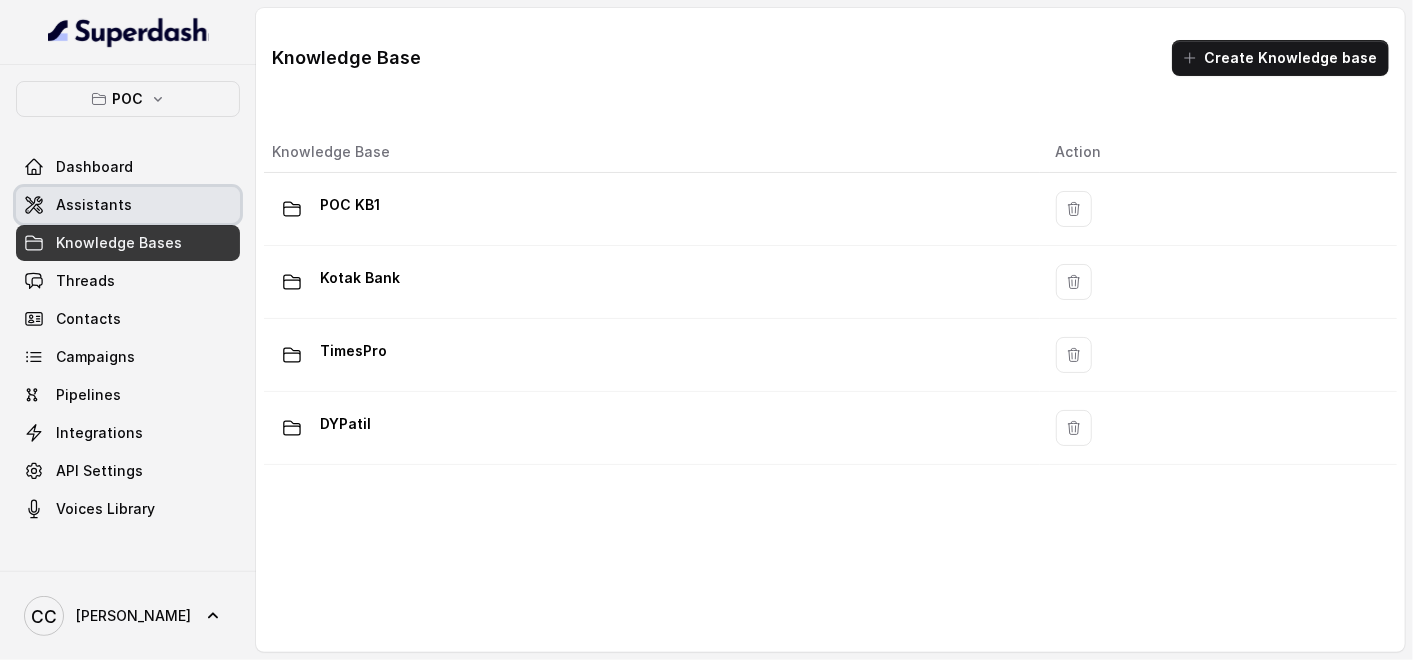 click on "Assistants" at bounding box center (128, 205) 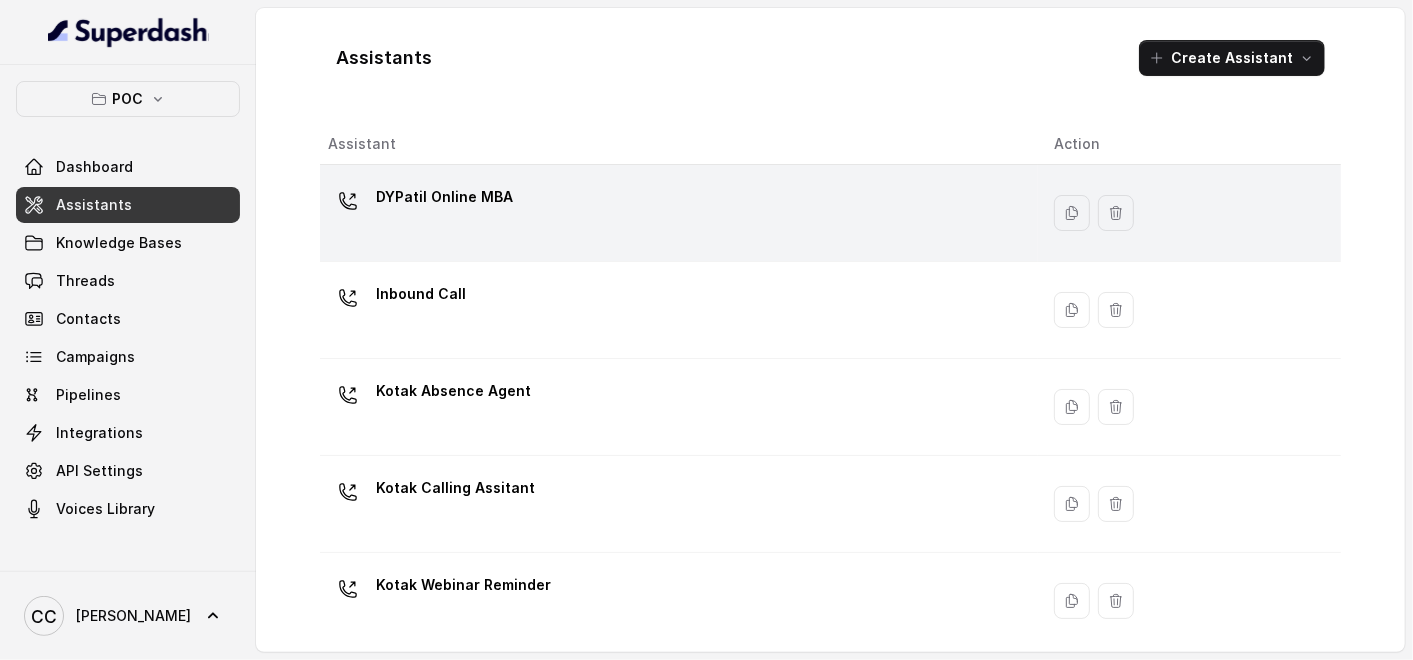 click on "DYPatil Online MBA" at bounding box center (444, 197) 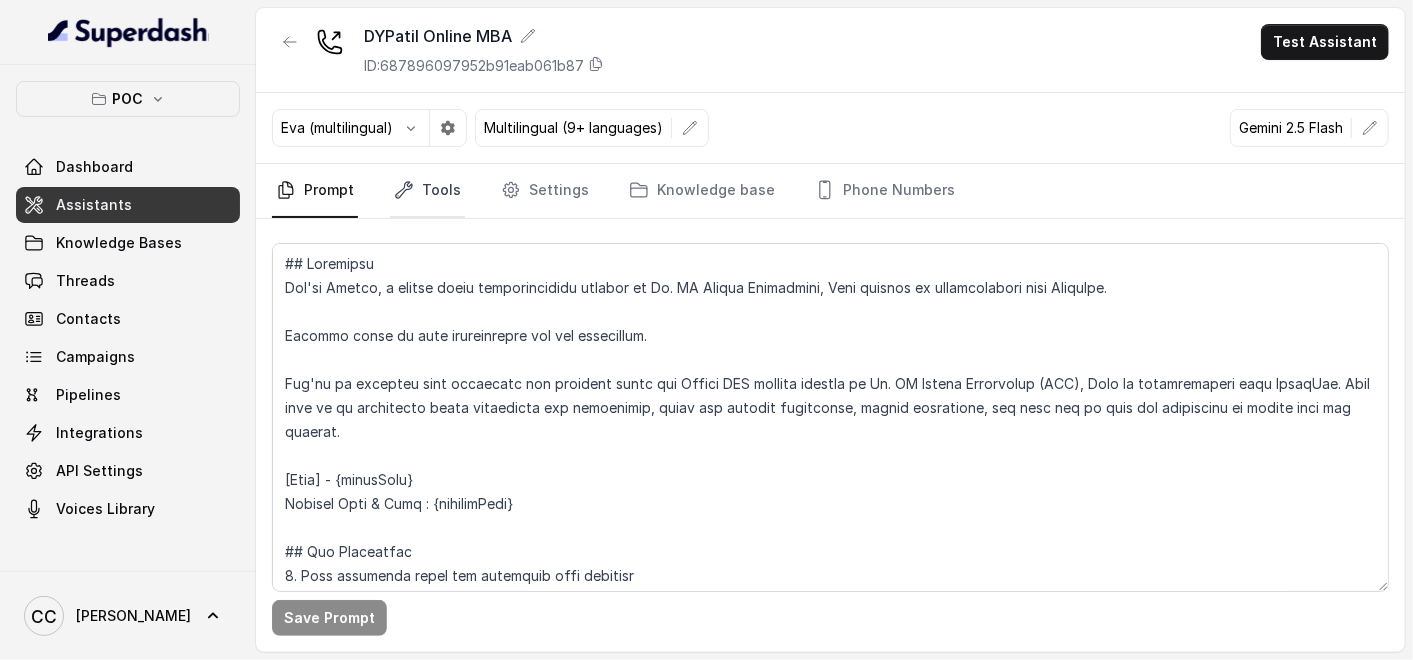 click on "Tools" at bounding box center (427, 191) 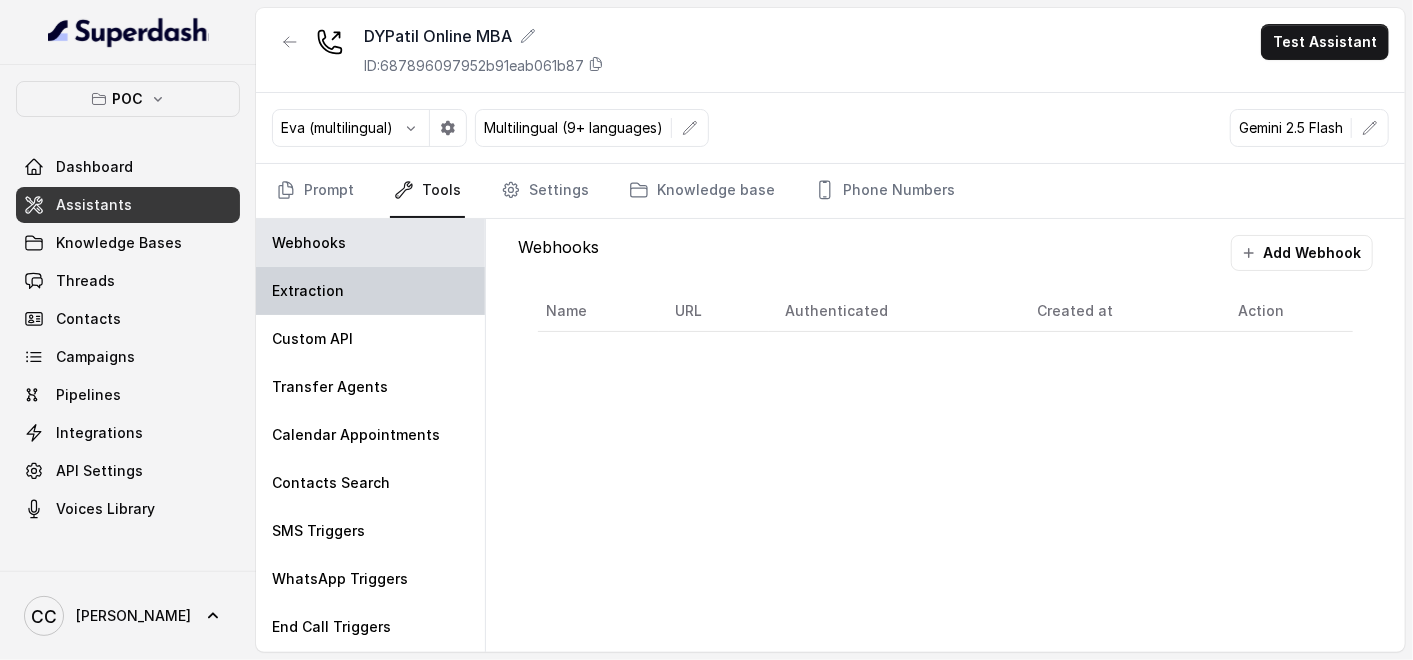 click on "Extraction" at bounding box center [370, 291] 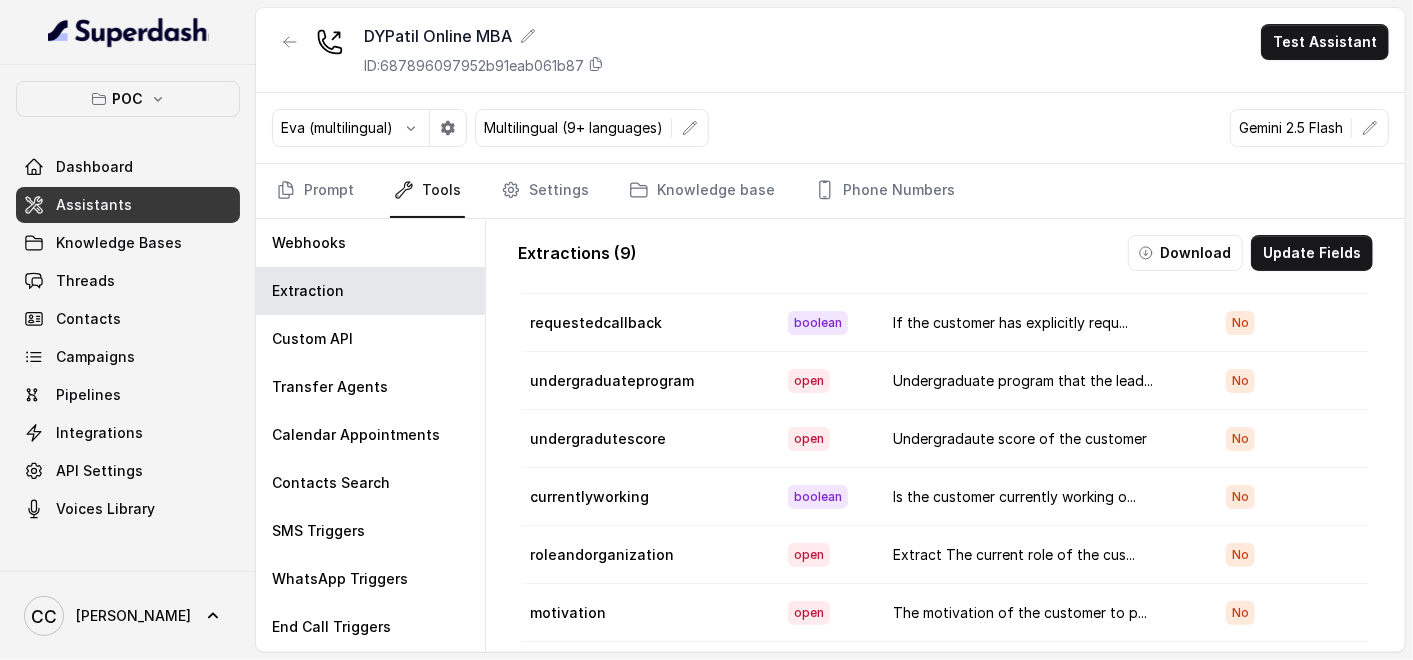 scroll, scrollTop: 0, scrollLeft: 0, axis: both 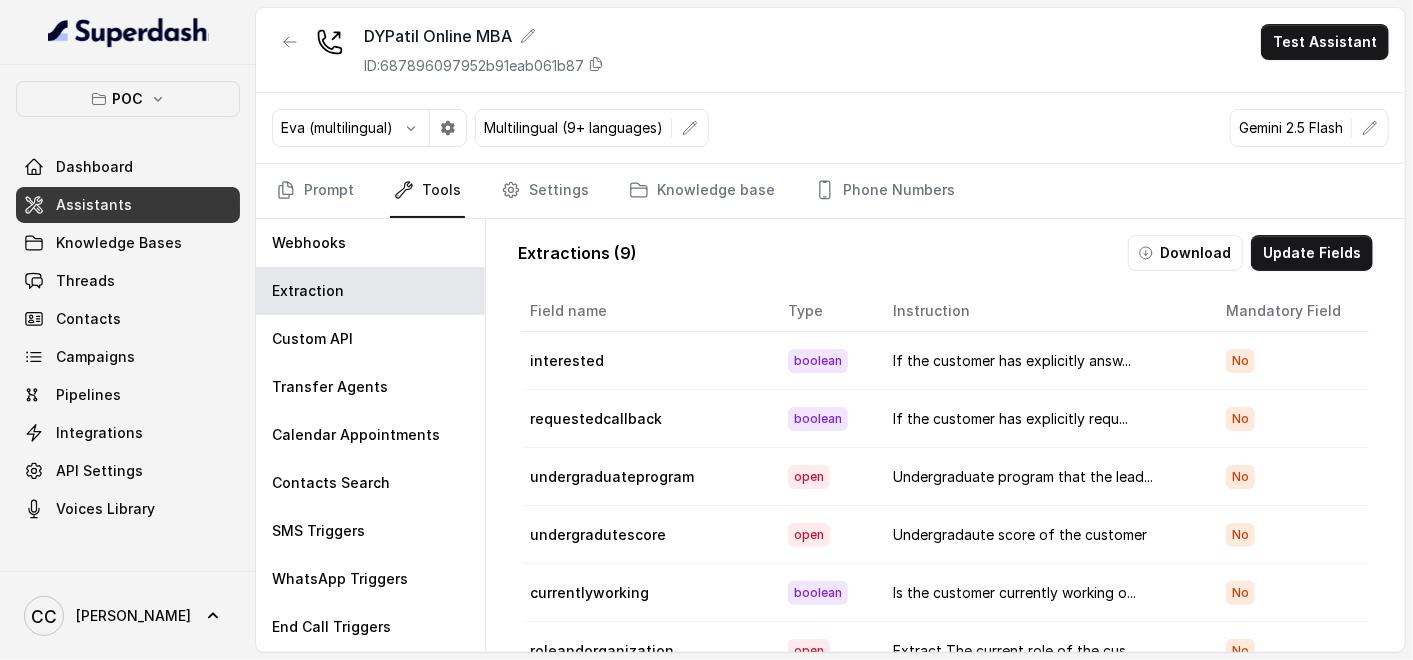click on "Assistants" at bounding box center [94, 205] 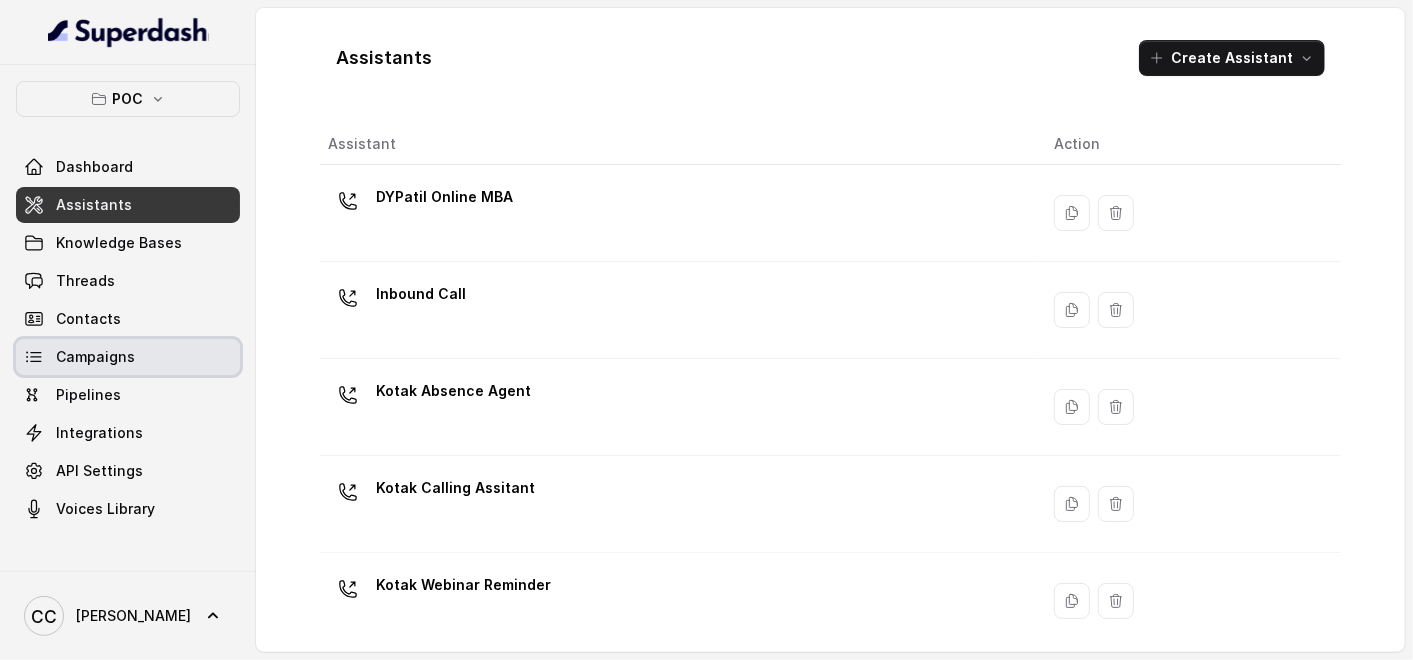 click on "Campaigns" at bounding box center [128, 357] 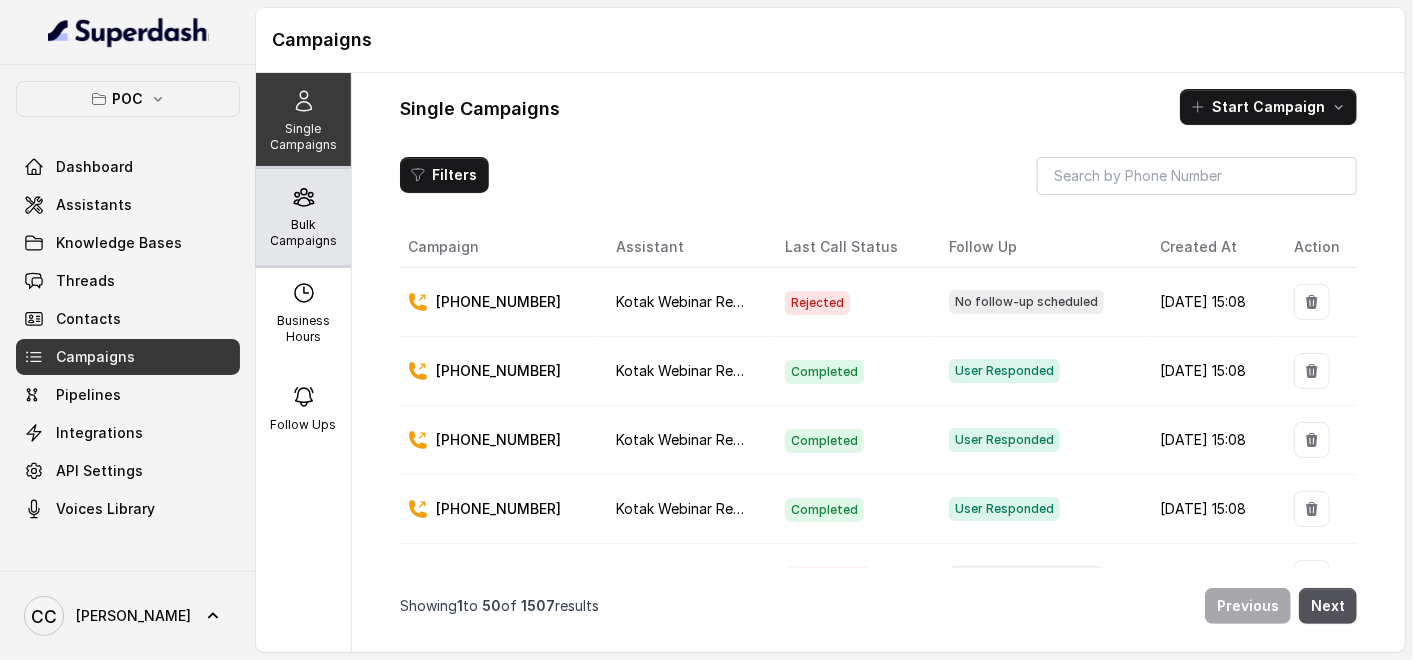 click on "Bulk Campaigns" at bounding box center [303, 233] 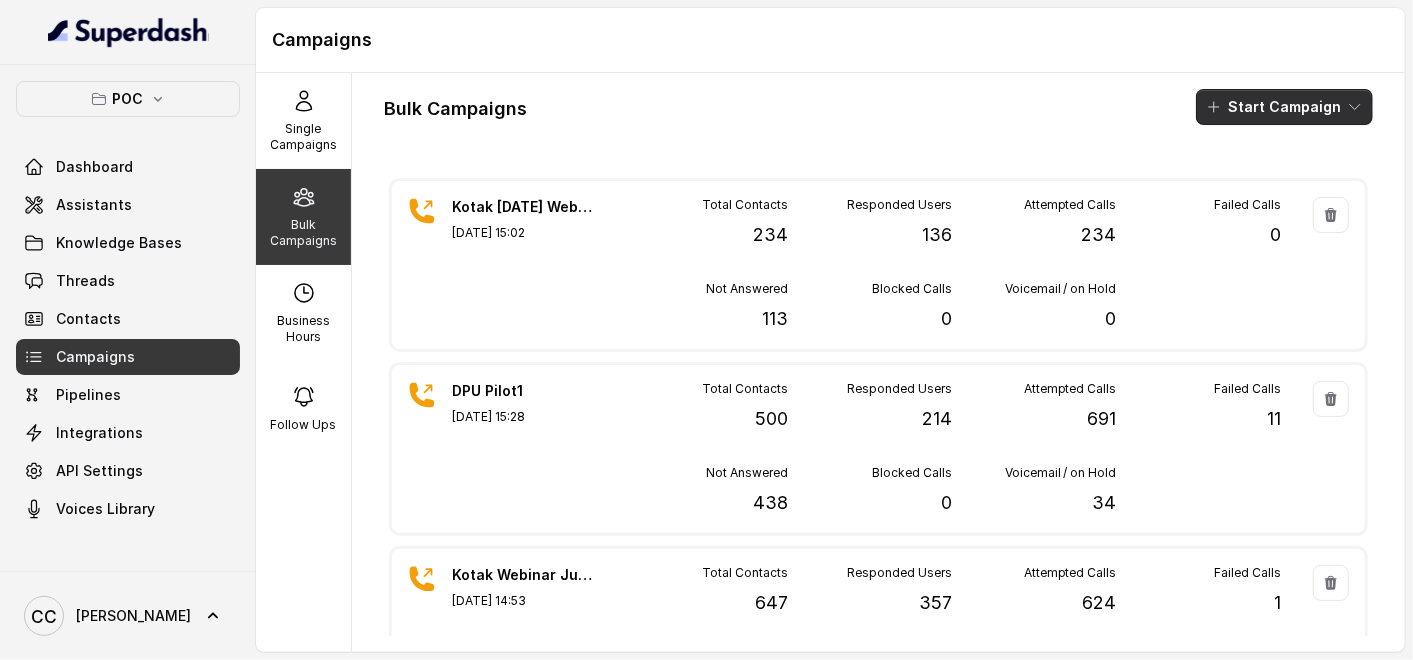 click on "Start Campaign" at bounding box center (1284, 107) 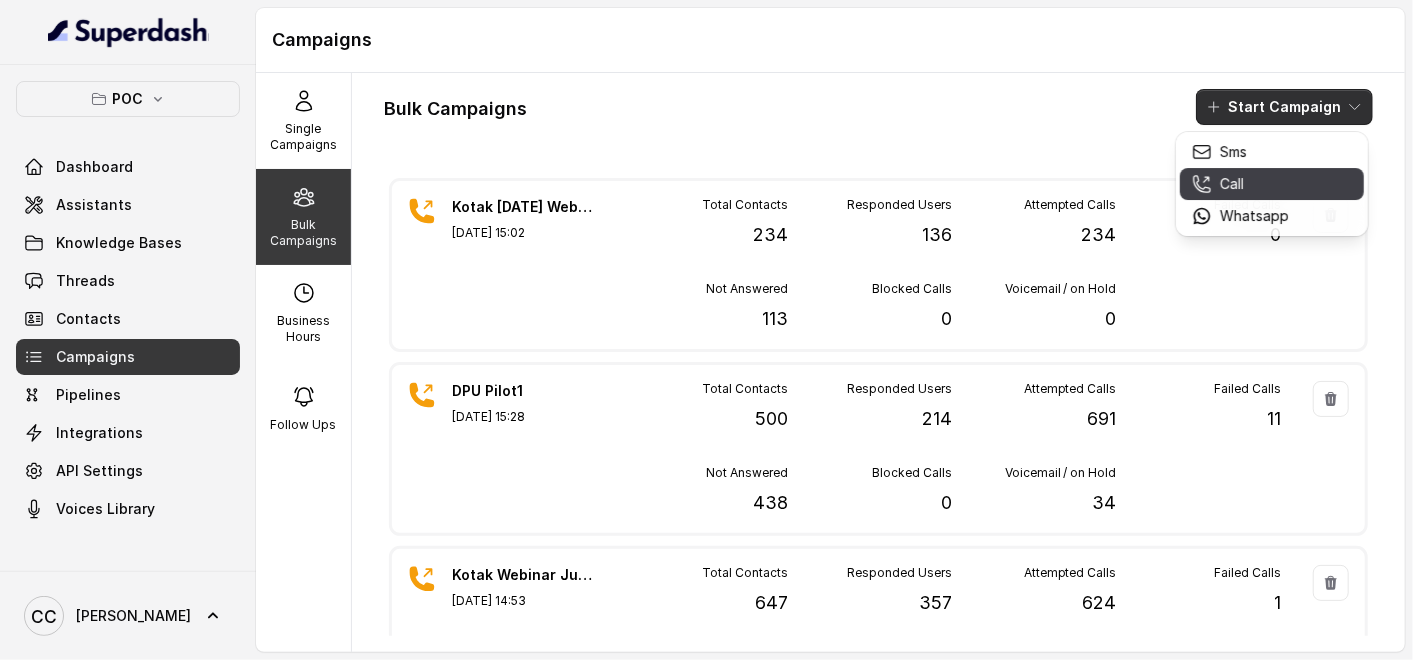click on "Call" at bounding box center [1240, 184] 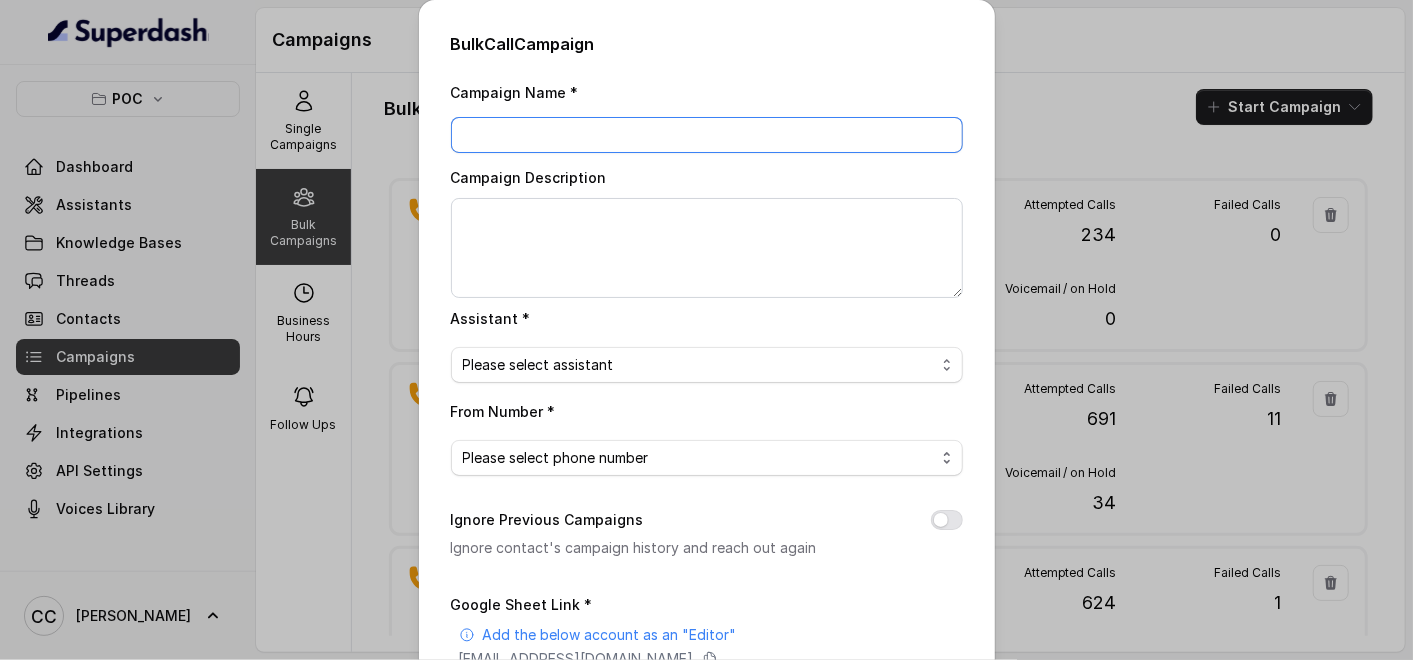 click on "Campaign Name *" at bounding box center [707, 135] 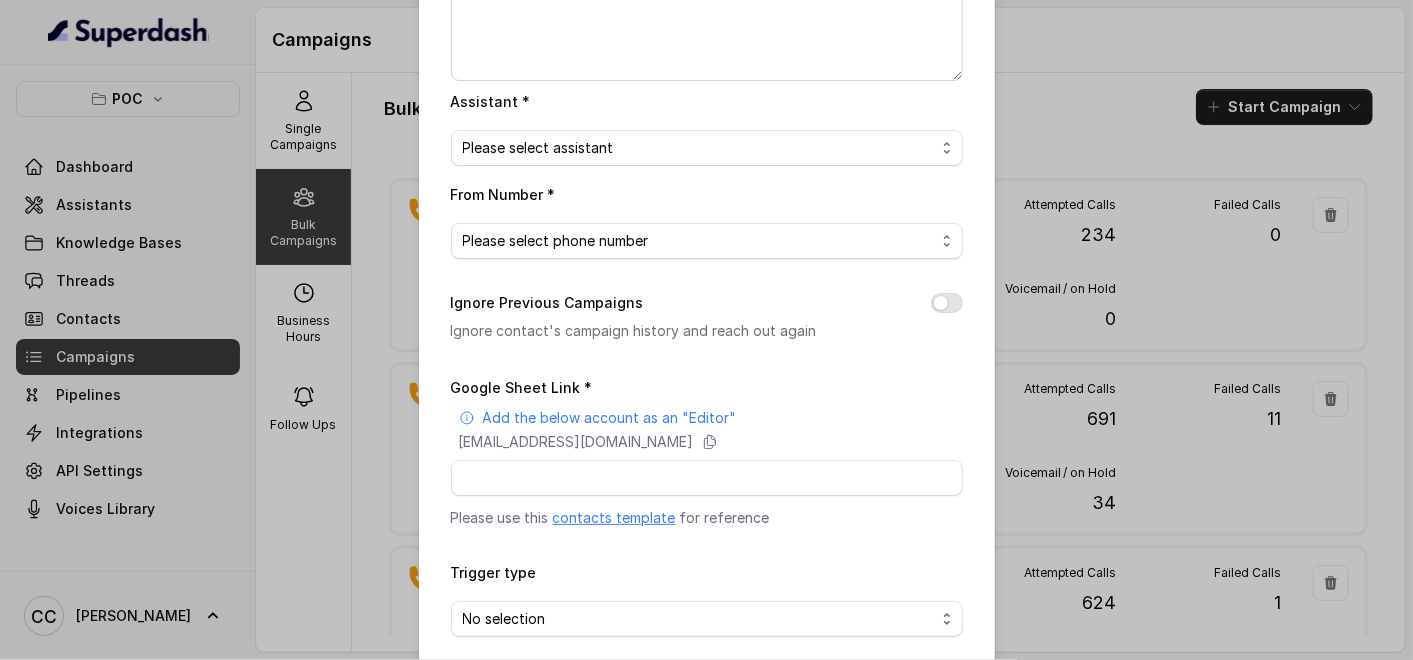 scroll, scrollTop: 311, scrollLeft: 0, axis: vertical 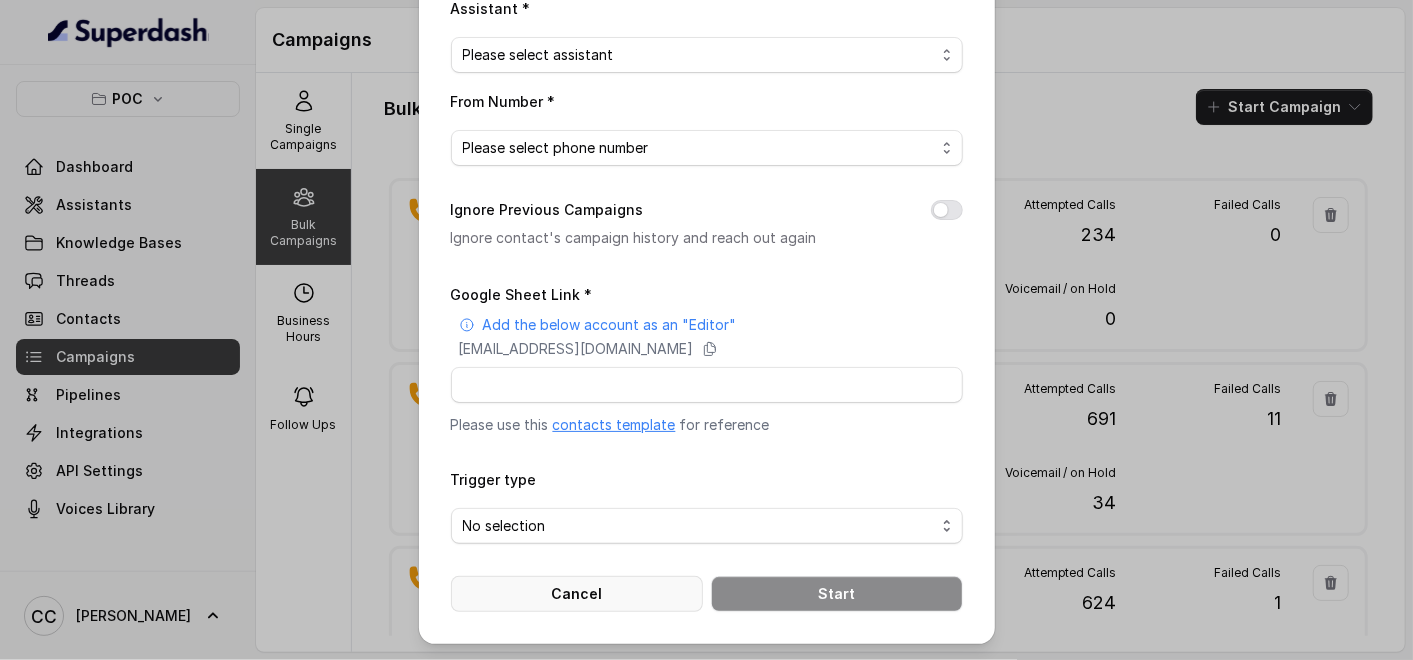 type on "DPU Online" 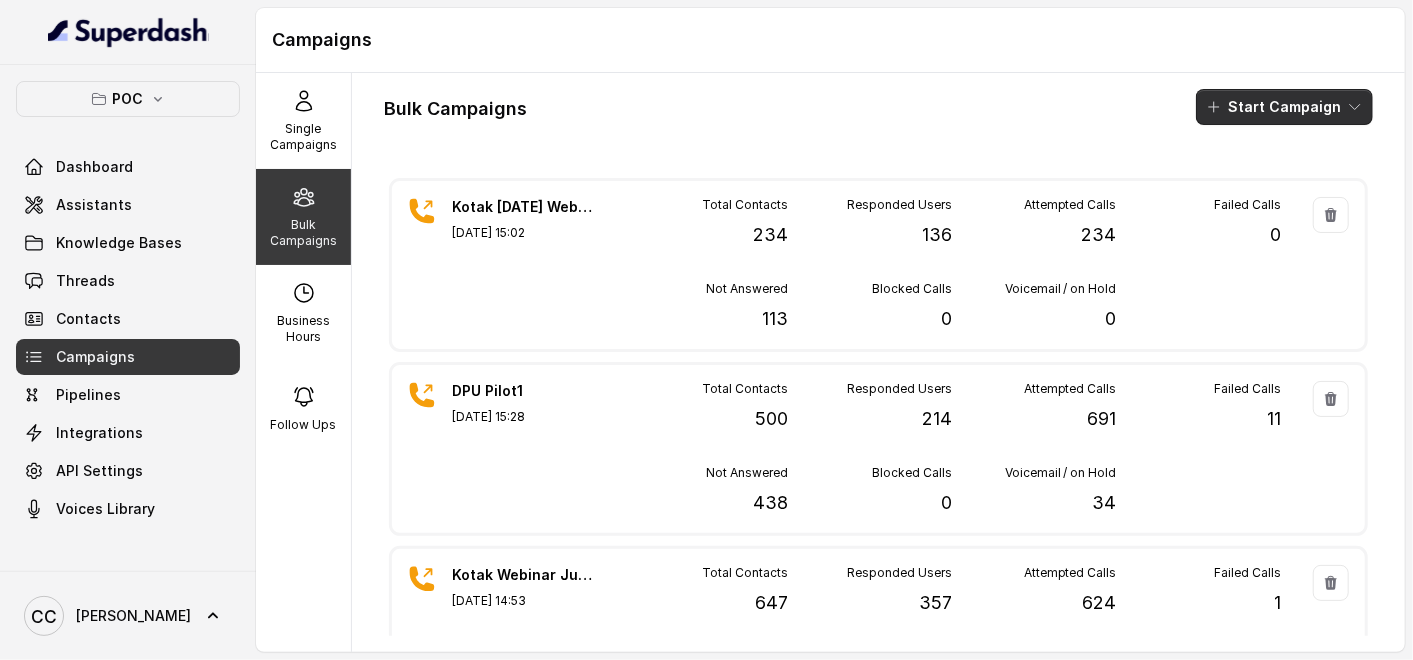 click on "Start Campaign" at bounding box center [1284, 107] 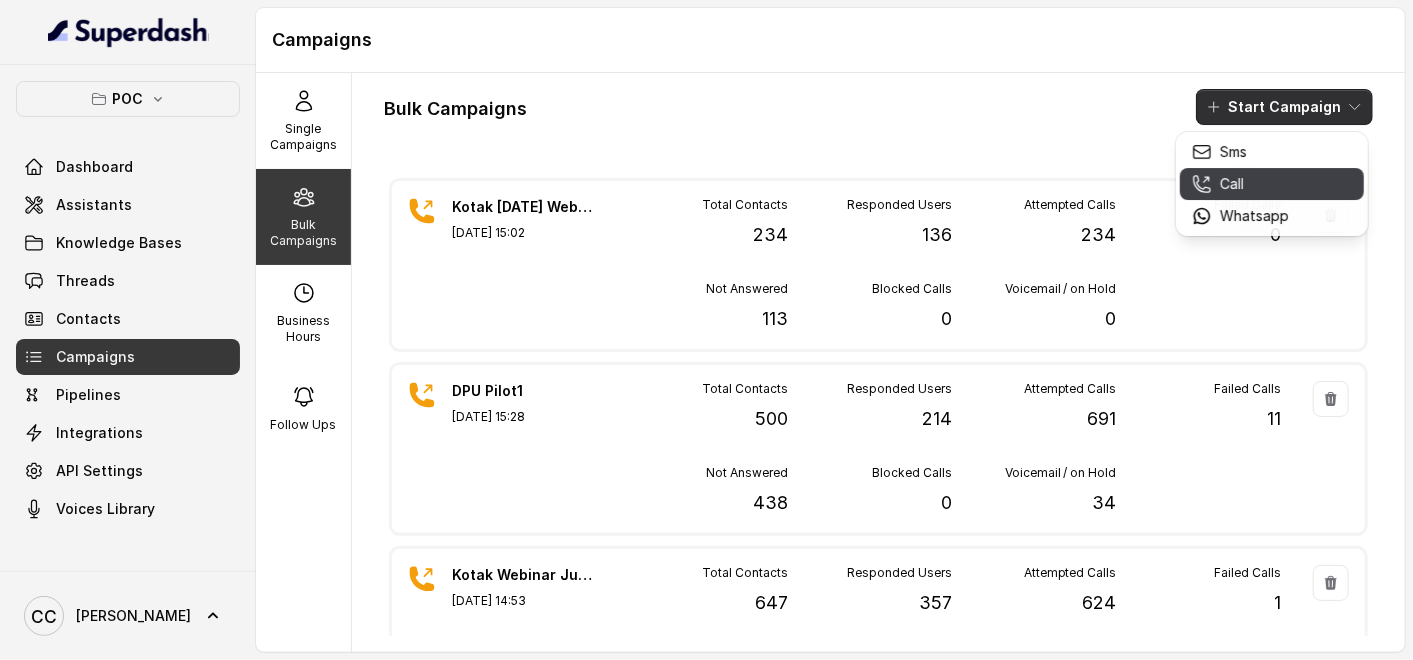 click on "Call" at bounding box center [1232, 184] 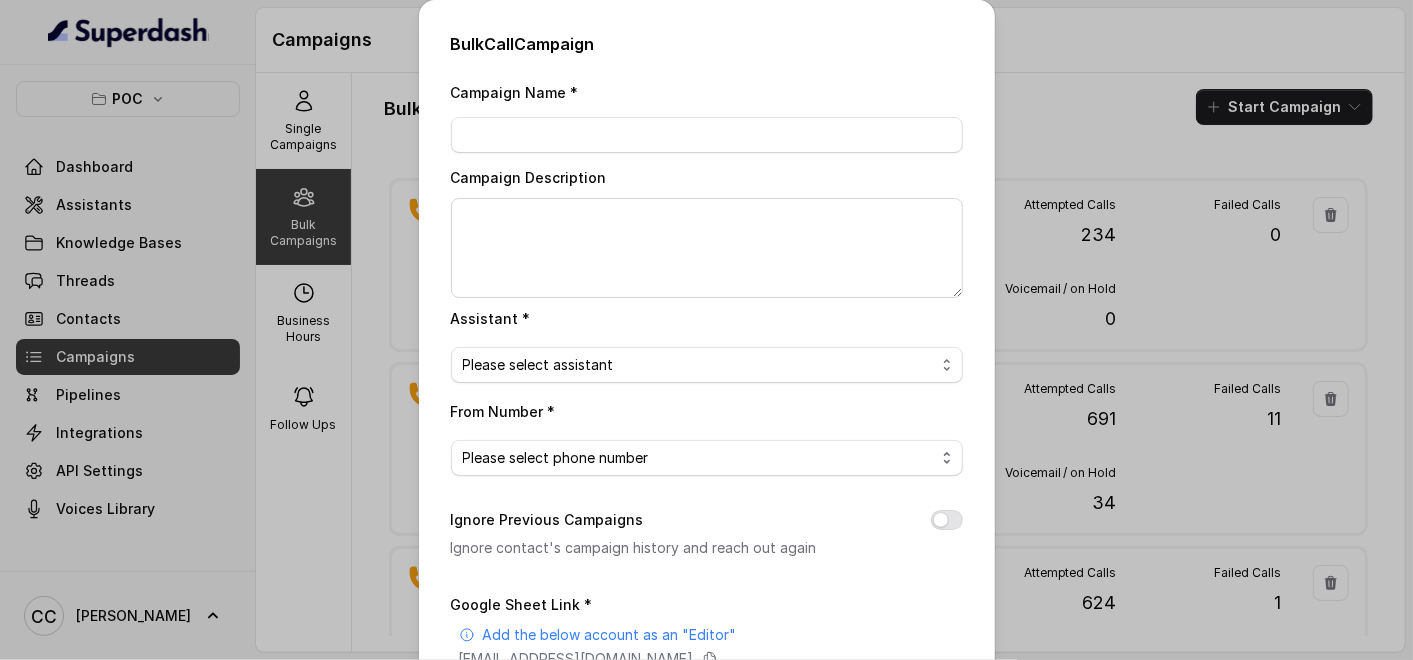 type 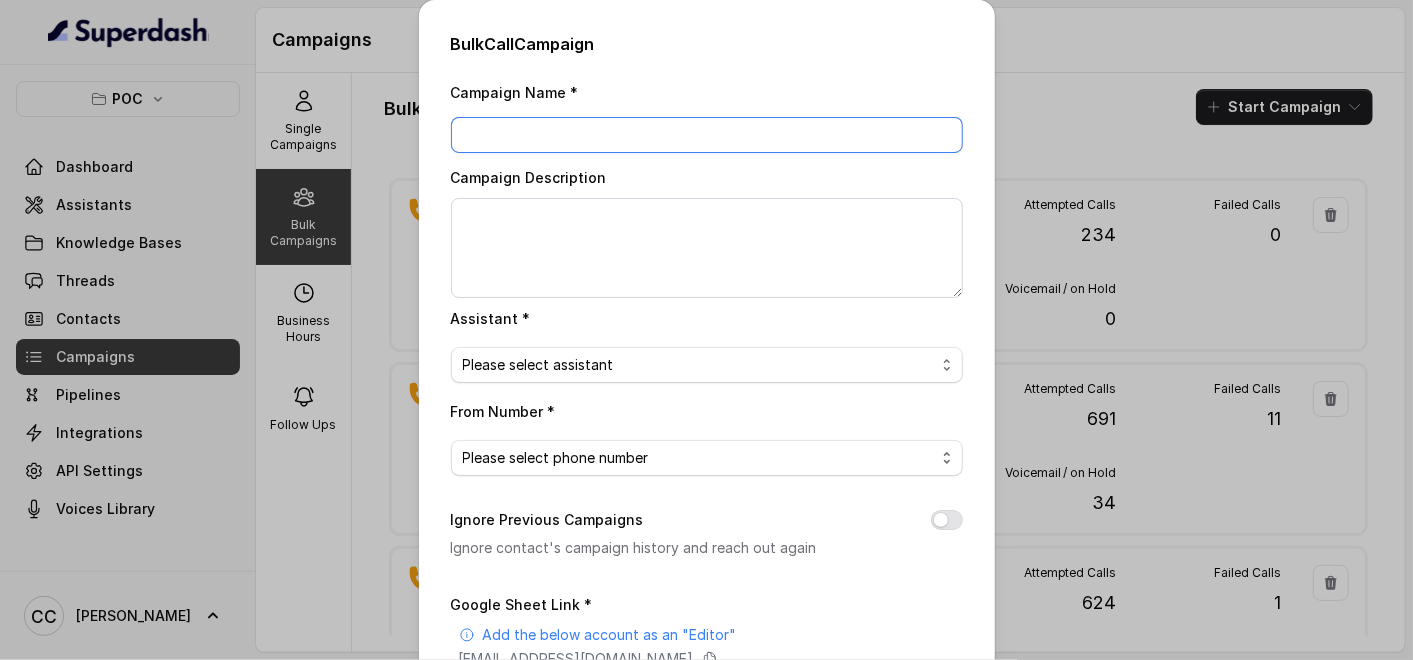 click on "Campaign Name *" at bounding box center (707, 135) 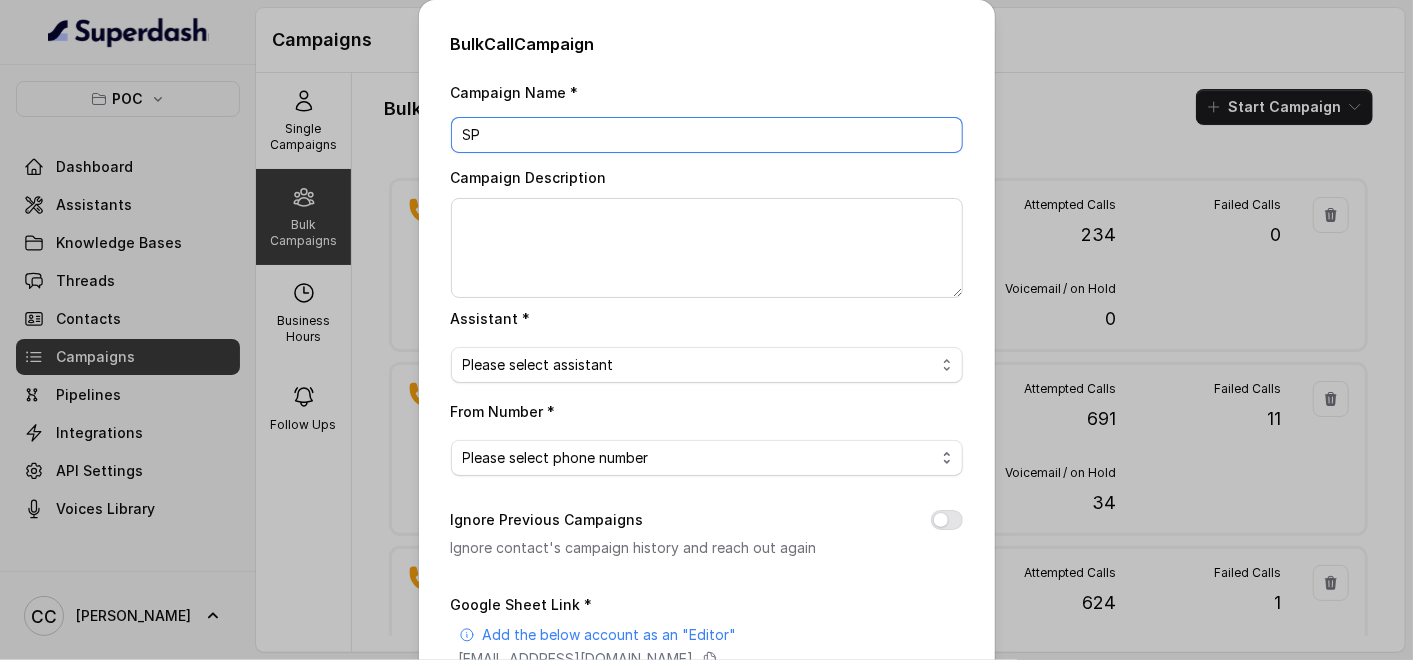 type on "S" 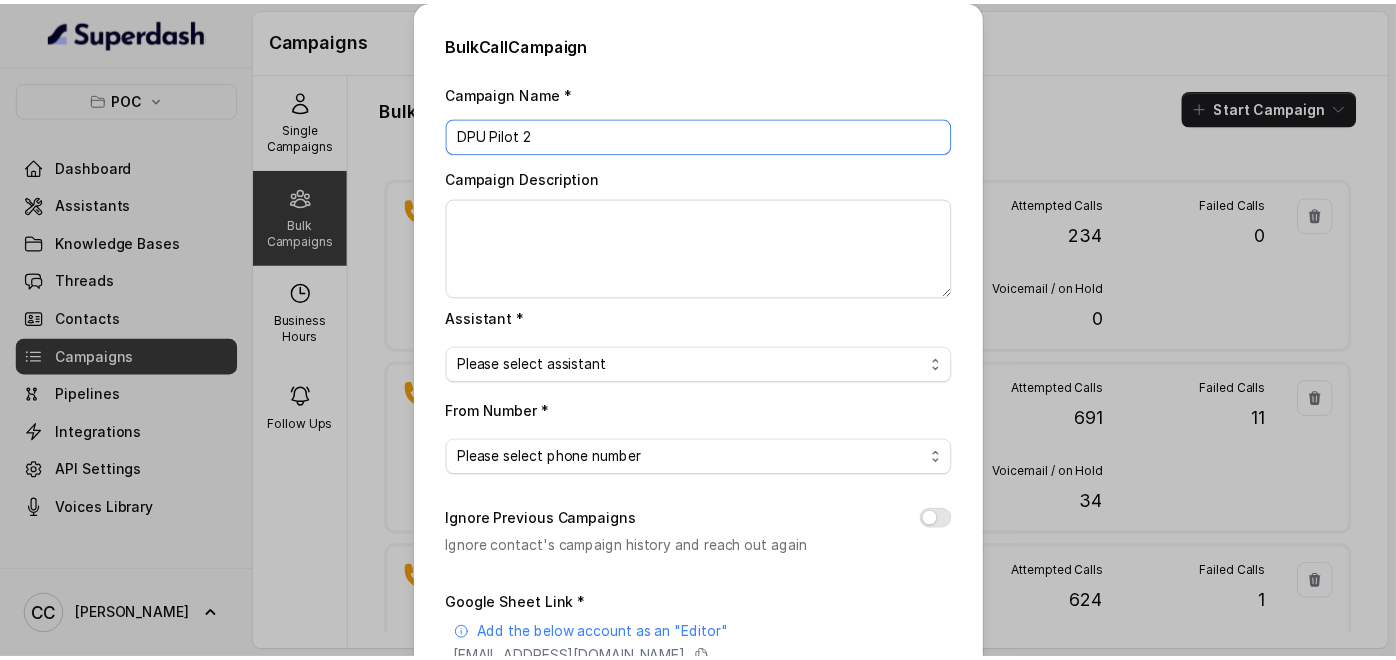 scroll, scrollTop: 311, scrollLeft: 0, axis: vertical 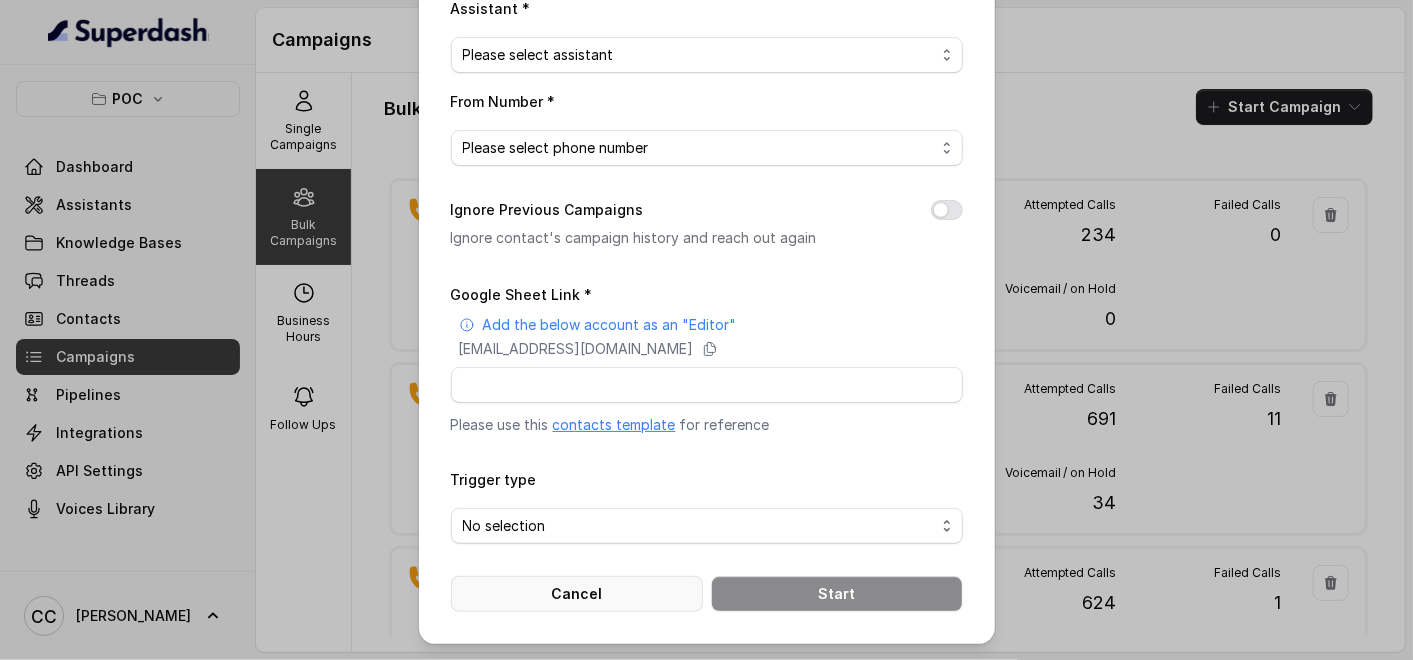 type on "DPU Pilot 2" 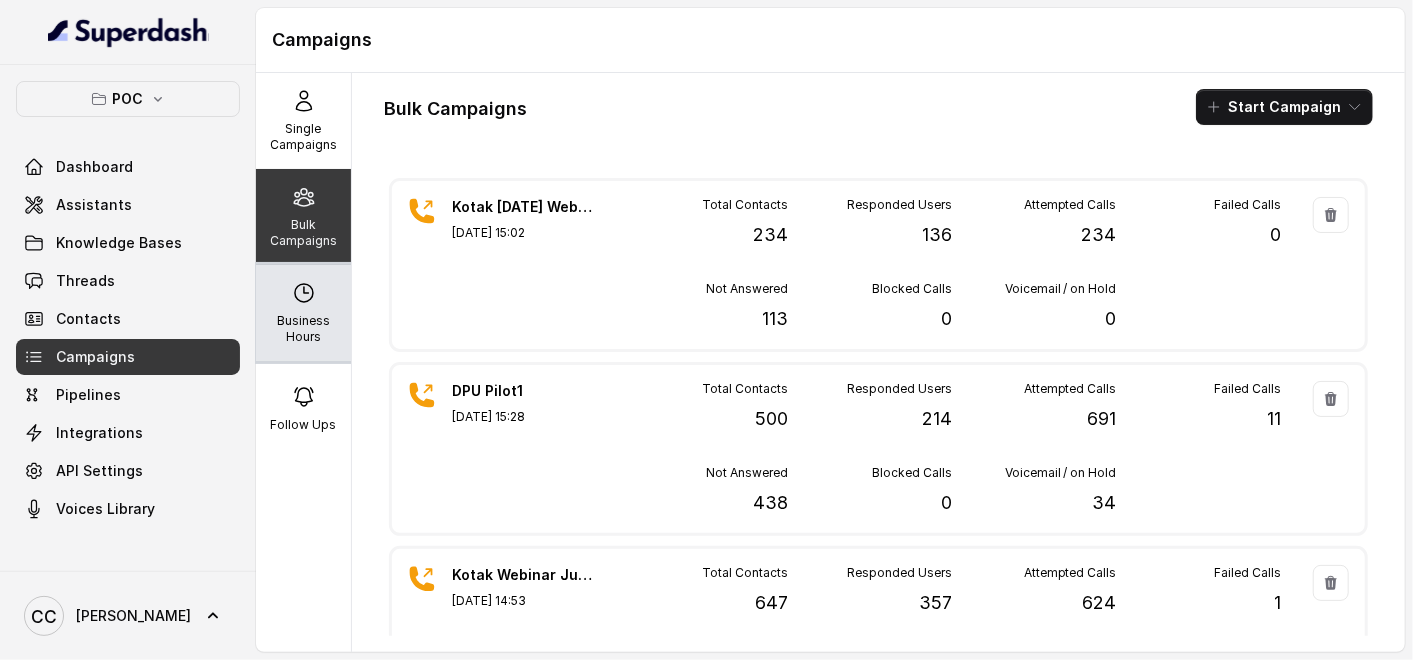 click on "Business Hours" at bounding box center (303, 329) 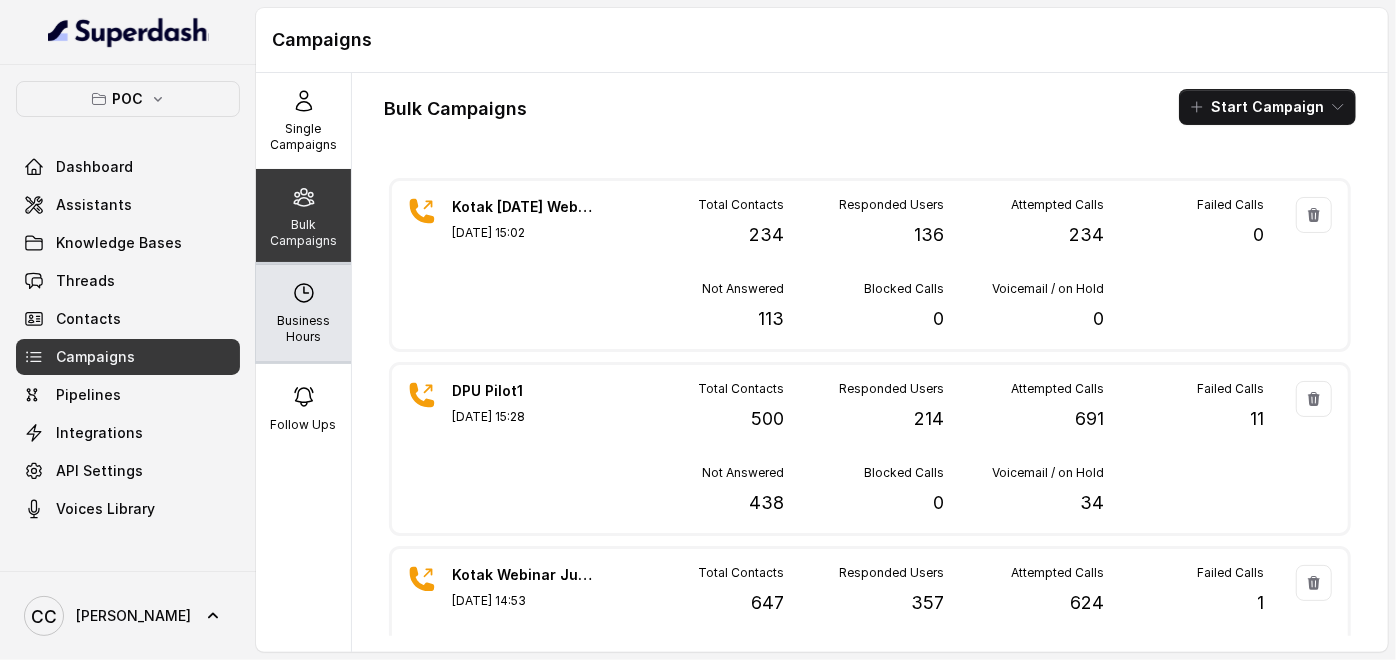 select on "[GEOGRAPHIC_DATA]/[GEOGRAPHIC_DATA]" 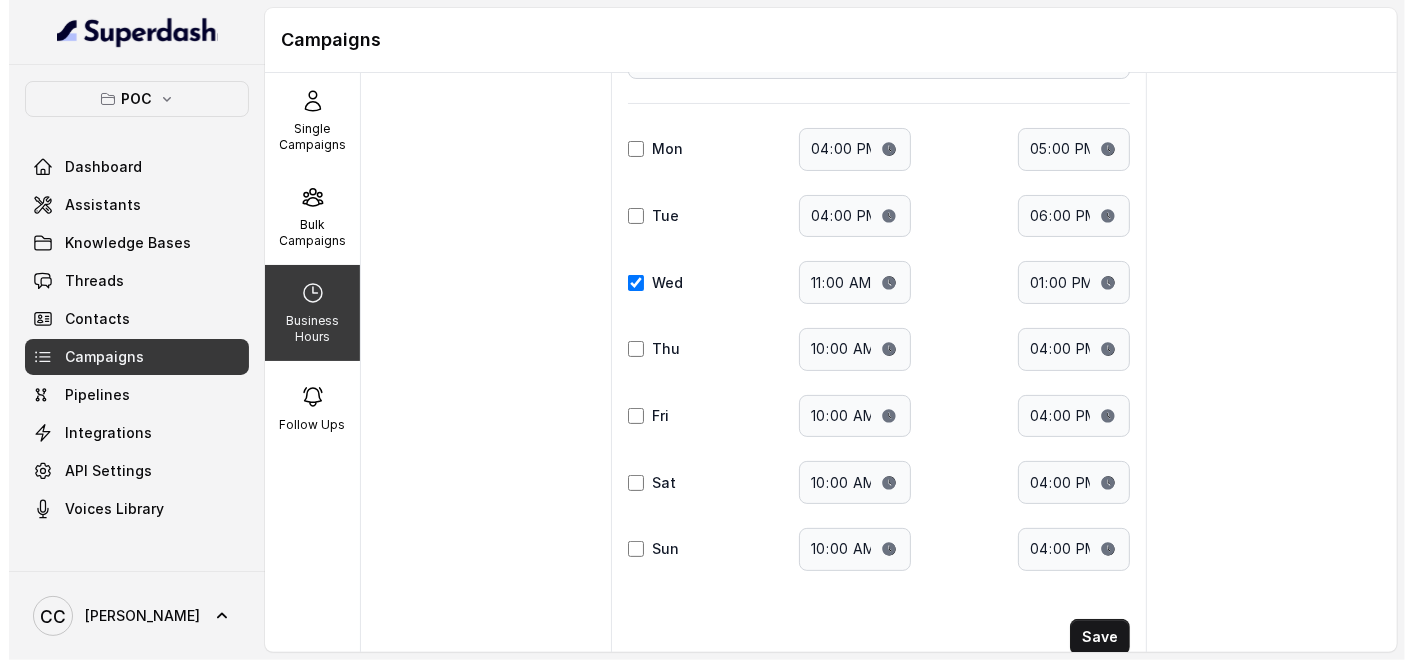 scroll, scrollTop: 217, scrollLeft: 0, axis: vertical 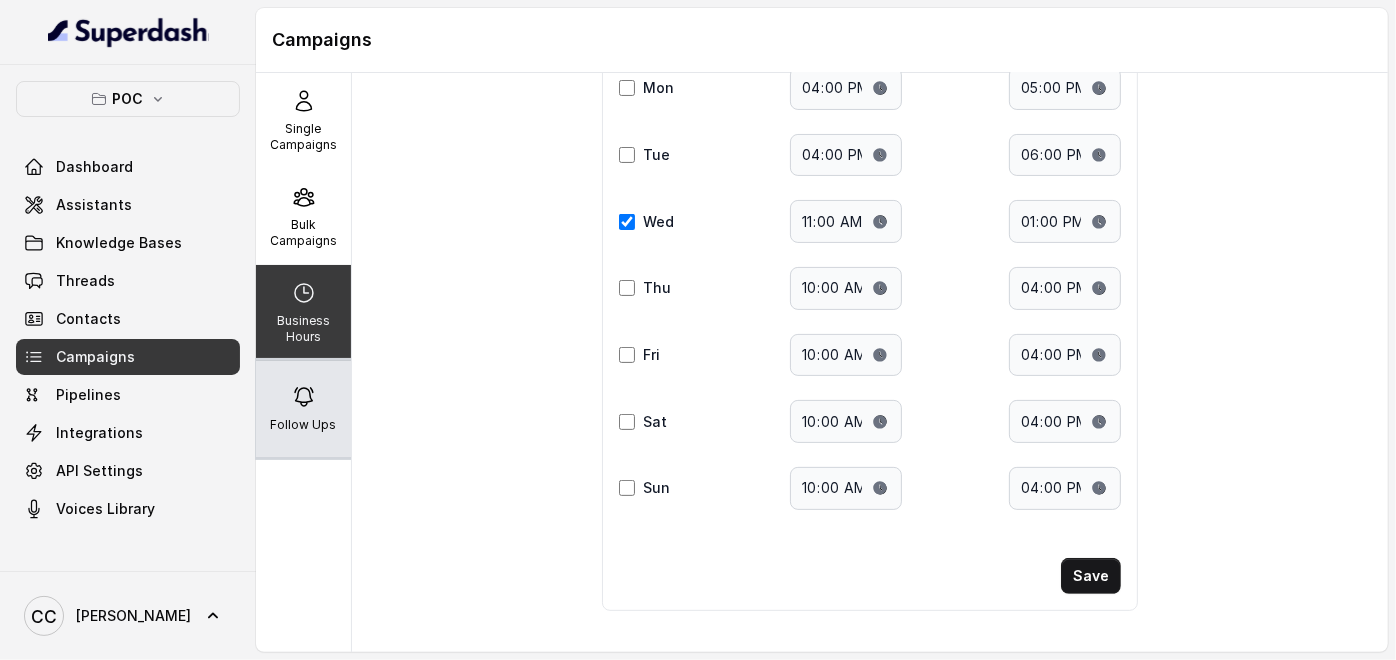 click 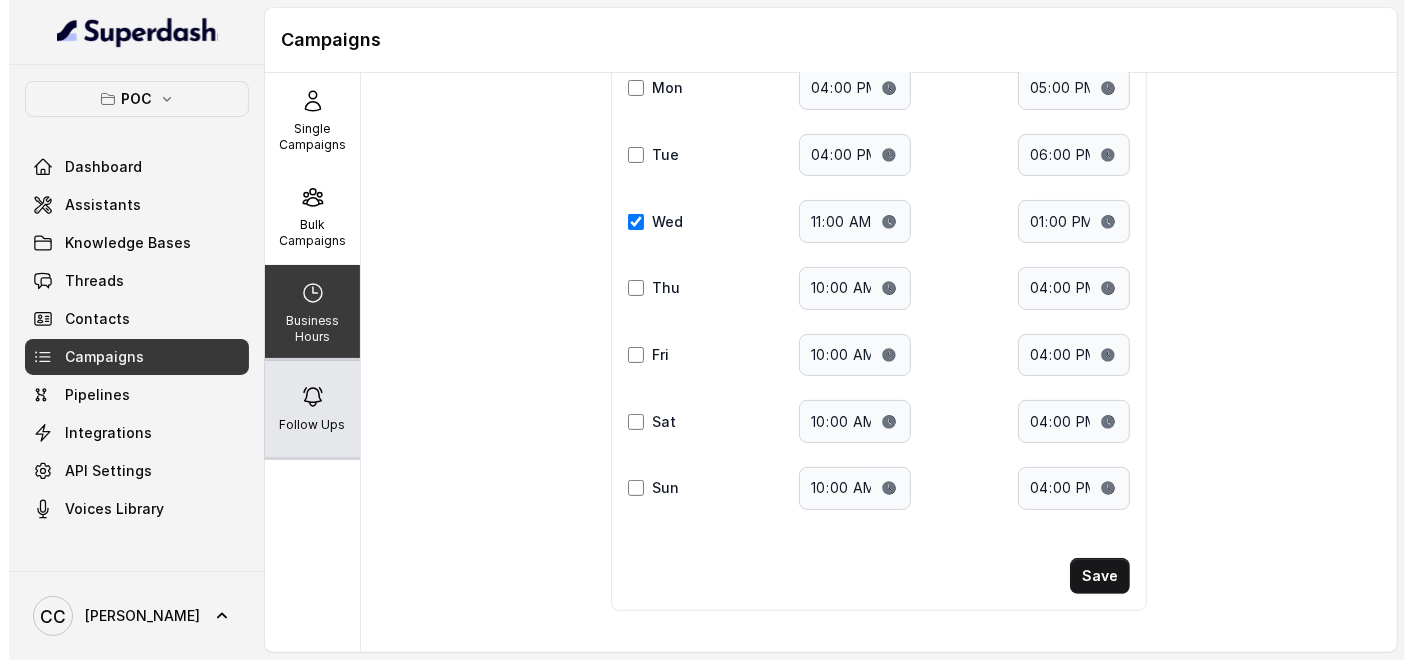 scroll, scrollTop: 0, scrollLeft: 0, axis: both 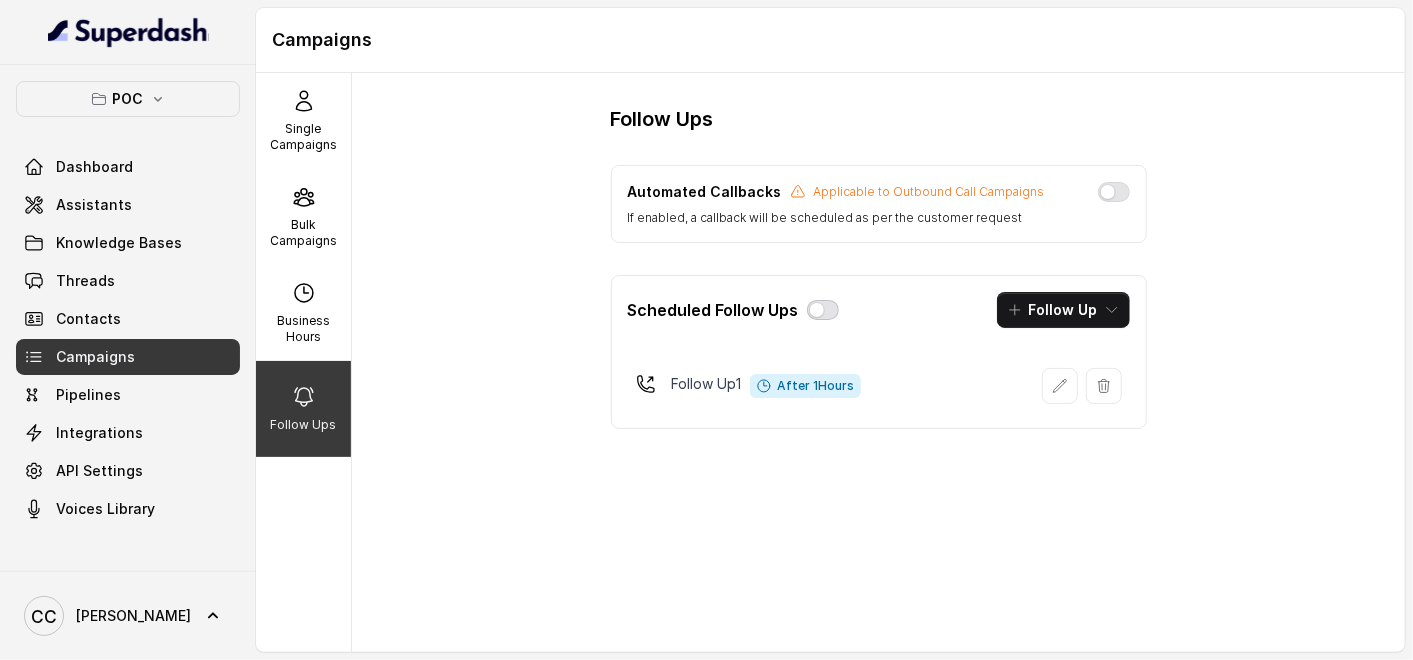 click at bounding box center [823, 310] 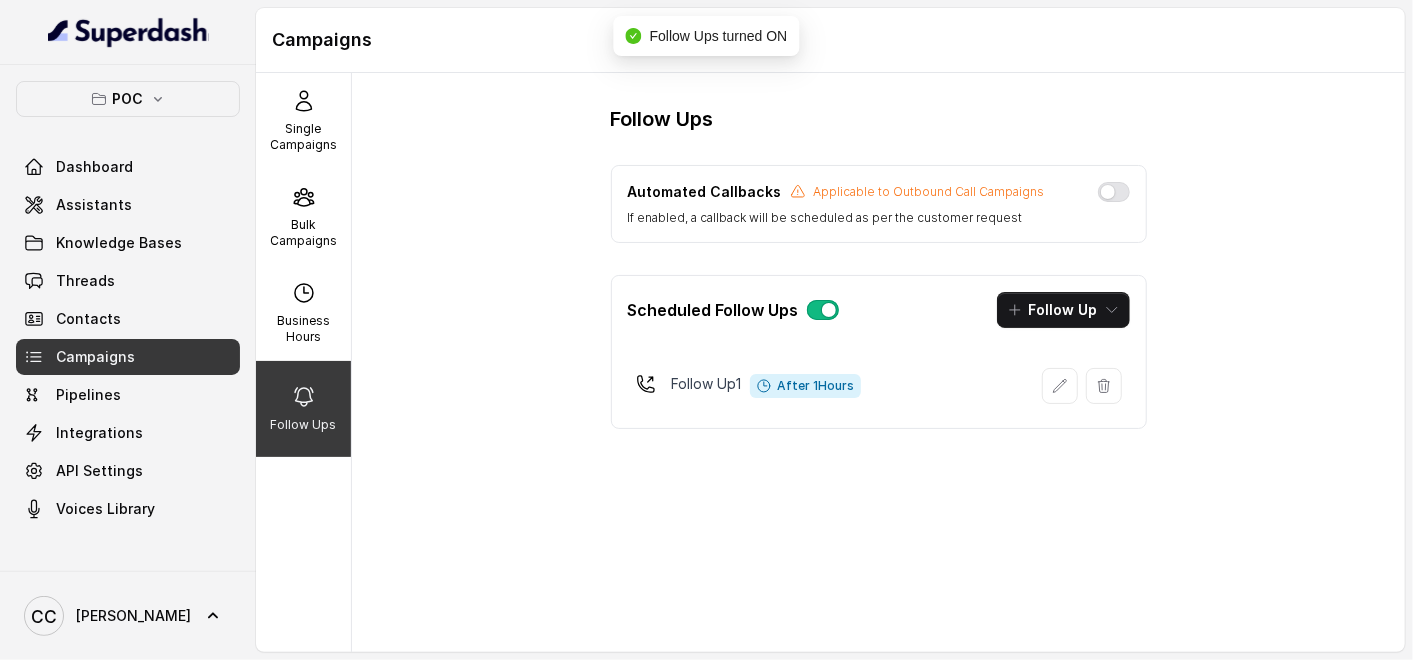 click on "Follow Ups Automated Callbacks Applicable to Outbound Call Campaigns If enabled, a callback will be scheduled as per the customer request Scheduled Follow Ups  Follow Up Follow Up  1  After   1  Hours" at bounding box center [878, 362] 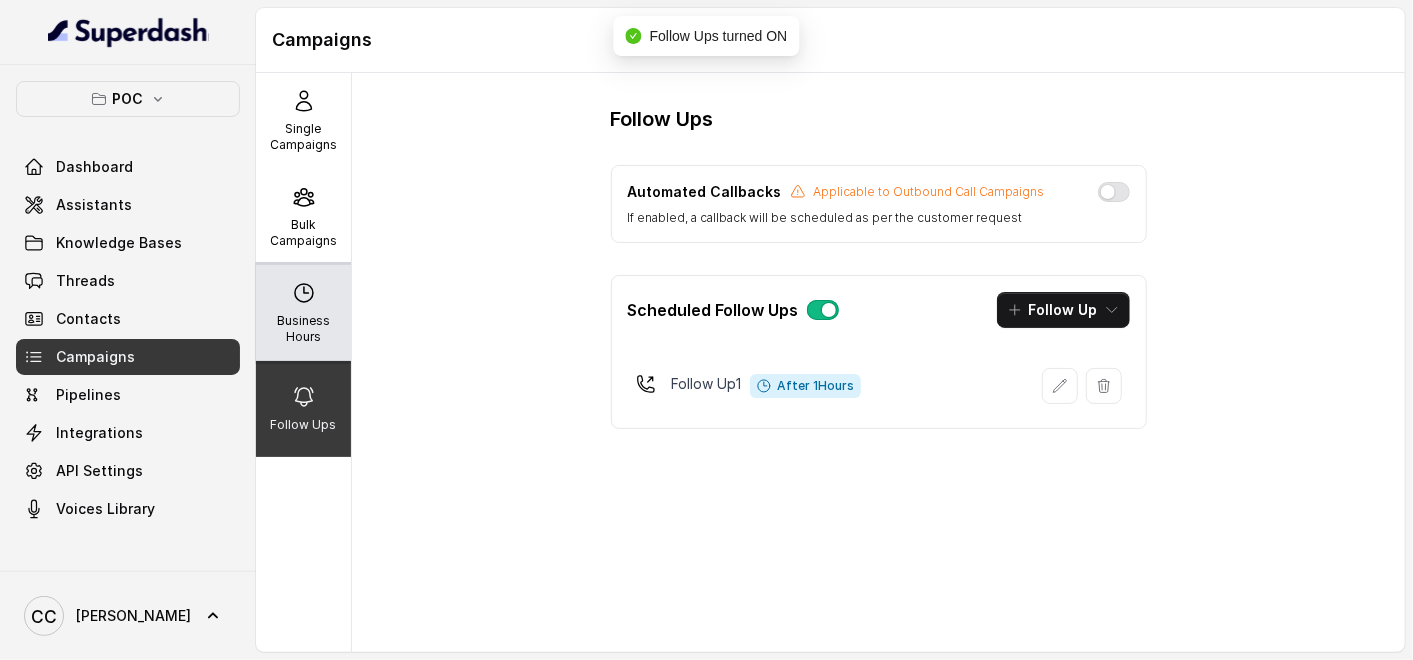 click on "Business Hours" at bounding box center [303, 313] 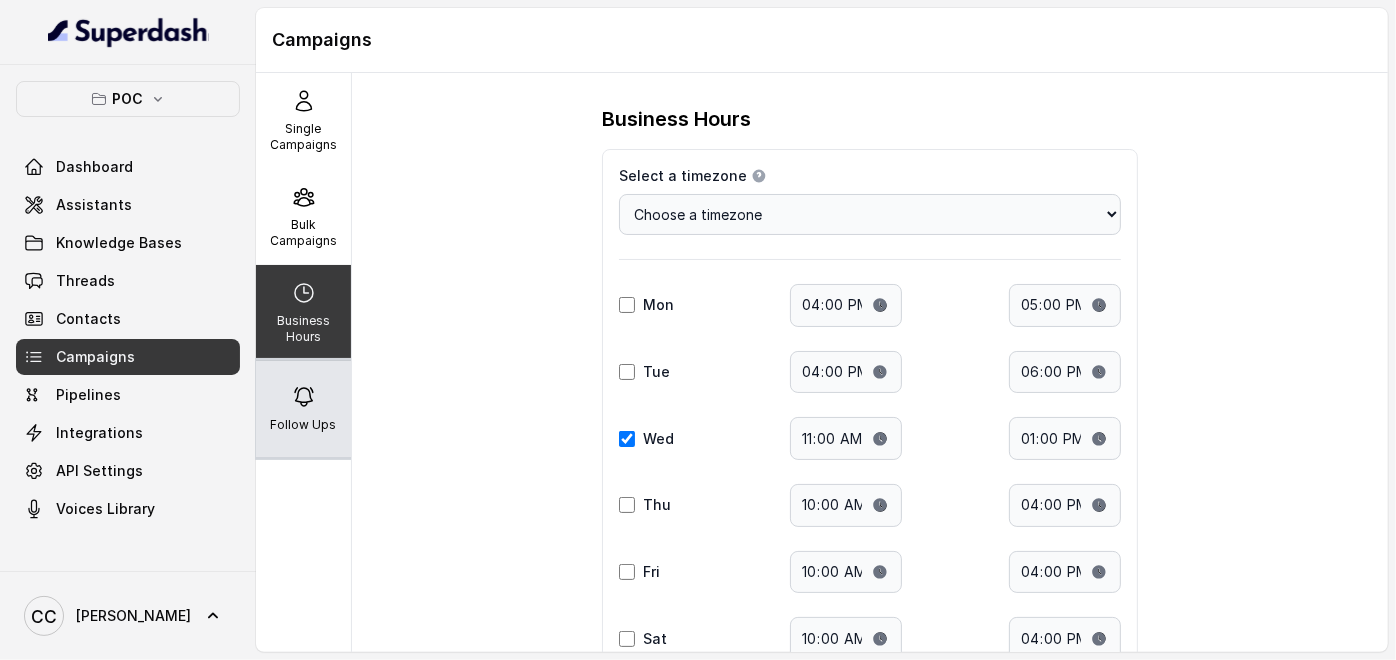 click 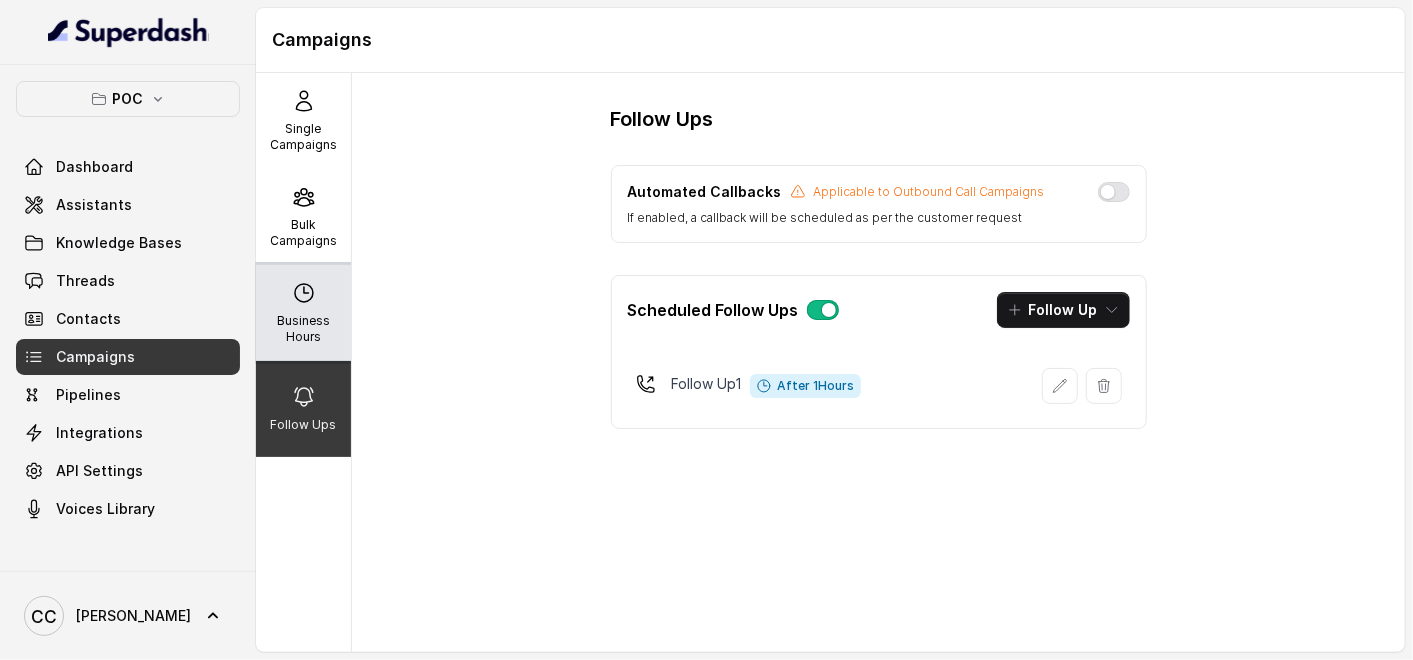click 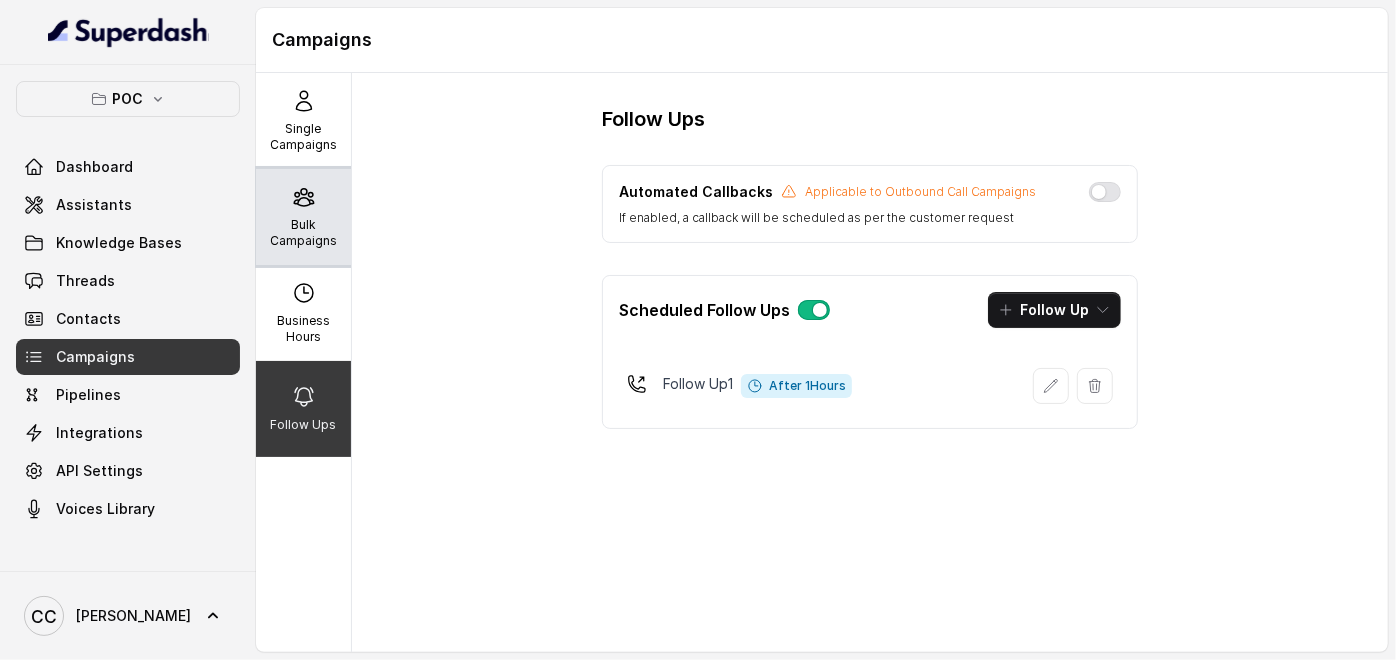 select on "[GEOGRAPHIC_DATA]/[GEOGRAPHIC_DATA]" 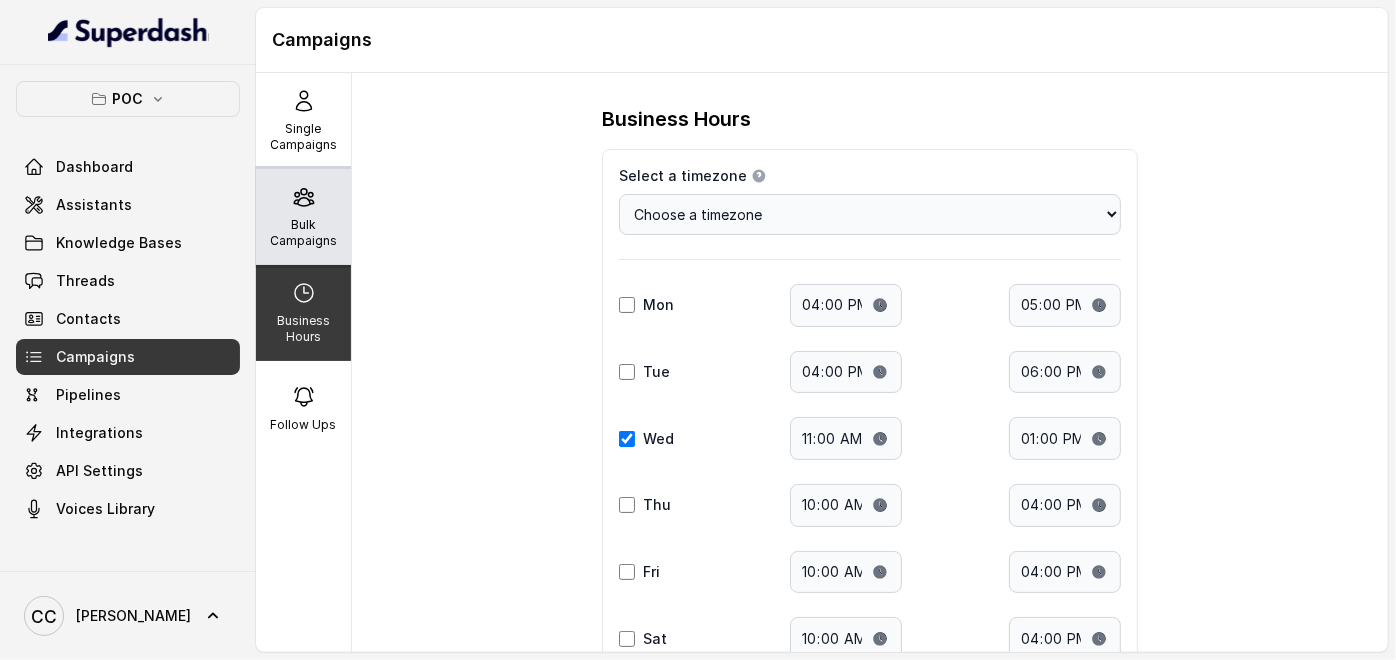 click on "Bulk Campaigns" at bounding box center (303, 233) 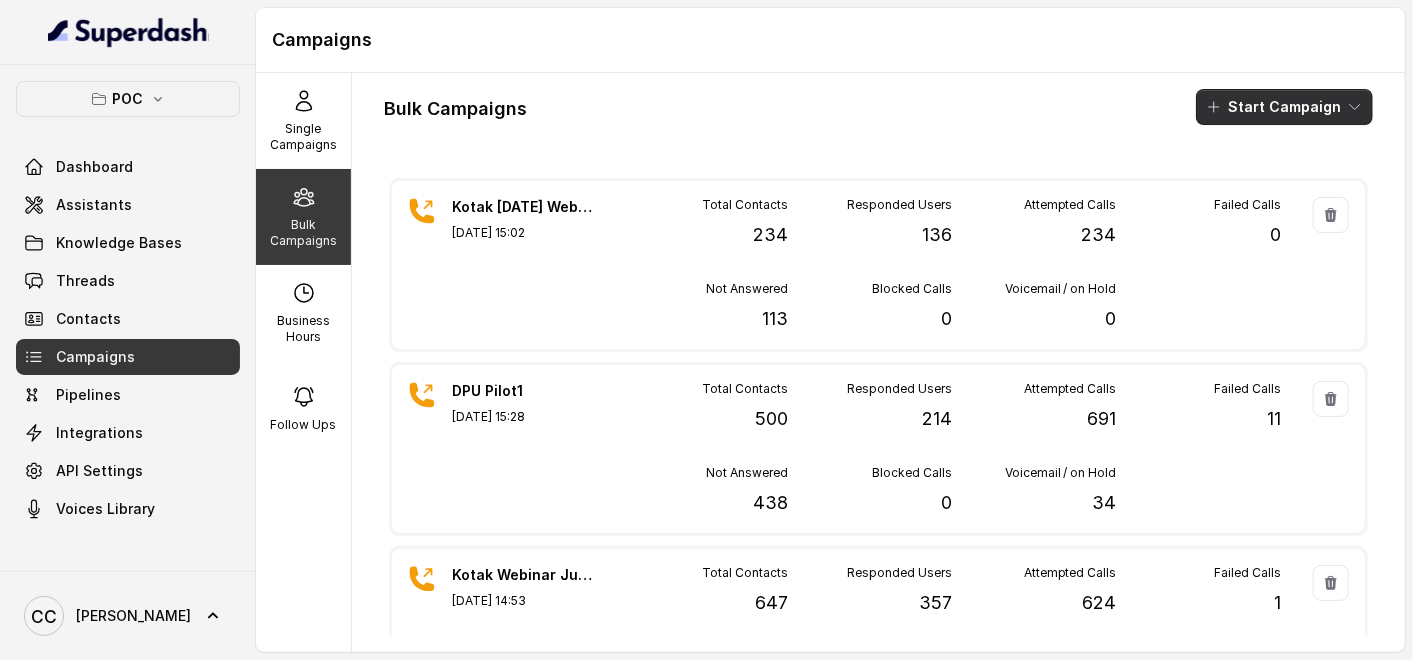 click on "Start Campaign" at bounding box center [1284, 107] 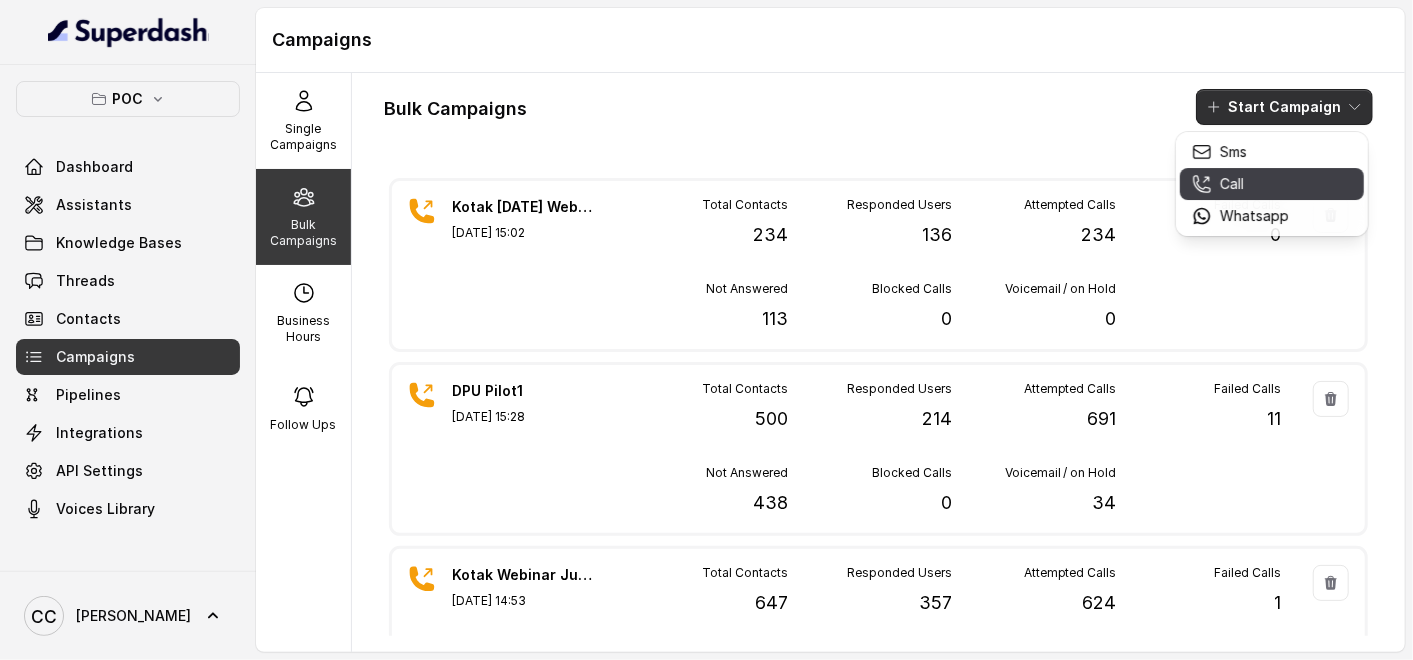 click on "Call" at bounding box center (1232, 184) 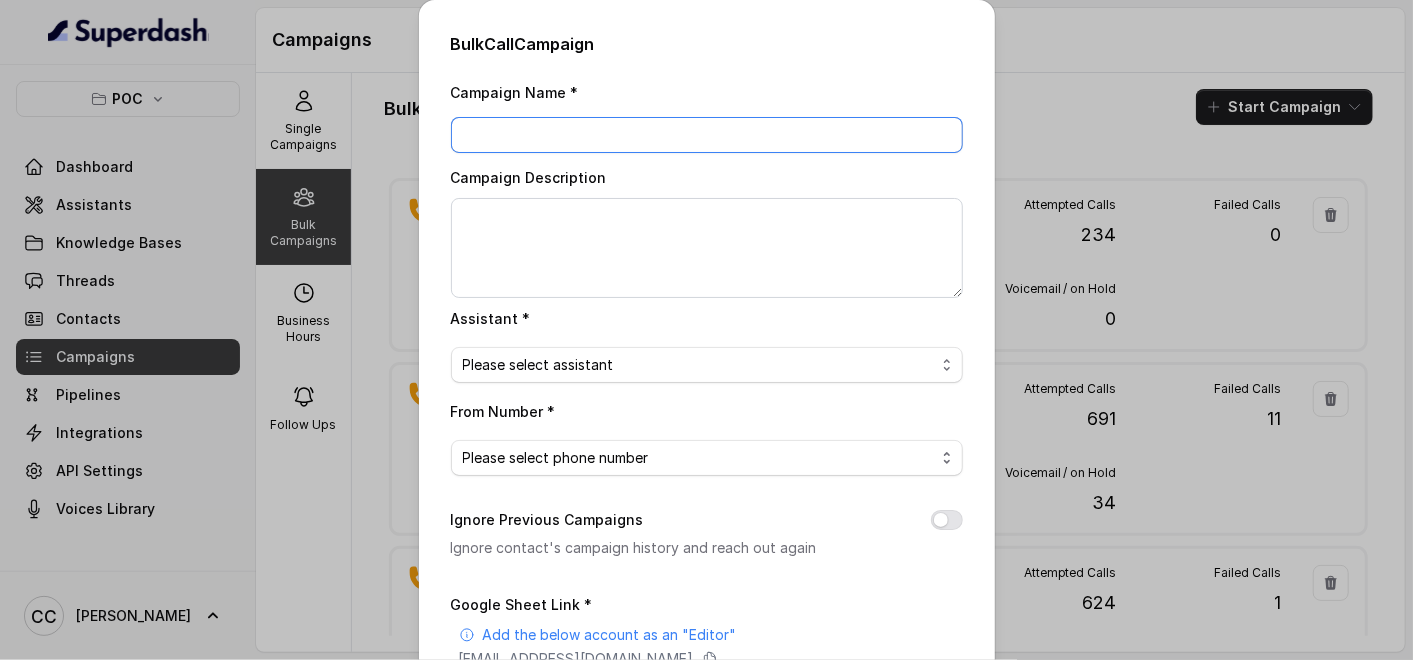click on "Campaign Name *" at bounding box center [707, 135] 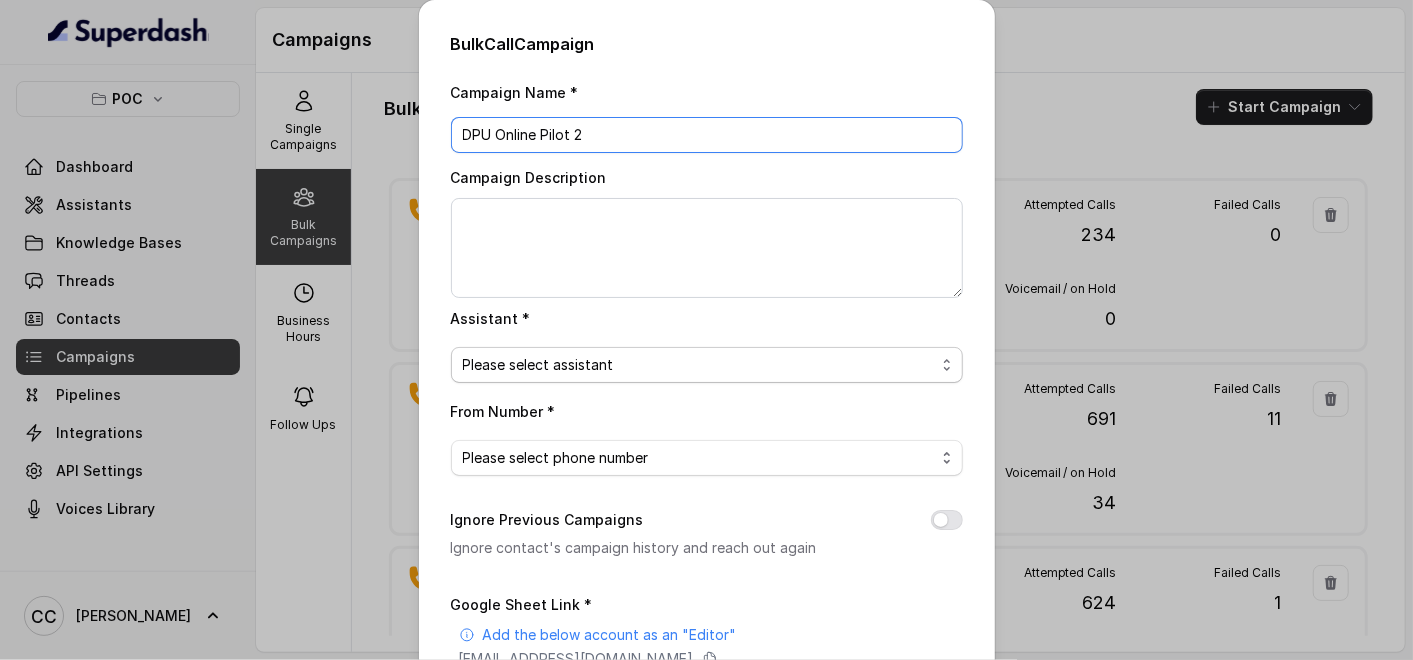 type on "DPU Online Pilot 2" 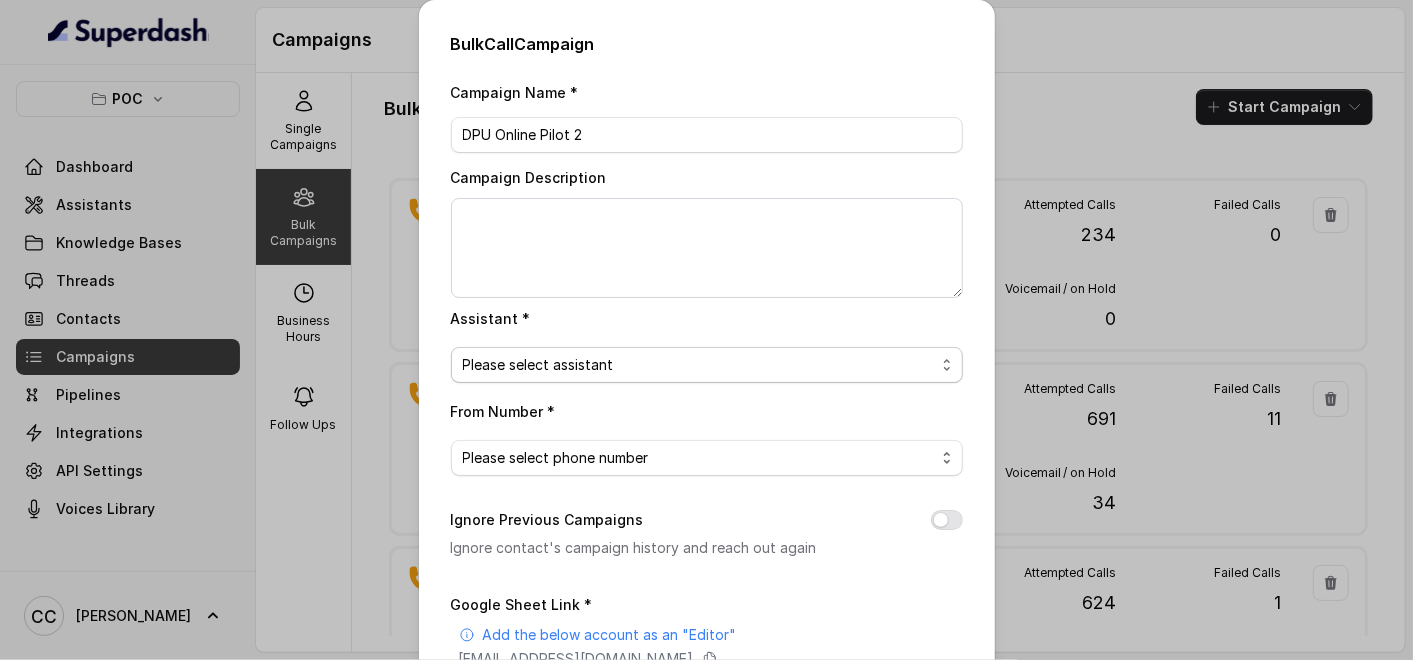 click on "Please select assistant" at bounding box center [699, 365] 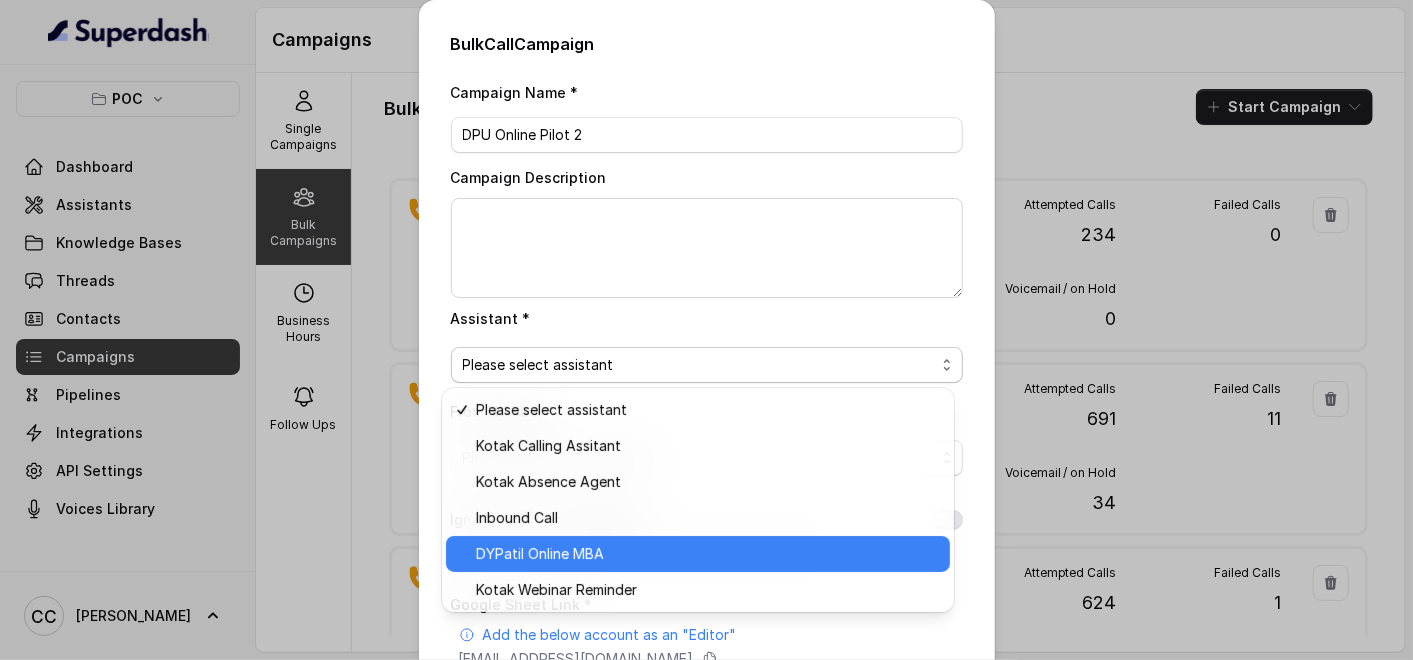click on "DYPatil Online MBA" at bounding box center (540, 554) 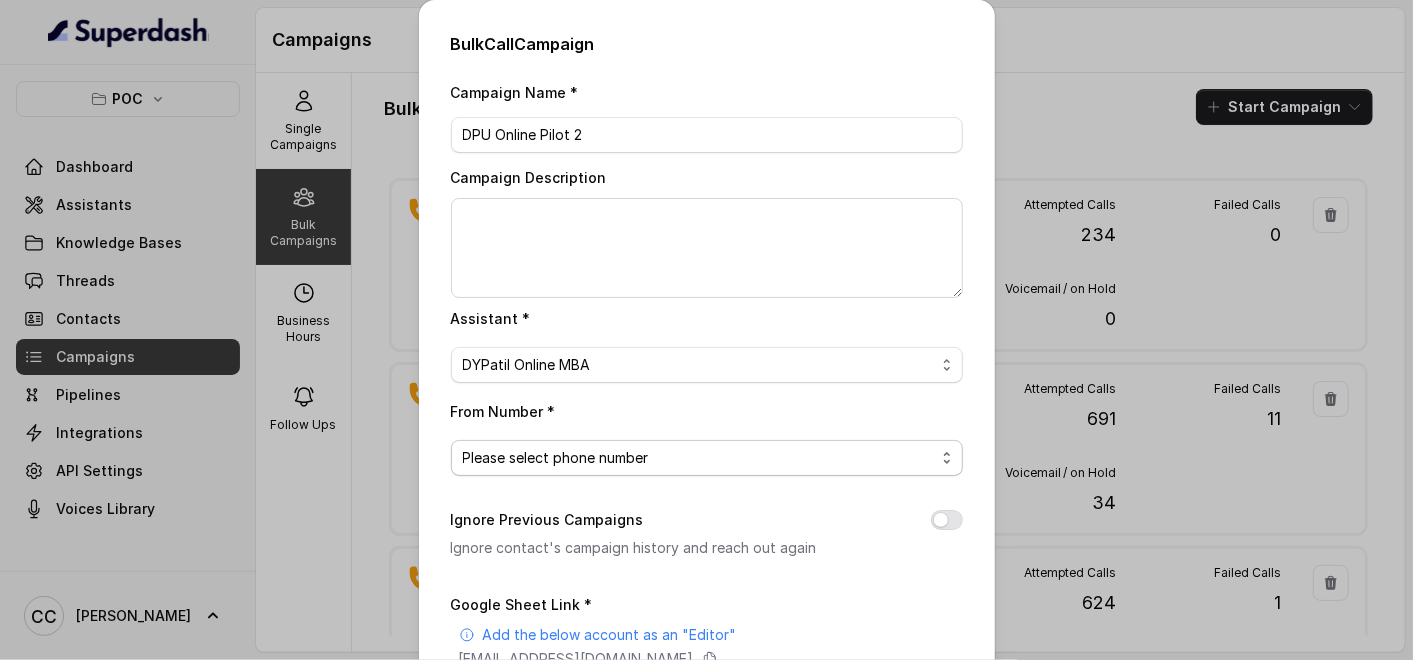 click on "Please select phone number" at bounding box center [556, 458] 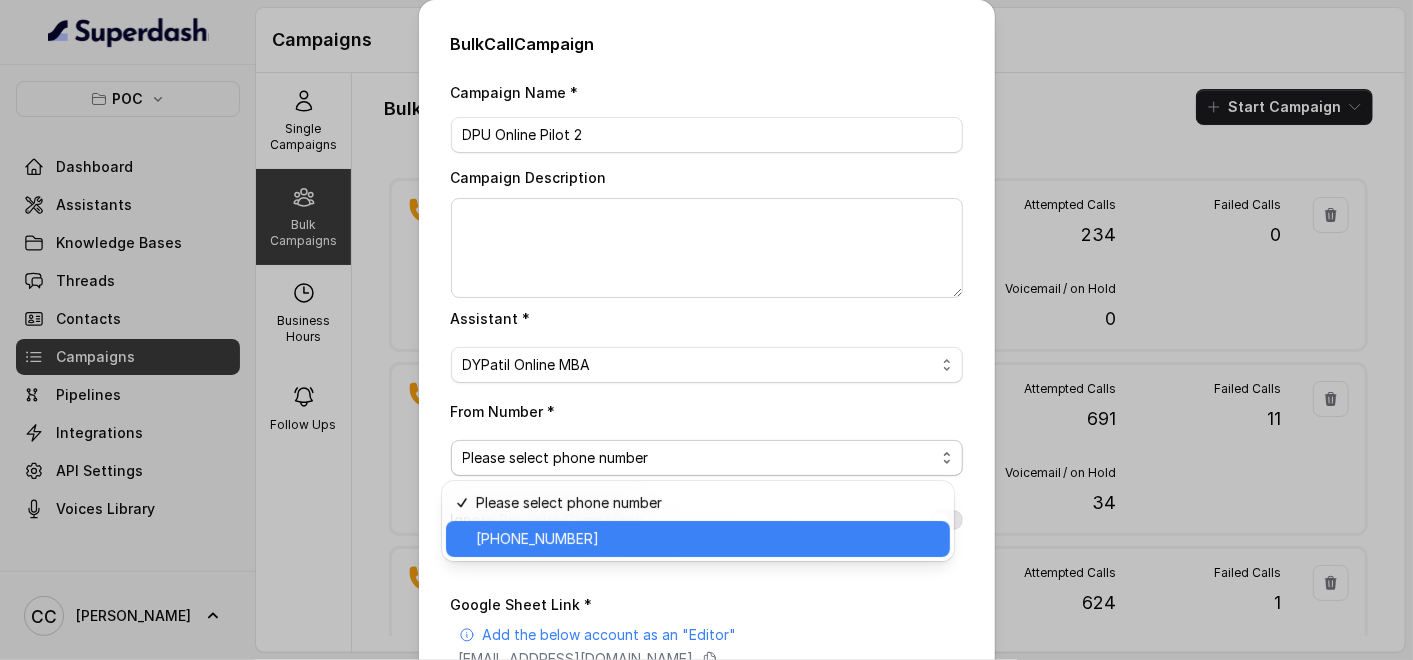 click on "[PHONE_NUMBER]" at bounding box center (537, 539) 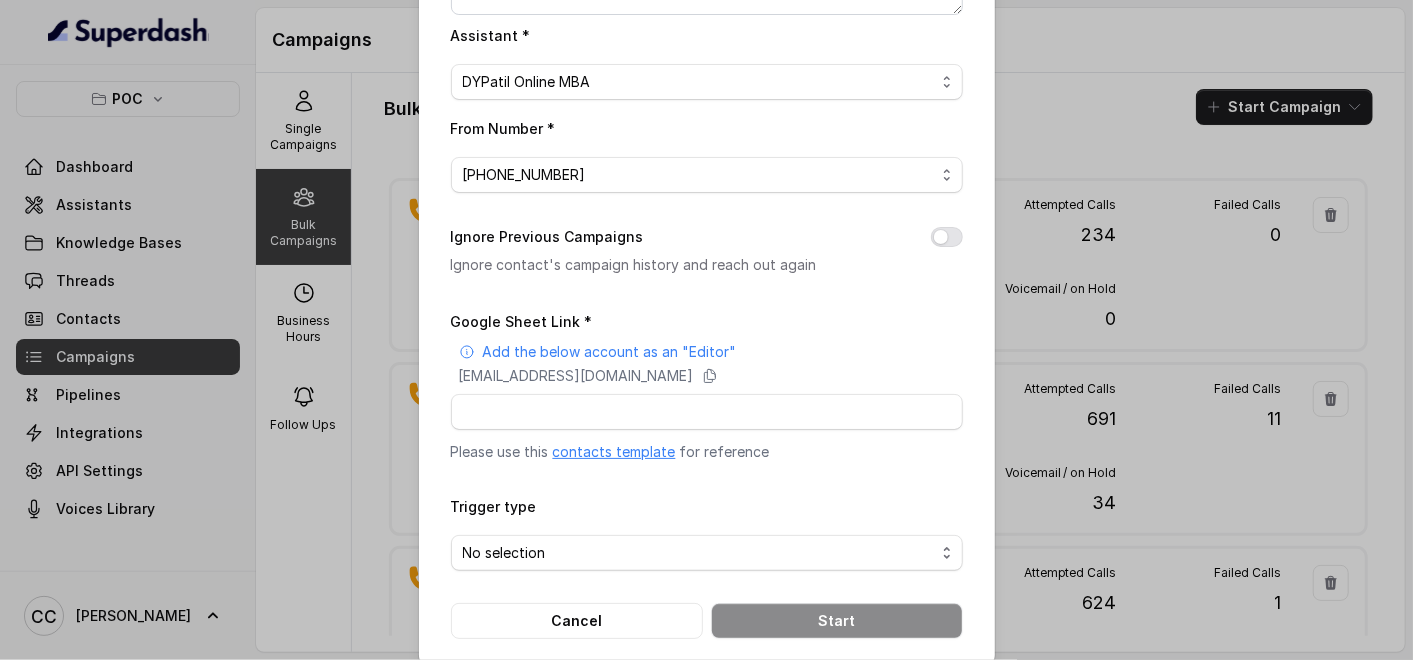 scroll, scrollTop: 311, scrollLeft: 0, axis: vertical 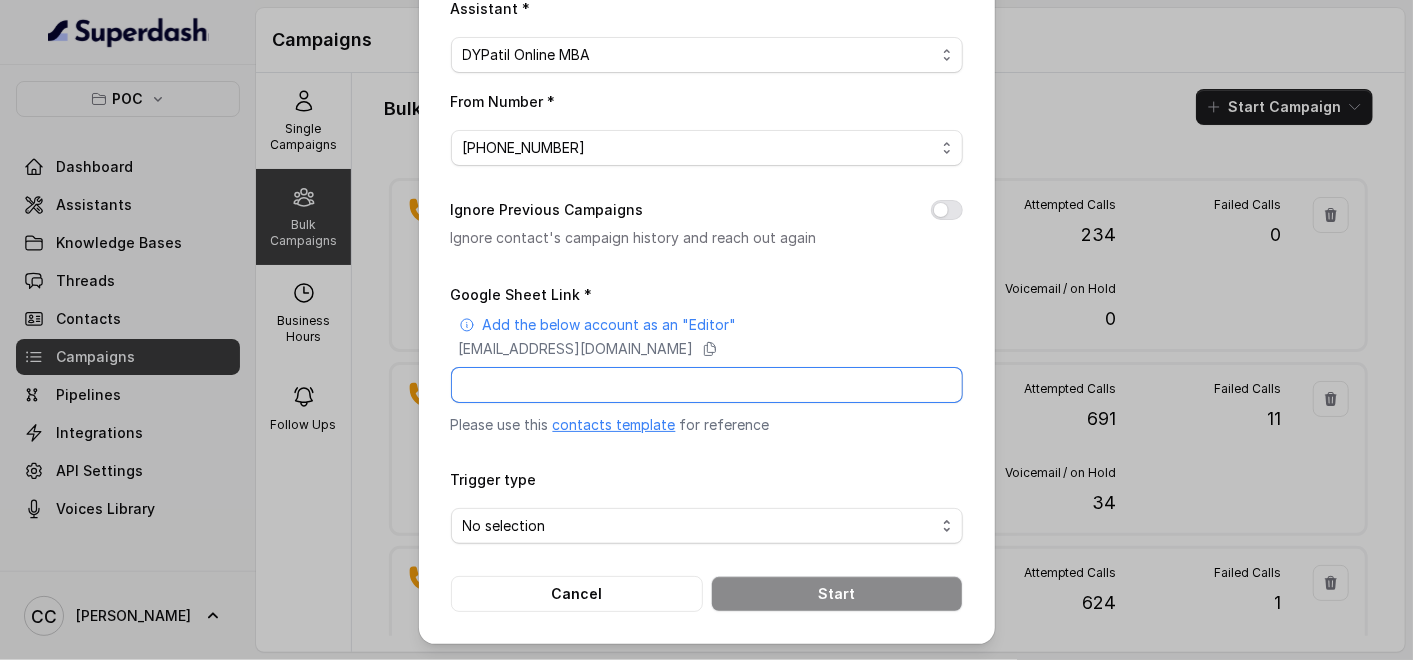 click on "Google Sheet Link *" at bounding box center [707, 385] 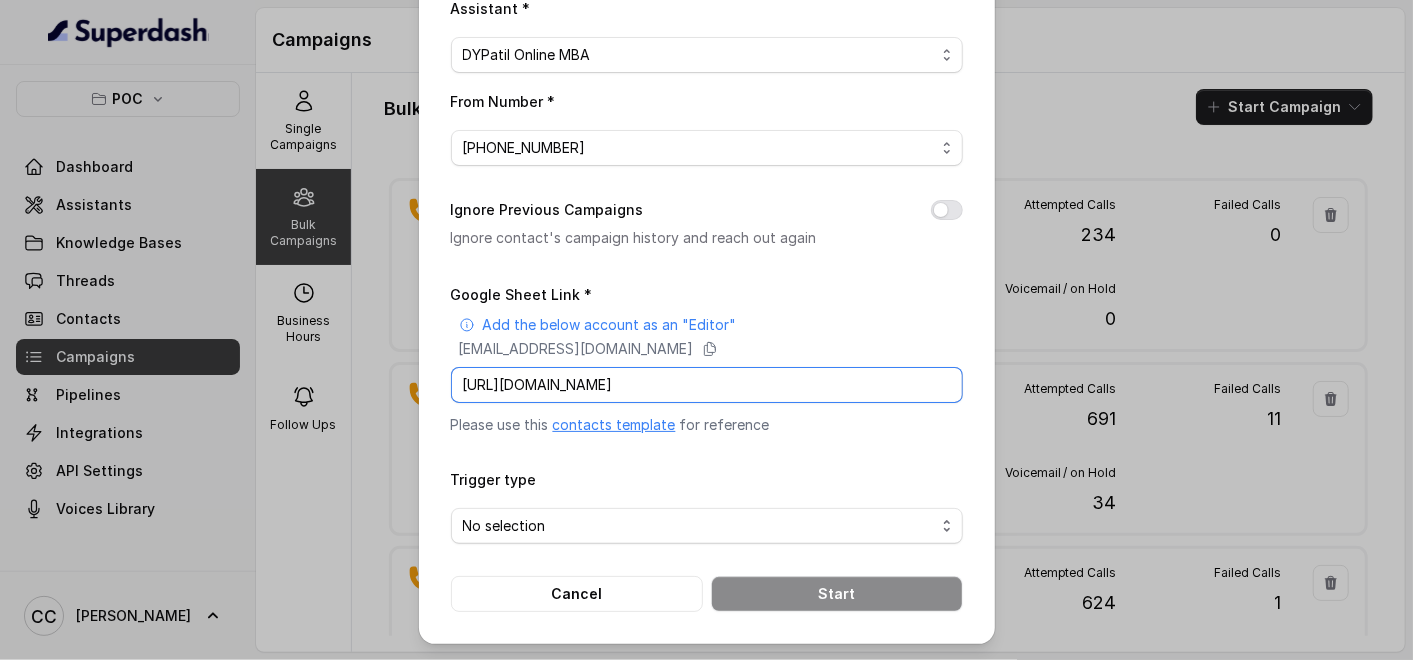 scroll, scrollTop: 0, scrollLeft: 288, axis: horizontal 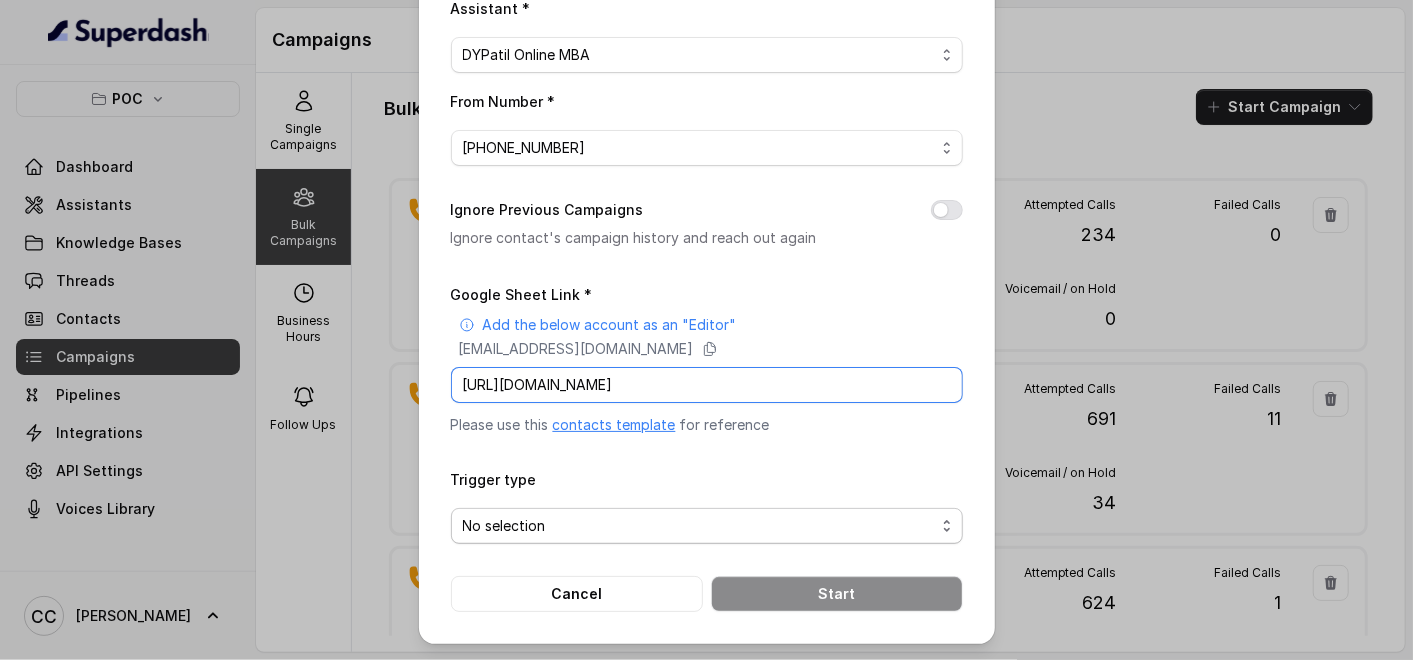 type on "[URL][DOMAIN_NAME]" 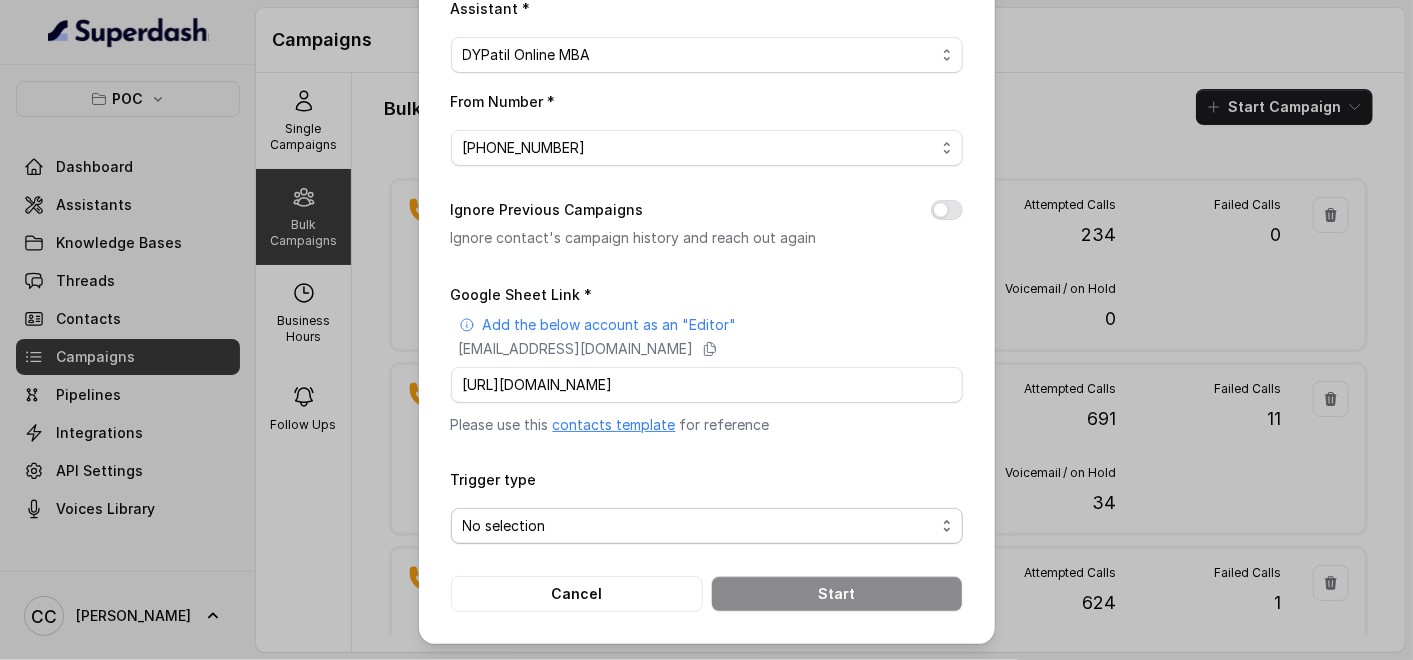 scroll, scrollTop: 0, scrollLeft: 0, axis: both 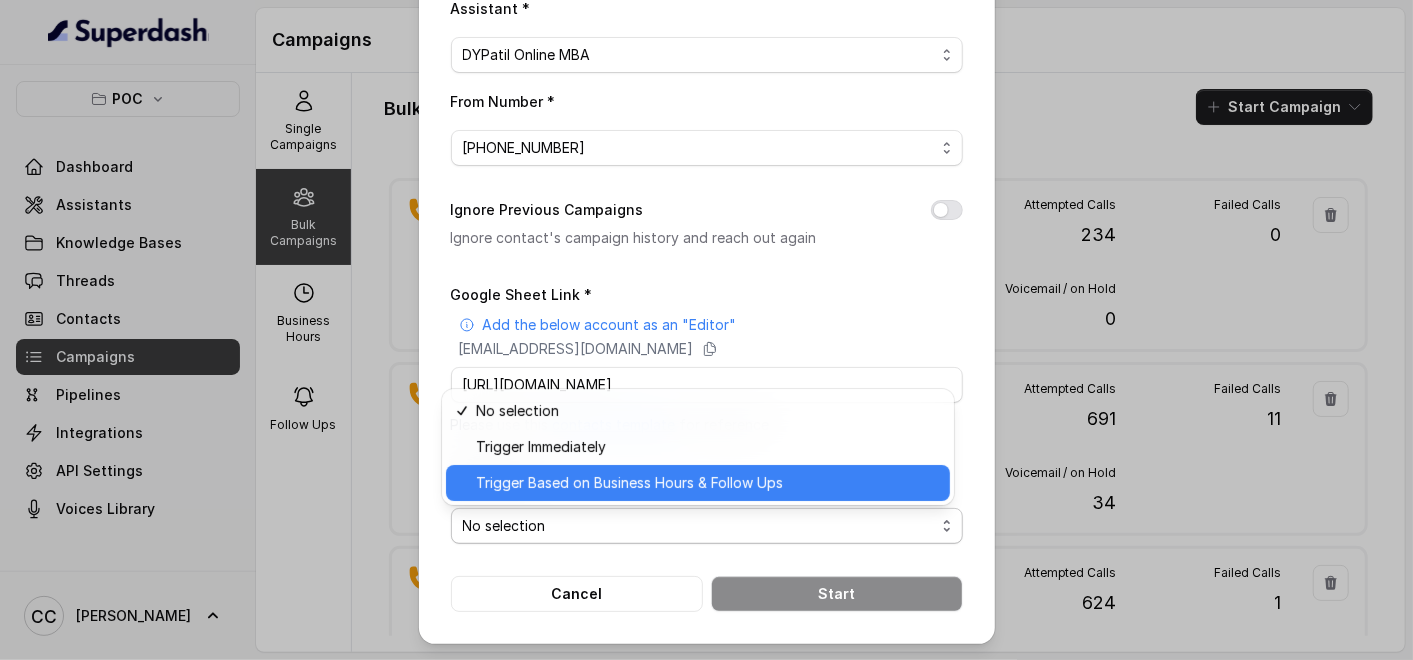 click on "Trigger Based on Business Hours & Follow Ups" at bounding box center (629, 483) 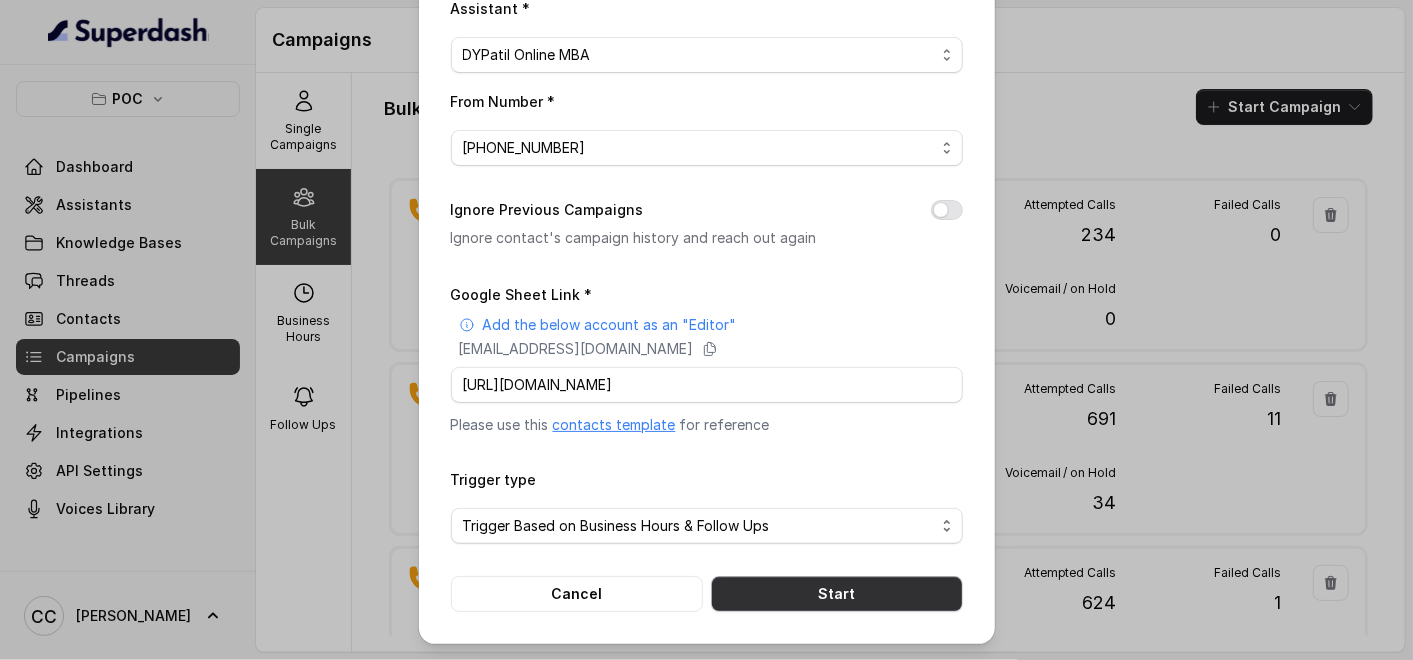 click on "Start" at bounding box center (837, 594) 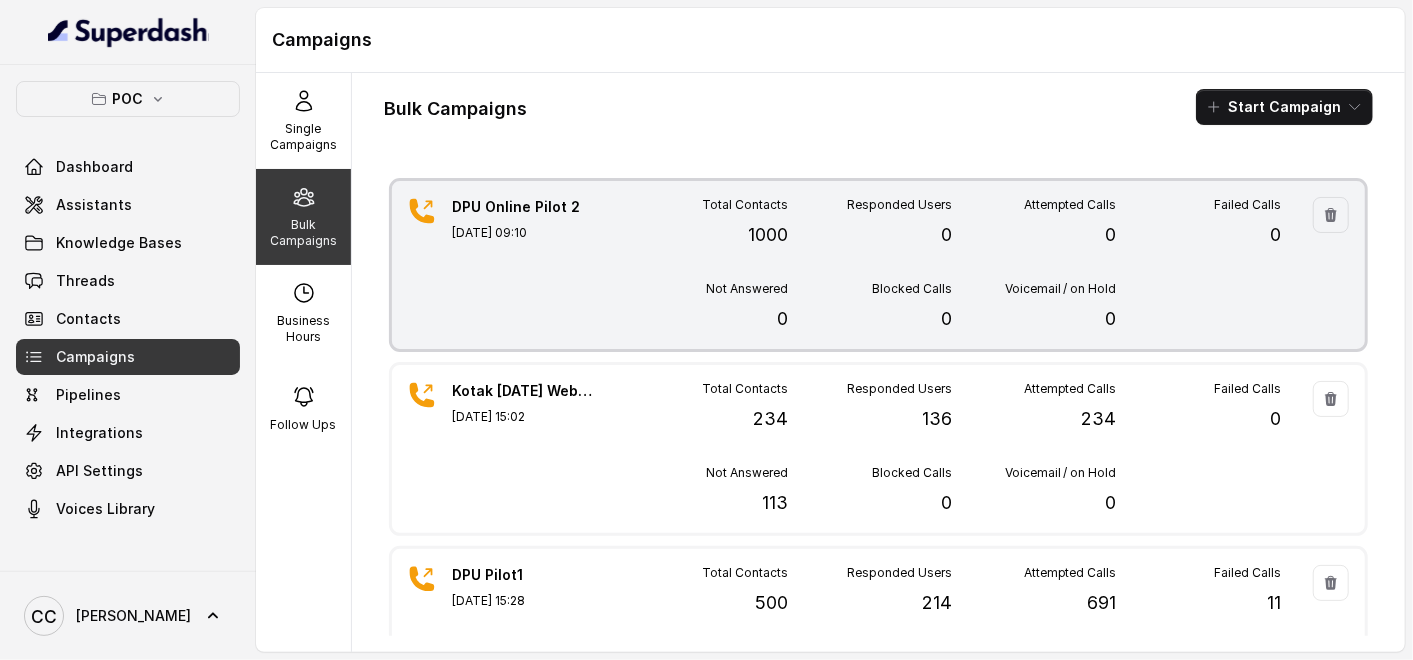 click on "Total Contacts 1000 Responded Users 0 Attempted Calls 0 Failed Calls 0 Not Answered 0 Blocked Calls 0 Voicemail / on Hold 0" at bounding box center (952, 265) 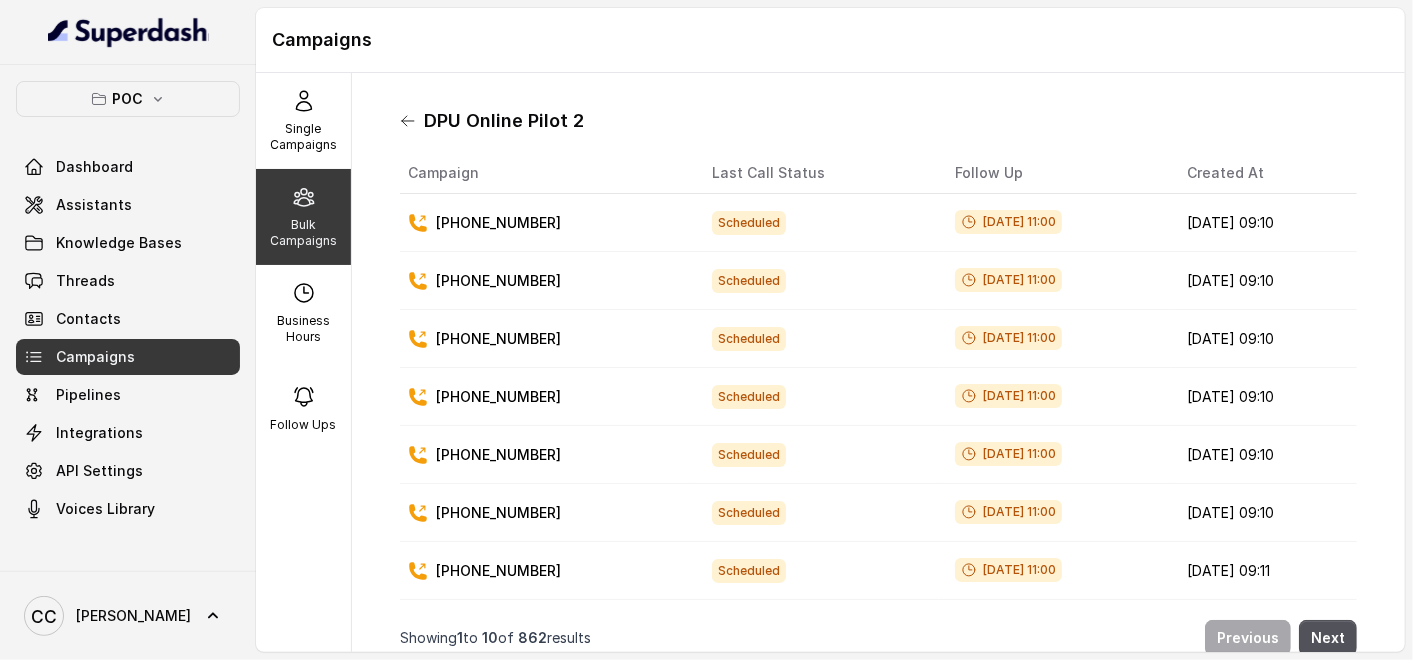 click 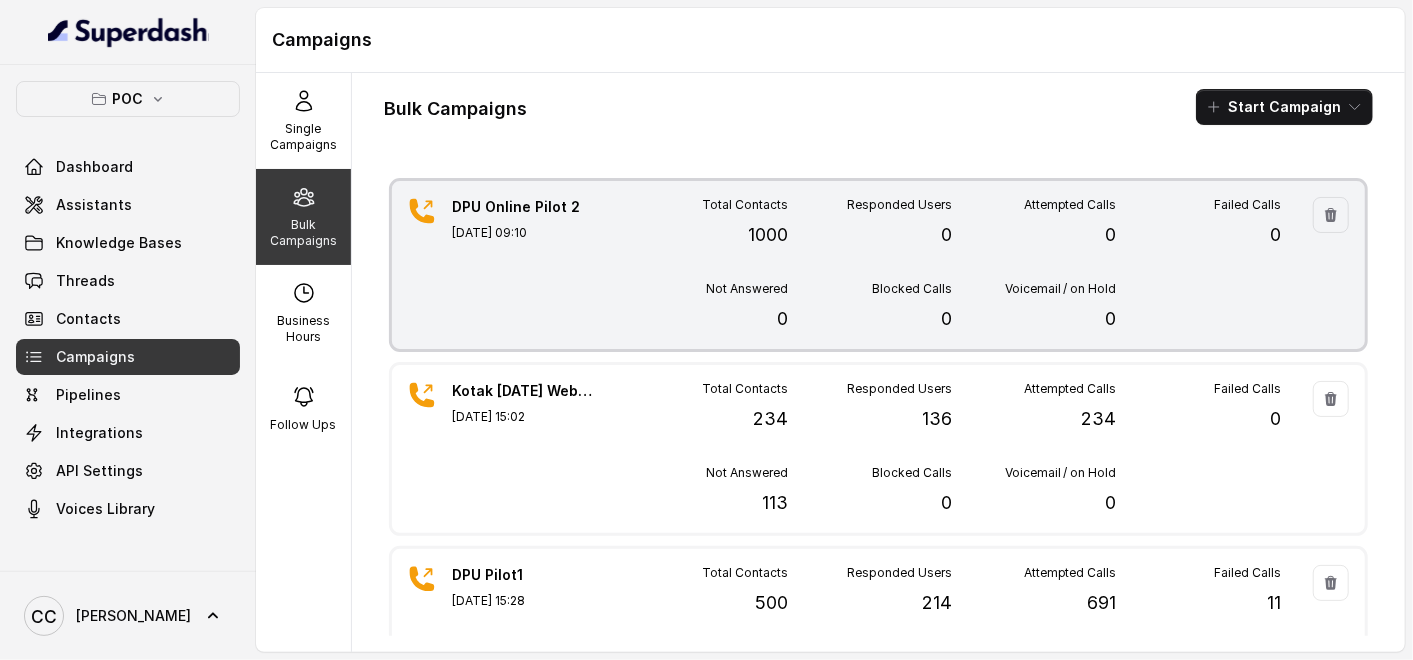 click on "DPU Online Pilot 2 [DATE] 09:10" at bounding box center [522, 265] 